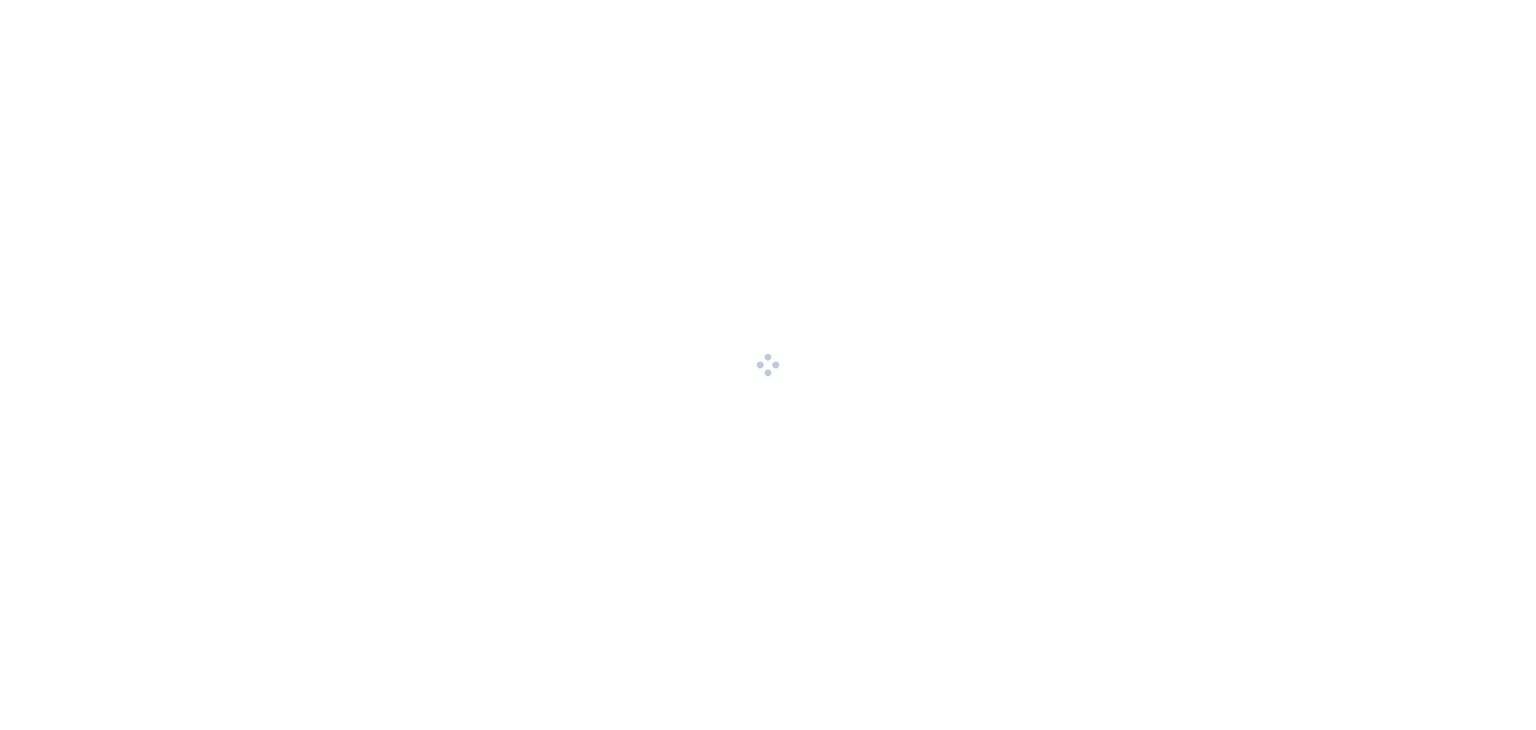 scroll, scrollTop: 0, scrollLeft: 0, axis: both 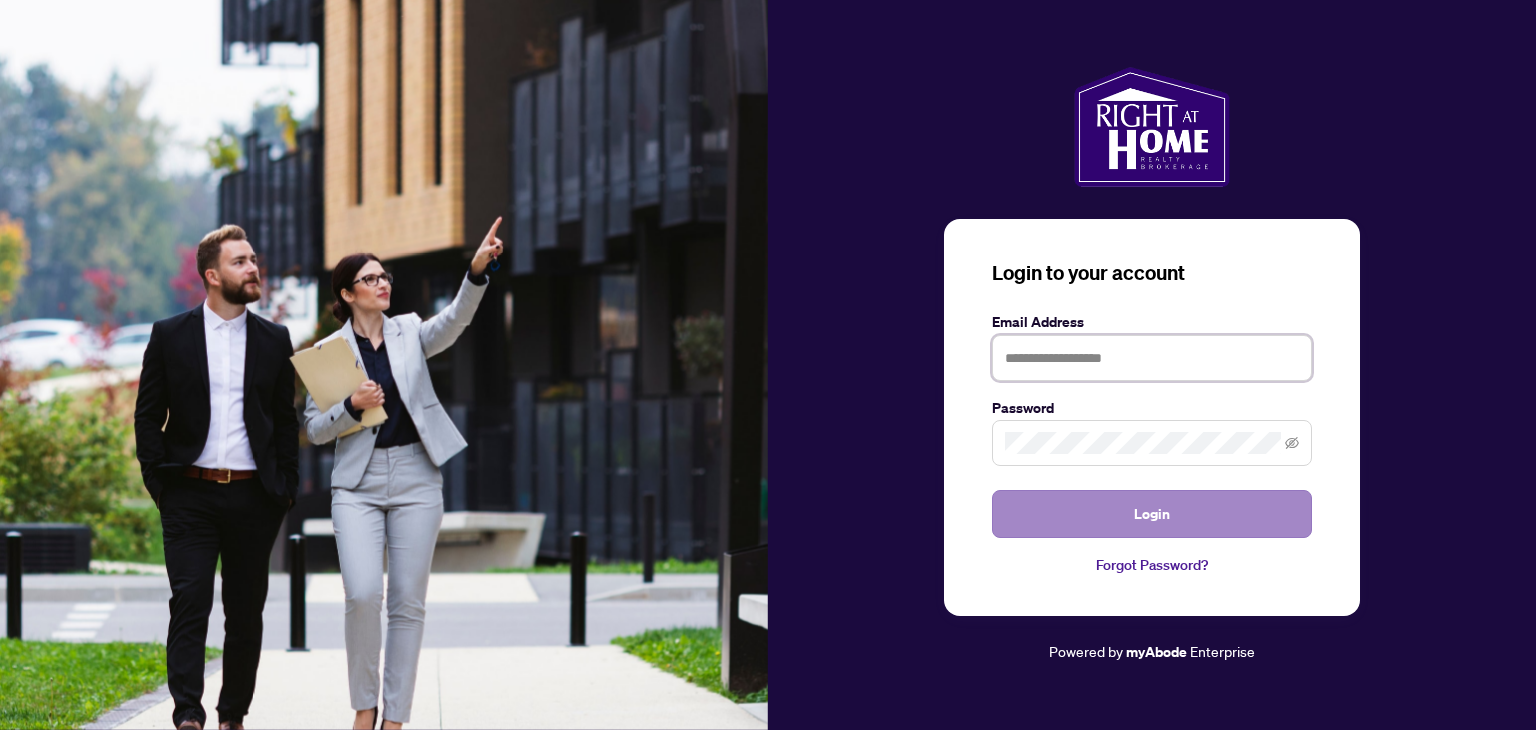 type on "**********" 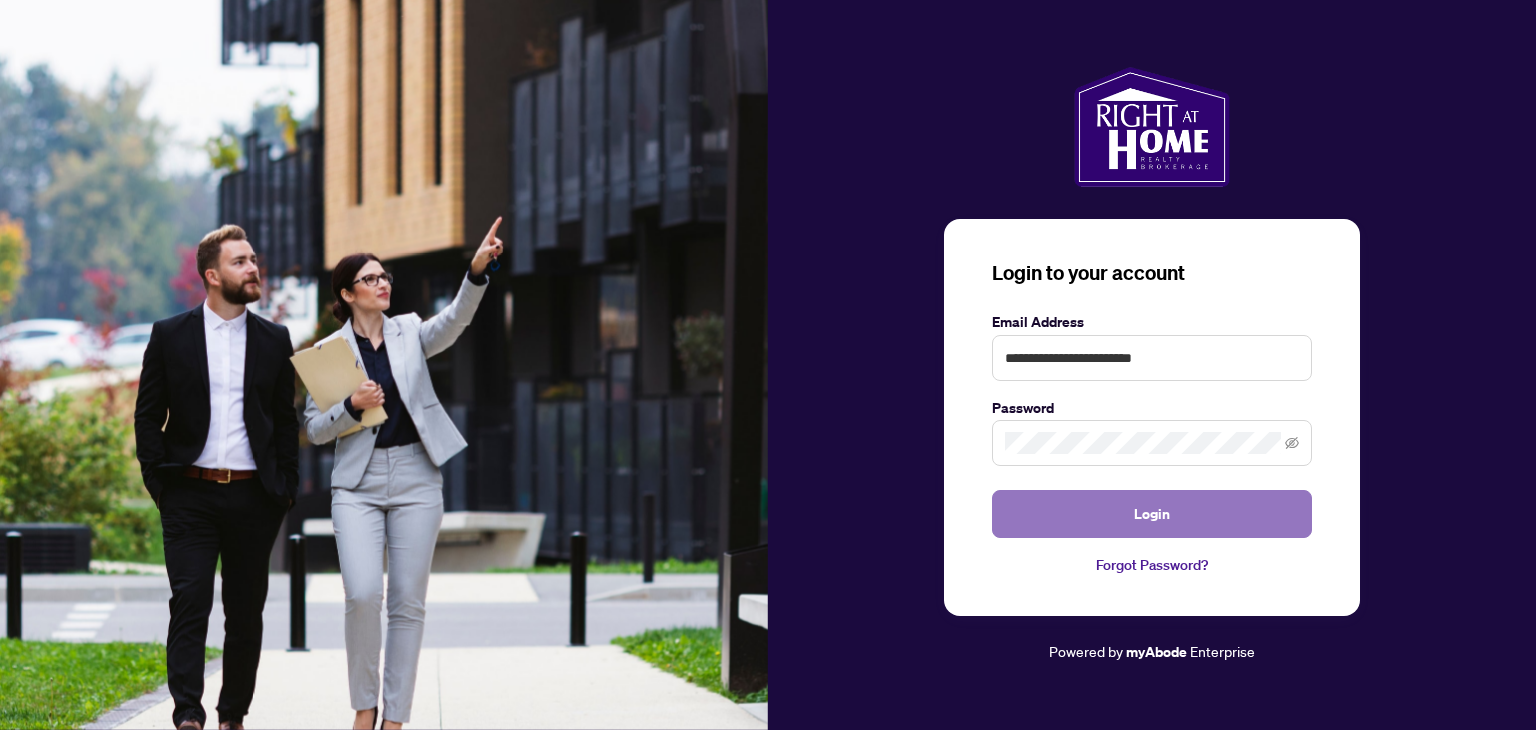 click on "Login" at bounding box center [1152, 514] 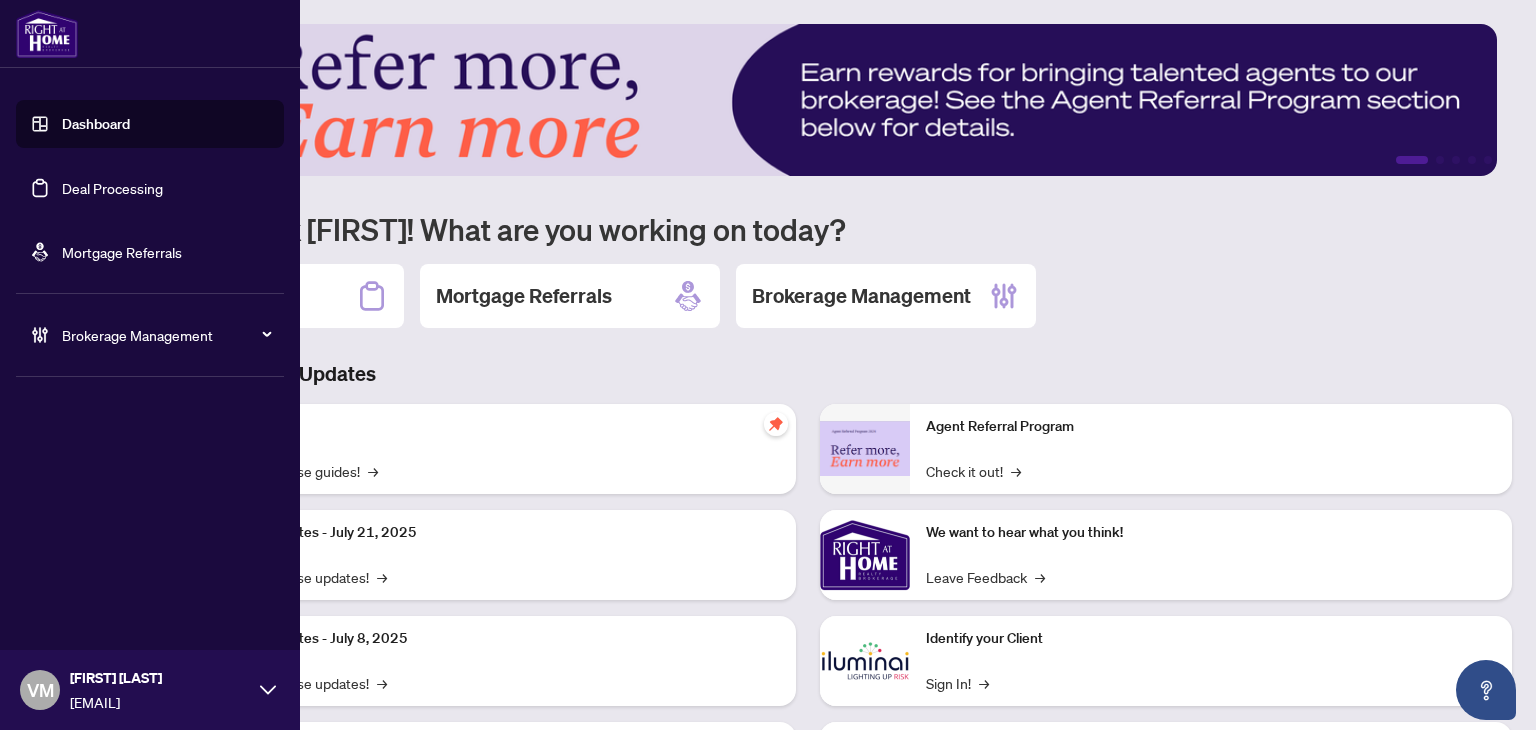click on "Brokerage Management" at bounding box center [150, 335] 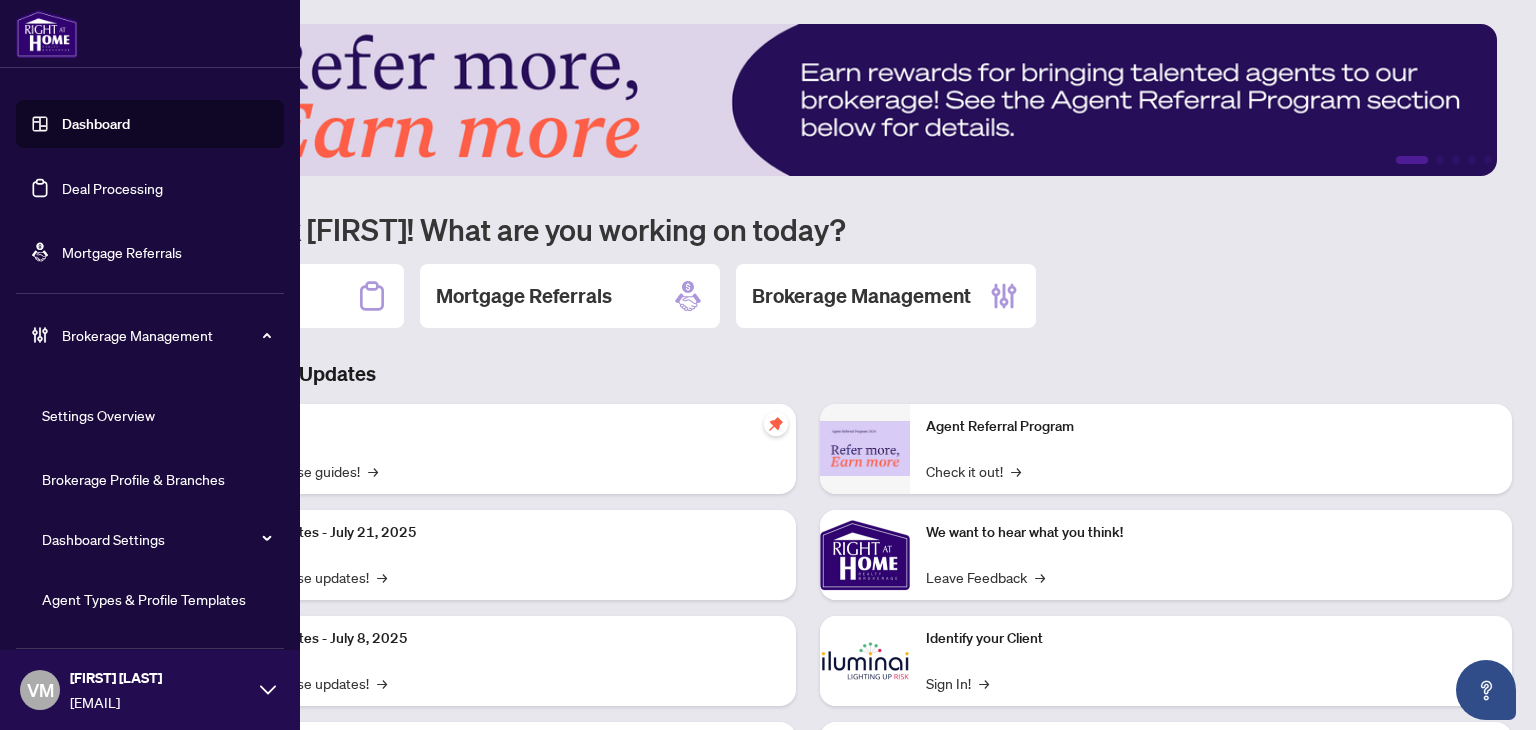 scroll, scrollTop: 120, scrollLeft: 0, axis: vertical 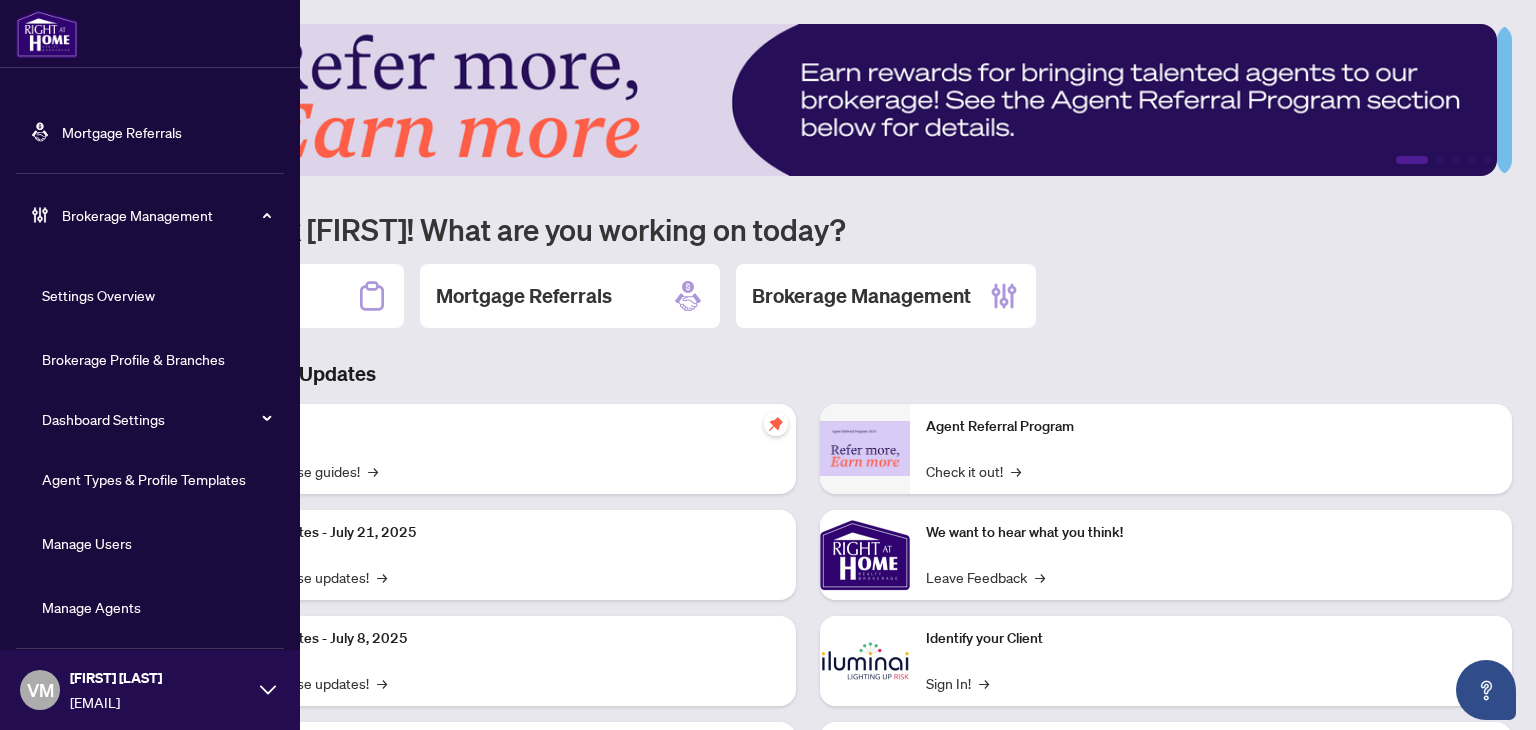 click on "Manage Agents" at bounding box center [91, 607] 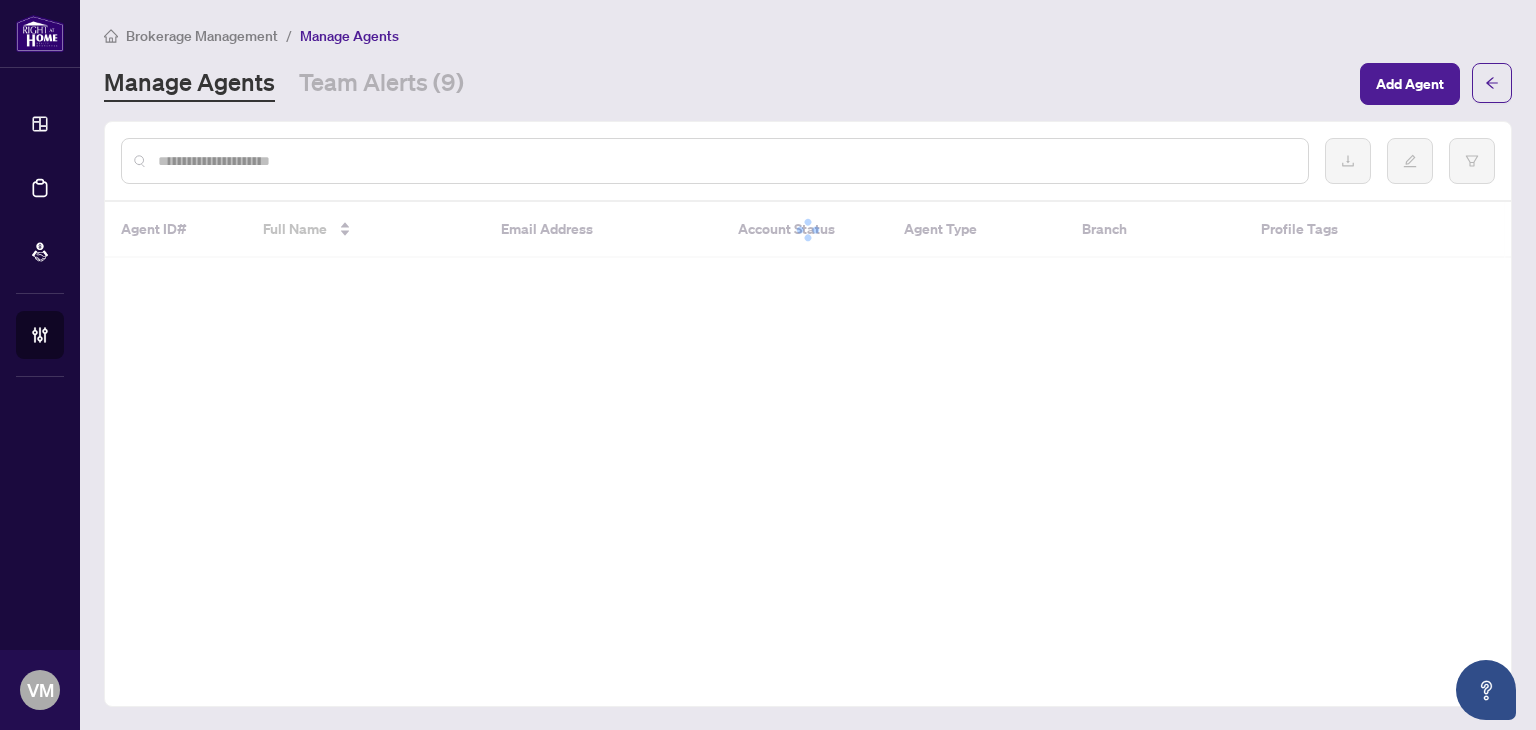 scroll, scrollTop: 0, scrollLeft: 0, axis: both 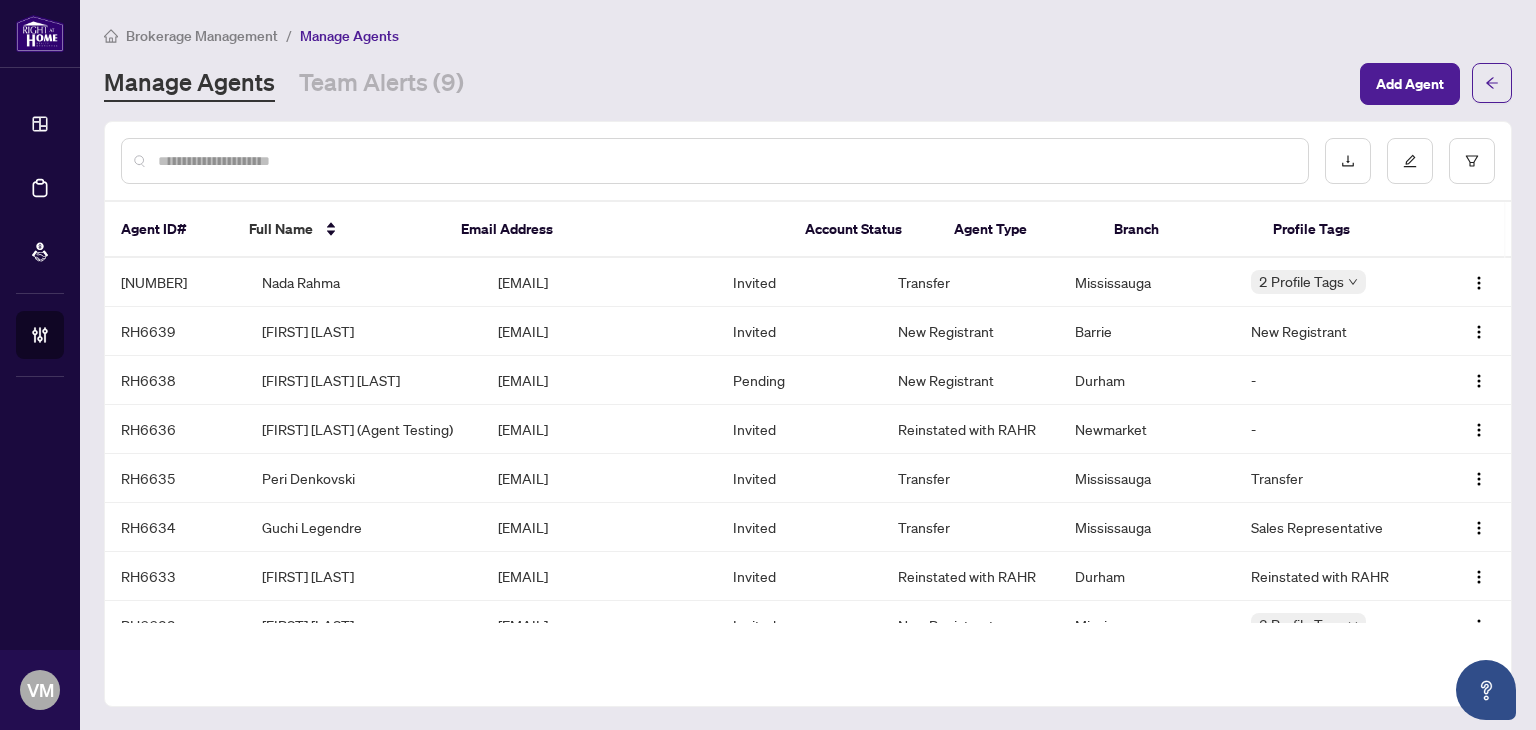 click at bounding box center (715, 161) 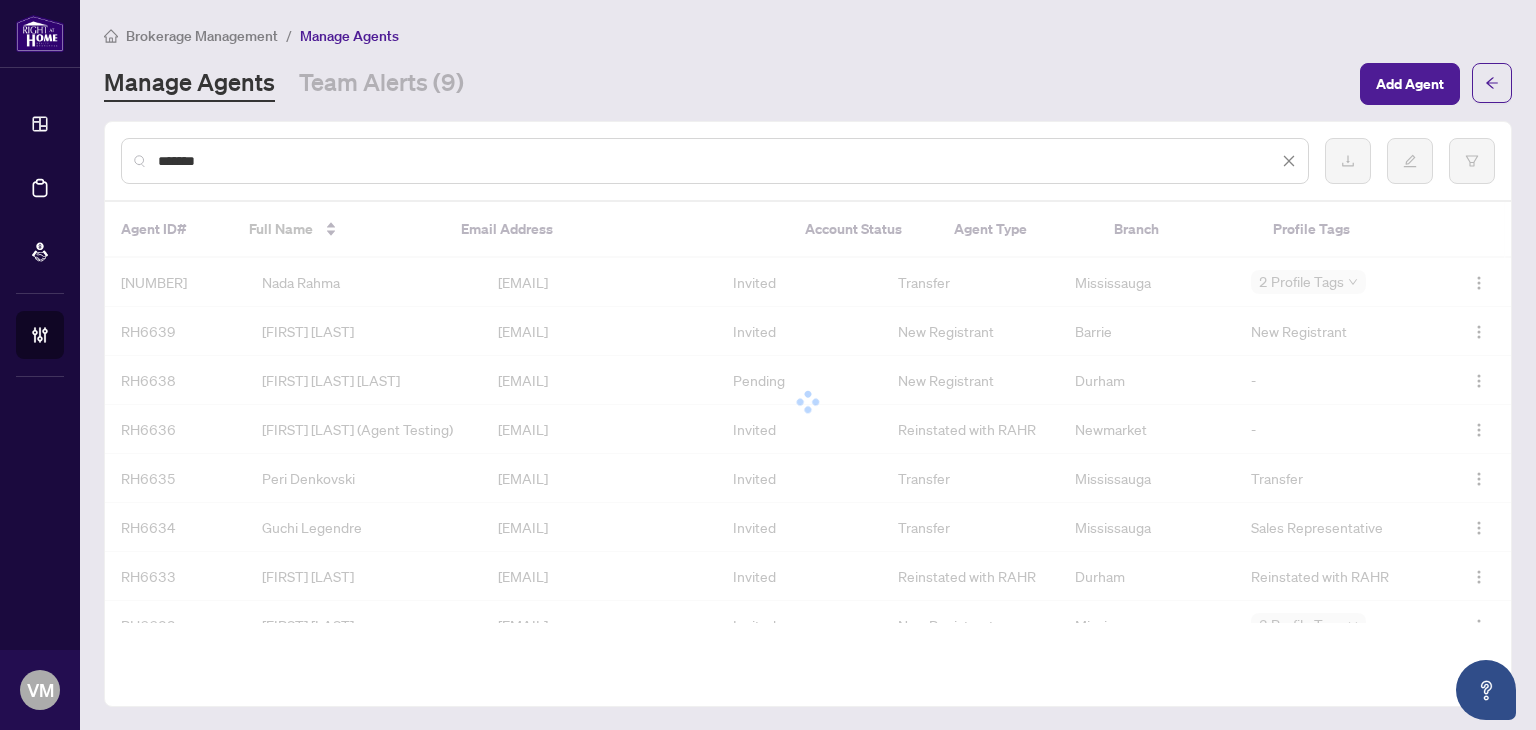type on "*******" 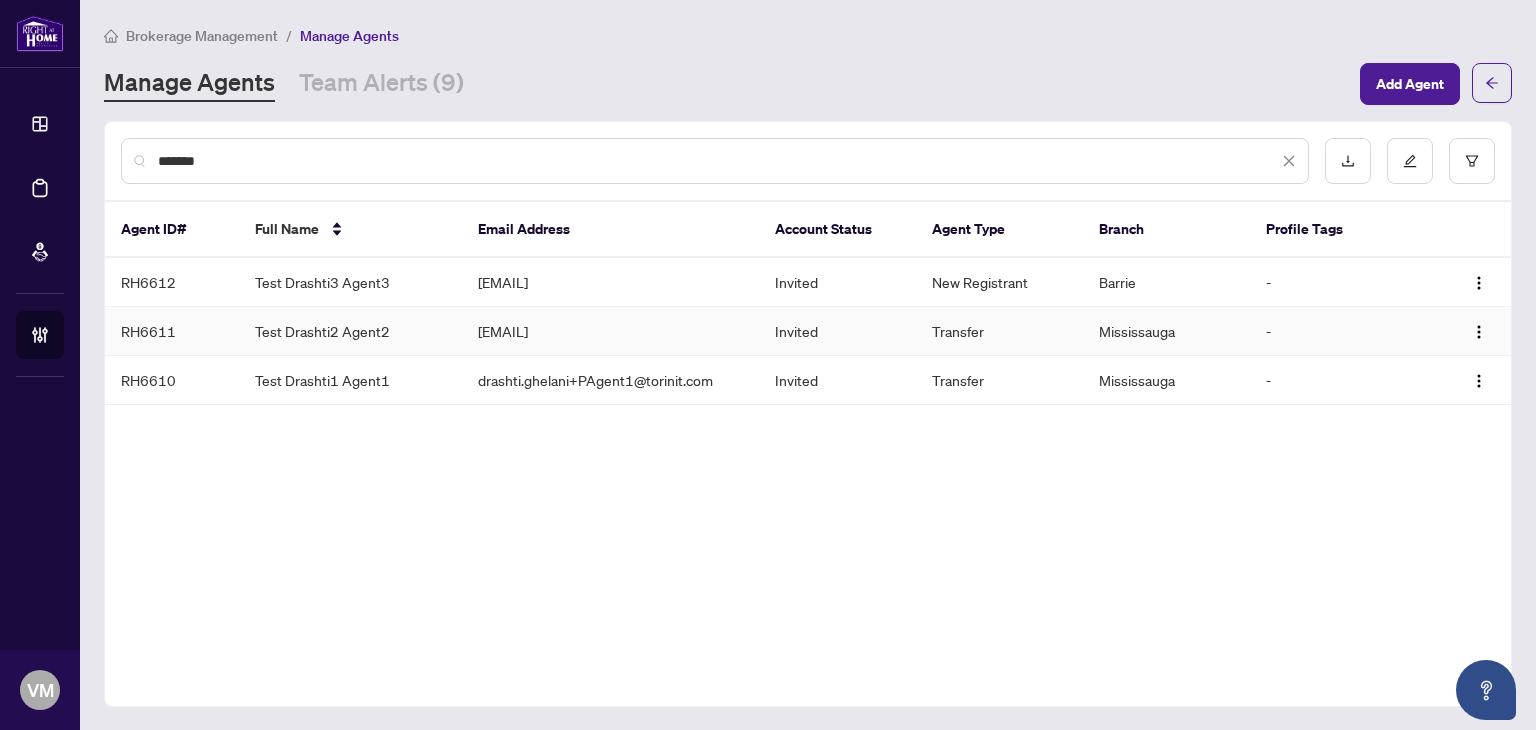 click on "[EMAIL]" at bounding box center [611, 331] 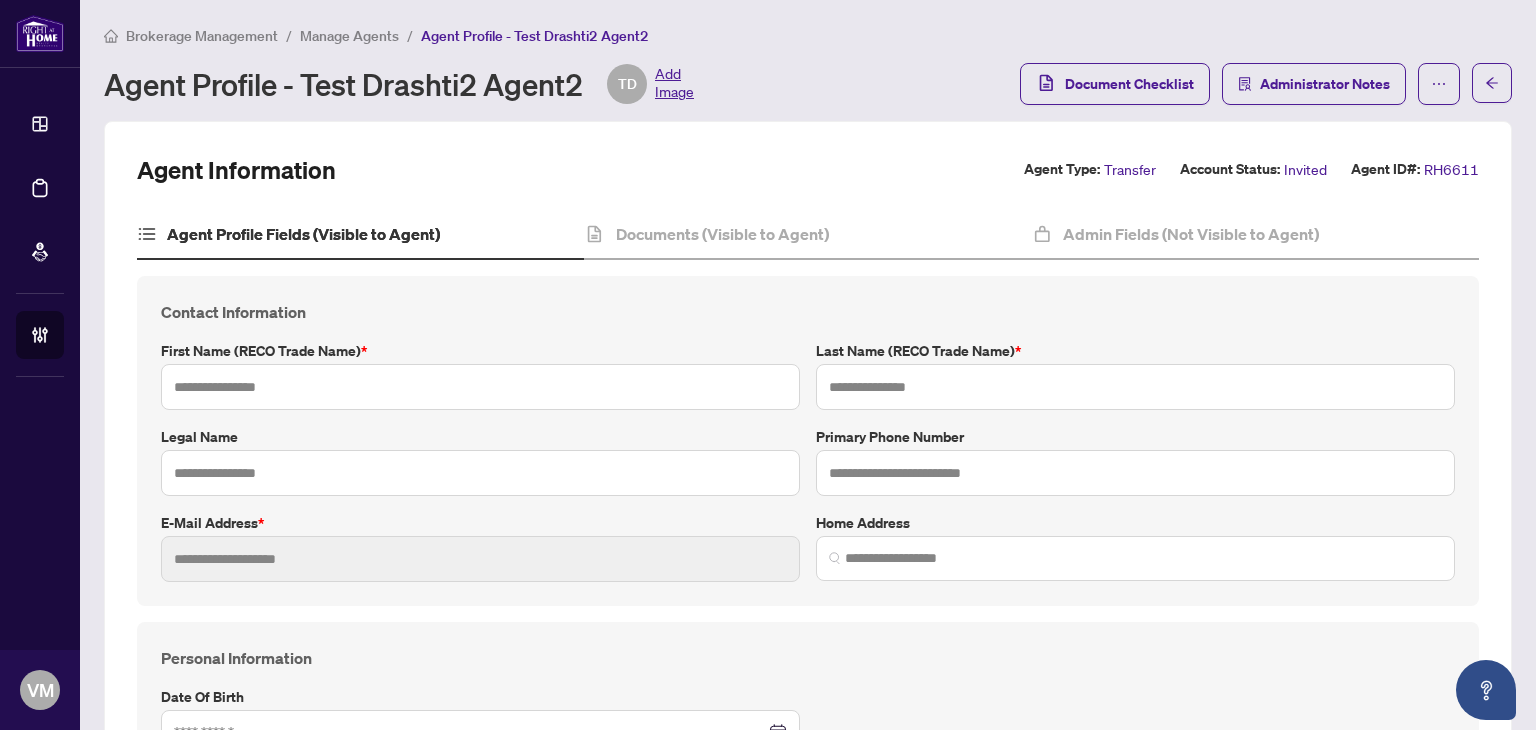 type on "**********" 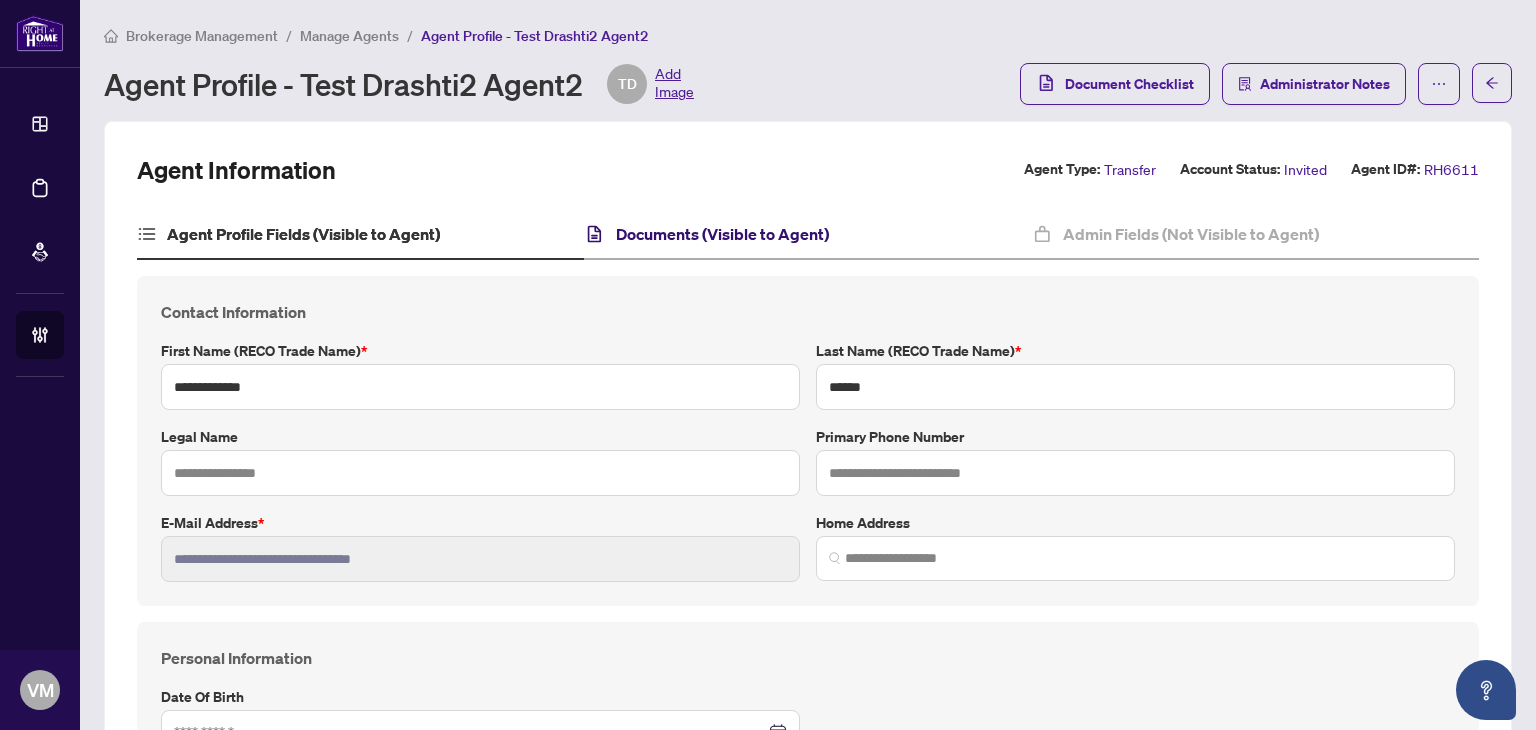 click on "Documents (Visible to Agent)" at bounding box center (722, 234) 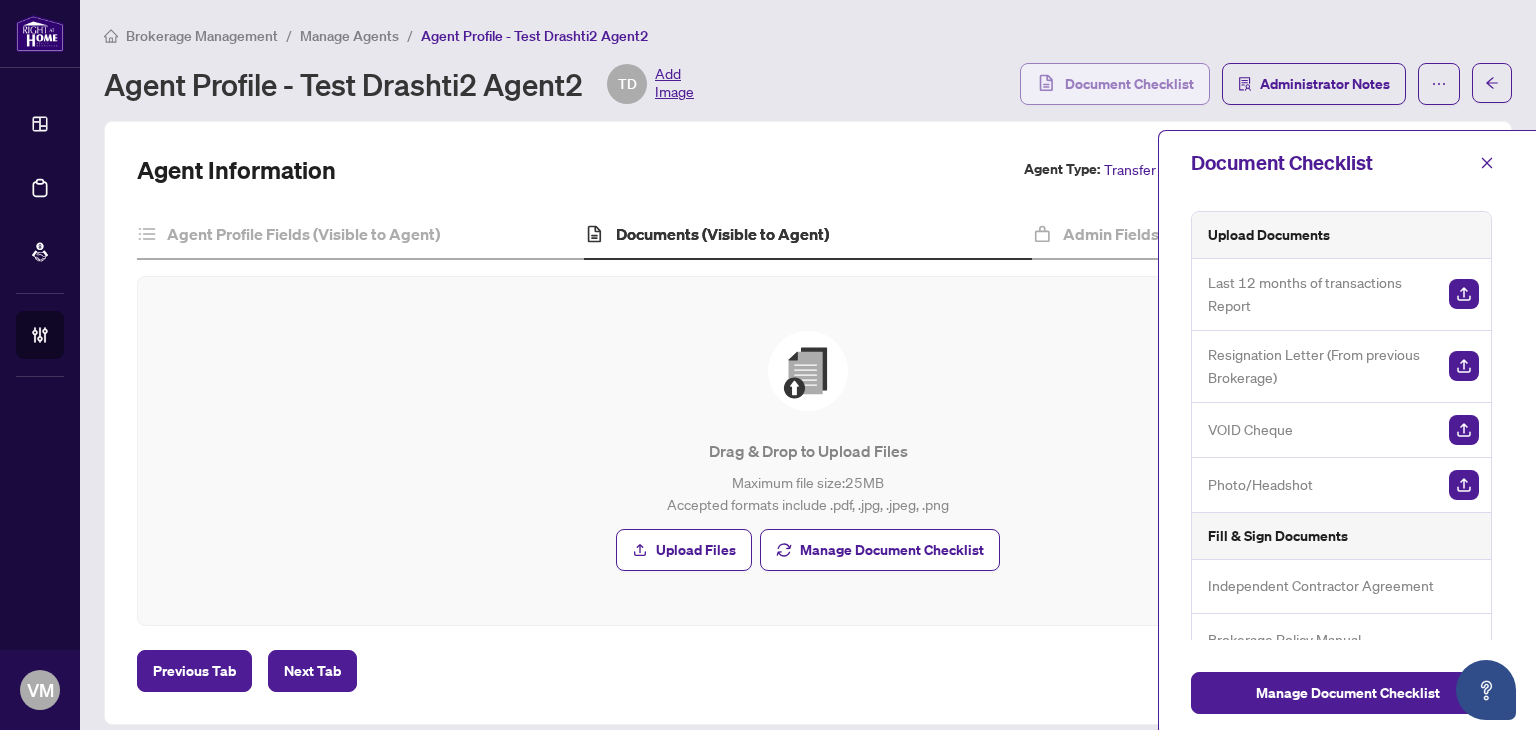 click on "Document Checklist" at bounding box center [1129, 84] 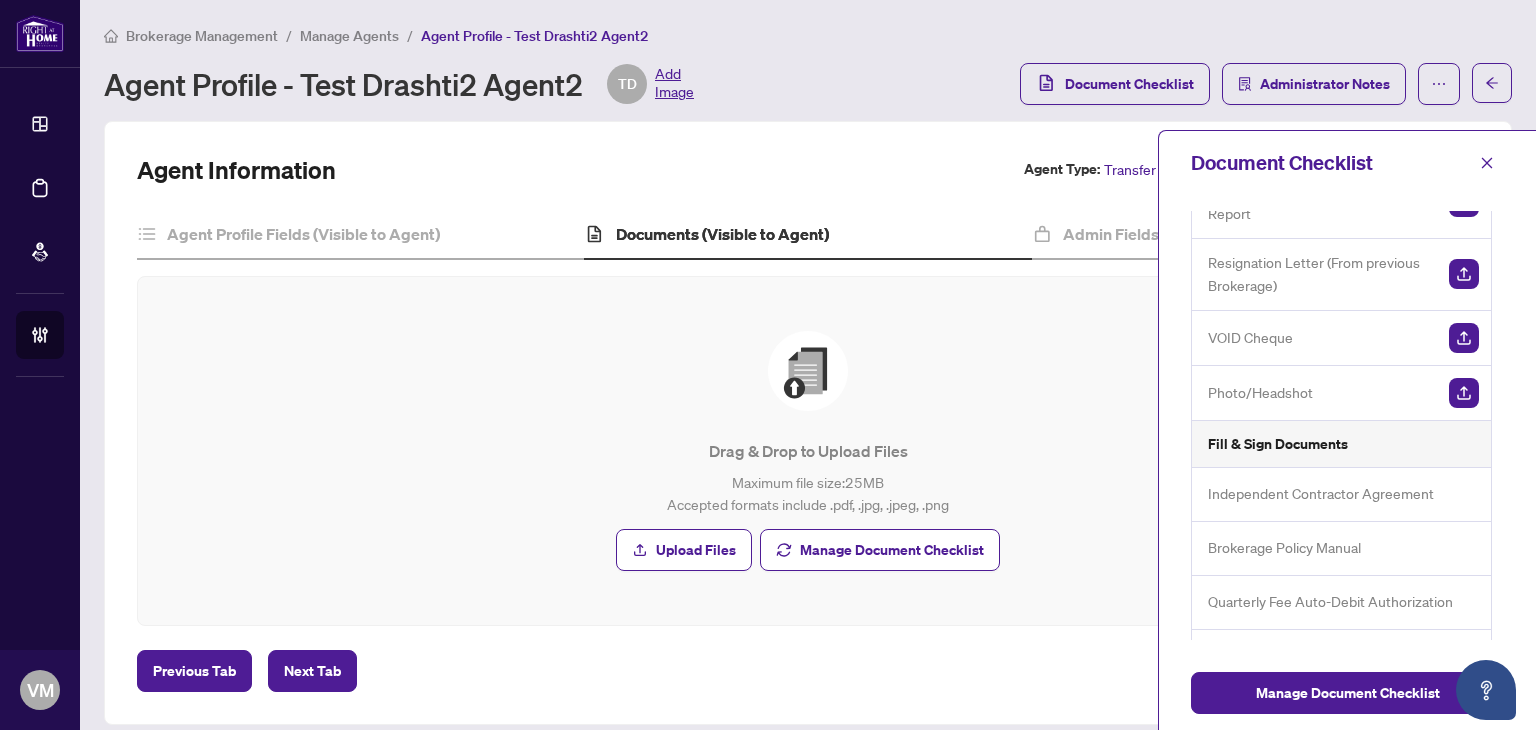 scroll, scrollTop: 115, scrollLeft: 0, axis: vertical 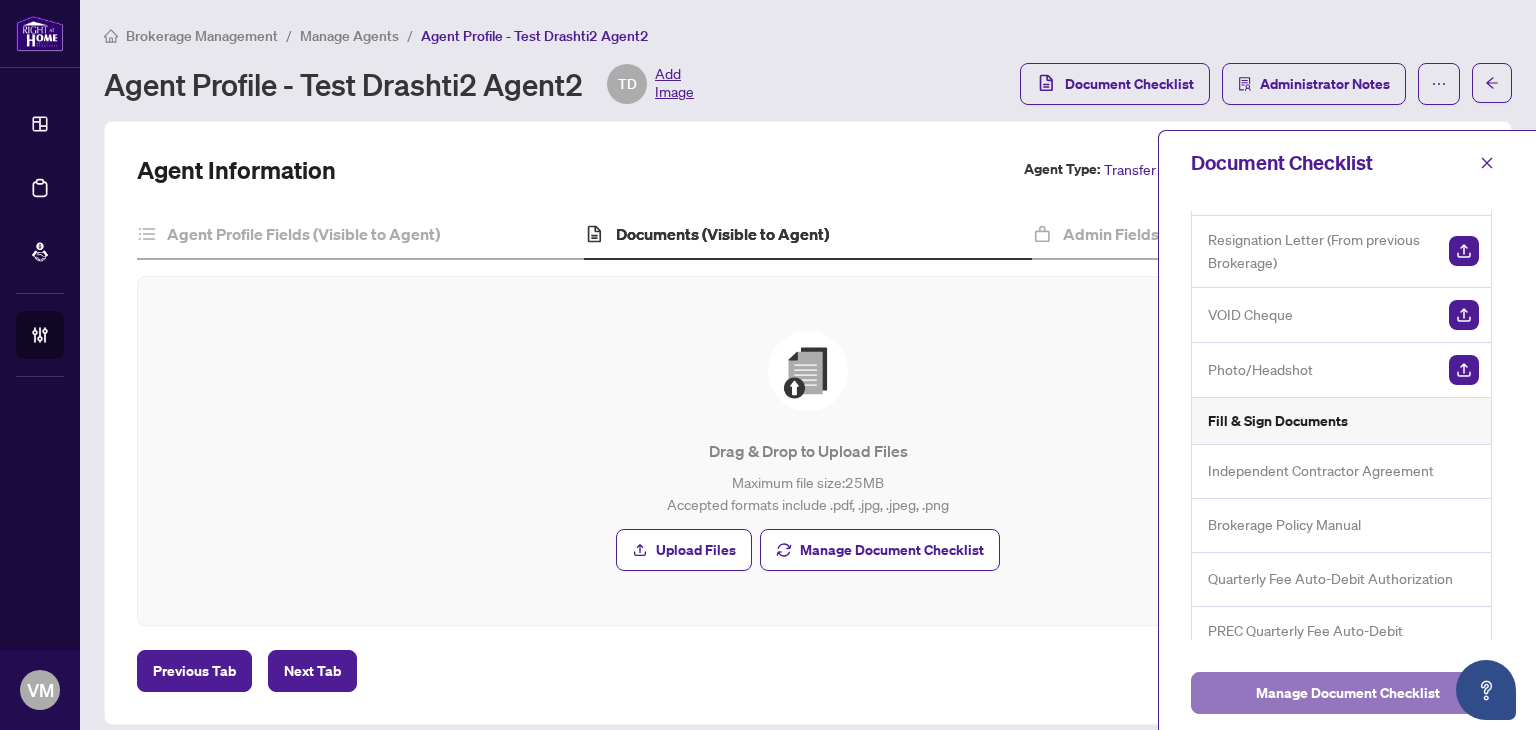 click on "Manage Document Checklist" at bounding box center (1348, 693) 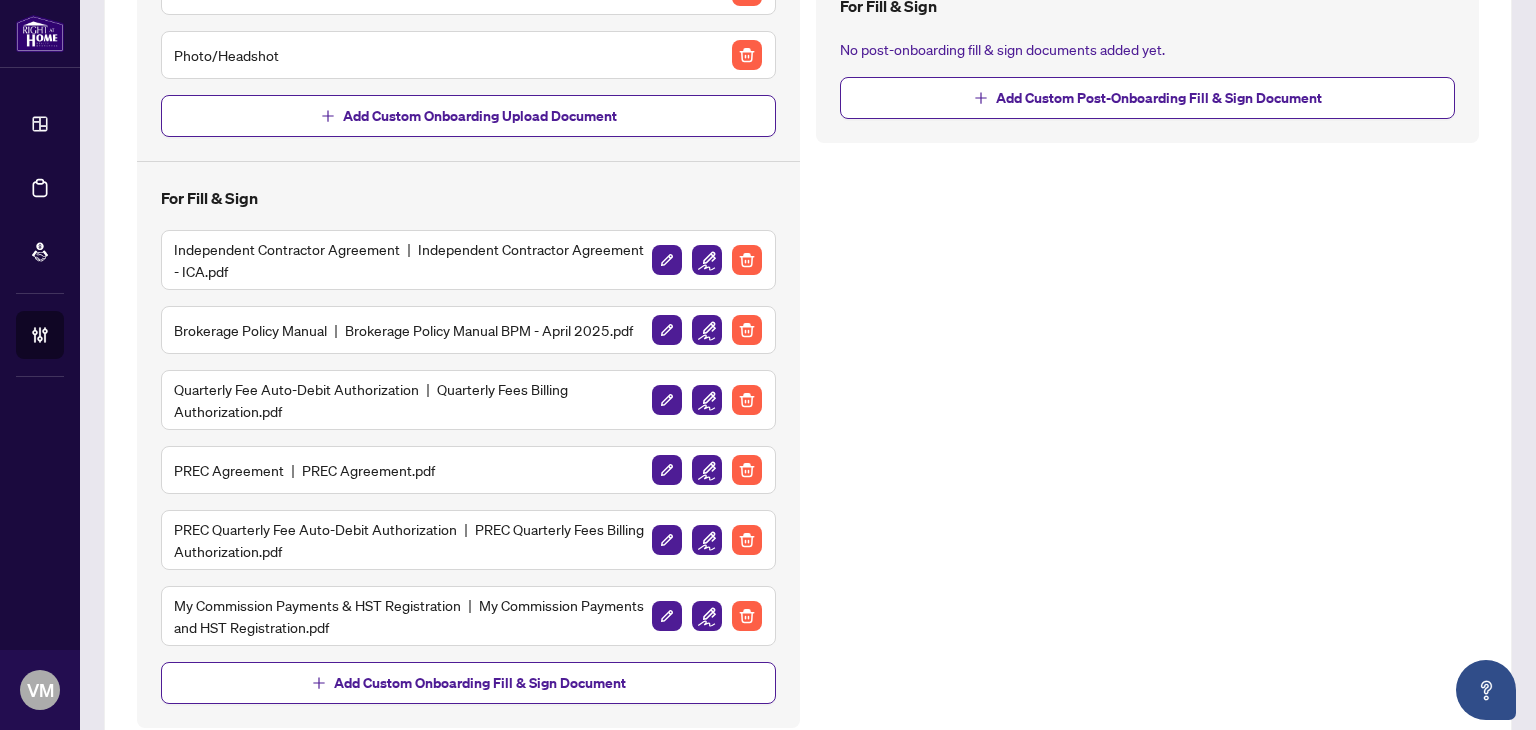 scroll, scrollTop: 512, scrollLeft: 0, axis: vertical 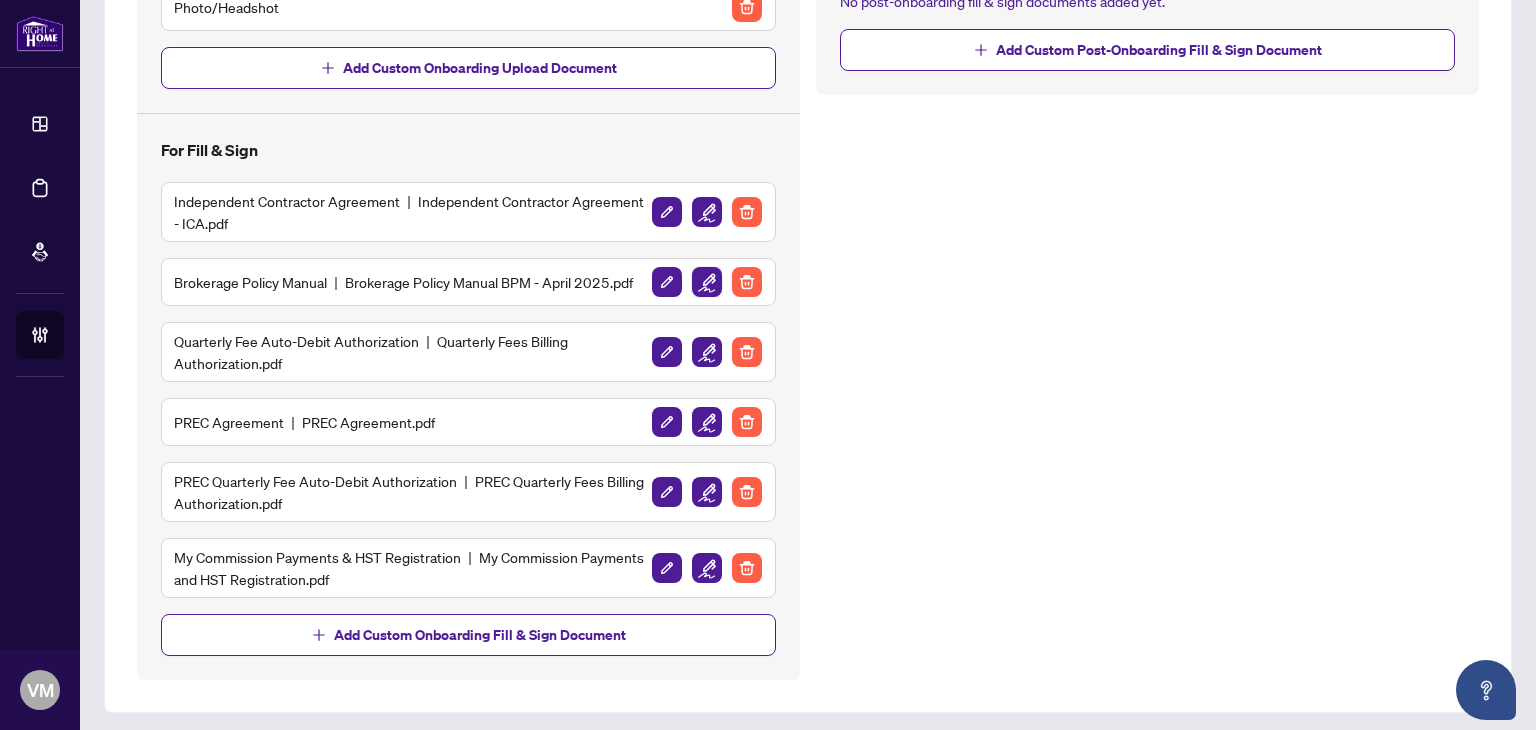 click at bounding box center [707, 282] 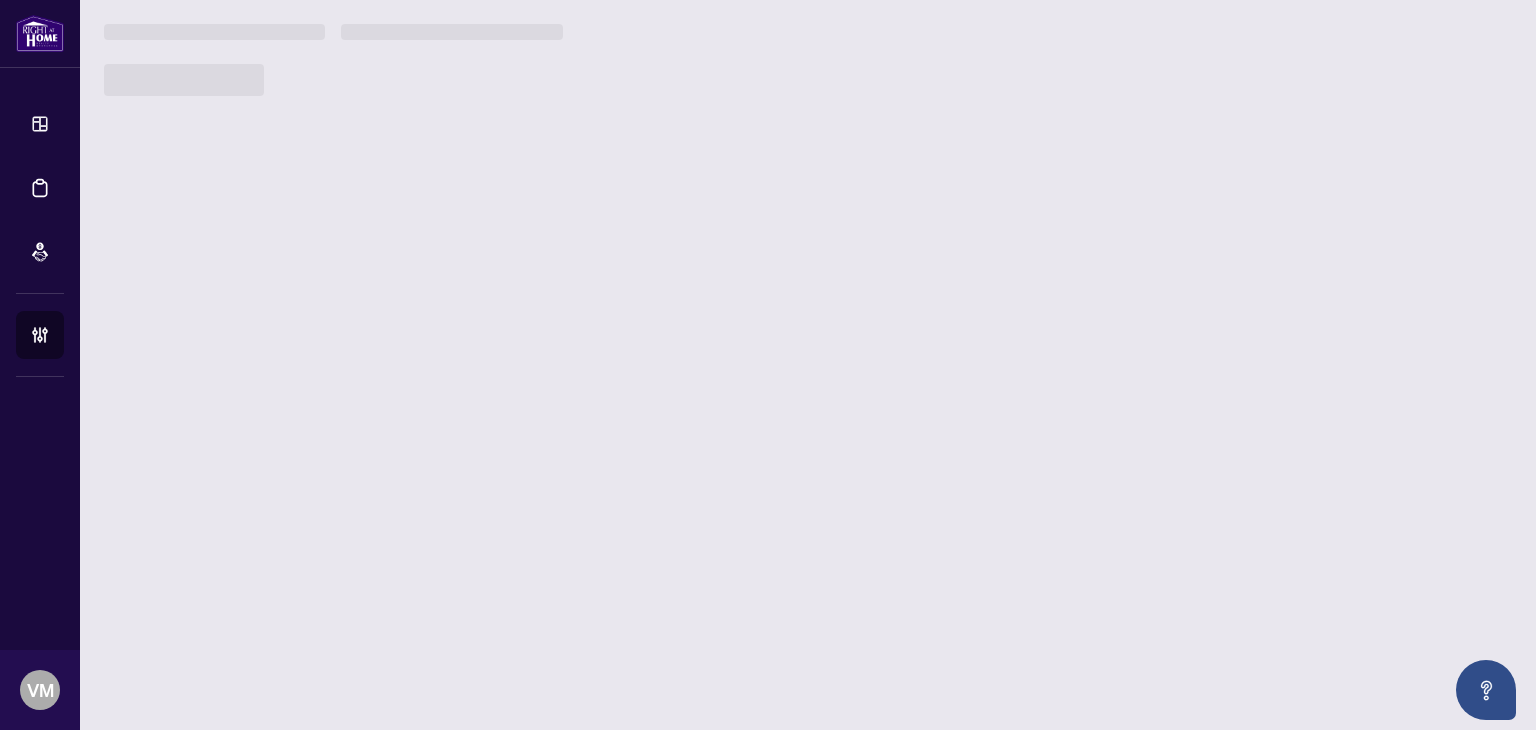 scroll, scrollTop: 0, scrollLeft: 0, axis: both 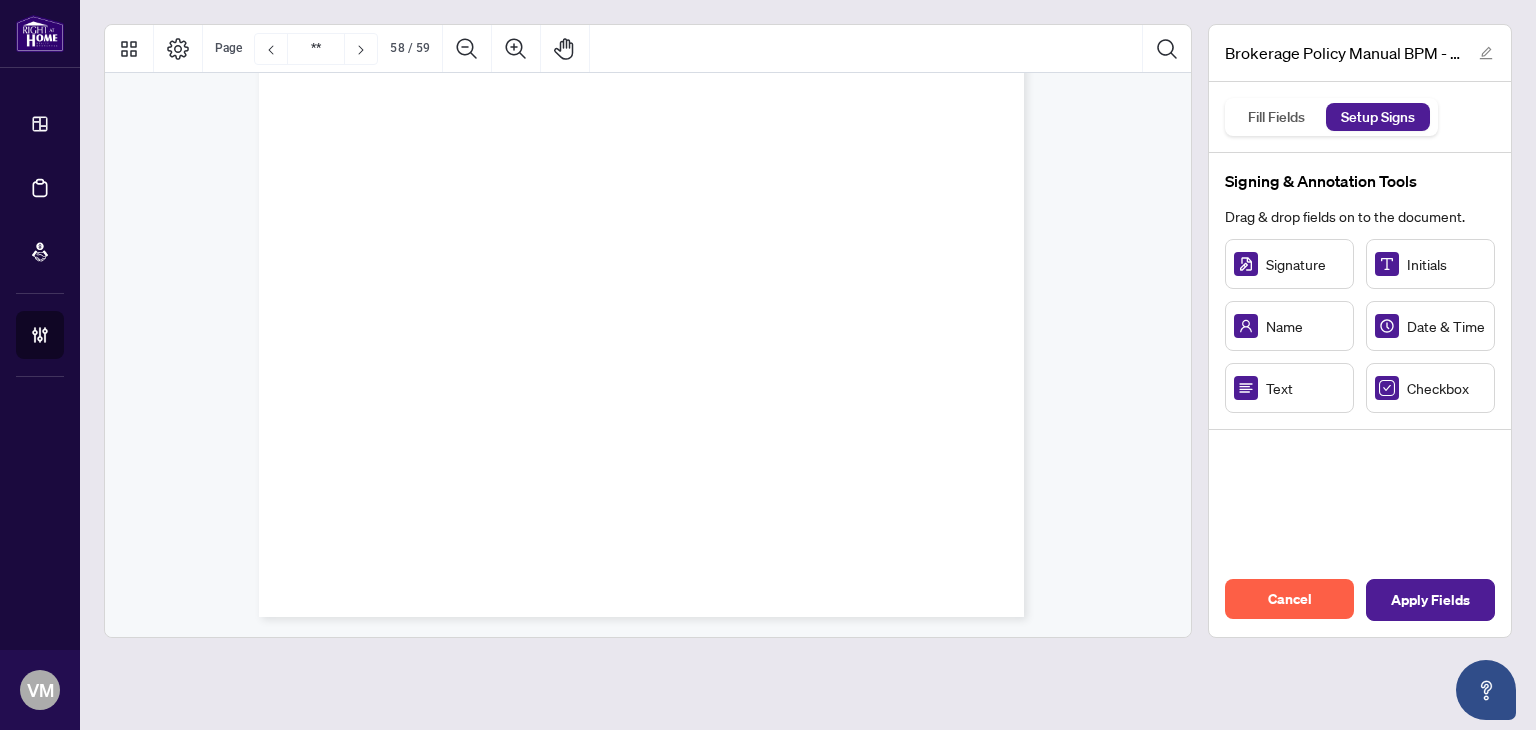 type on "**" 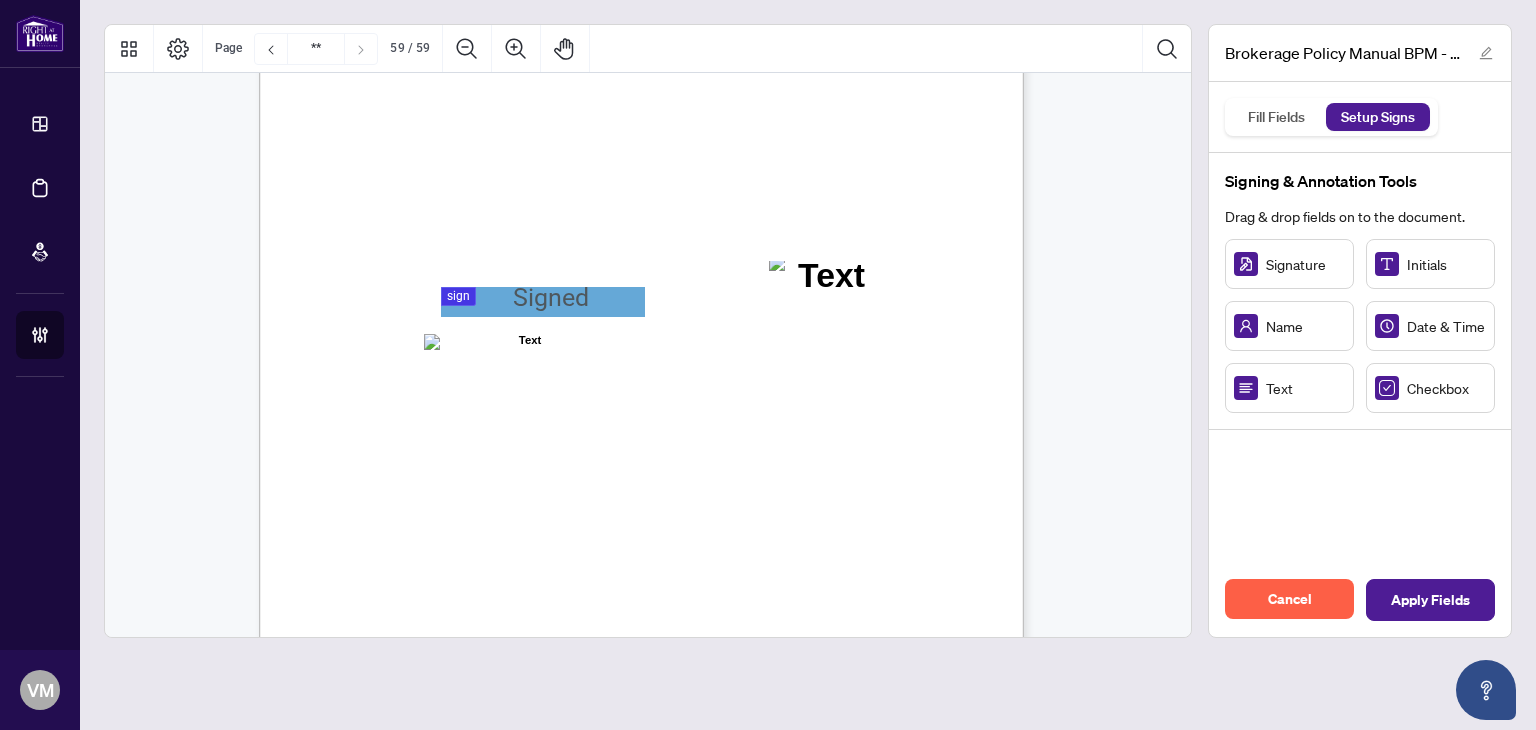 scroll, scrollTop: 59181, scrollLeft: 0, axis: vertical 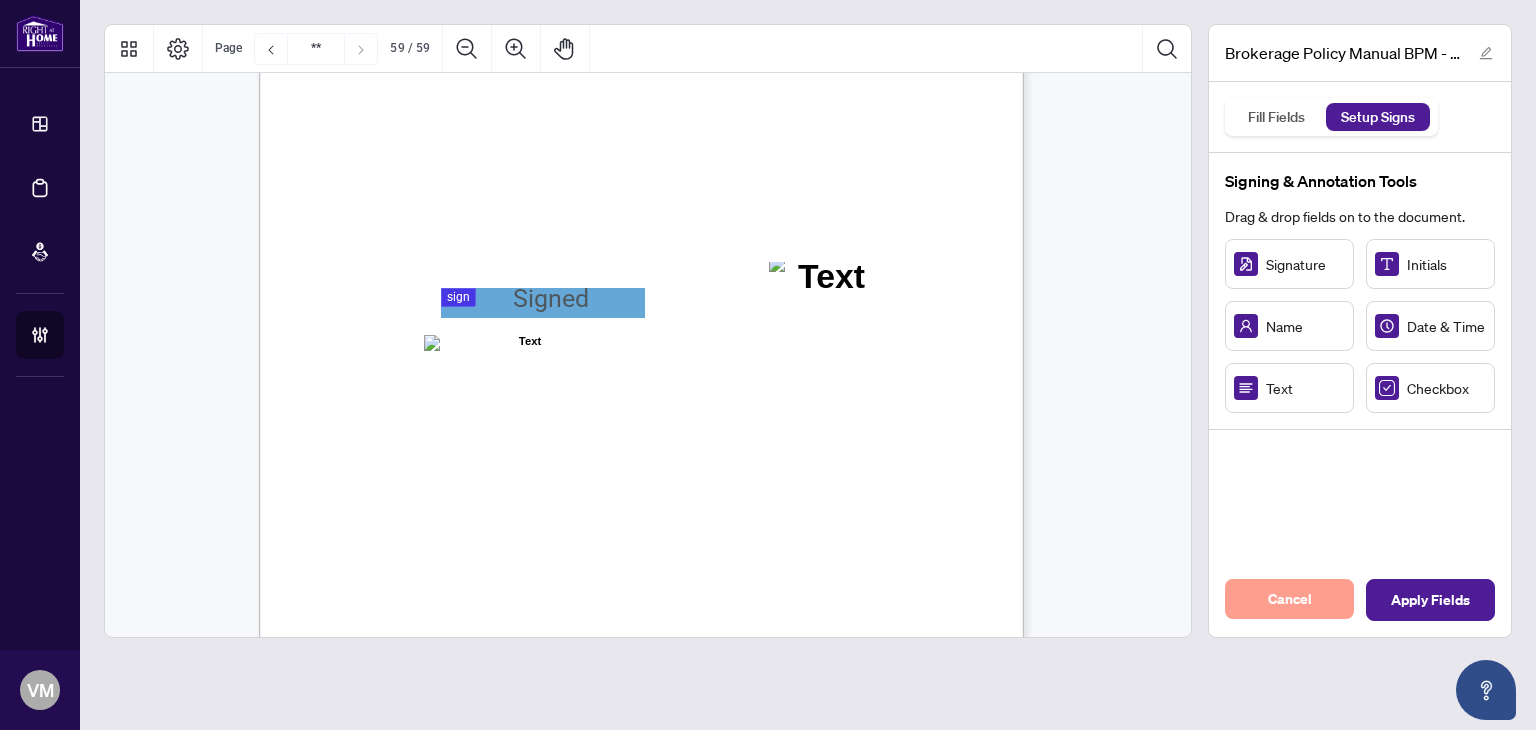 click on "Cancel" at bounding box center [1290, 599] 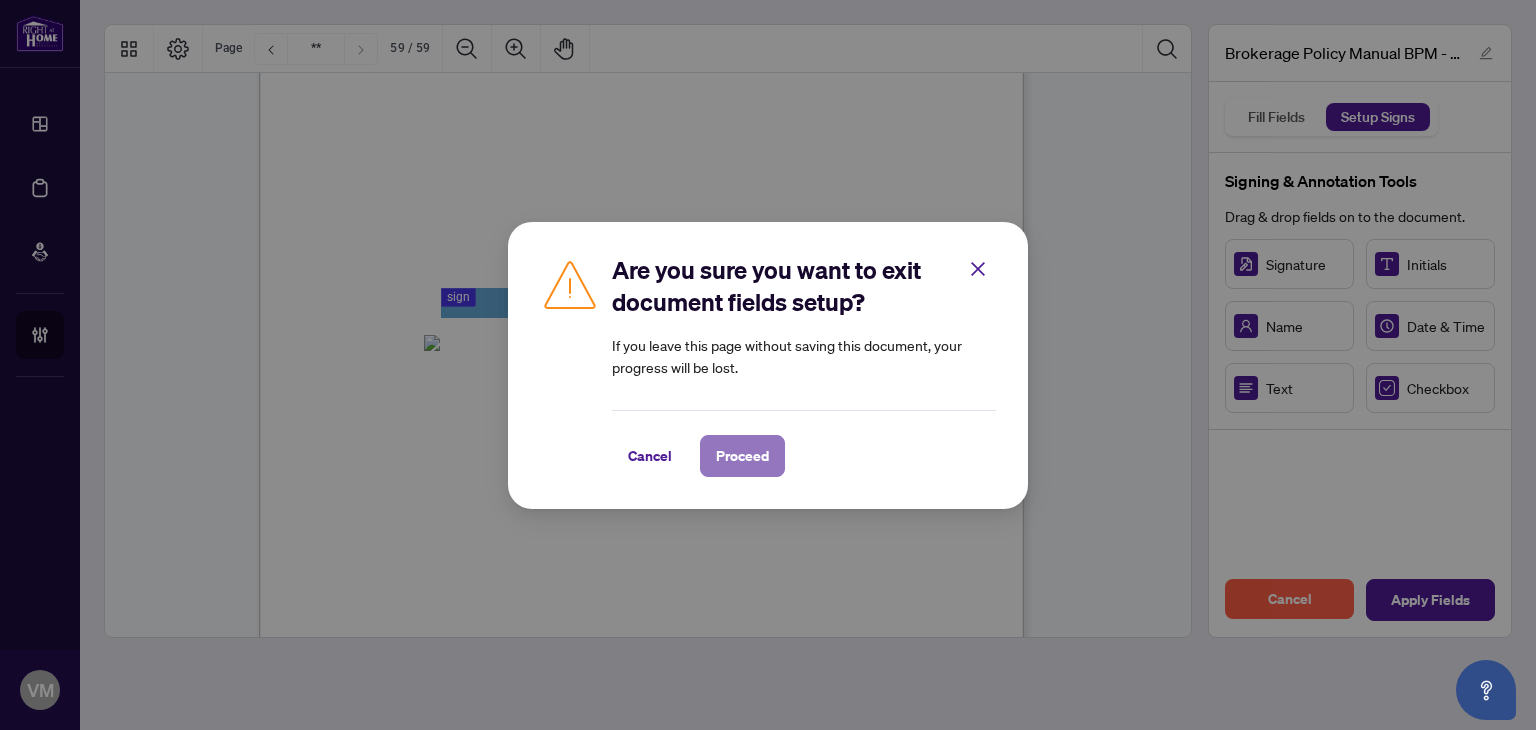 click on "Proceed" at bounding box center (742, 456) 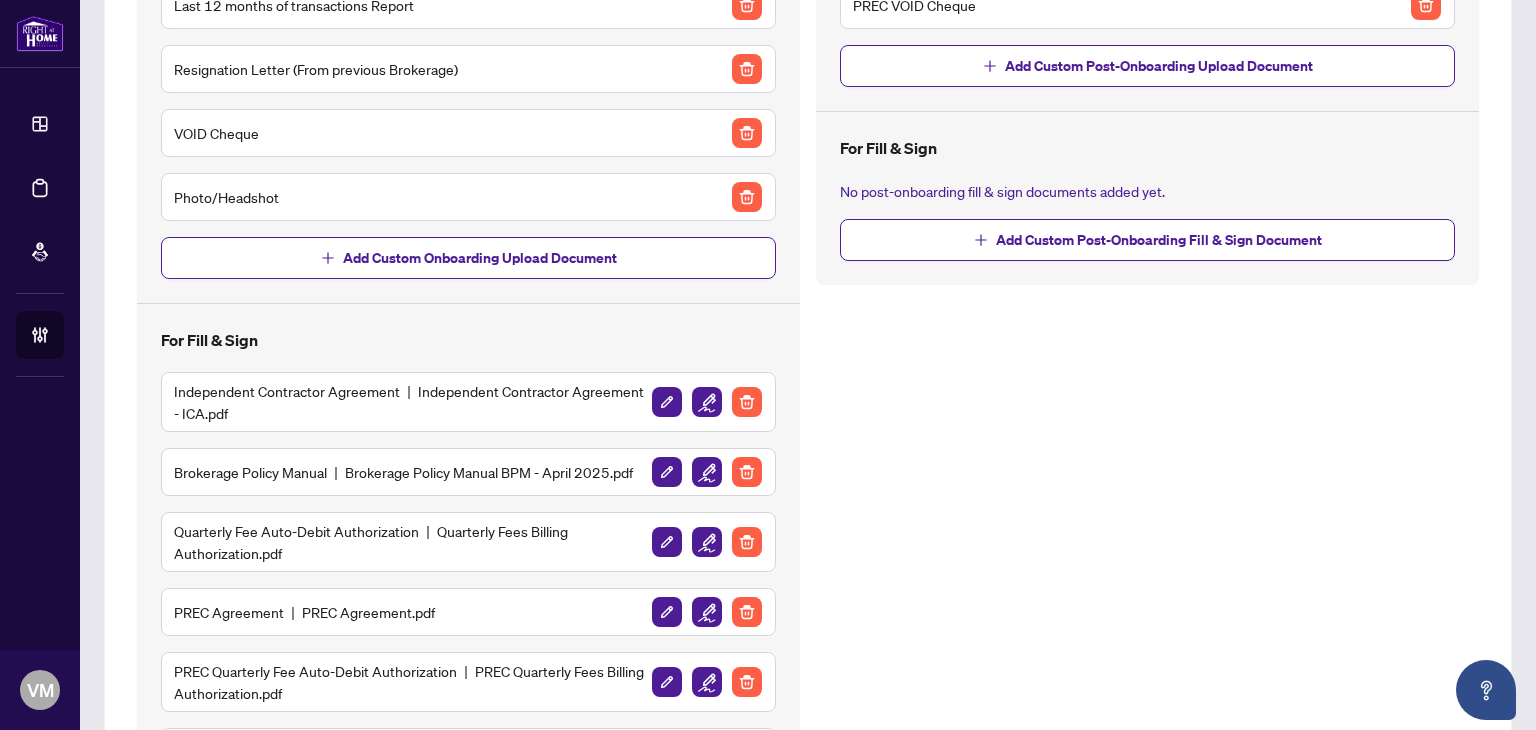 scroll, scrollTop: 512, scrollLeft: 0, axis: vertical 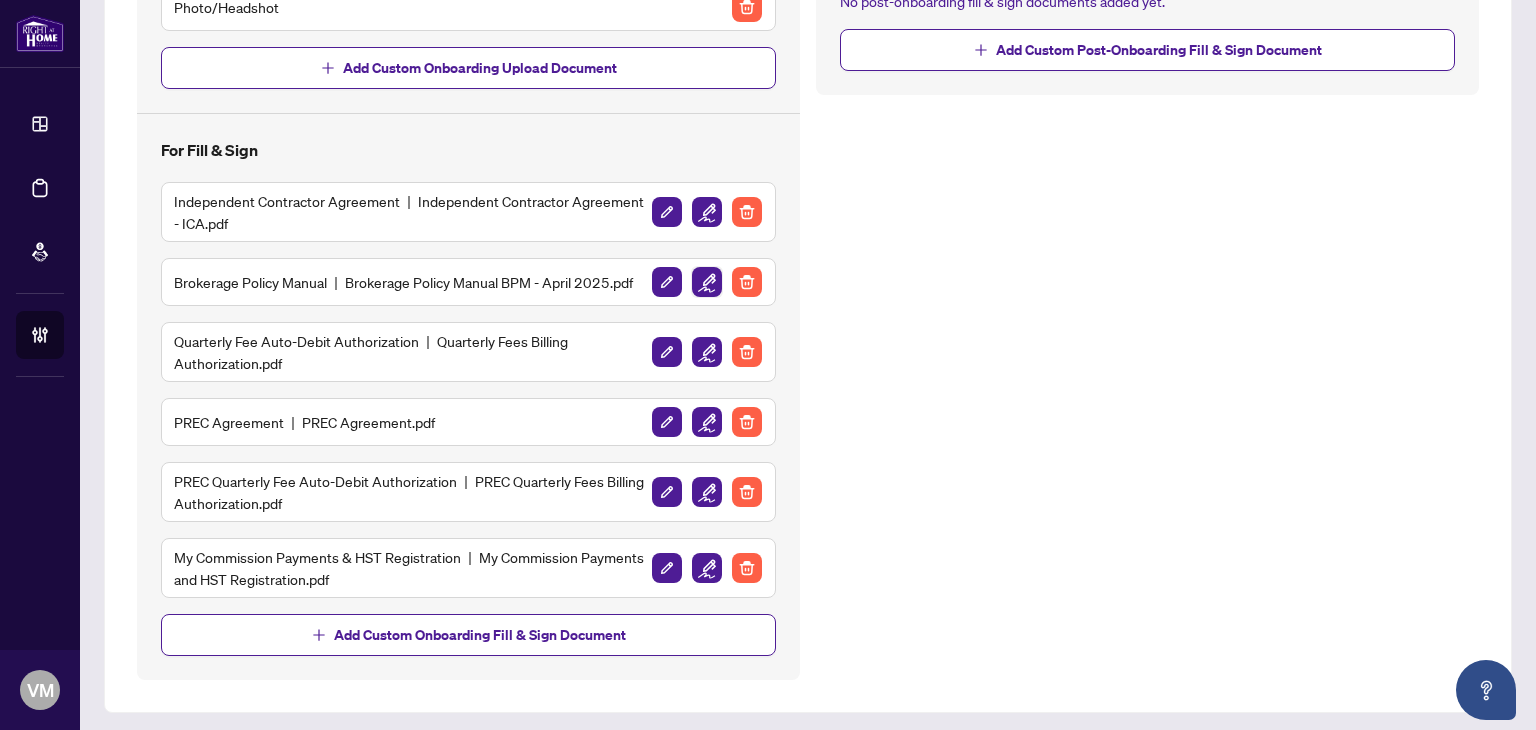 click at bounding box center (707, 282) 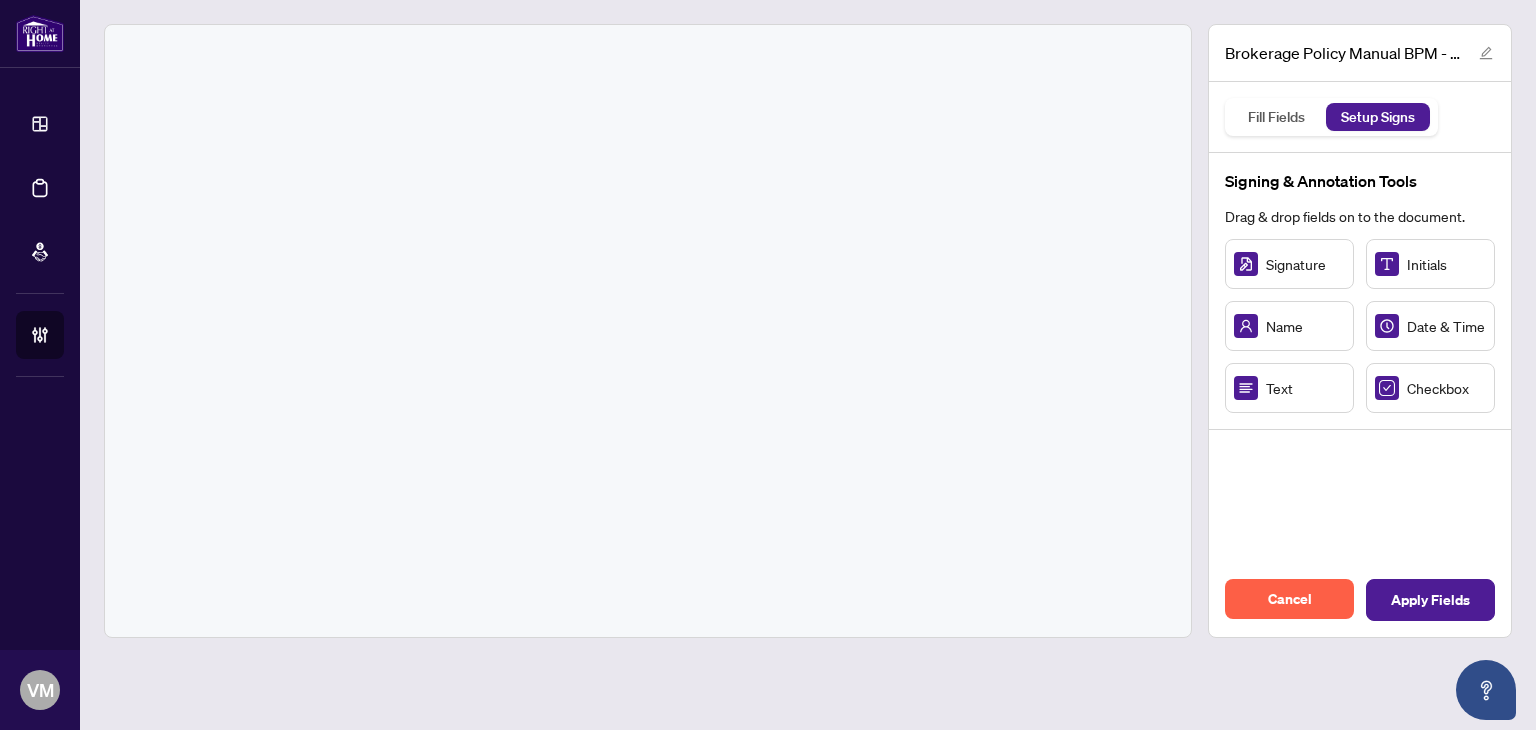 scroll, scrollTop: 0, scrollLeft: 0, axis: both 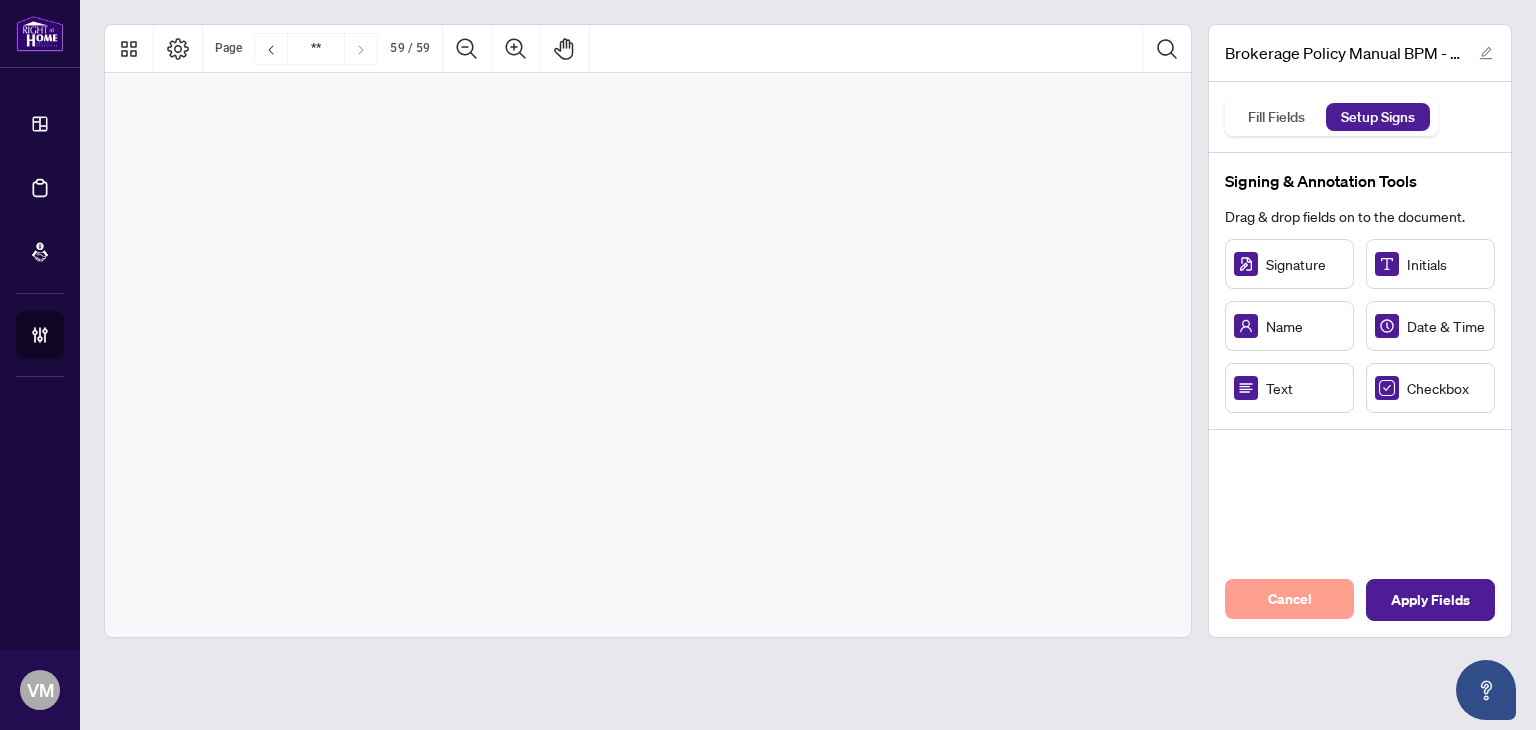 type on "**" 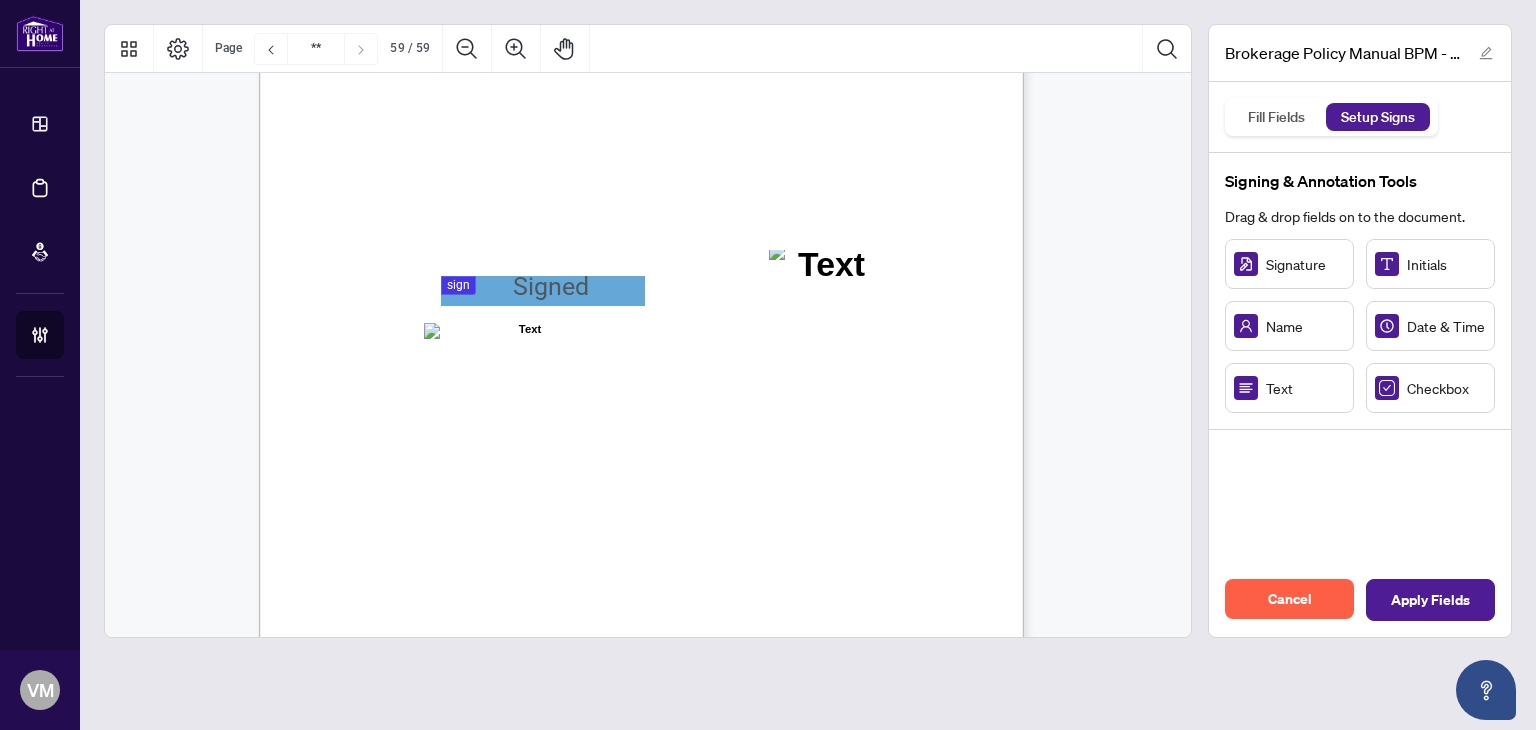 scroll, scrollTop: 59179, scrollLeft: 0, axis: vertical 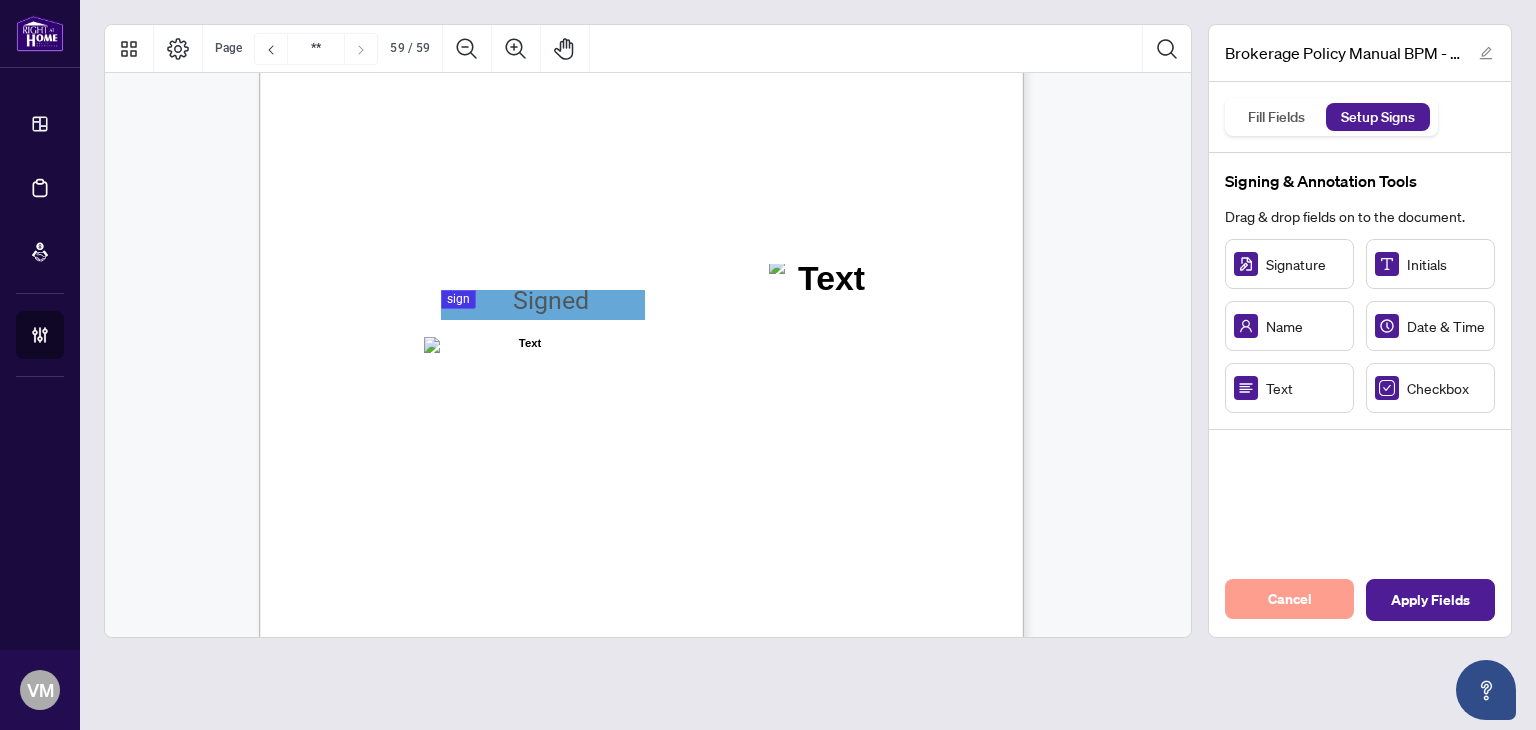 click on "Cancel" at bounding box center [1289, 599] 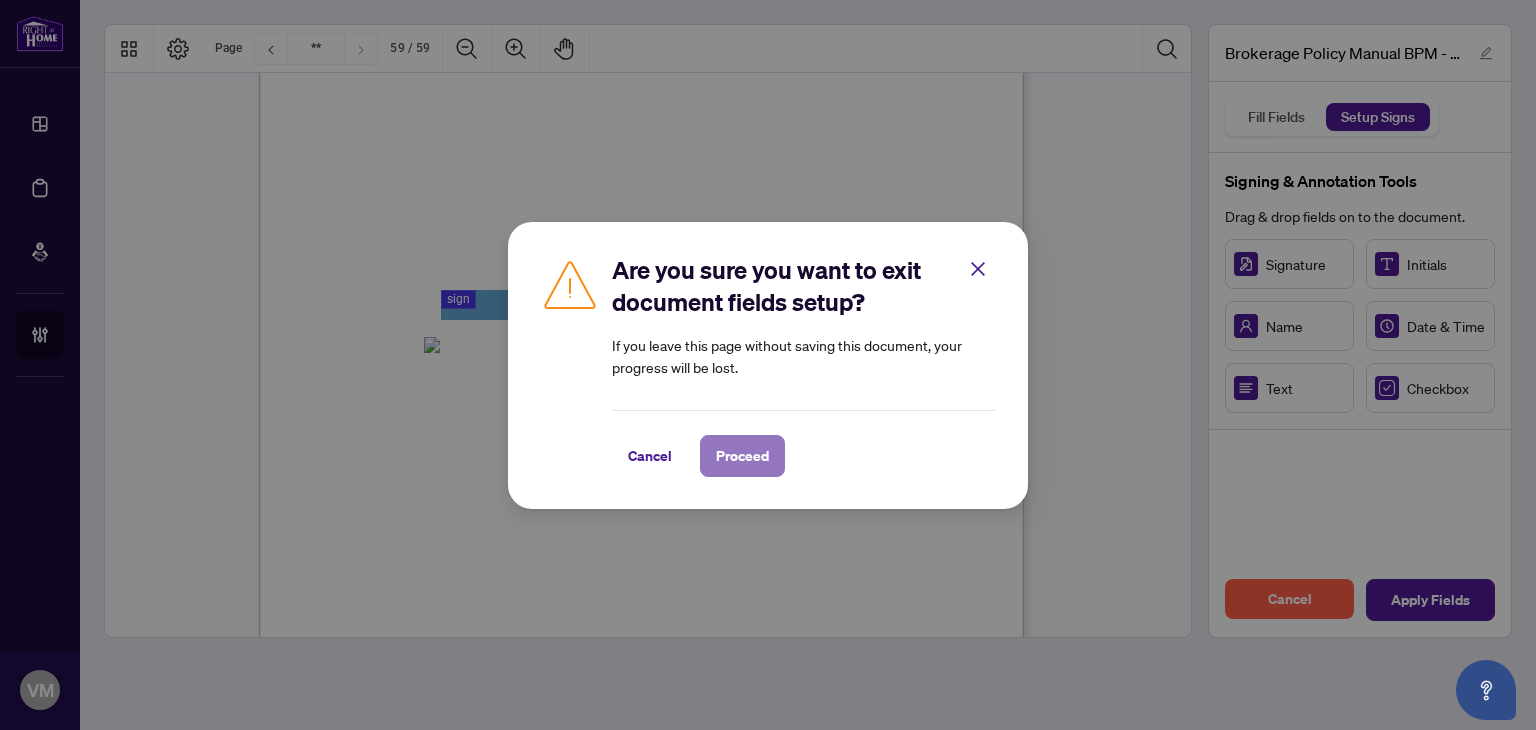 click on "Proceed" at bounding box center [742, 456] 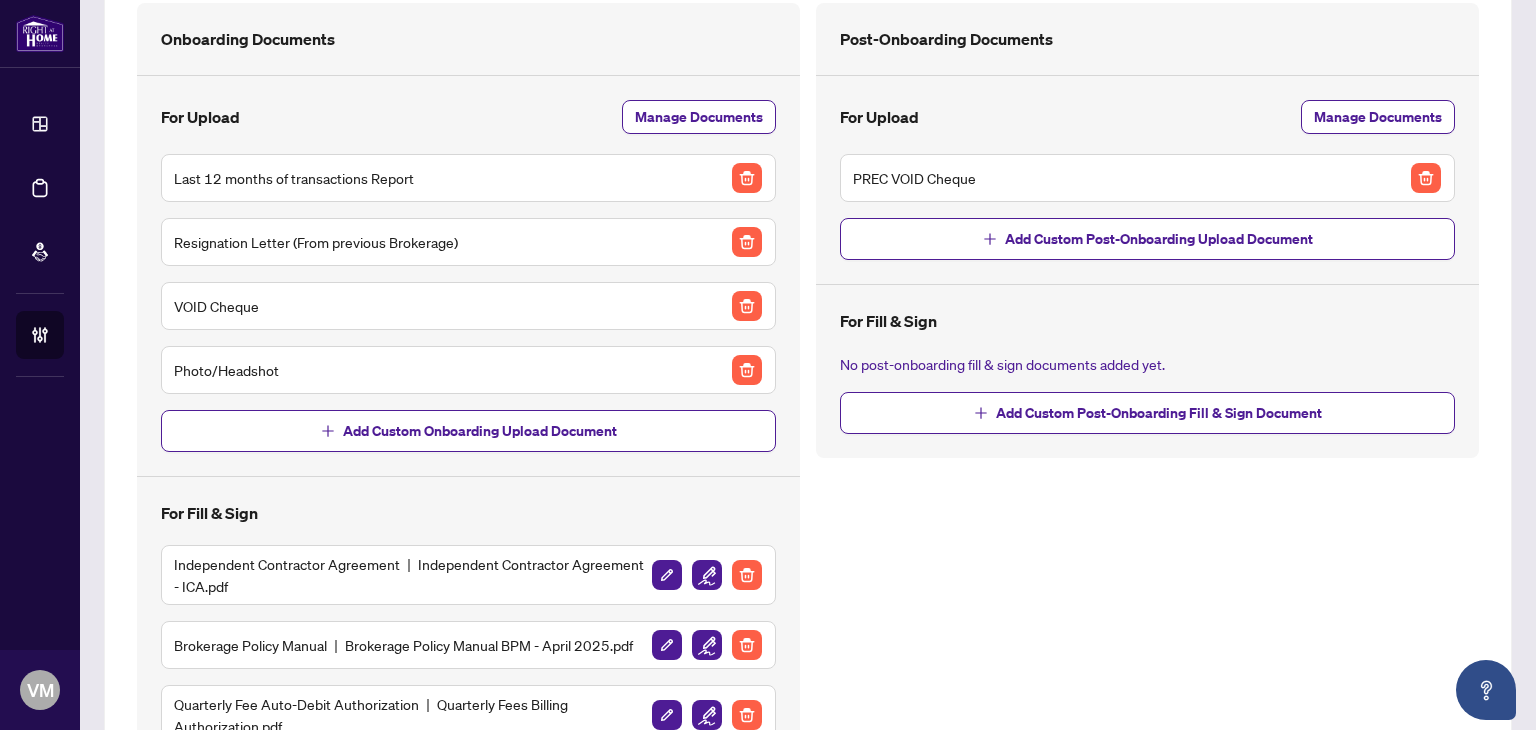 scroll, scrollTop: 0, scrollLeft: 0, axis: both 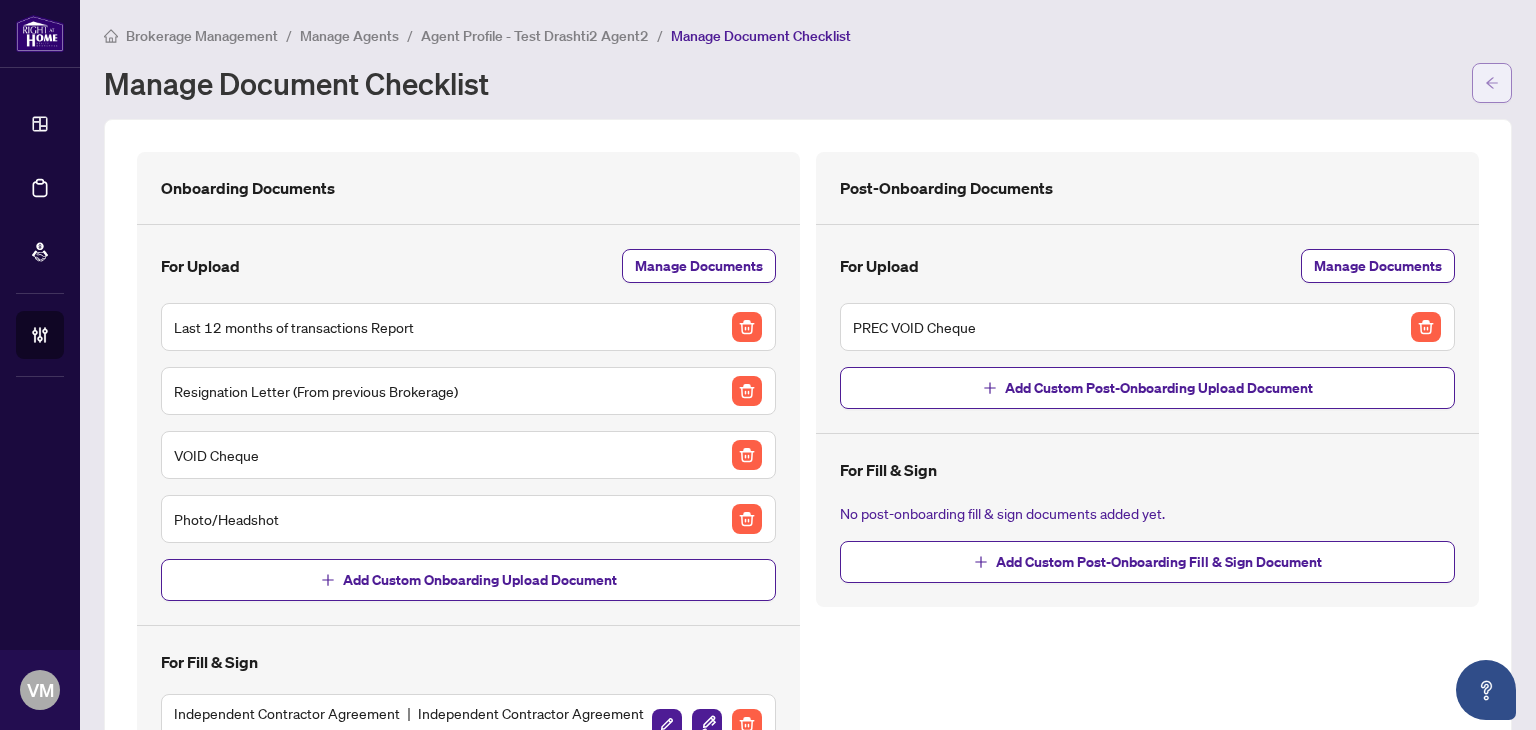 click at bounding box center (1492, 83) 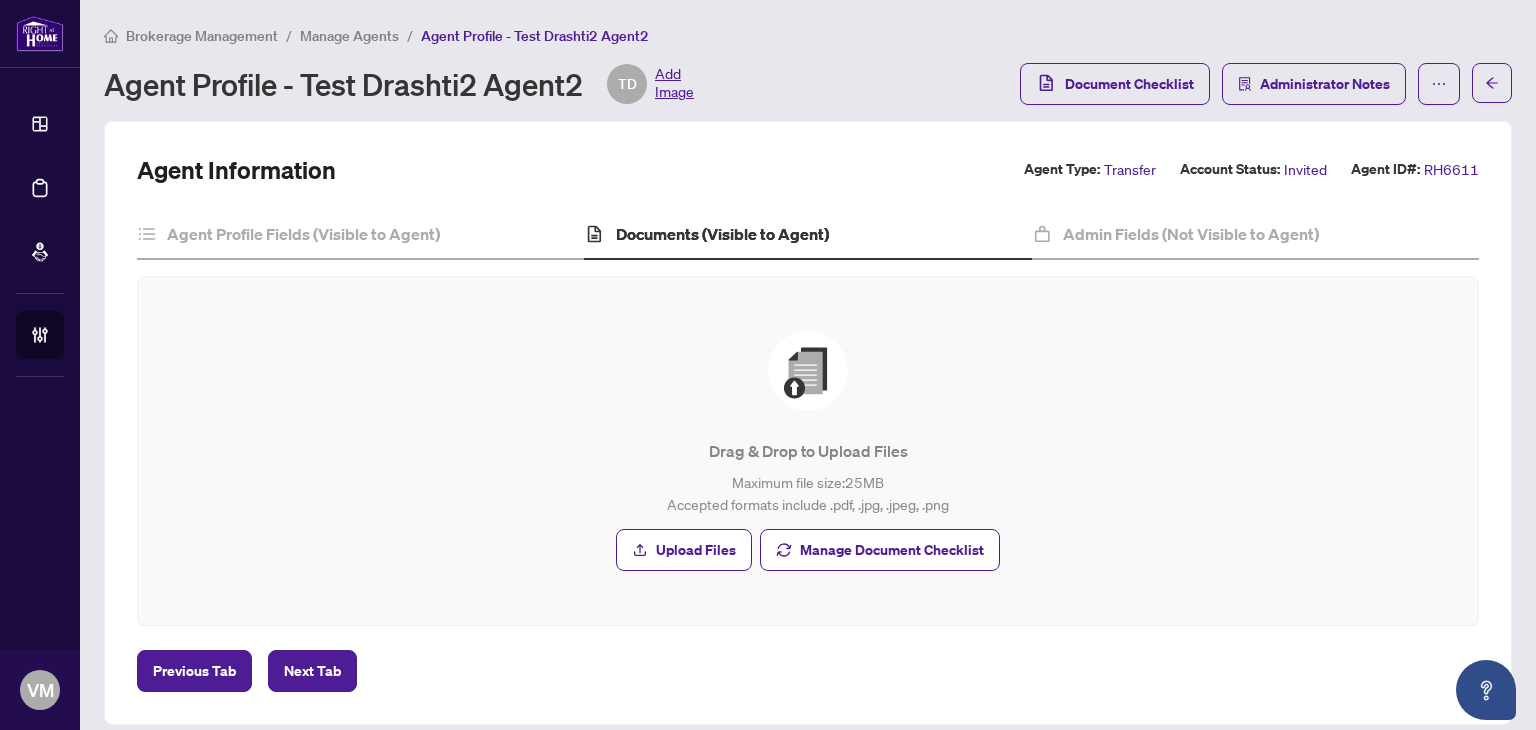 click on "Manage Agents" at bounding box center [349, 36] 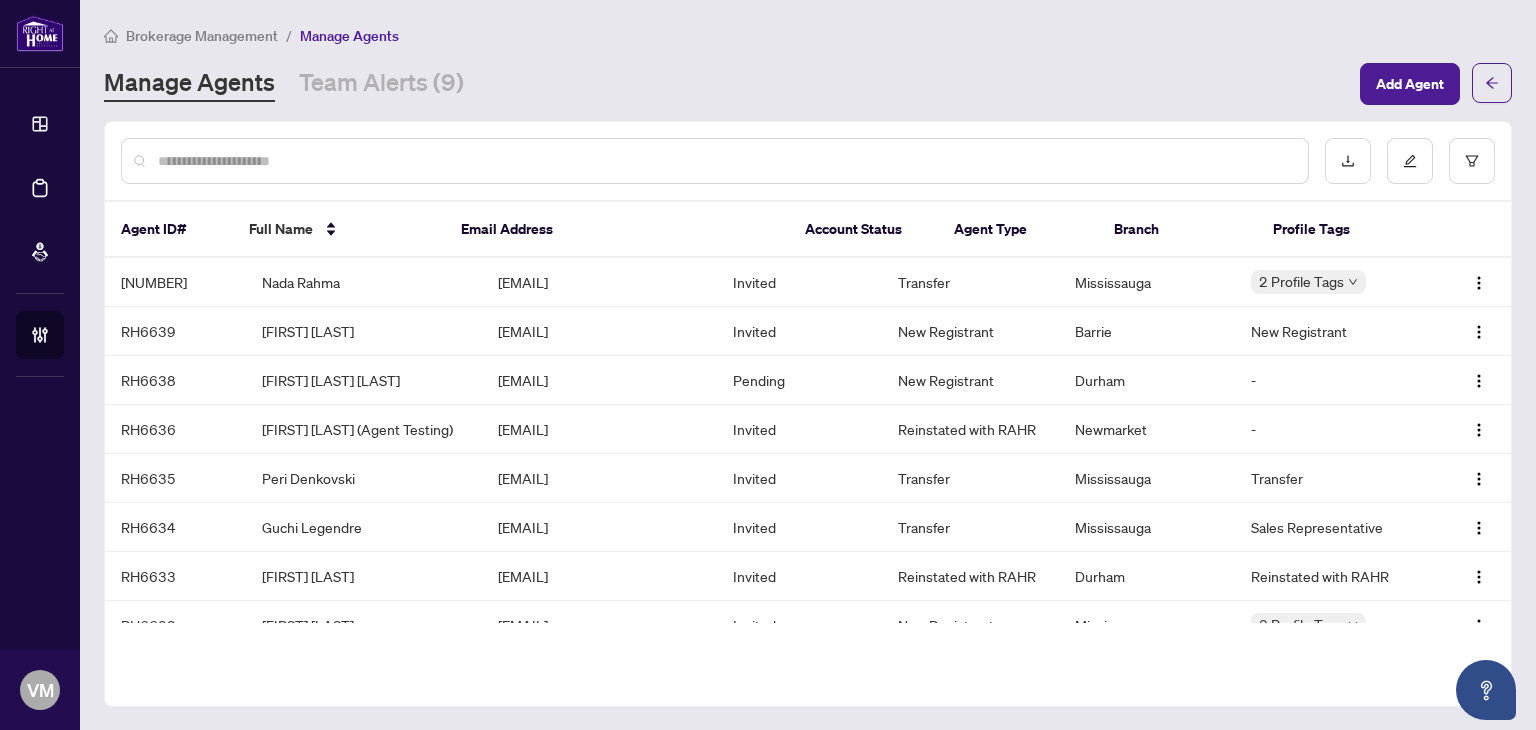 click at bounding box center [725, 161] 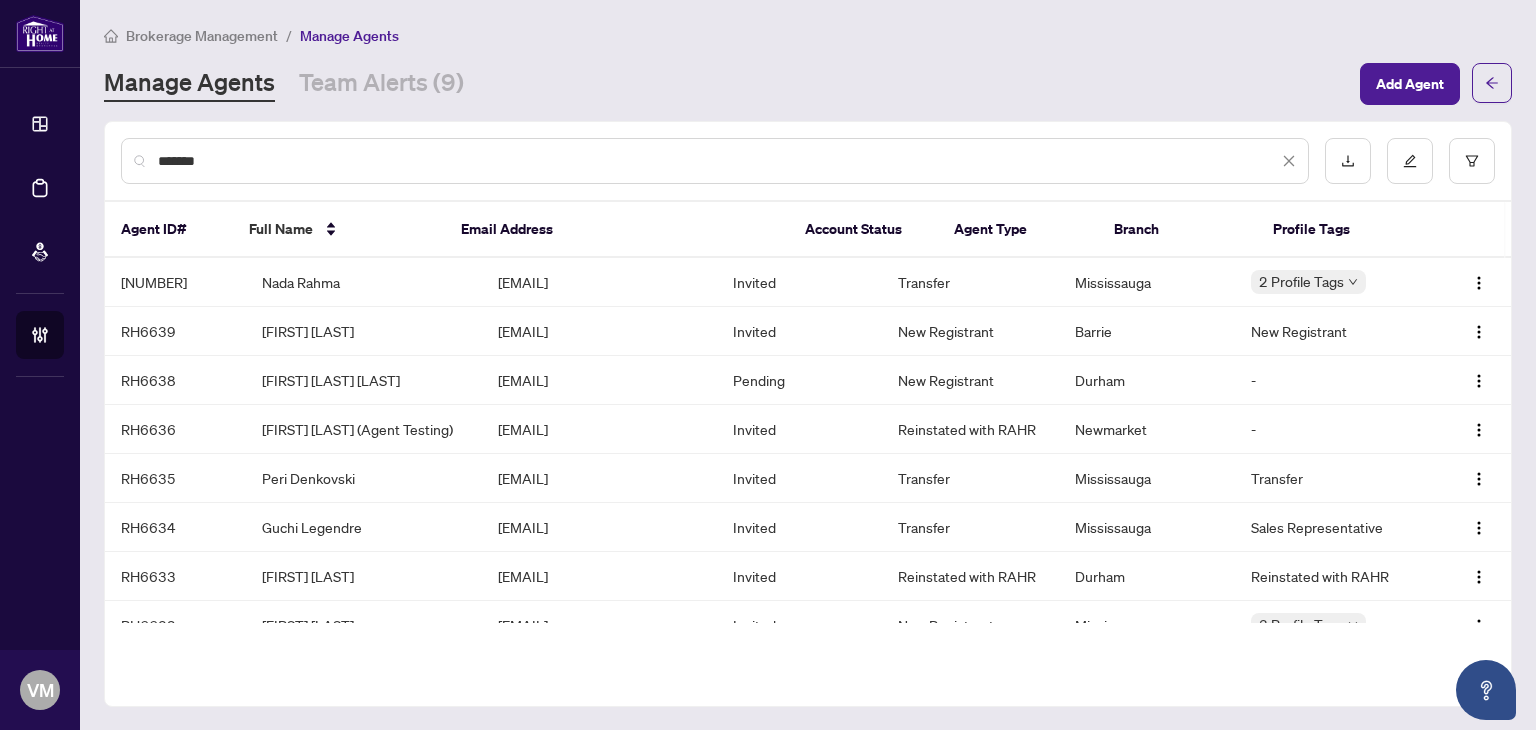 type on "*******" 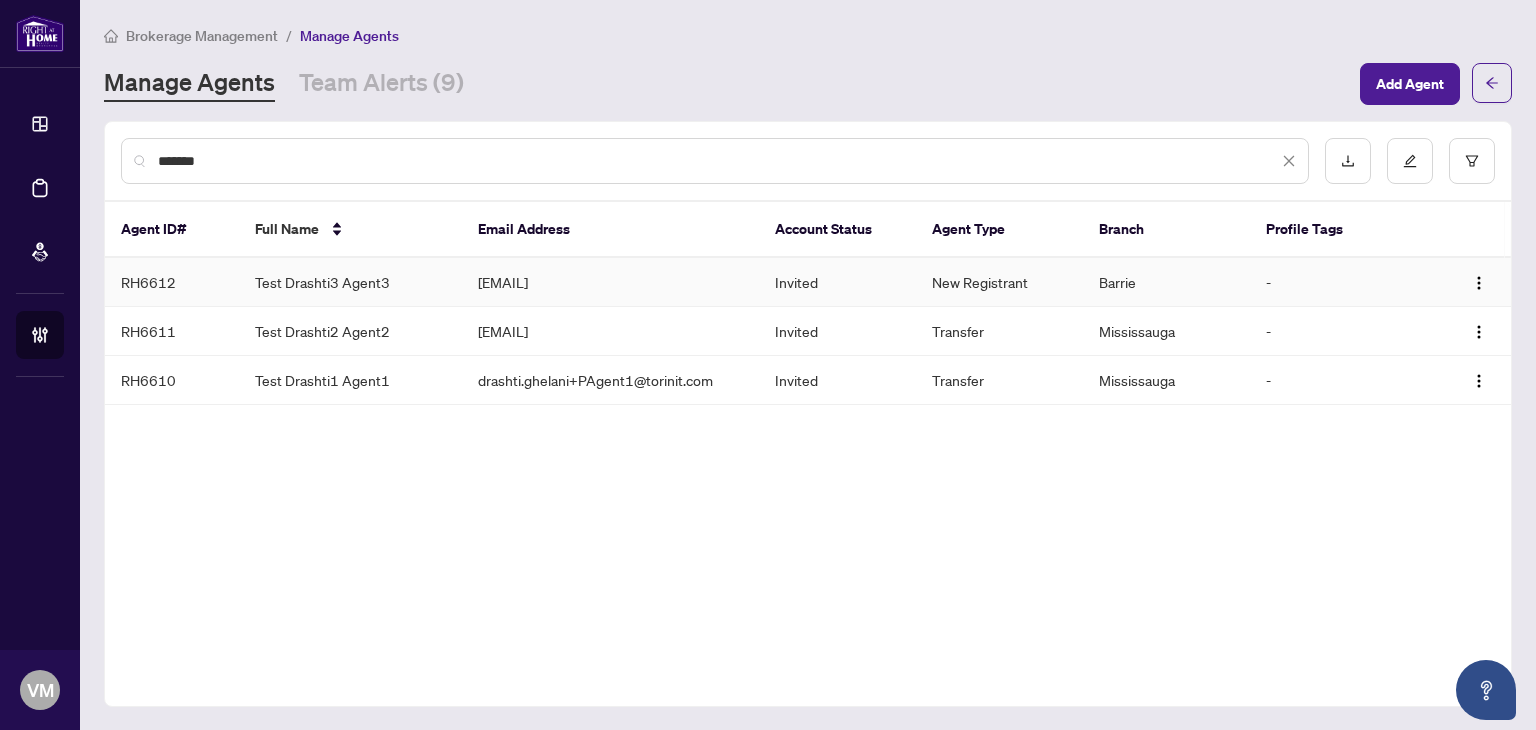 click on "[EMAIL]" at bounding box center [611, 282] 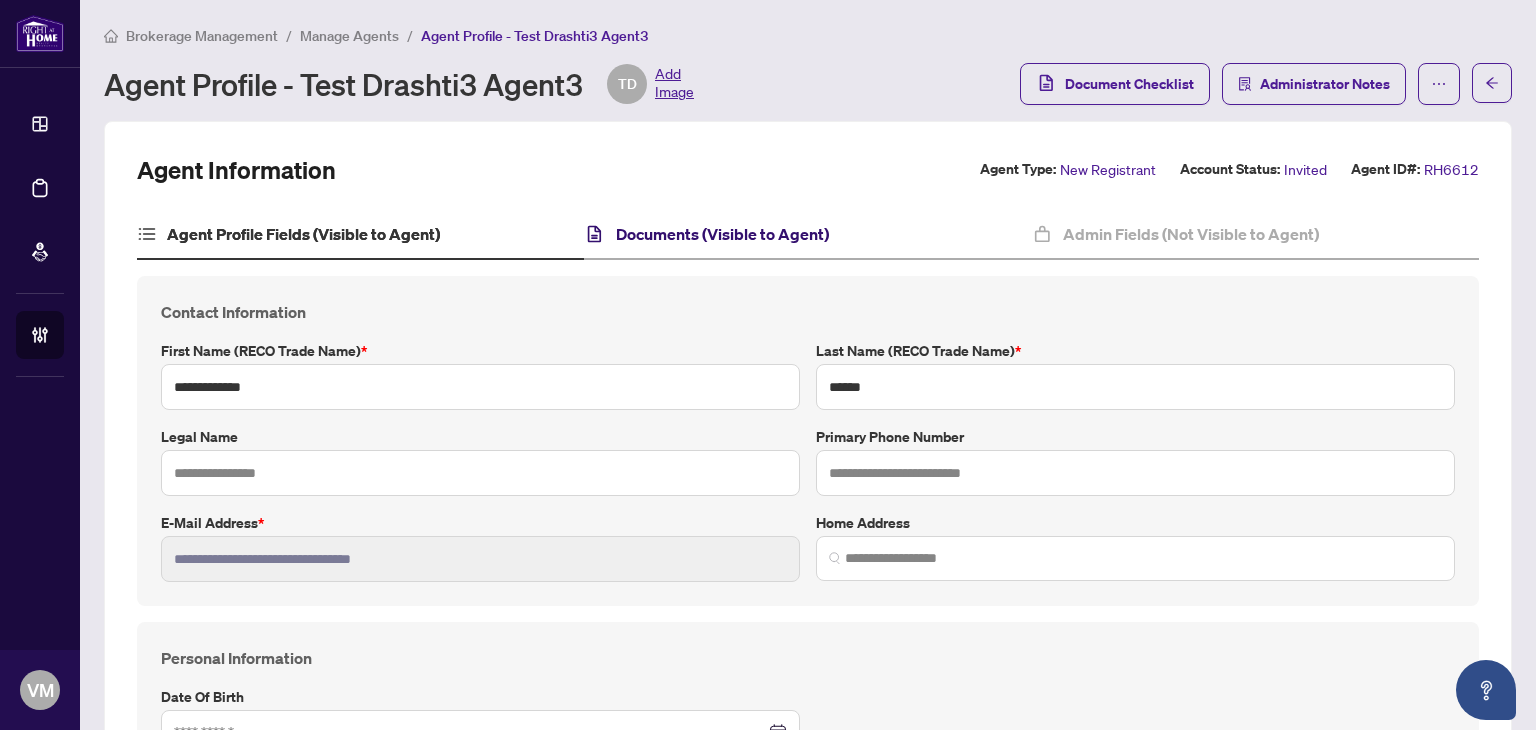 click on "Documents (Visible to Agent)" at bounding box center (722, 234) 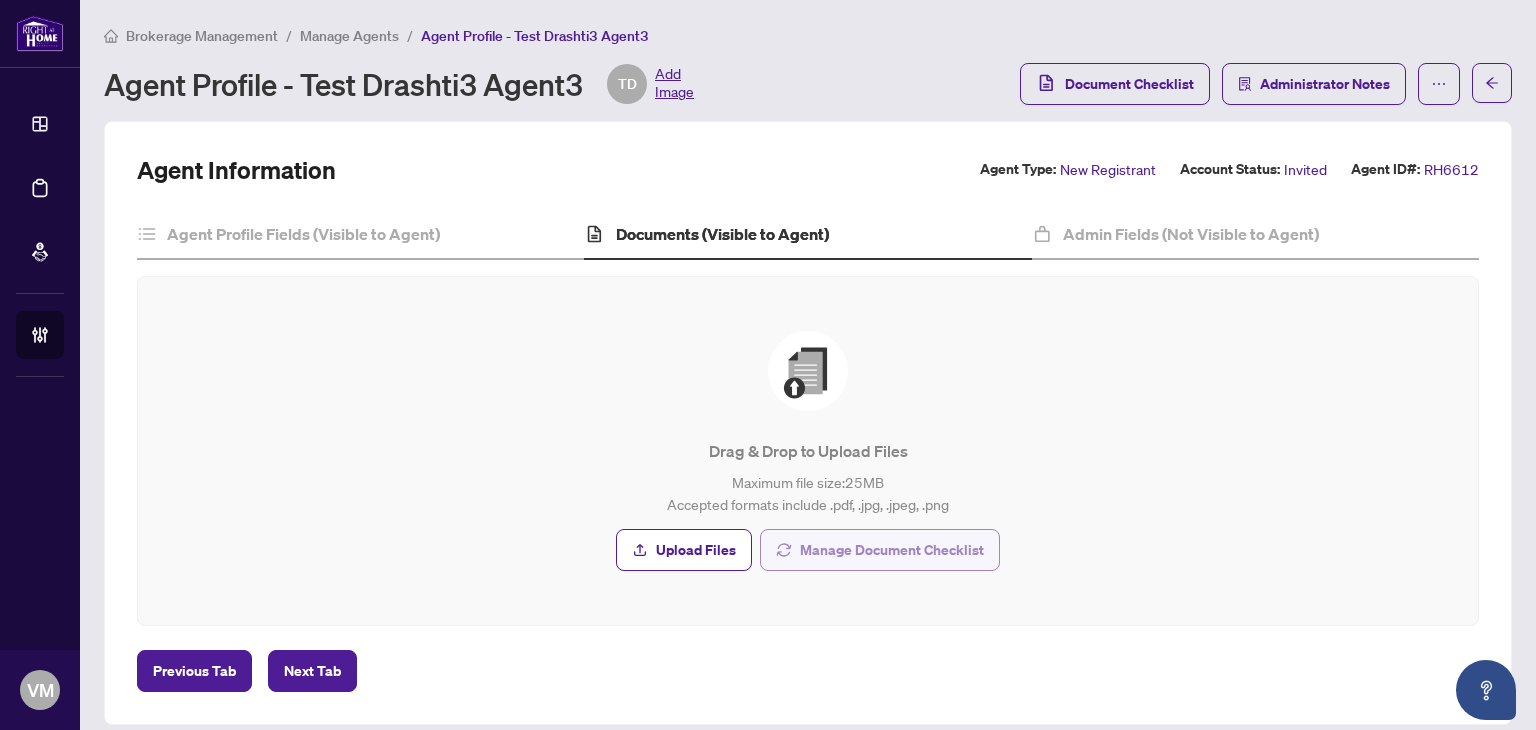 click on "Manage Document Checklist" at bounding box center (892, 550) 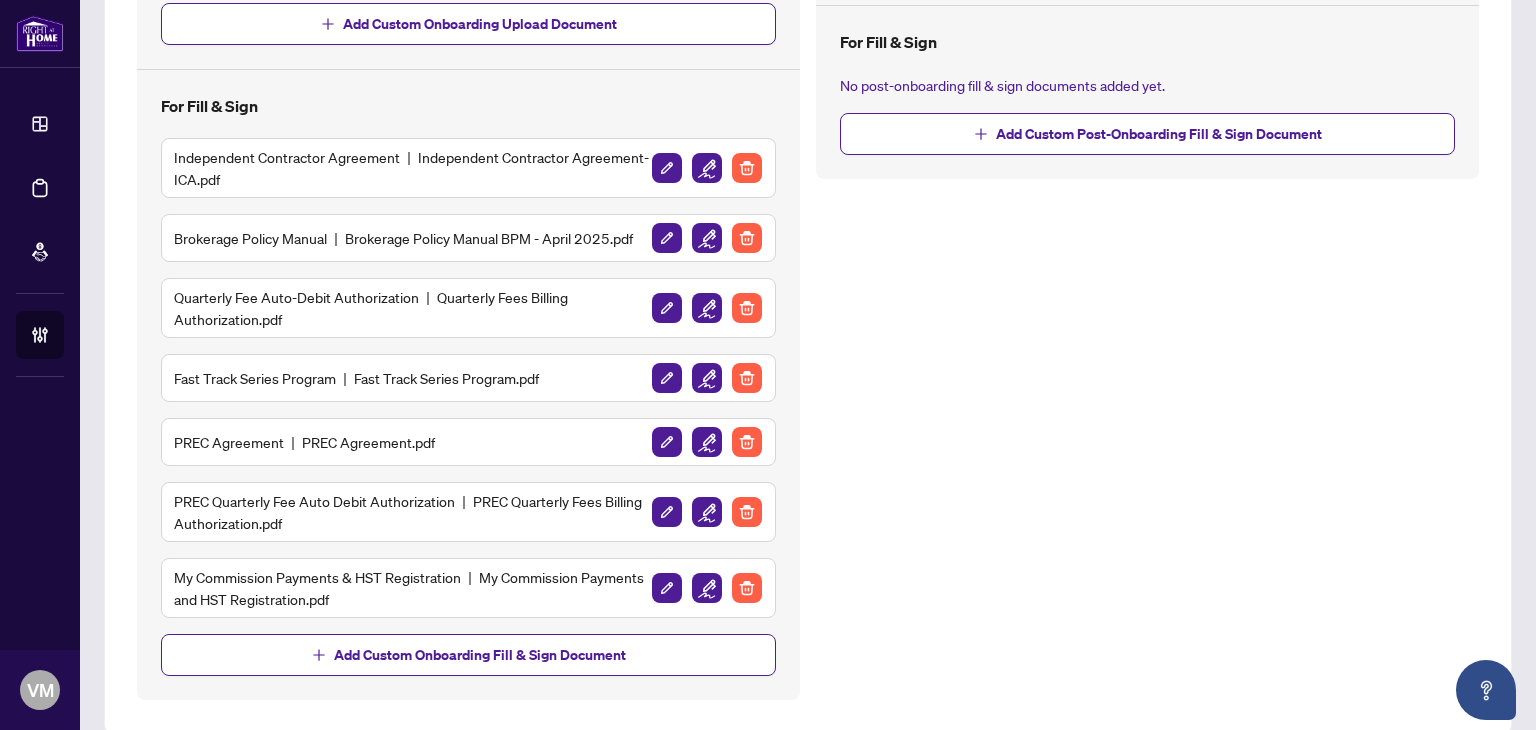 scroll, scrollTop: 415, scrollLeft: 0, axis: vertical 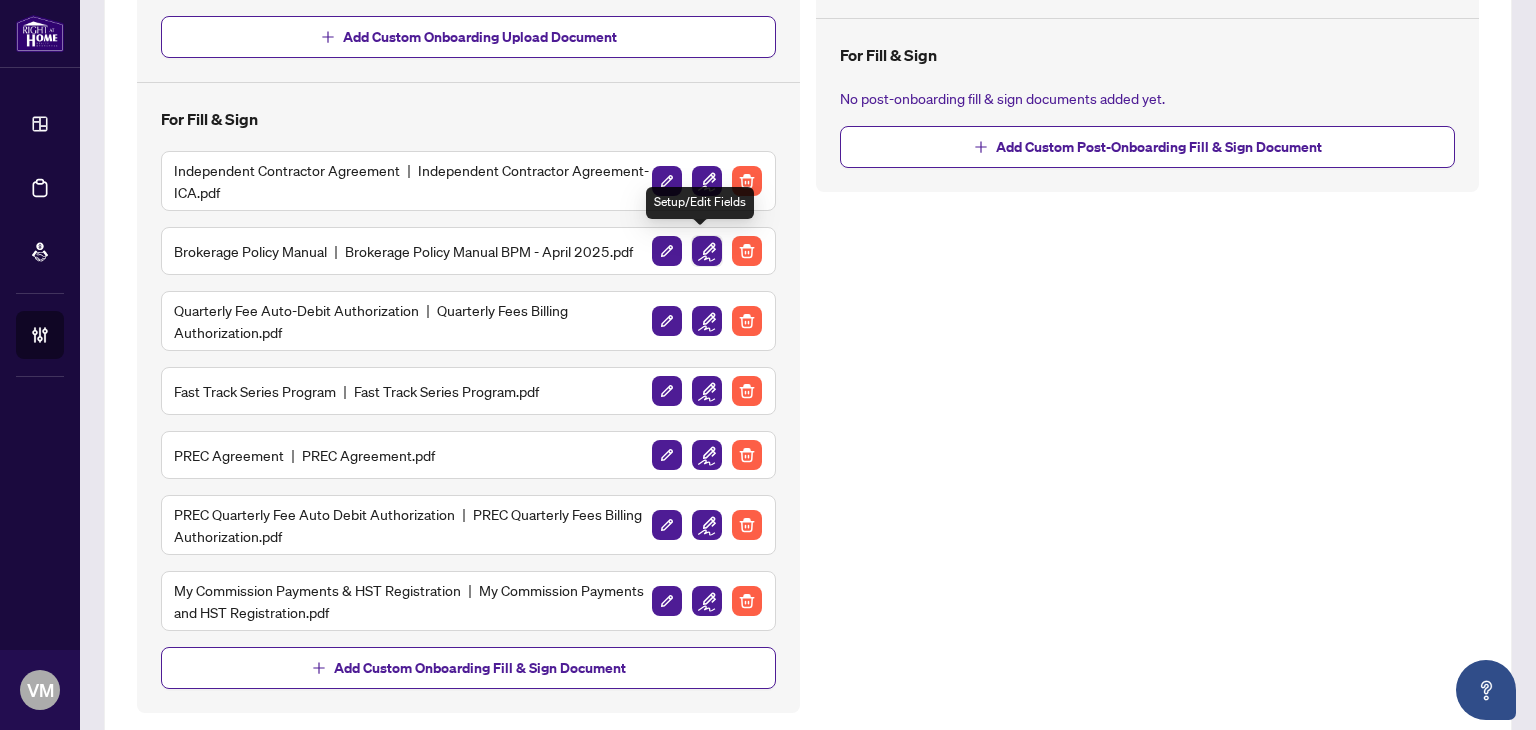 click at bounding box center (707, 251) 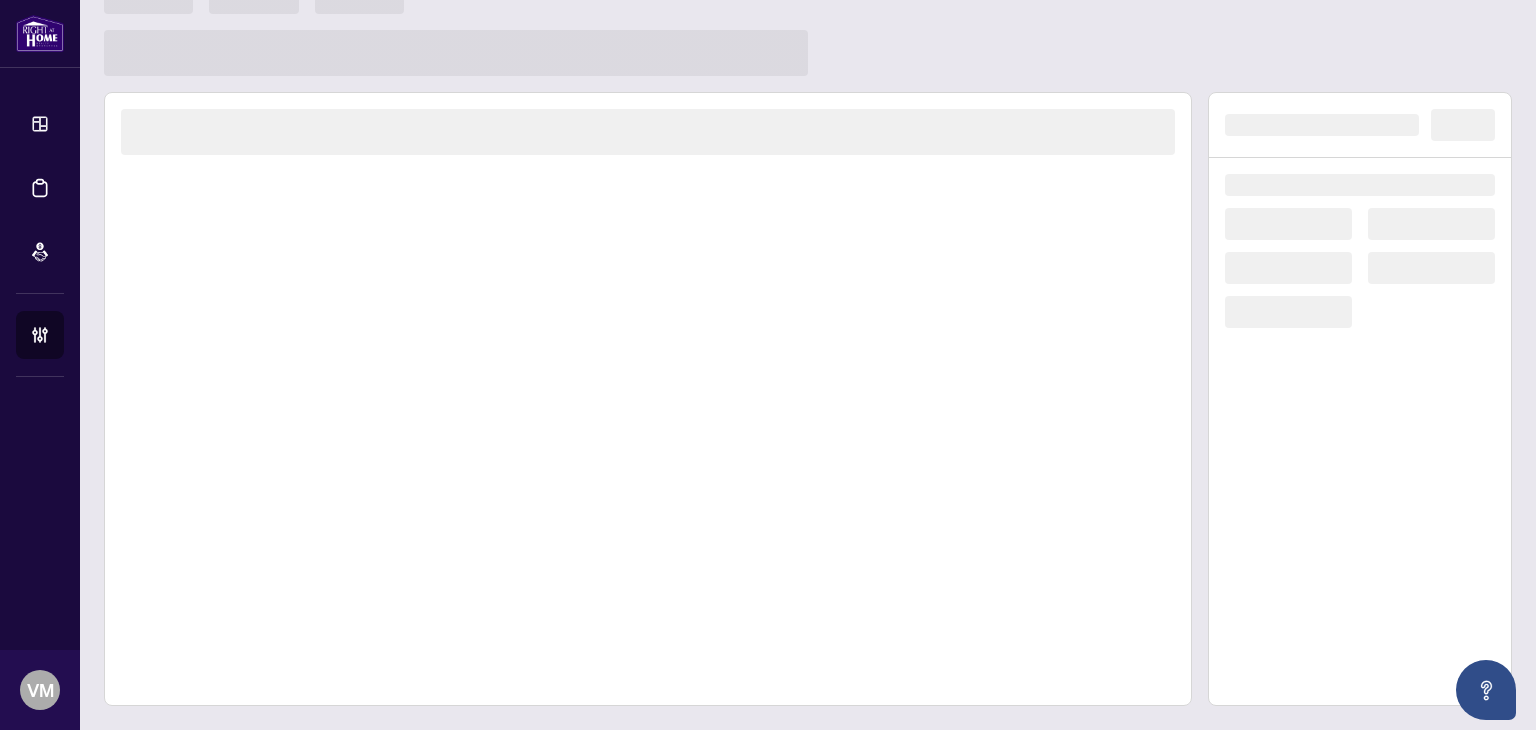 scroll, scrollTop: 0, scrollLeft: 0, axis: both 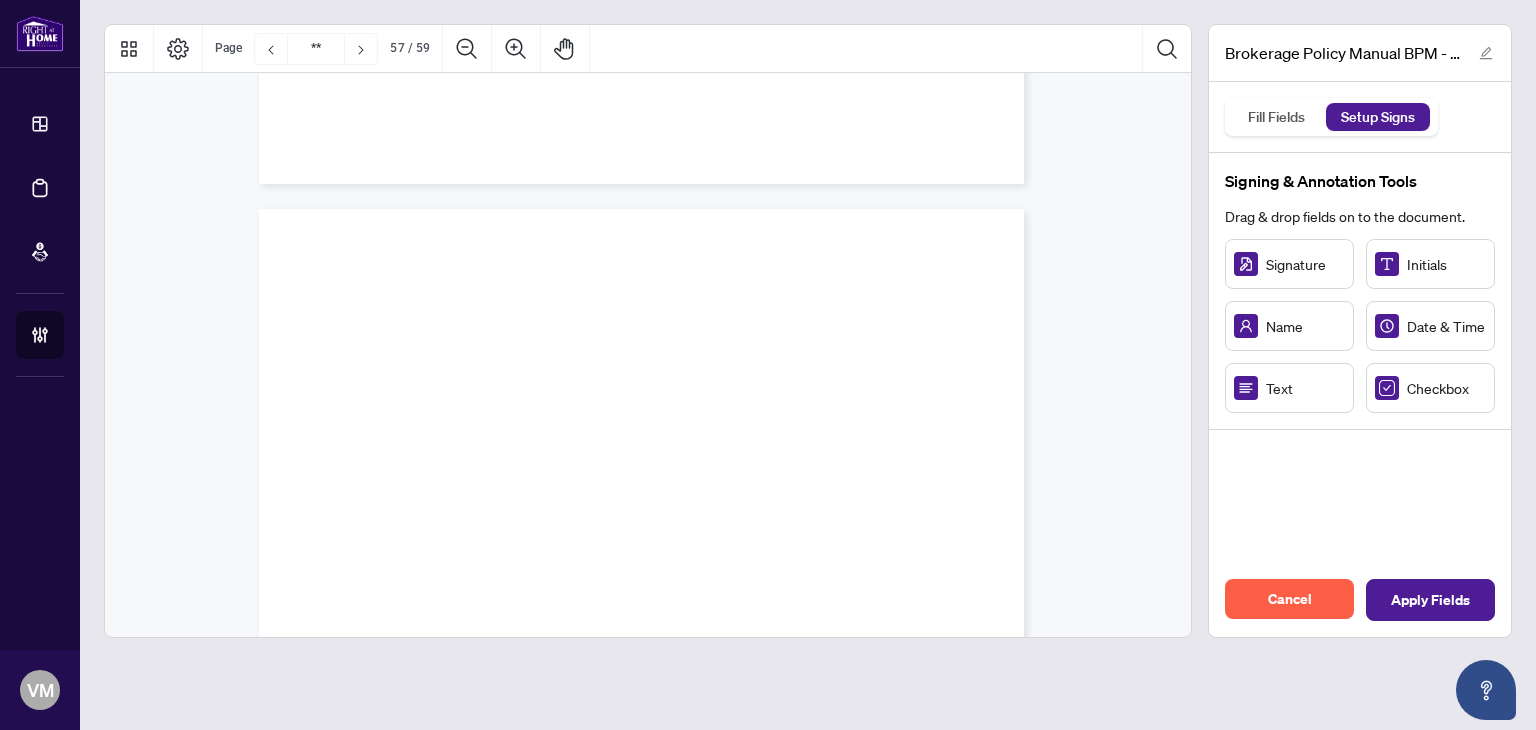 type on "**" 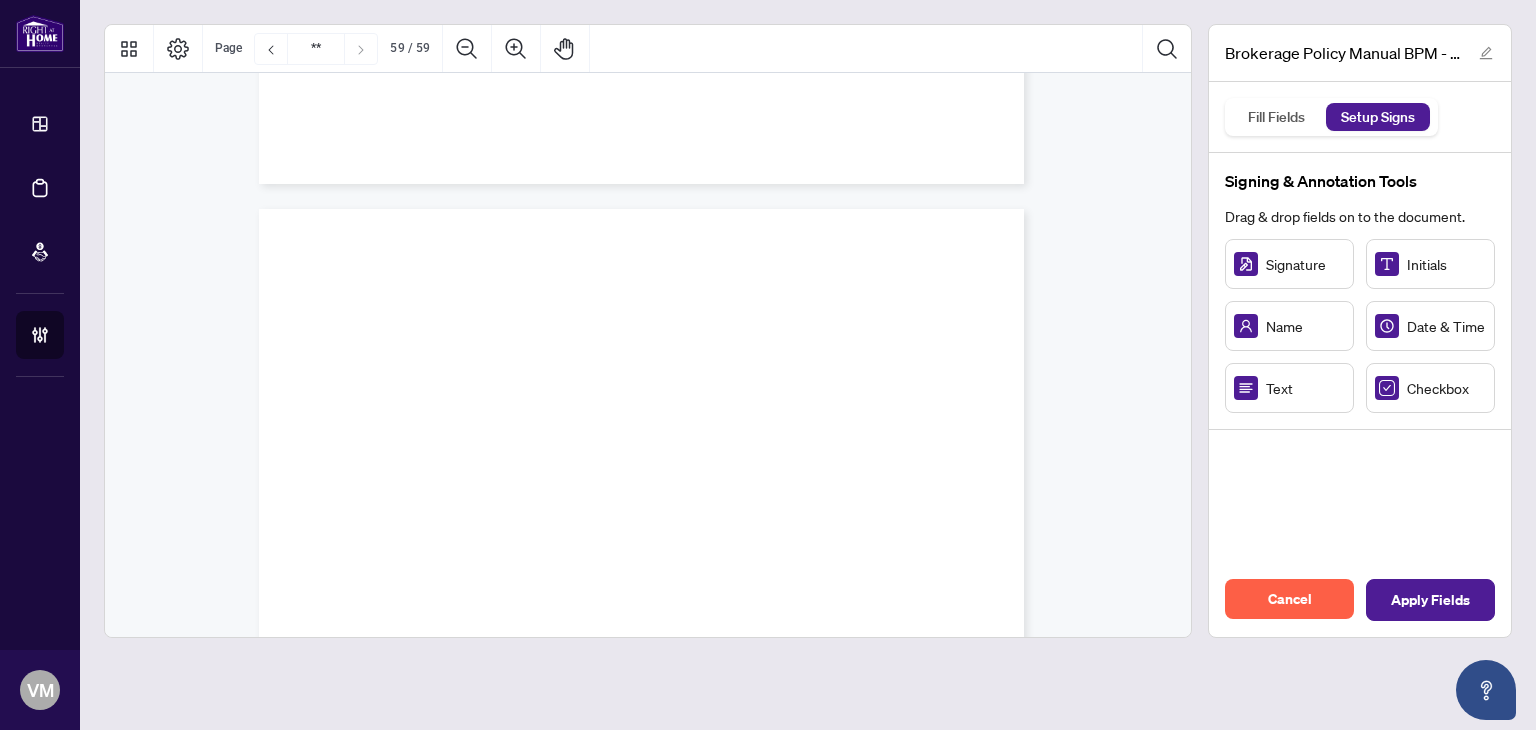 scroll, scrollTop: 59336, scrollLeft: 0, axis: vertical 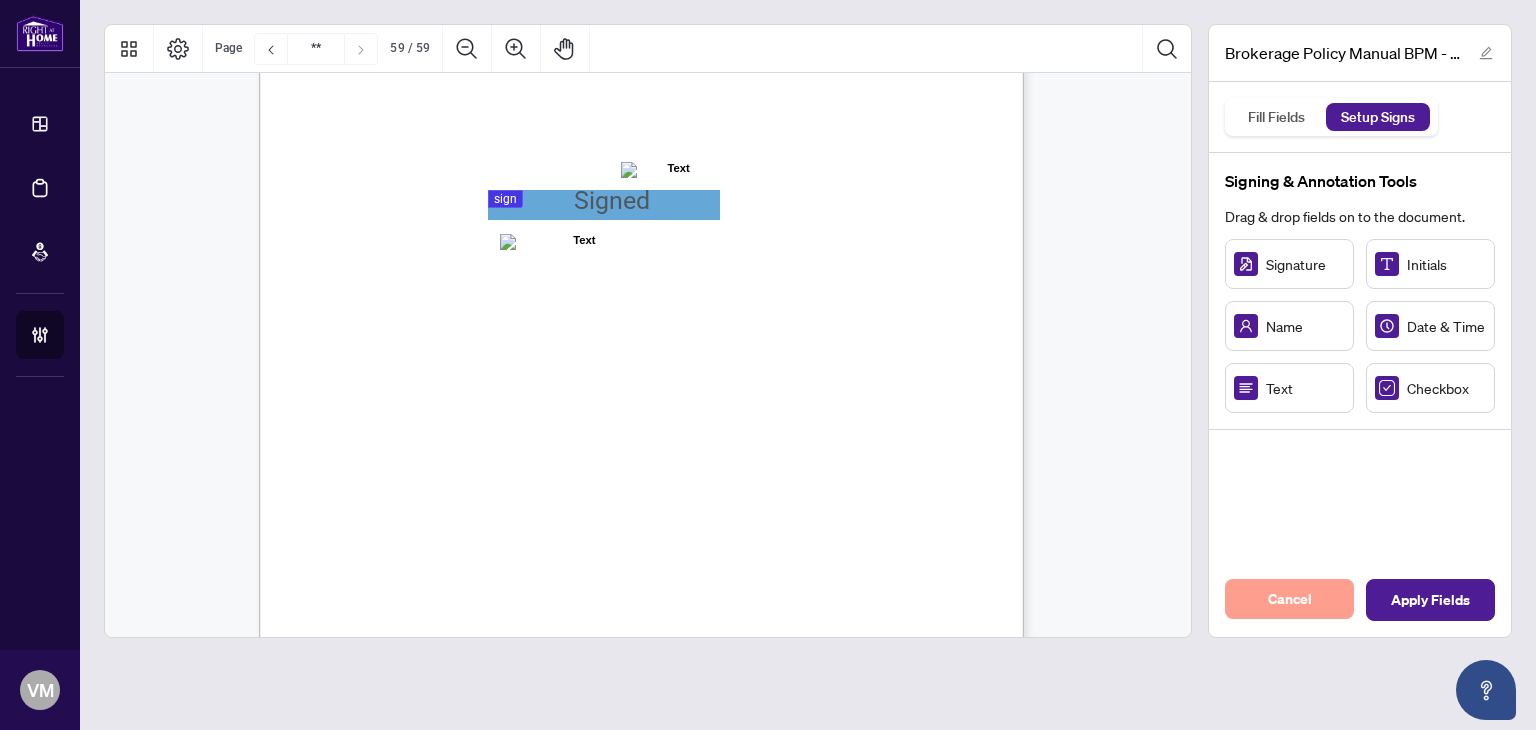 click on "Cancel" at bounding box center (1290, 599) 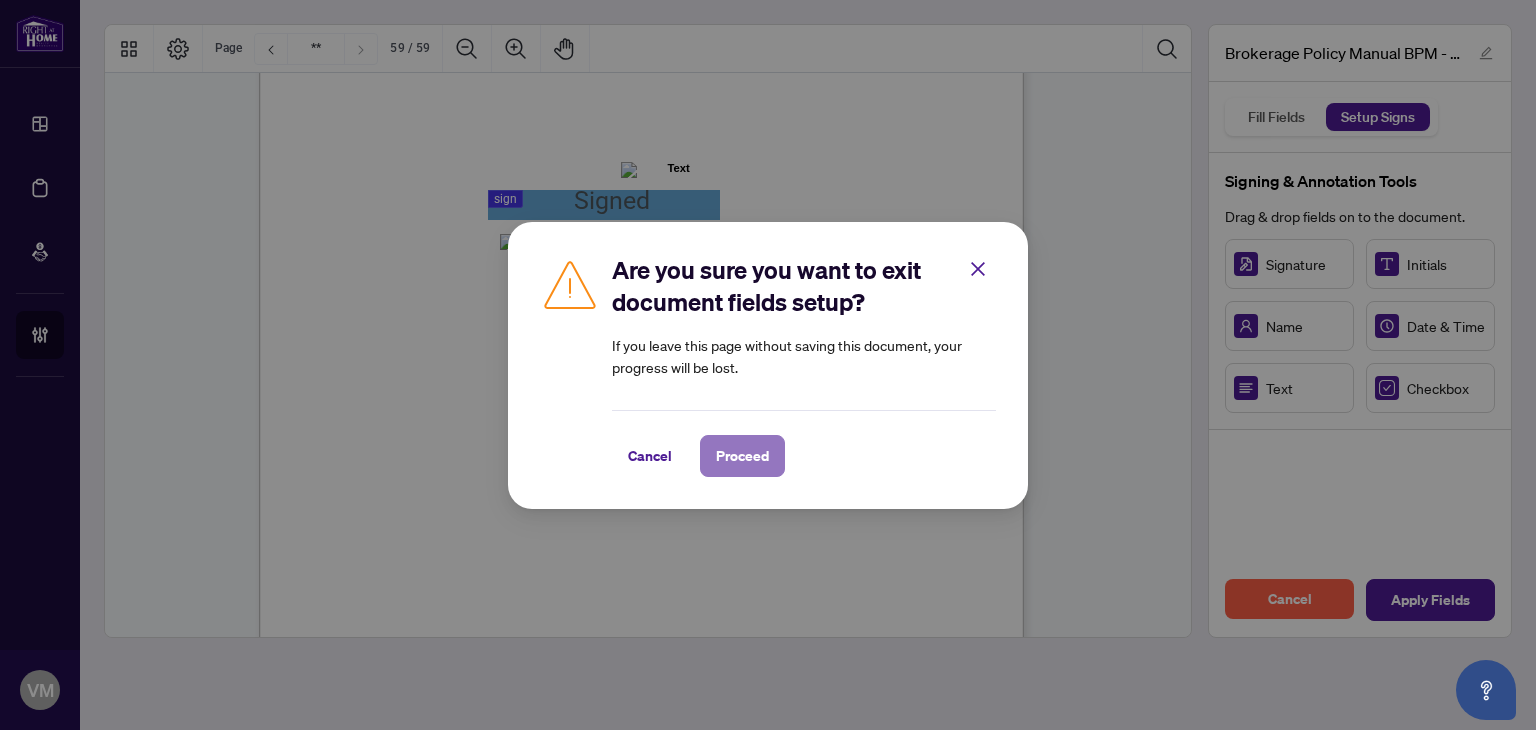 click on "Proceed" at bounding box center [742, 456] 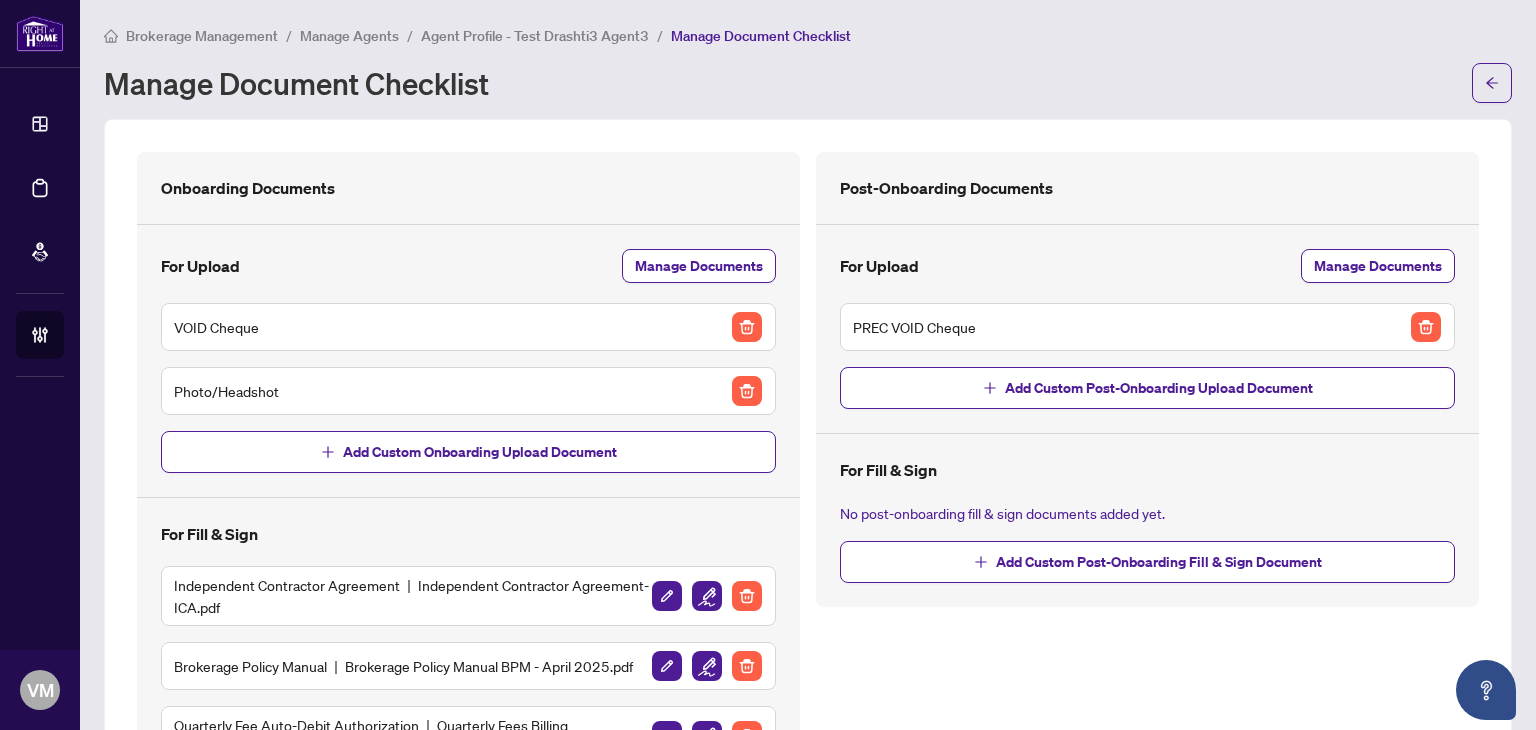 click on "Manage Agents" at bounding box center (349, 36) 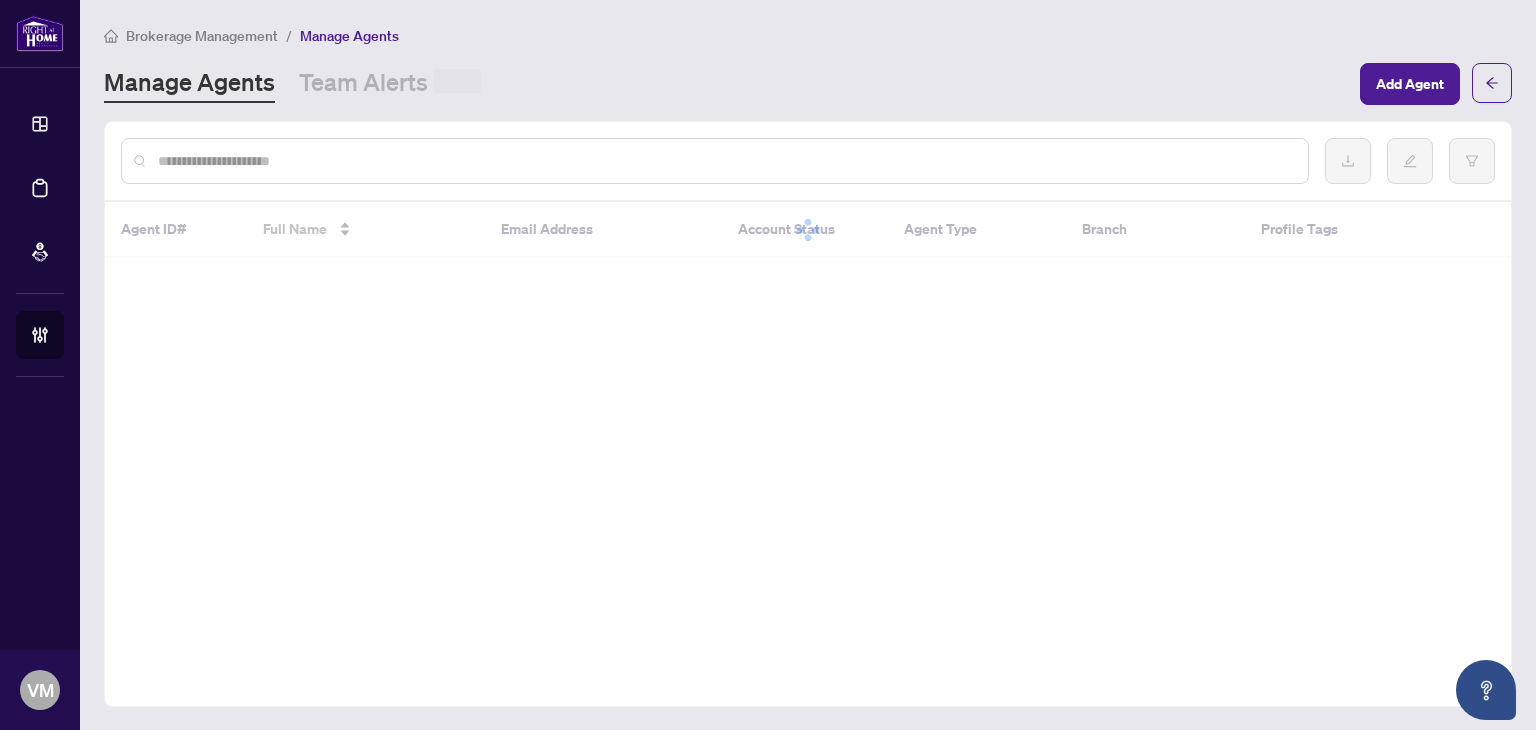 click on "Manage Agents" at bounding box center (349, 36) 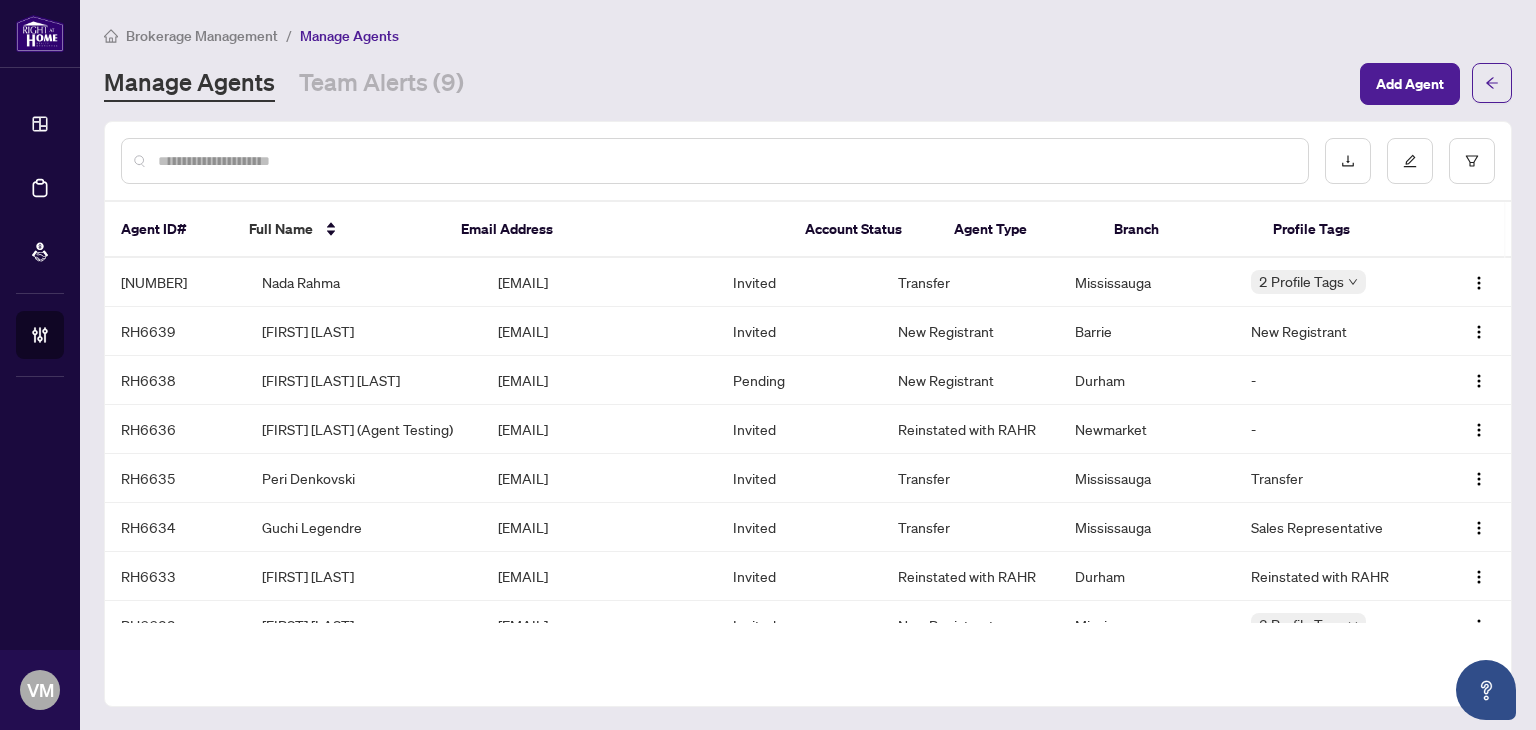 click at bounding box center [725, 161] 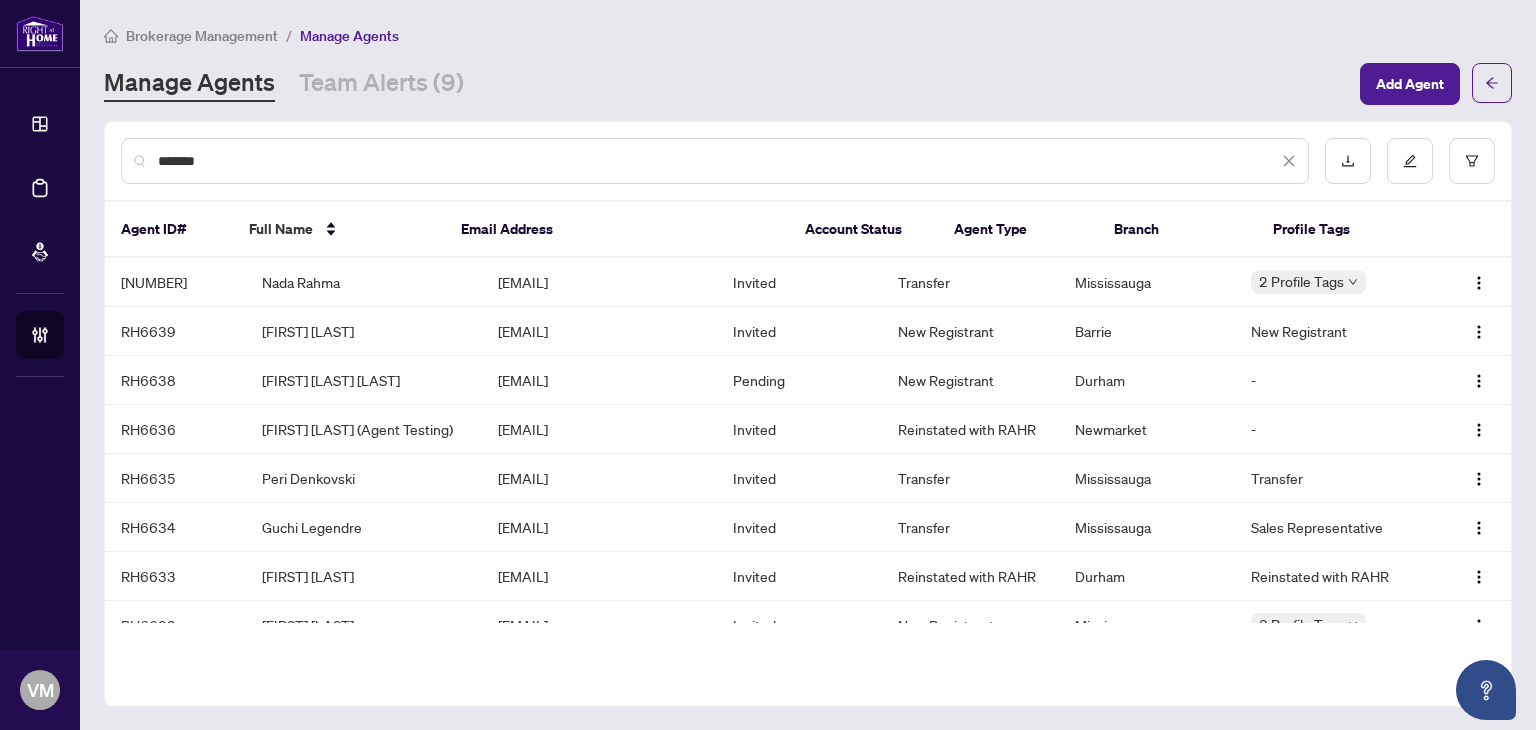 type on "*******" 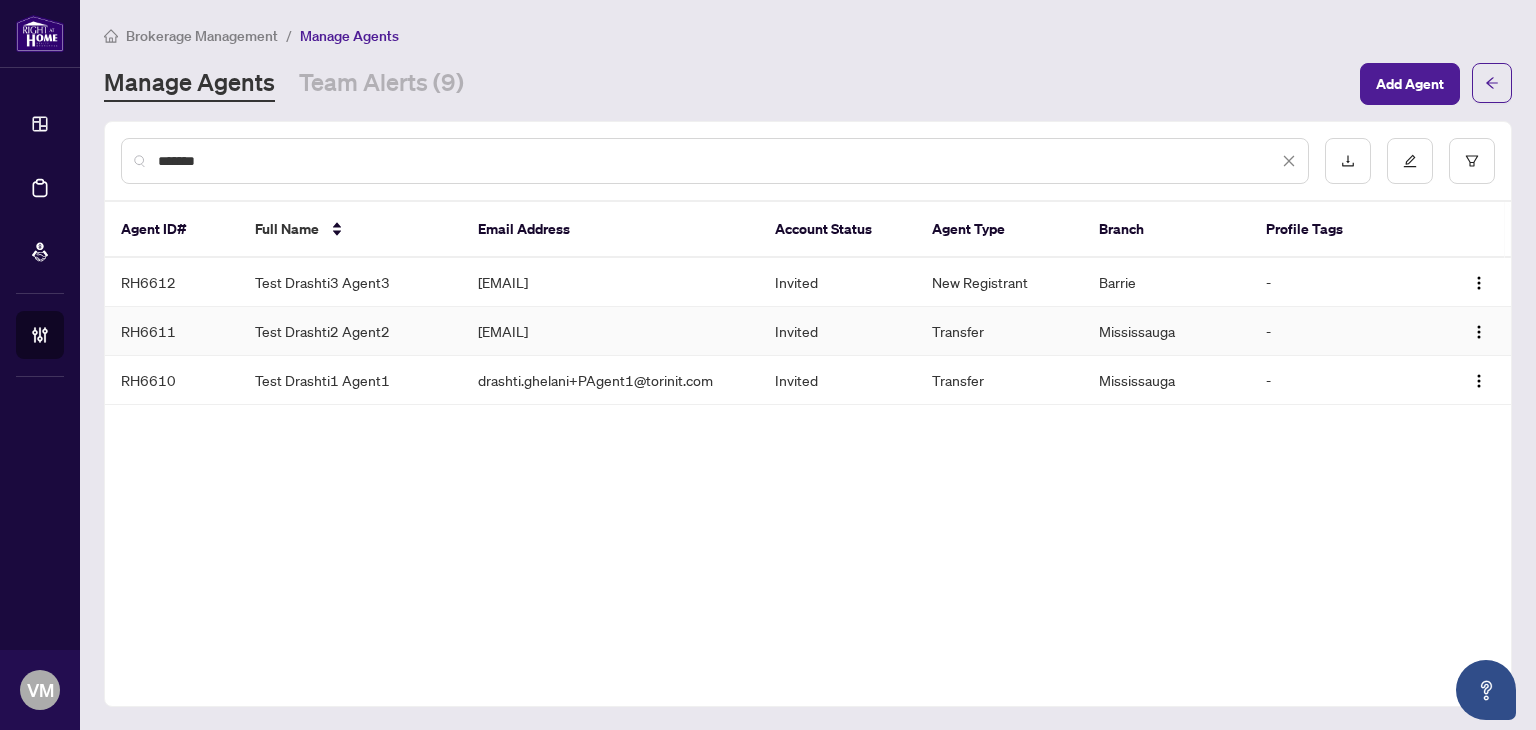click on "[EMAIL]" at bounding box center [611, 331] 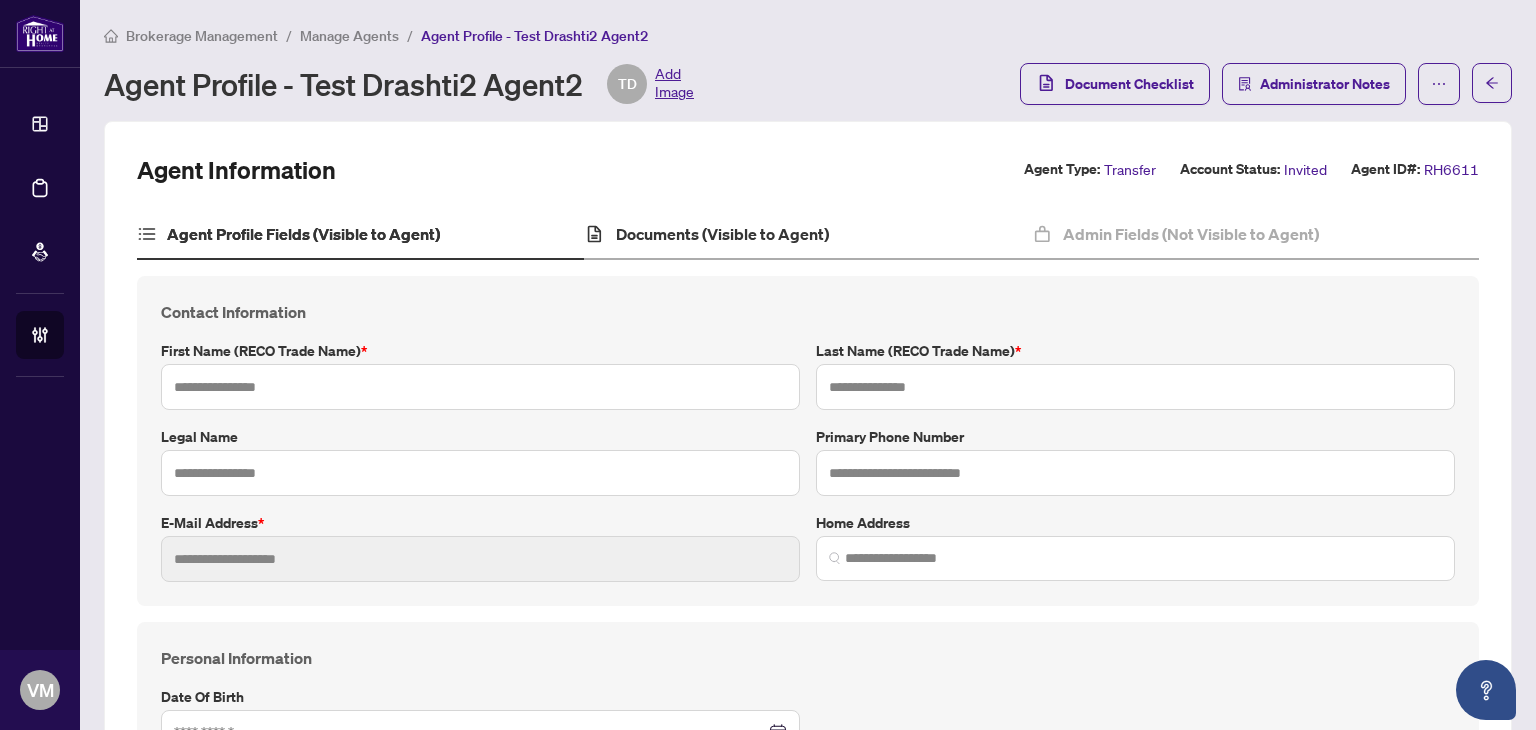 type on "**********" 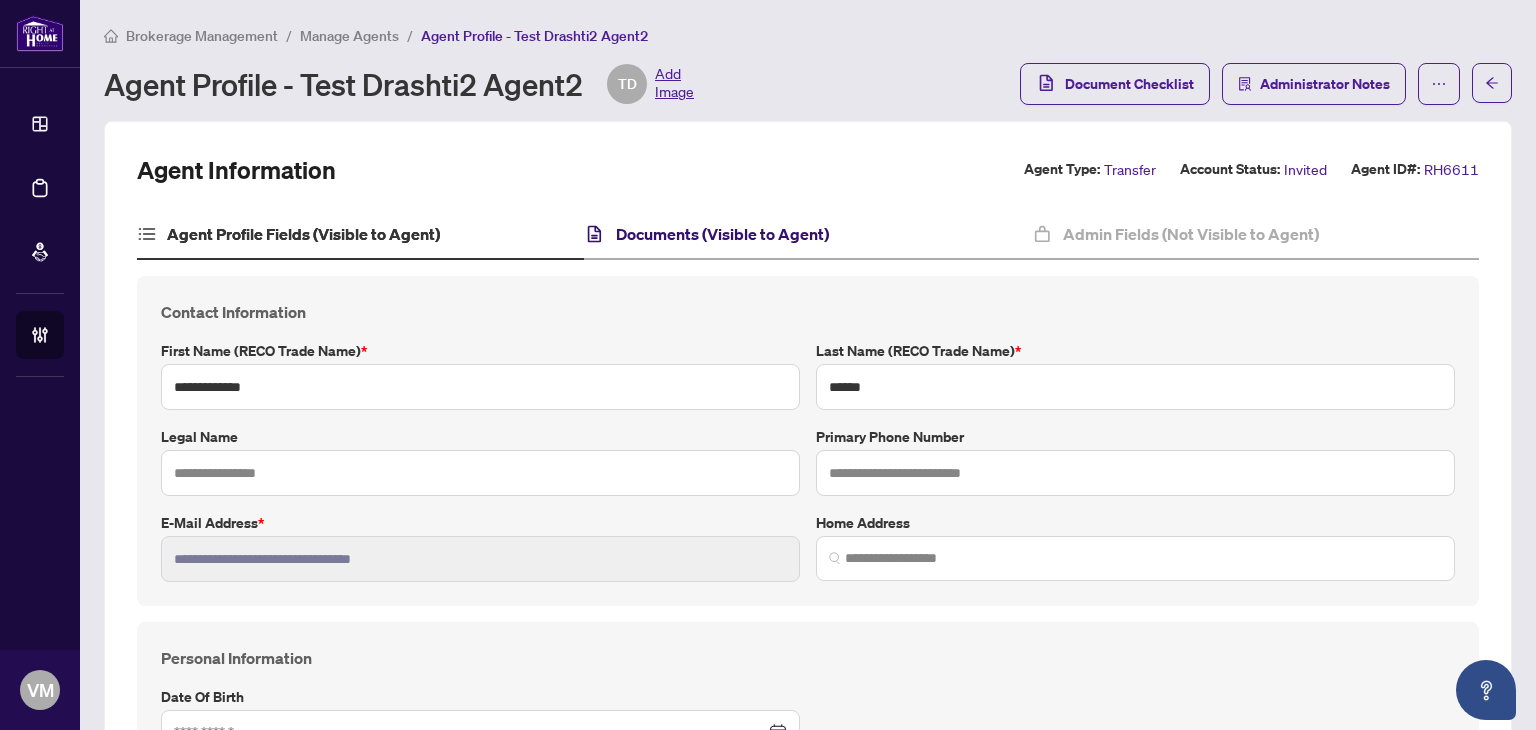 click on "Documents (Visible to Agent)" at bounding box center [722, 234] 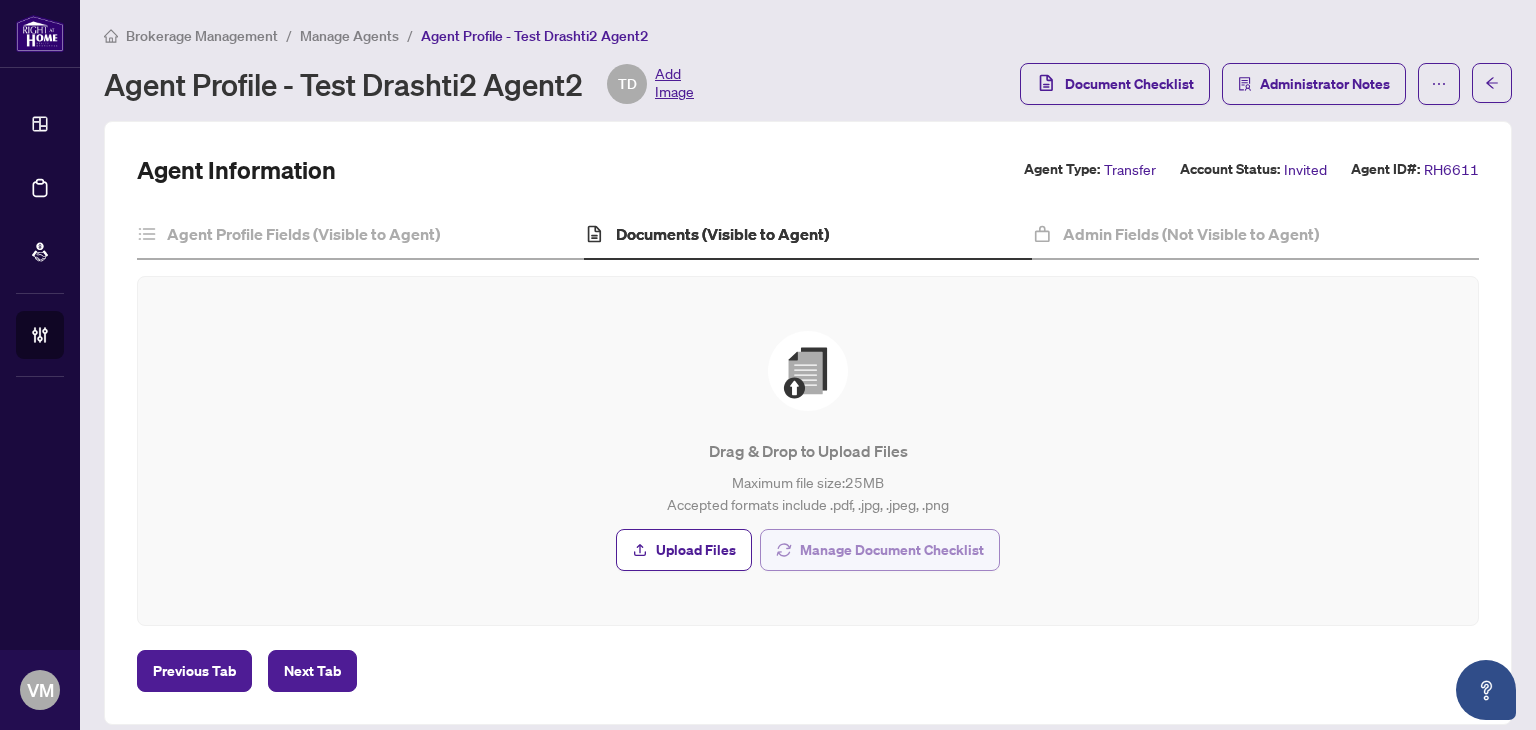 click on "Manage Document Checklist" at bounding box center [880, 550] 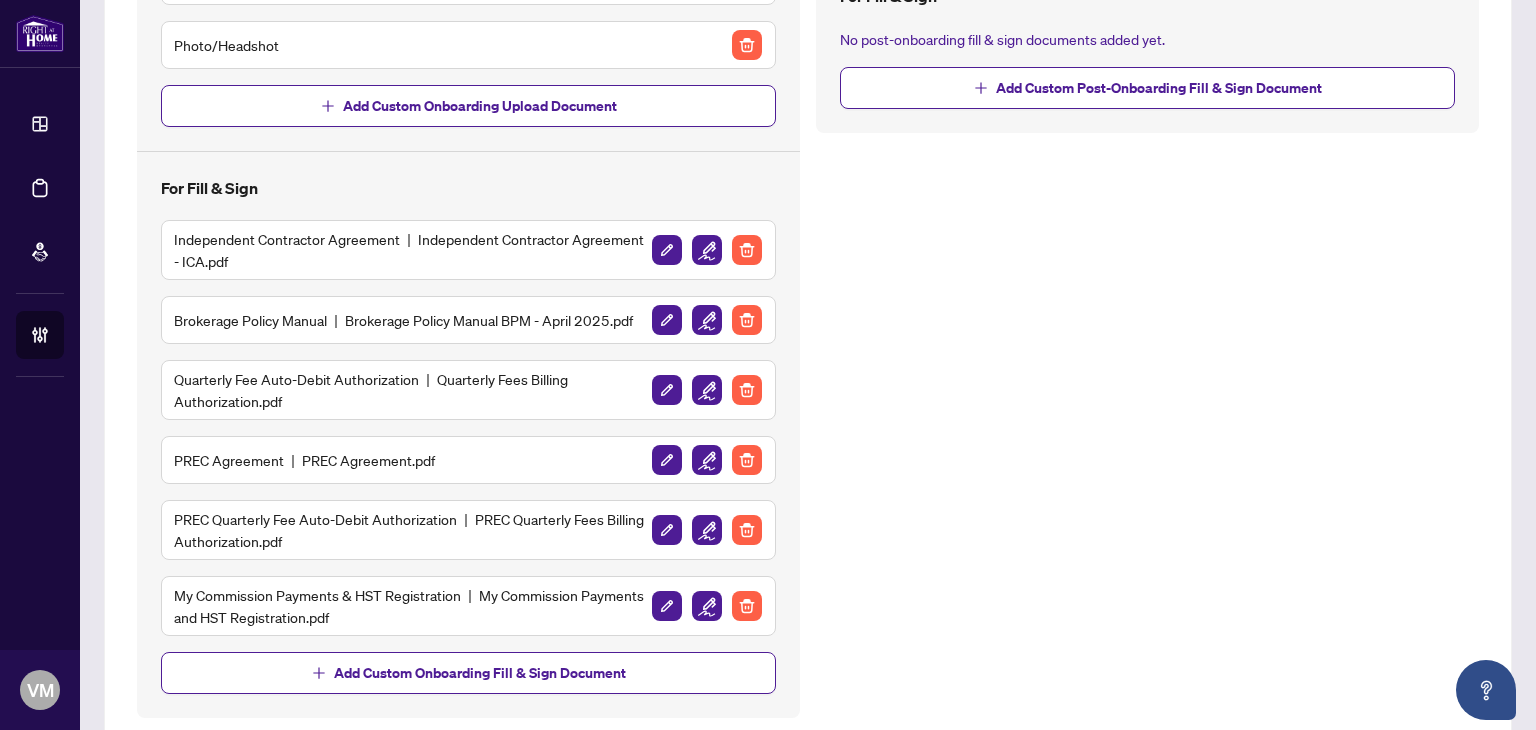 scroll, scrollTop: 512, scrollLeft: 0, axis: vertical 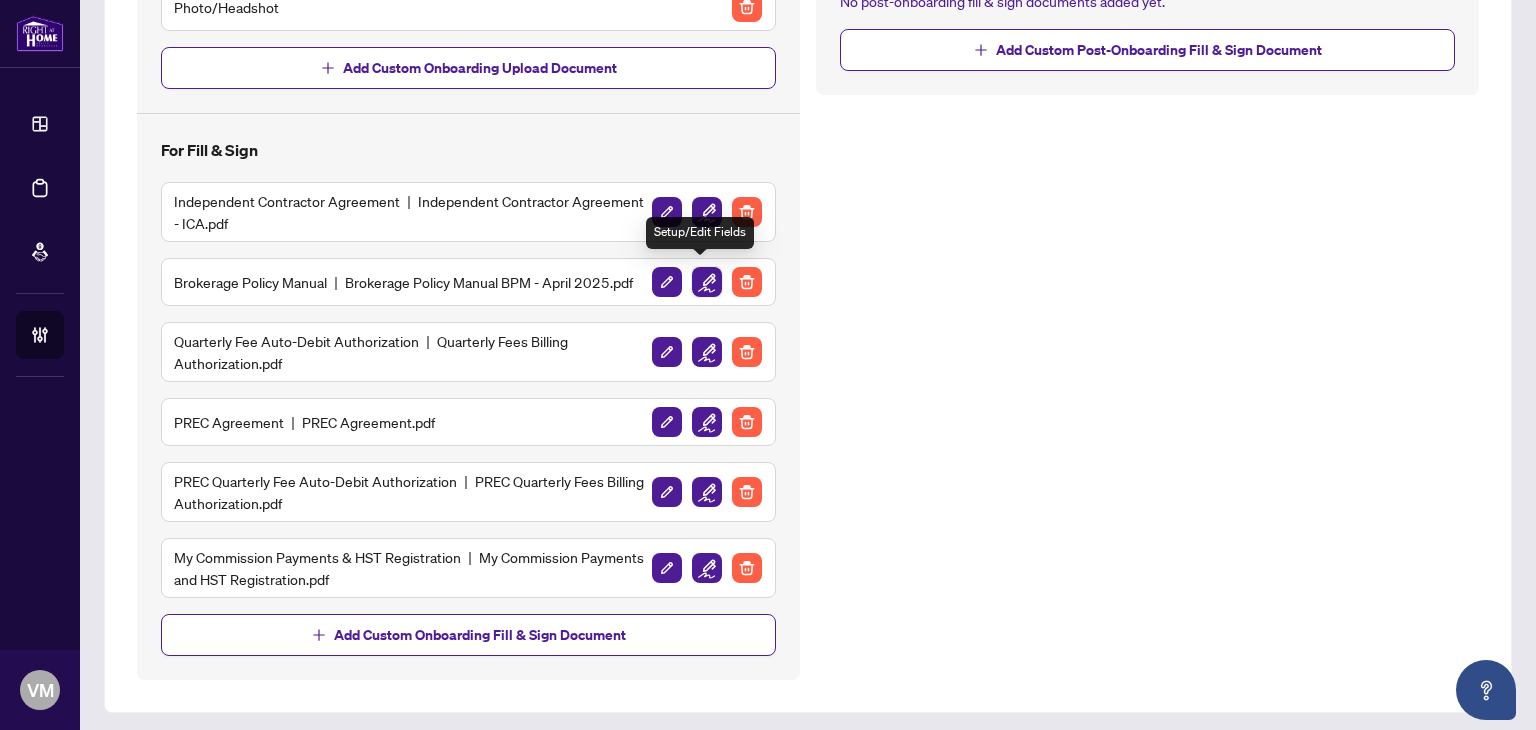 click at bounding box center (707, 282) 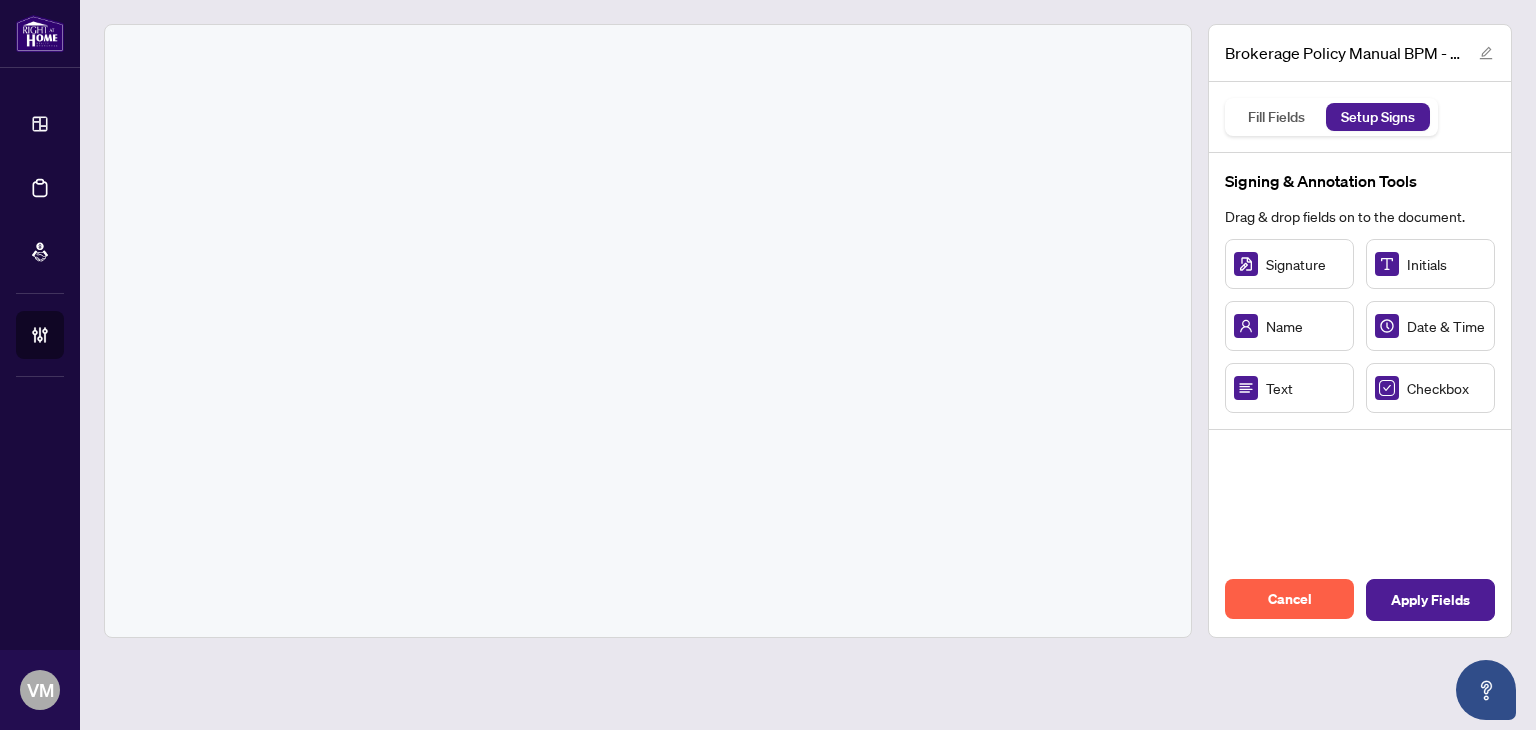 scroll, scrollTop: 0, scrollLeft: 0, axis: both 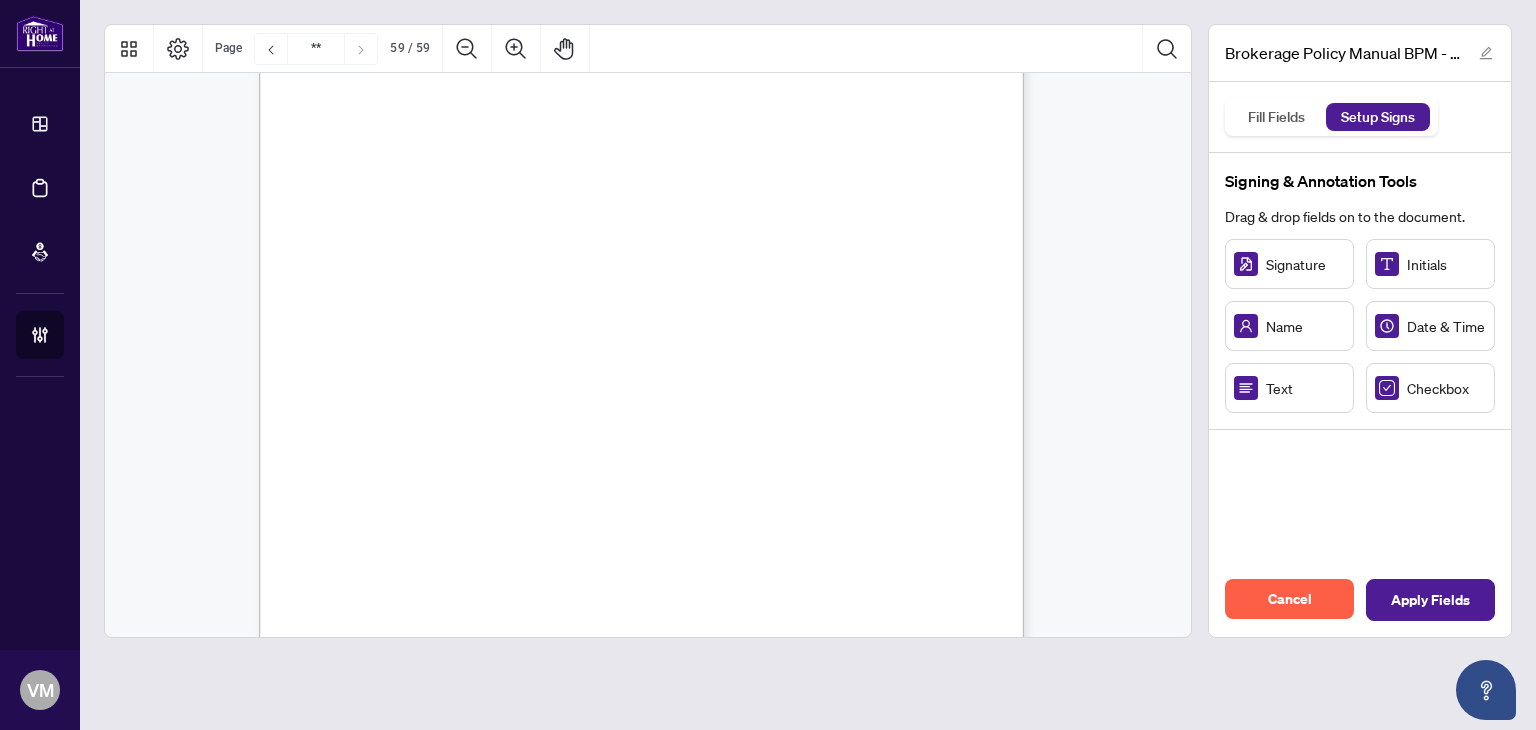 type on "**" 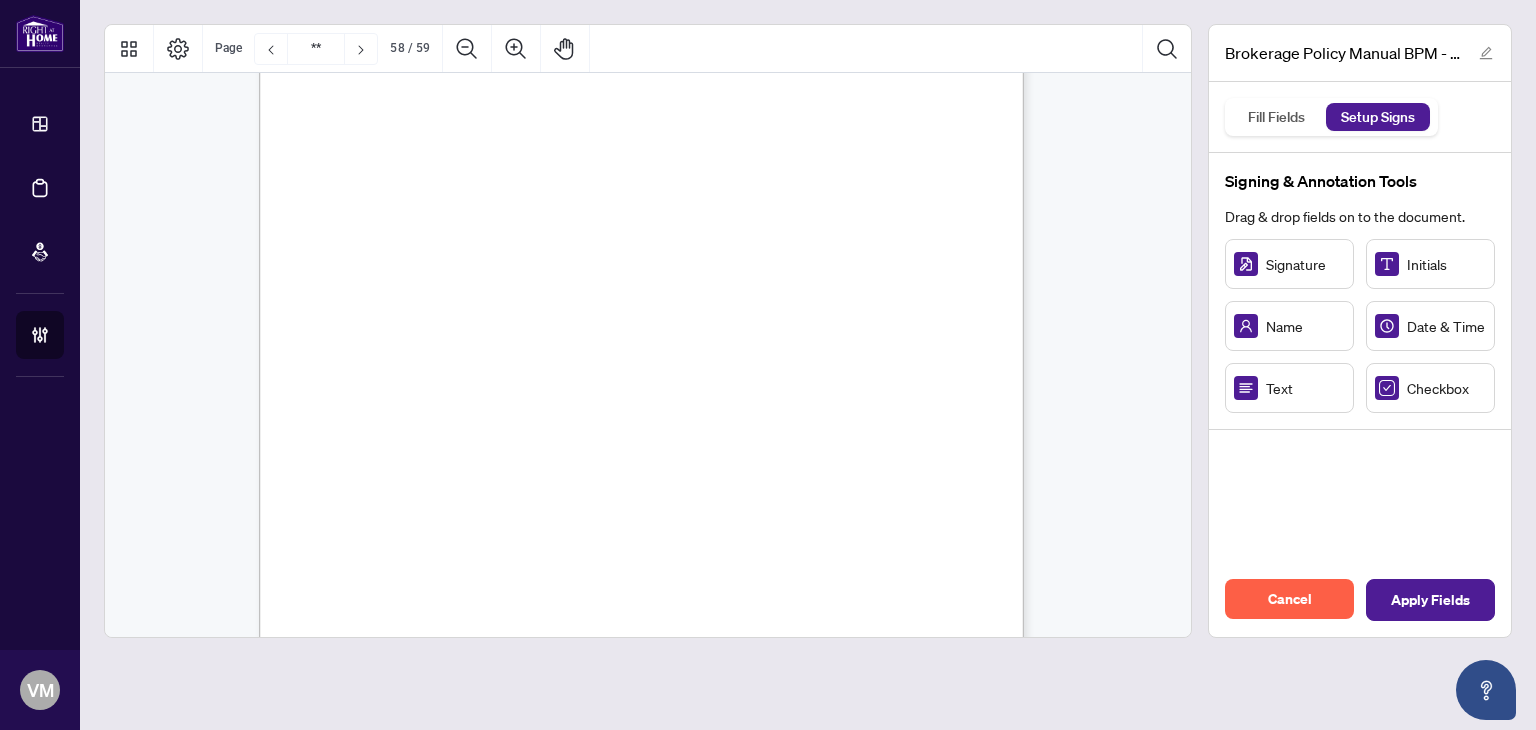 scroll, scrollTop: 57612, scrollLeft: 0, axis: vertical 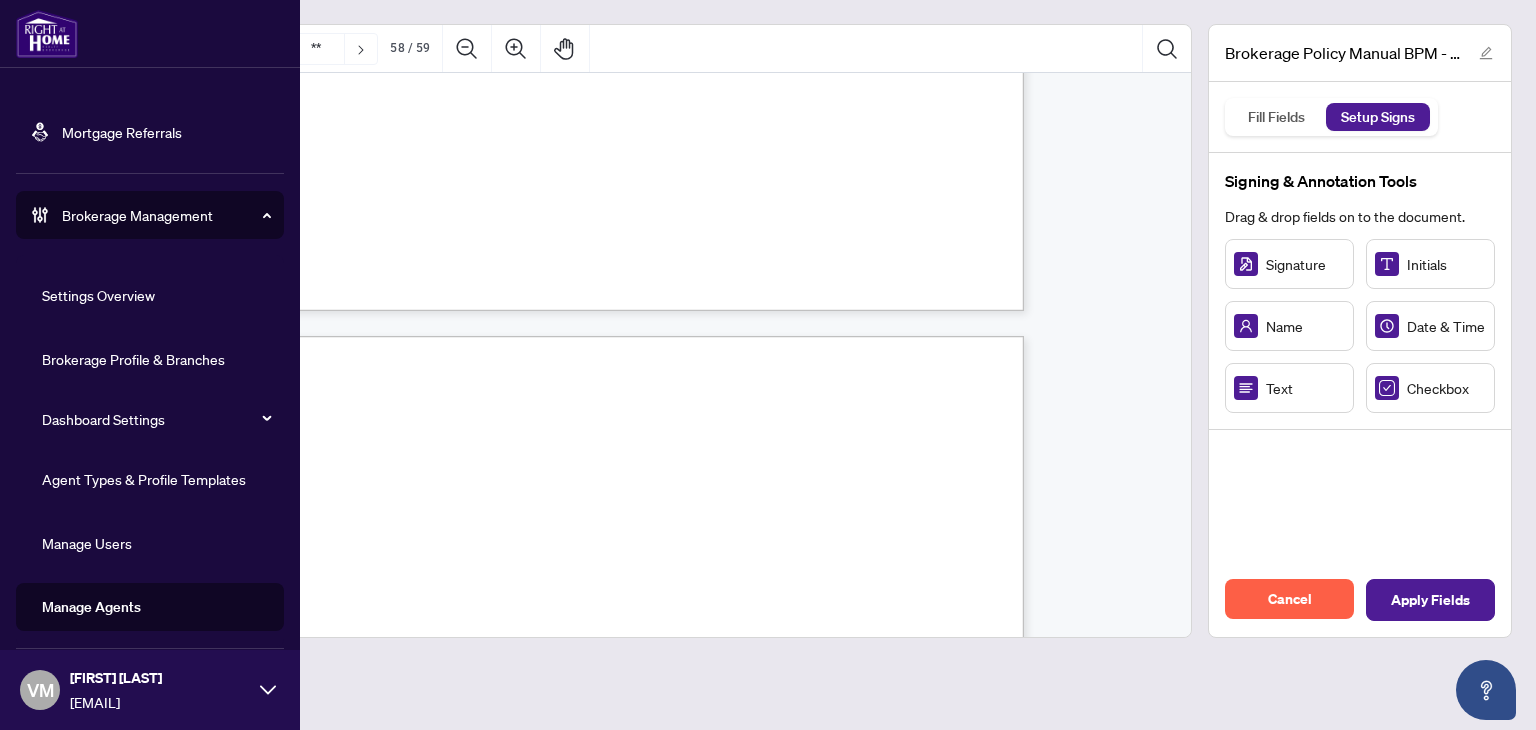 click on "Agent Types & Profile Templates" at bounding box center [144, 479] 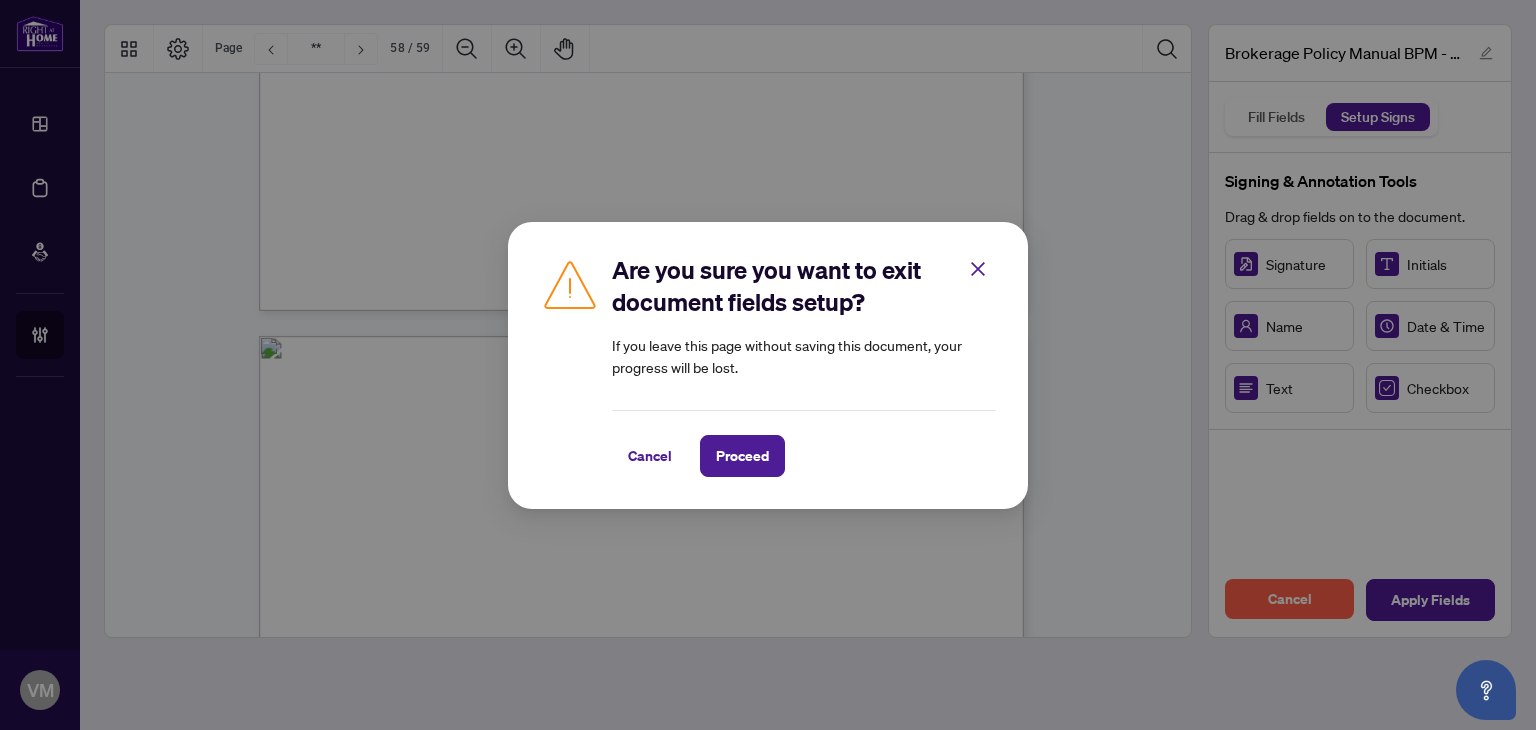 scroll, scrollTop: 0, scrollLeft: 0, axis: both 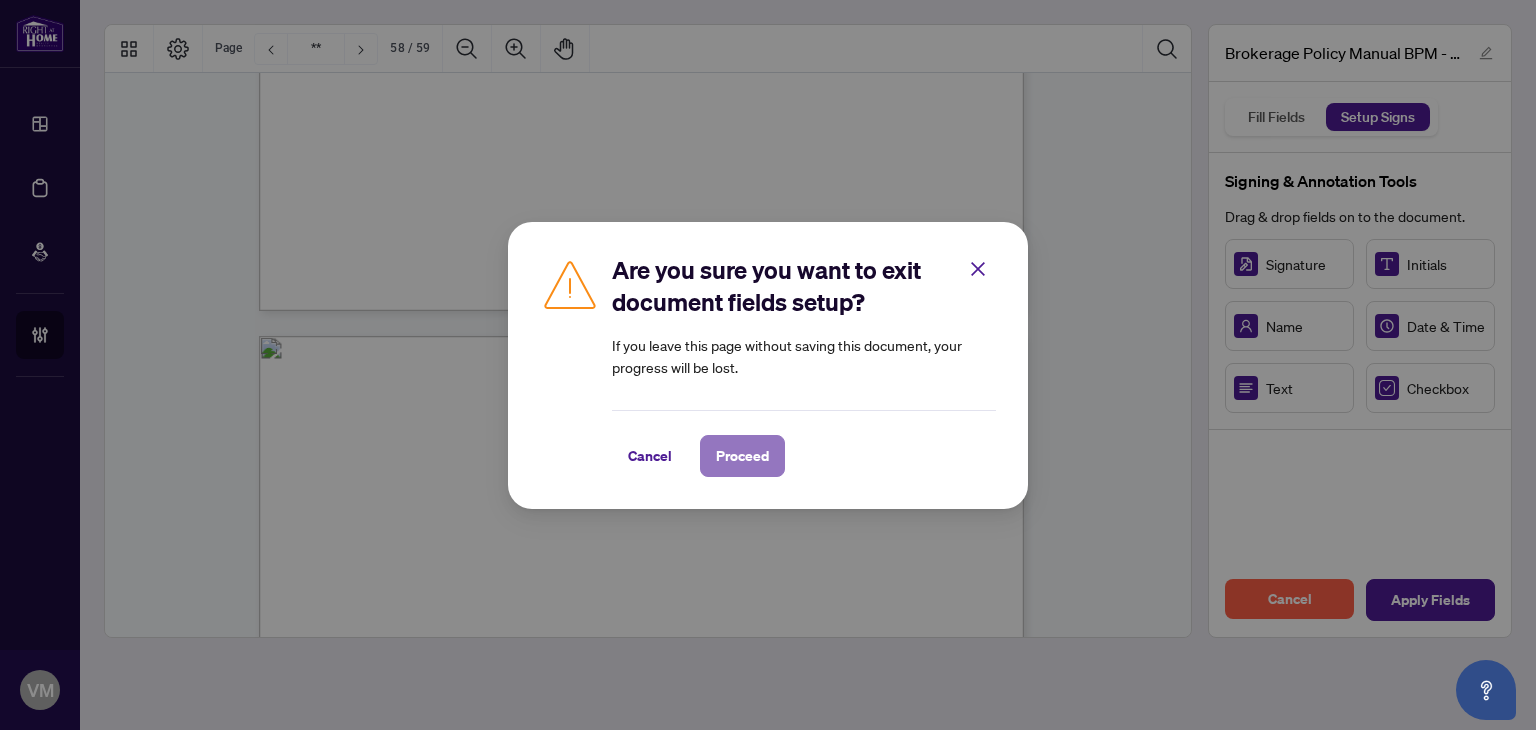 click on "Proceed" at bounding box center [742, 456] 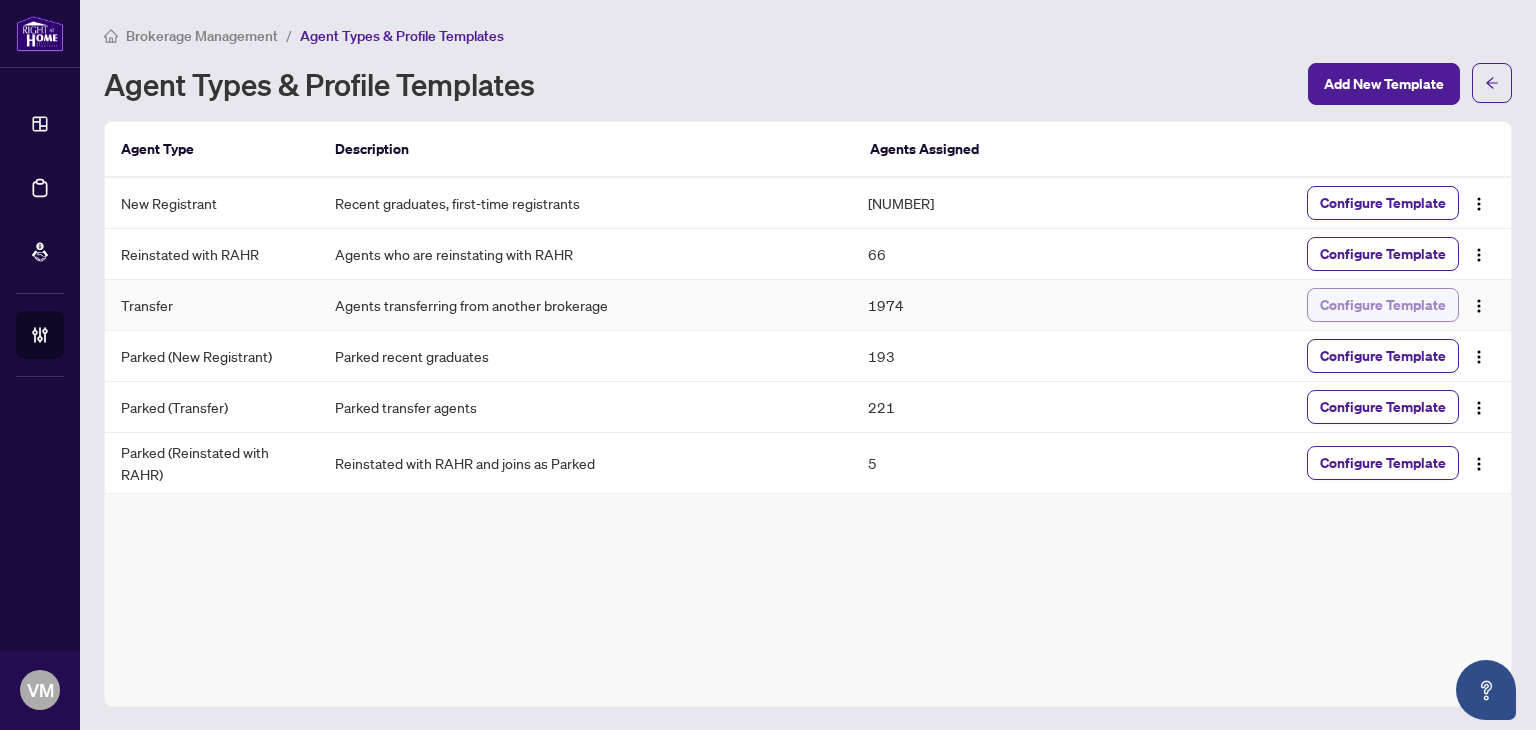 click on "Configure Template" at bounding box center (1383, 305) 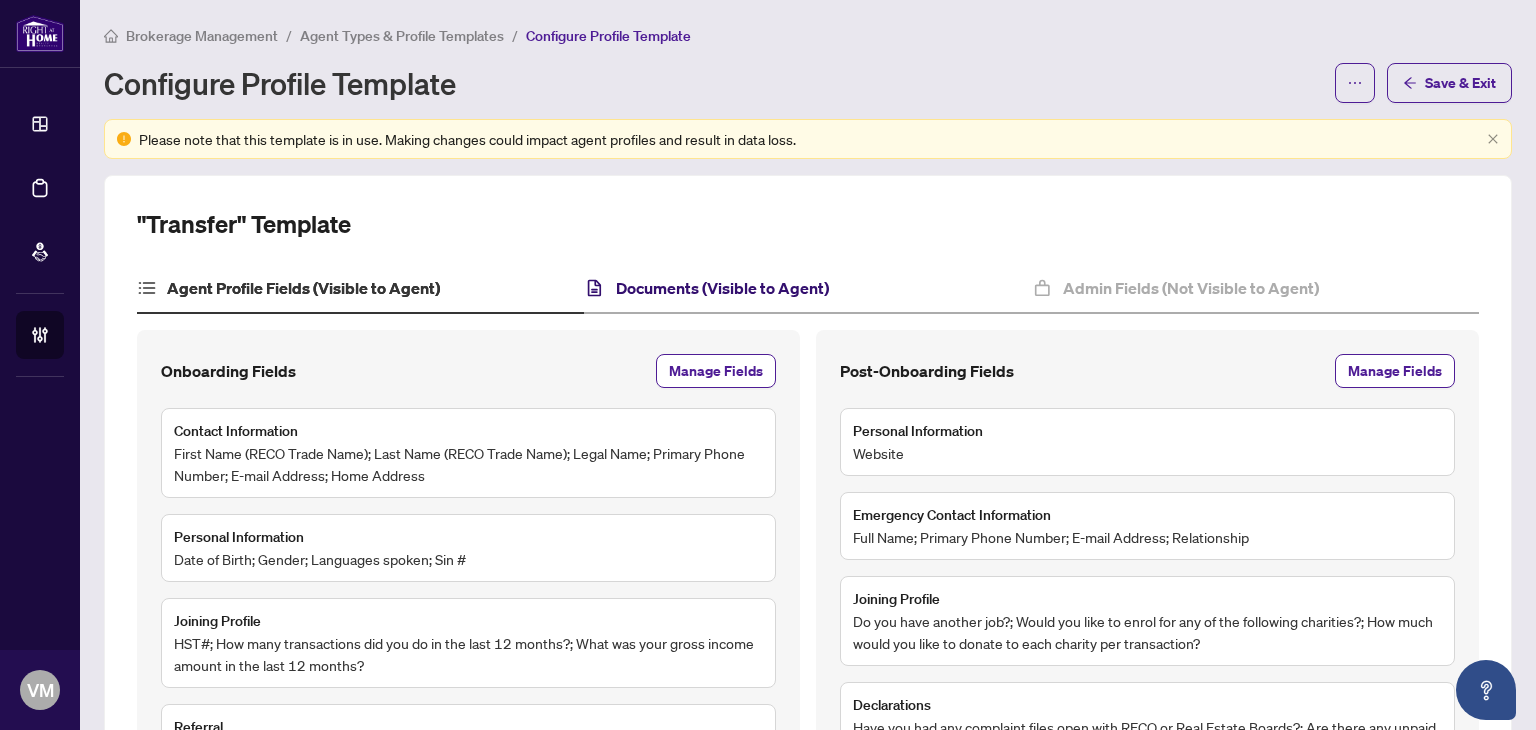click on "Documents (Visible to Agent)" at bounding box center (722, 288) 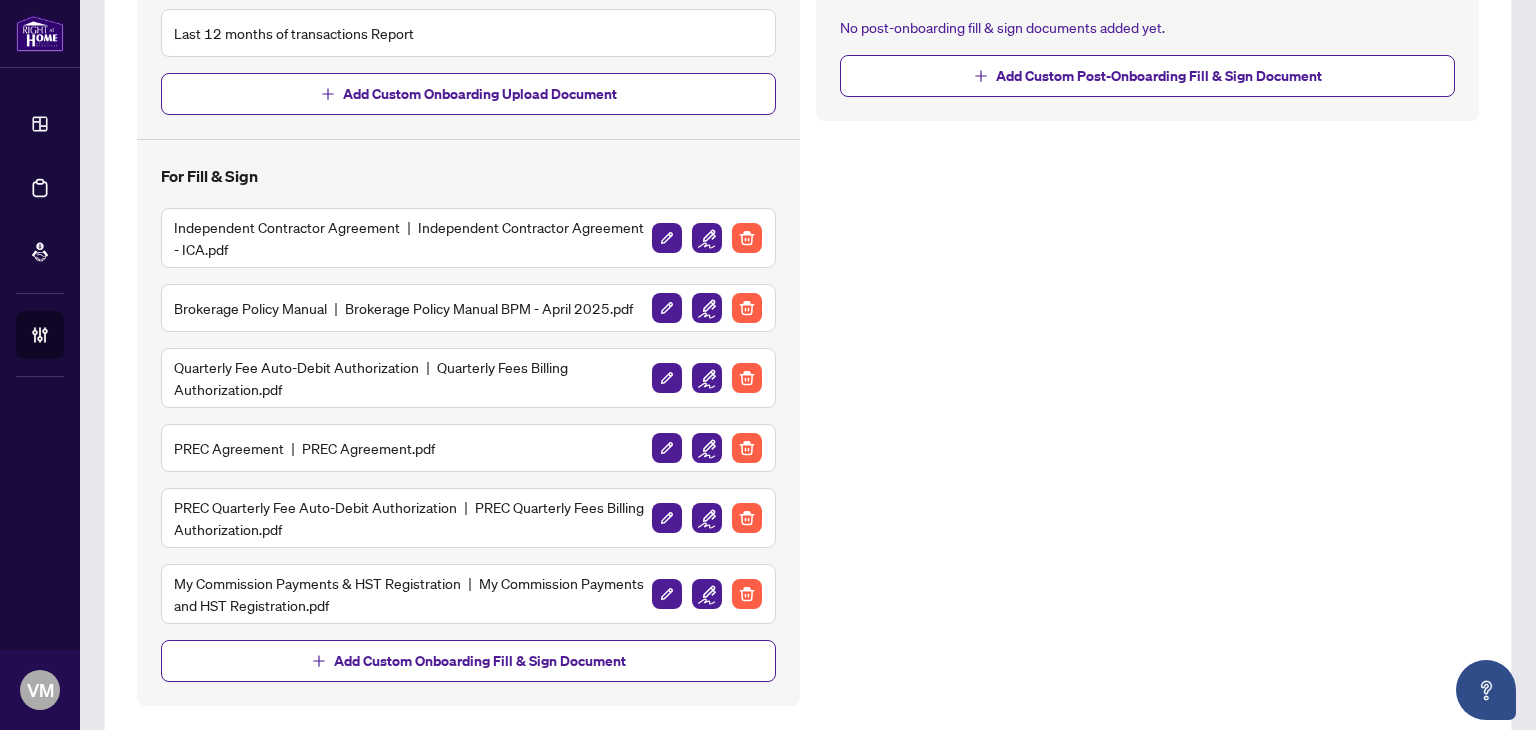 scroll, scrollTop: 755, scrollLeft: 0, axis: vertical 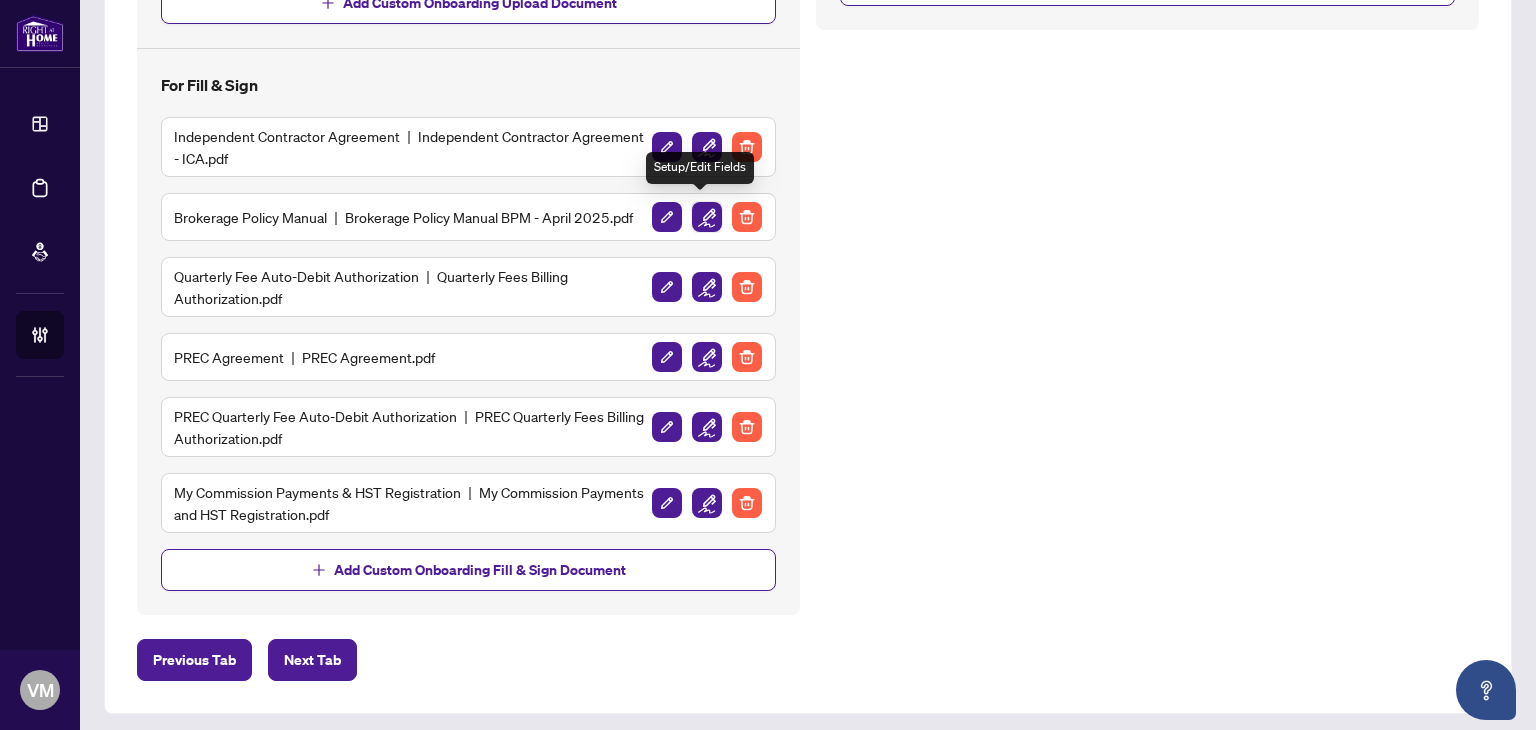 click at bounding box center (707, 217) 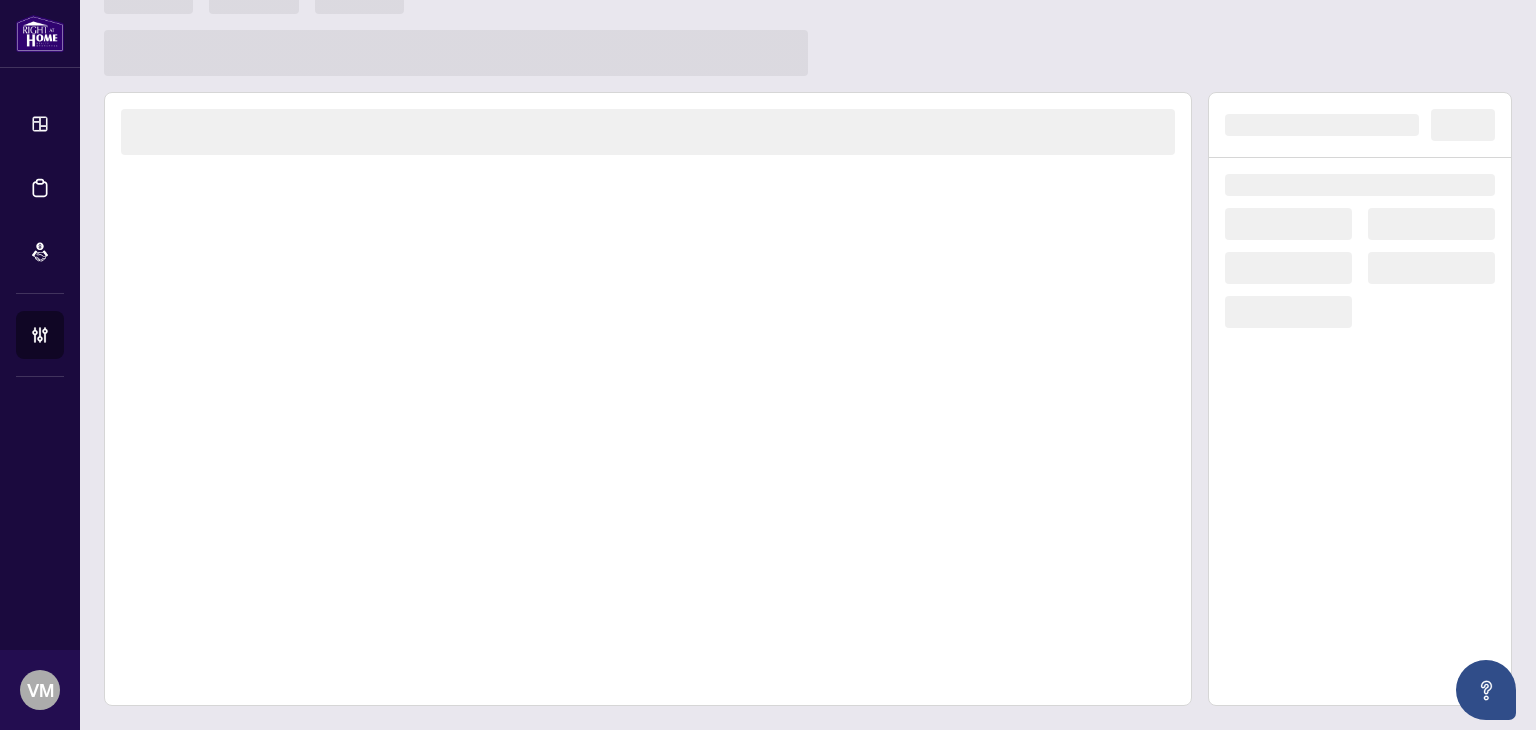 scroll, scrollTop: 0, scrollLeft: 0, axis: both 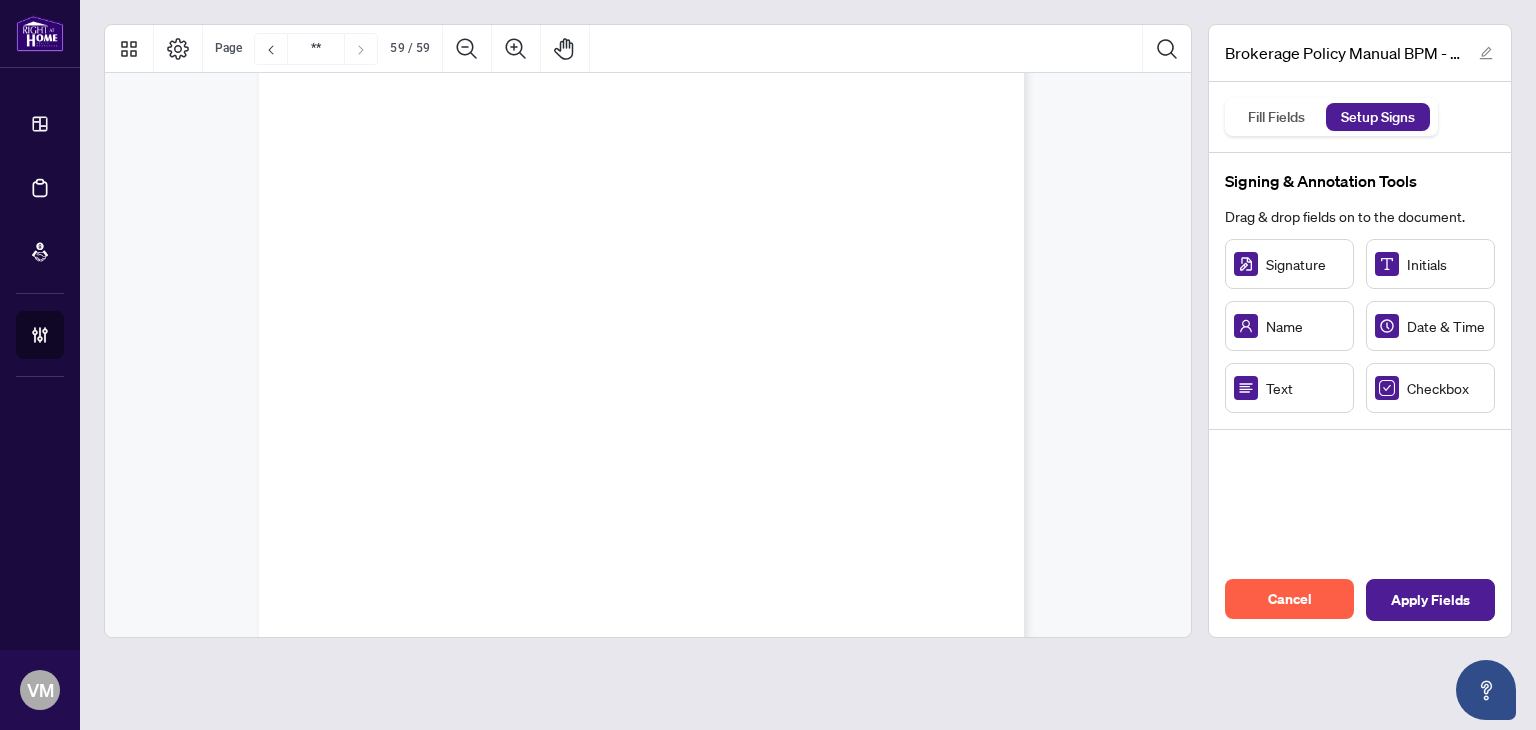 type on "**" 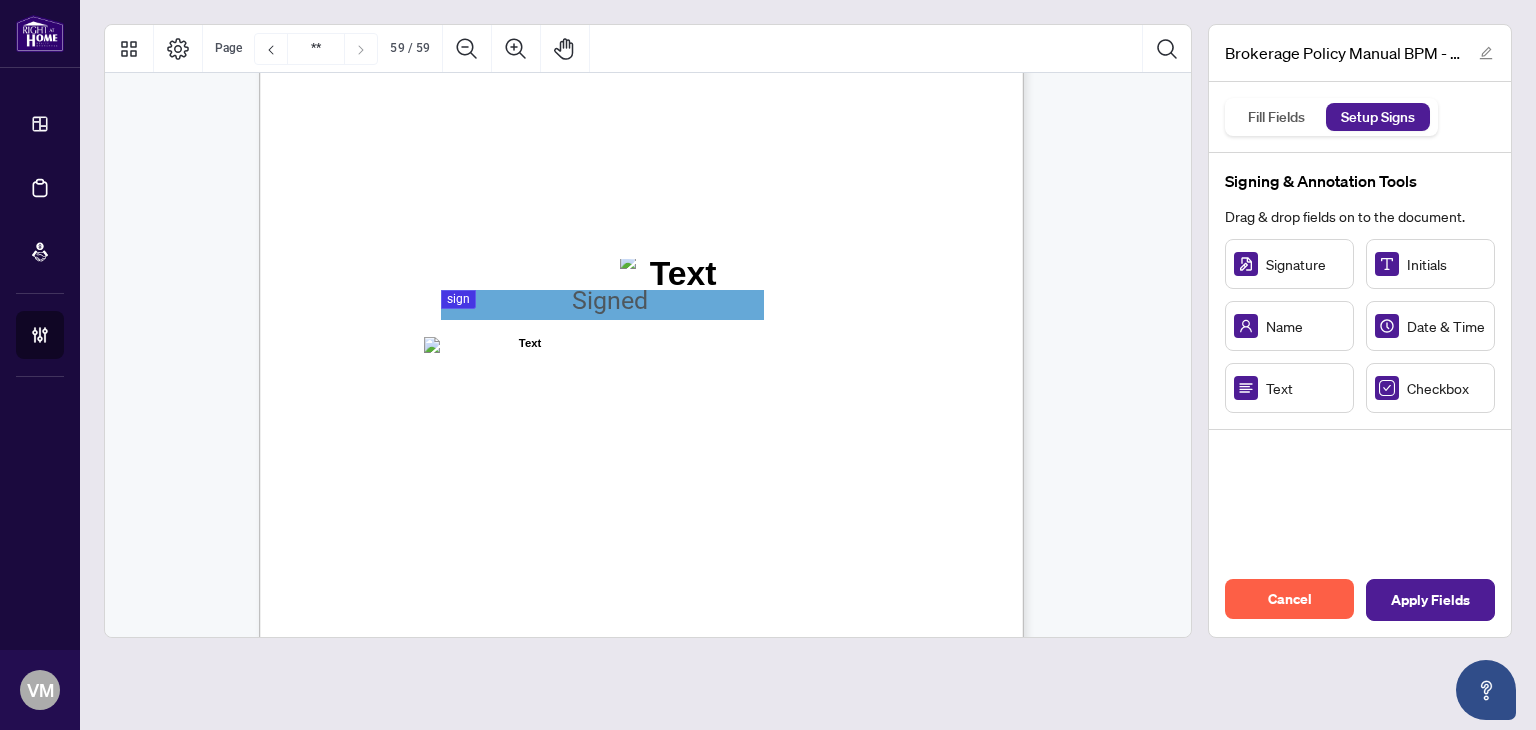 scroll, scrollTop: 59168, scrollLeft: 0, axis: vertical 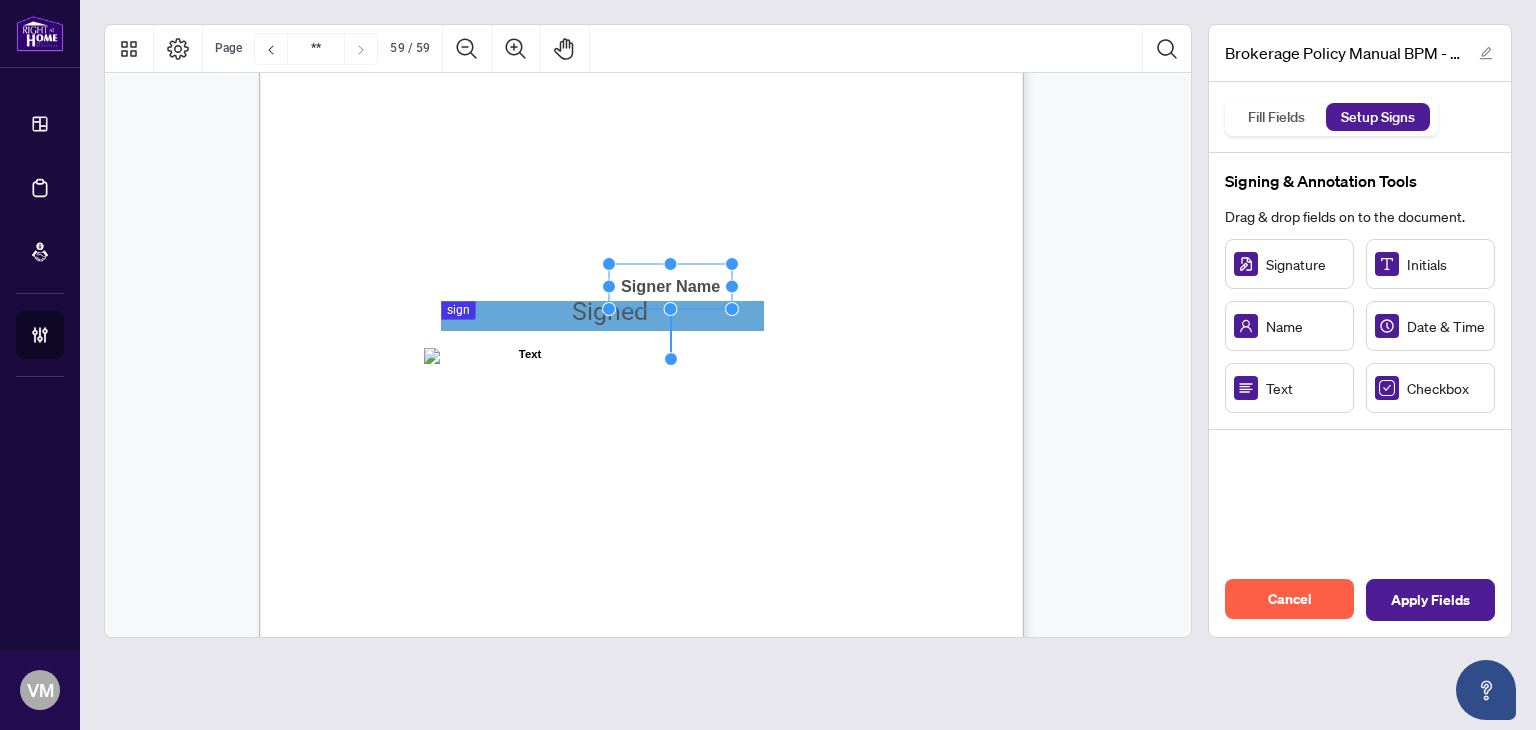 click on "Resize, Top, Right" 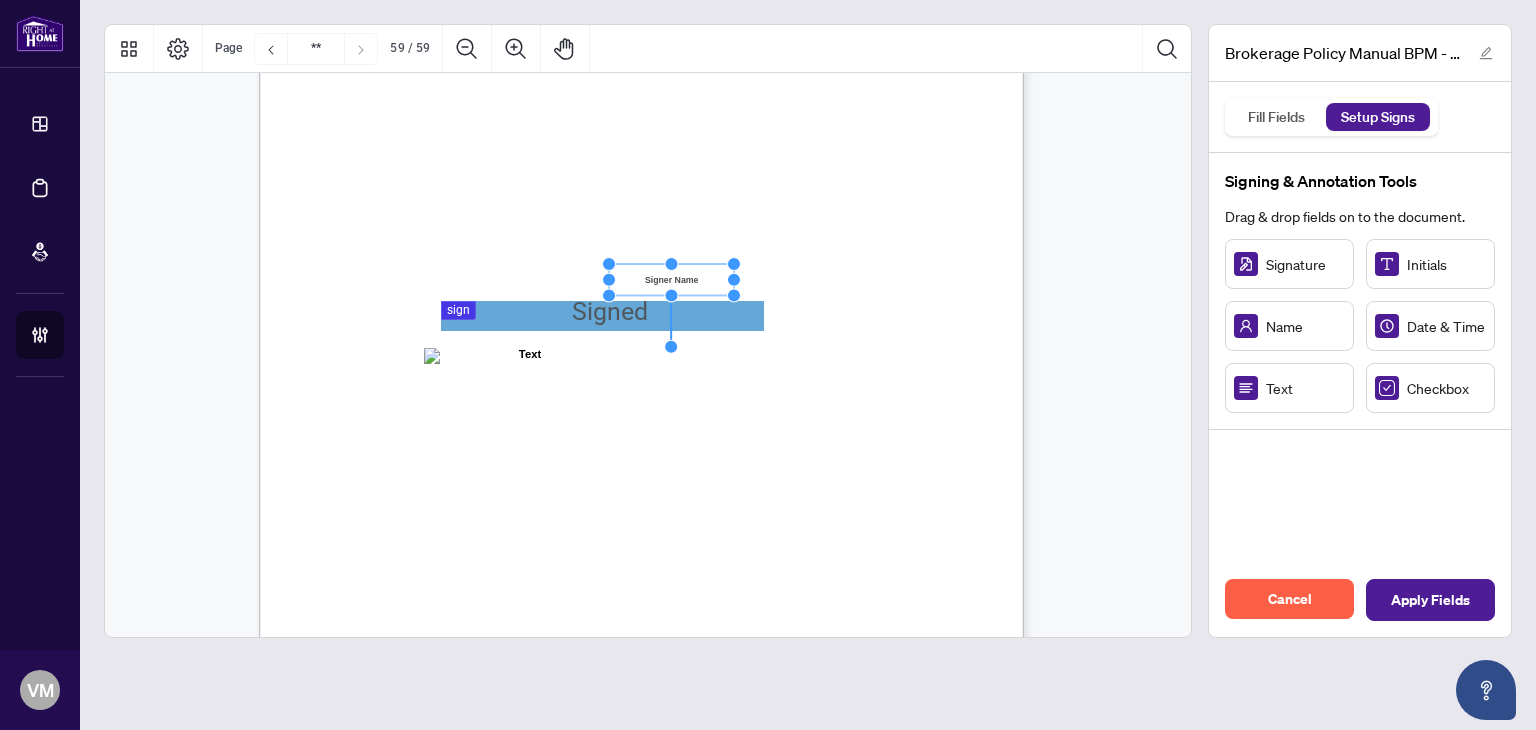 drag, startPoint x: 736, startPoint y: 309, endPoint x: 737, endPoint y: 296, distance: 13.038404 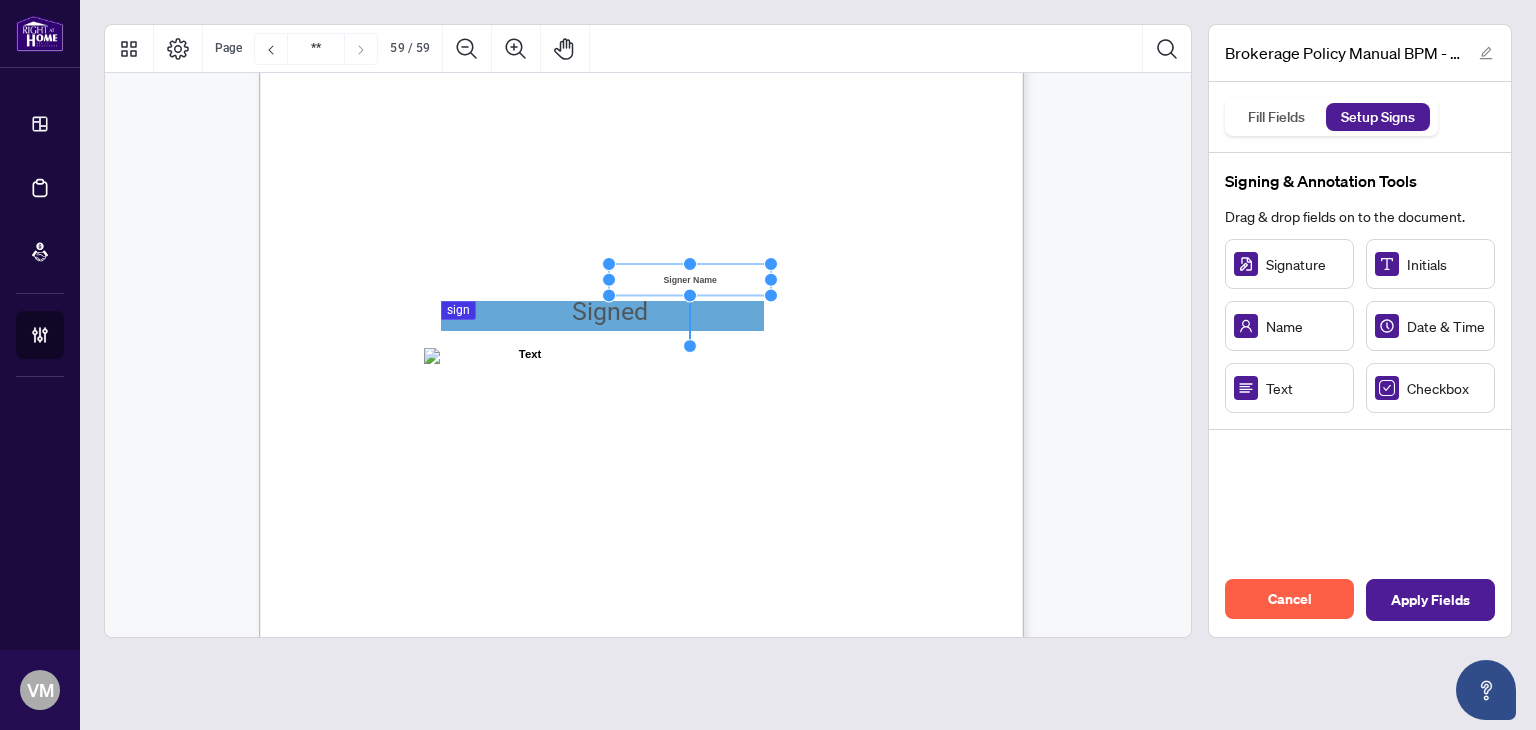 drag, startPoint x: 733, startPoint y: 277, endPoint x: 770, endPoint y: 276, distance: 37.01351 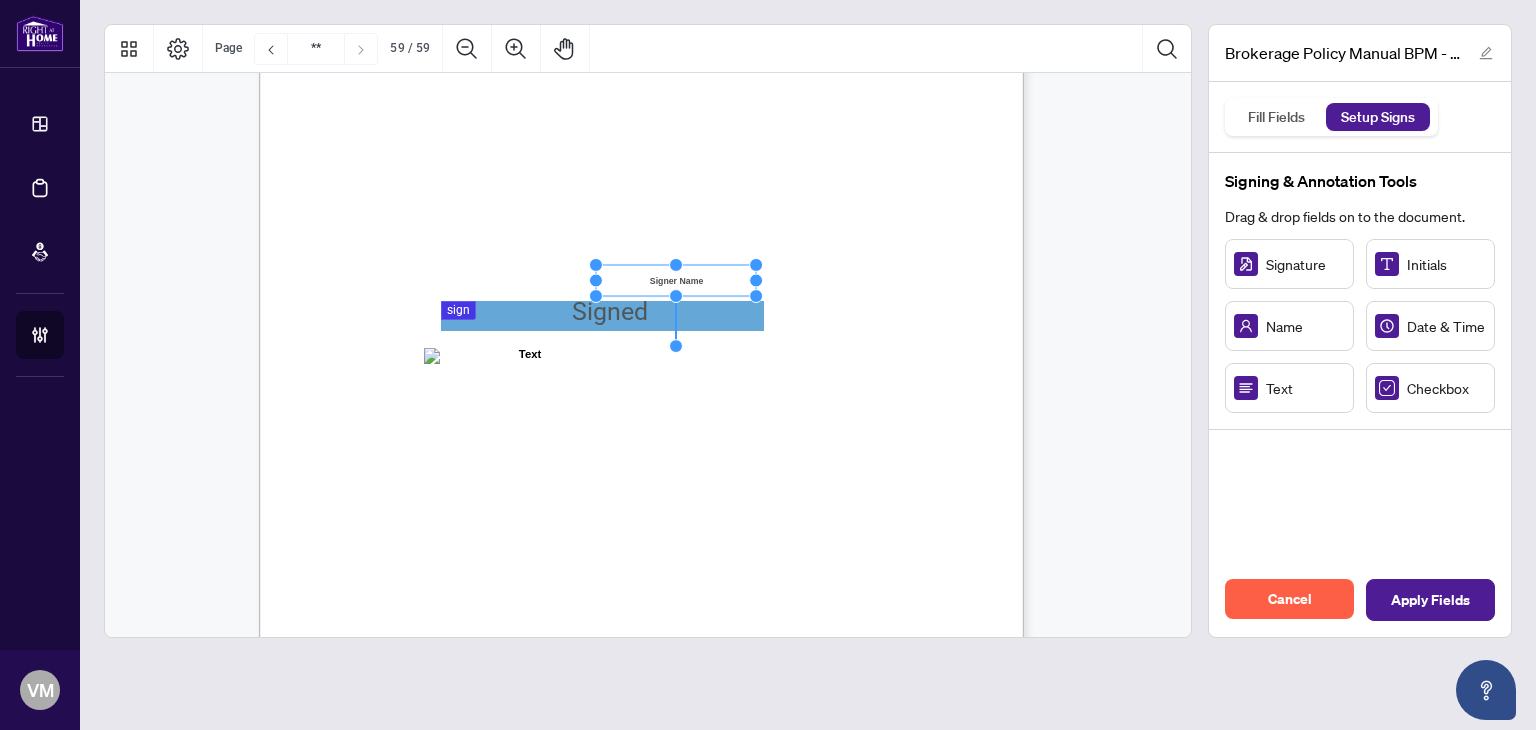 drag, startPoint x: 696, startPoint y: 279, endPoint x: 682, endPoint y: 279, distance: 14 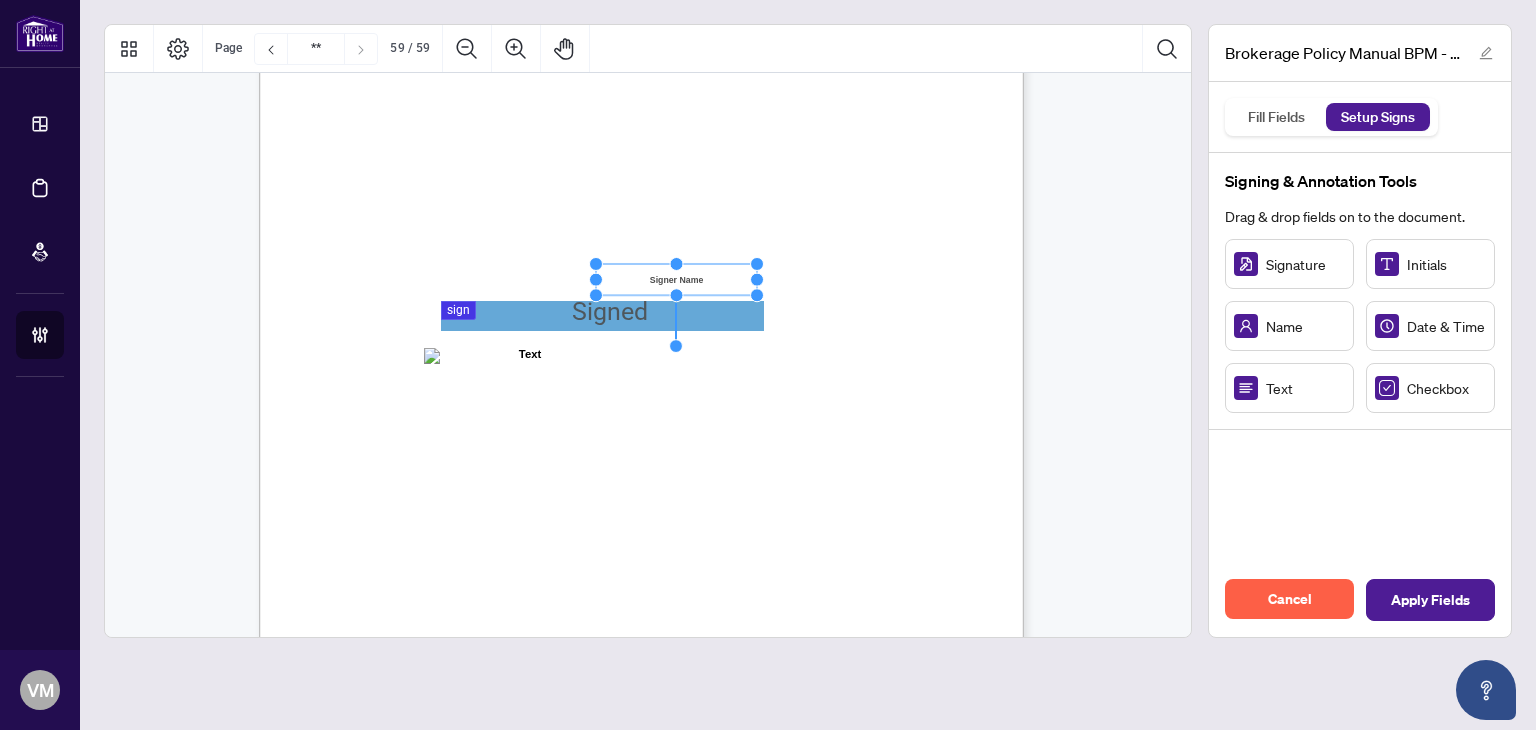 click on "ACKNOWLEDGENENT
I, the undersigned, acknowledge that I have received, read, and understood the policies and
procedures outlined in this document. I understand that this policy document is a  living document
and may be updated, revised, or amended from time to time at the sole discretion of the Company.
By signing this acknowledgement:
•  I agree that it is  my responsibility  to remain informed of any updates or changes made to this
document, which may be communicated via email, internal platforms, or other official methods
of distribution.
•  I understand that continued engagement in my role as an independent contractor constitutes
ongoing acceptance  of any such updates or modifications.
•  I acknowledge that I have had the opportunity to ask questions and seek clarification regarding
the policies contained herein.
•  I further understand that failure to comply with the most current version of the policies may
relationship.
Independent Contractor Name:  Signature:  Date:  59" at bounding box center (737, 414) 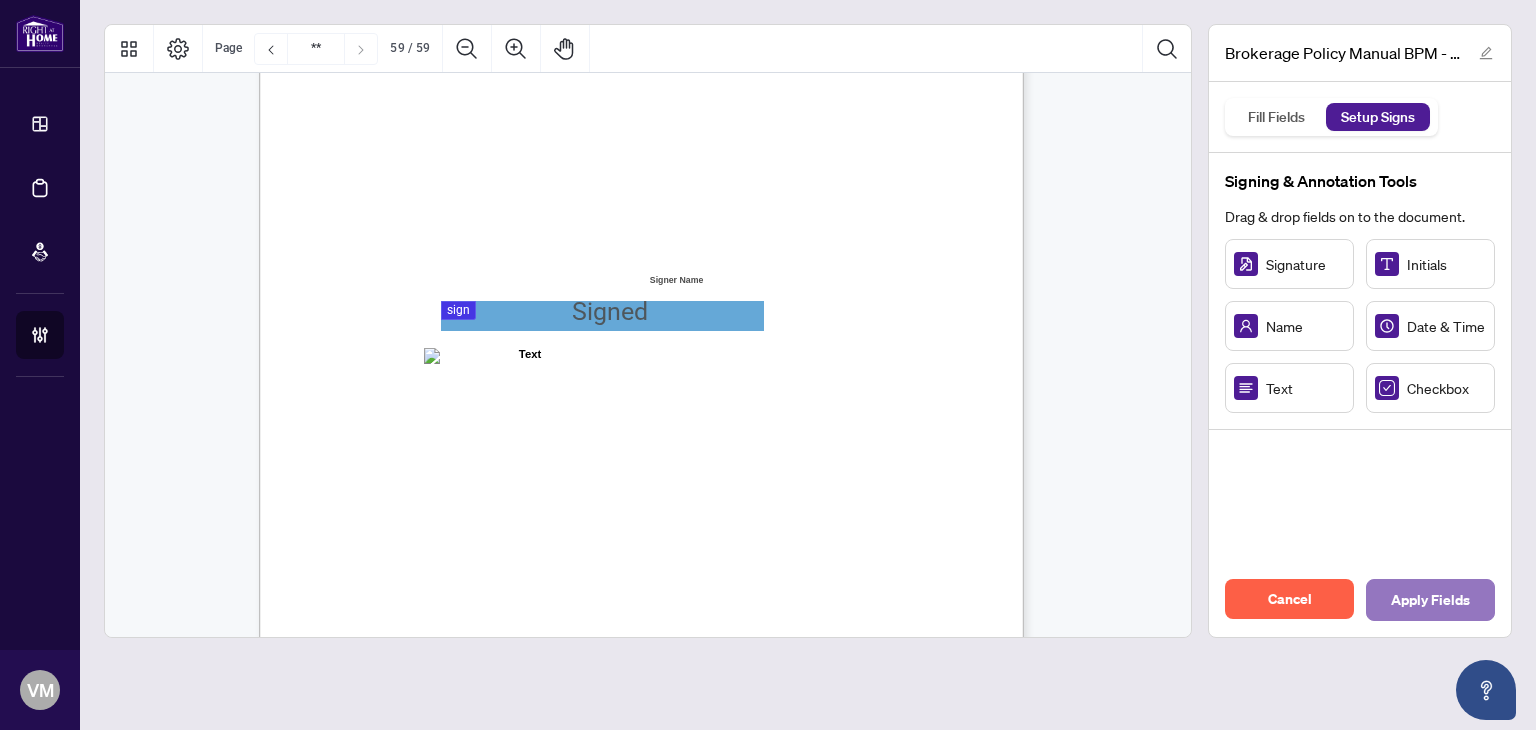 click on "Apply Fields" at bounding box center (1430, 600) 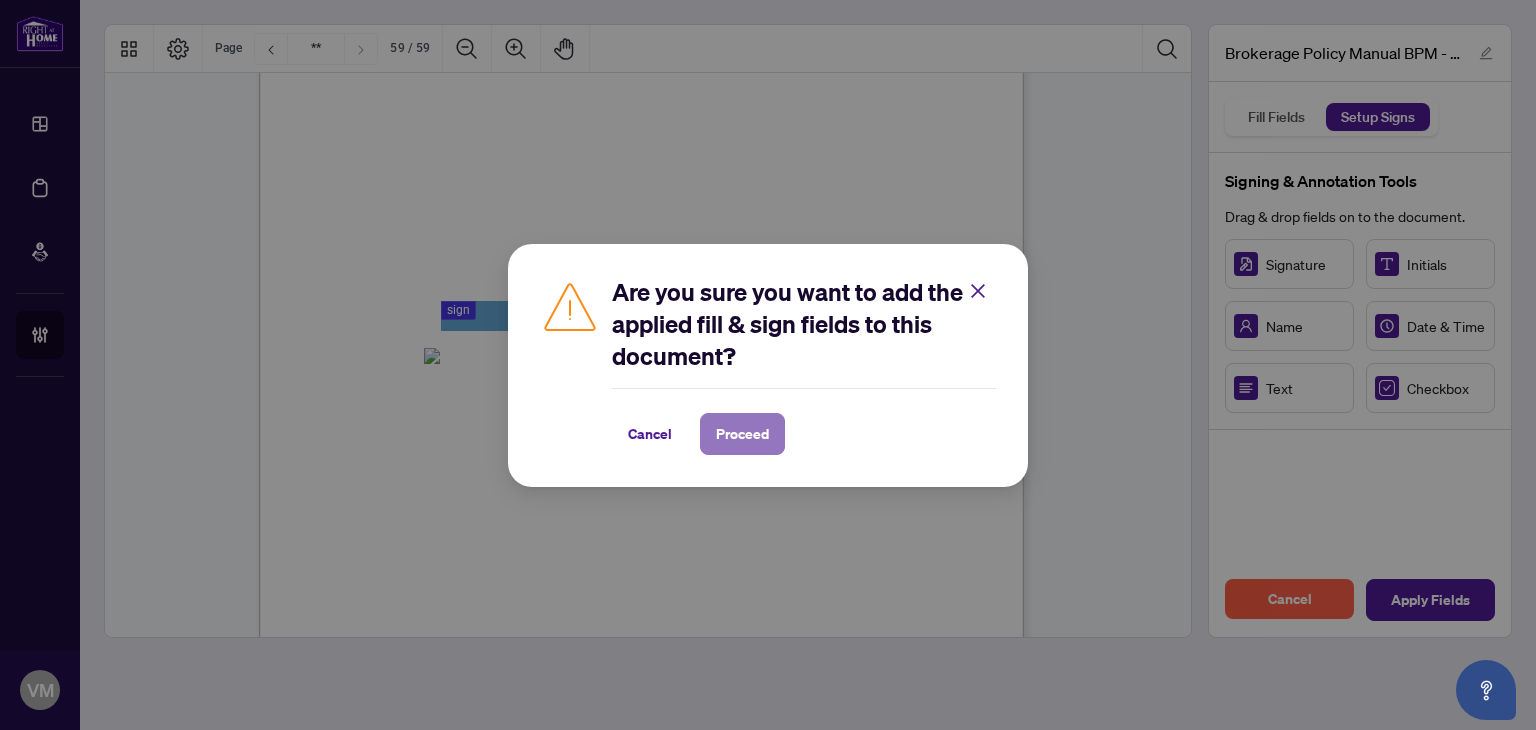 click on "Proceed" at bounding box center (742, 434) 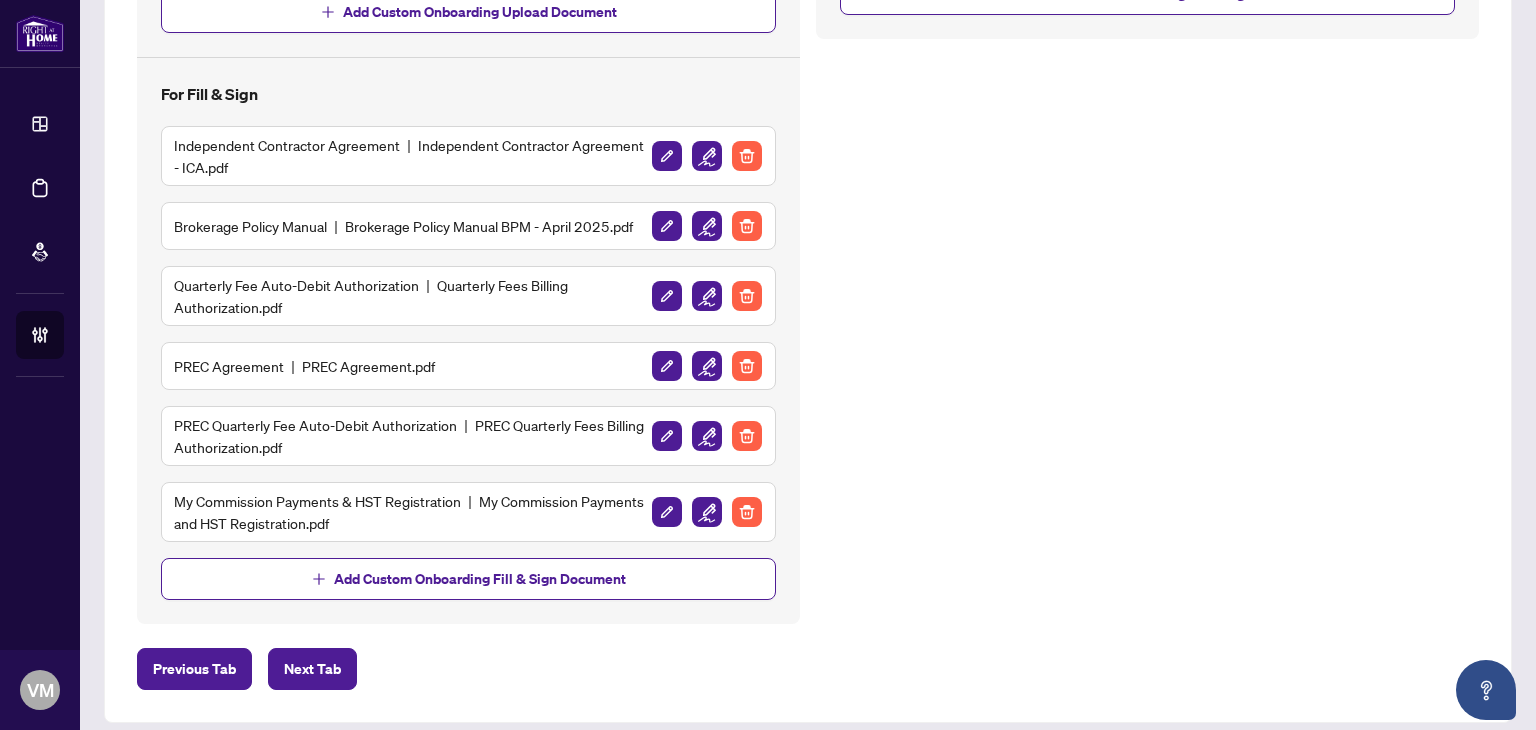 scroll, scrollTop: 755, scrollLeft: 0, axis: vertical 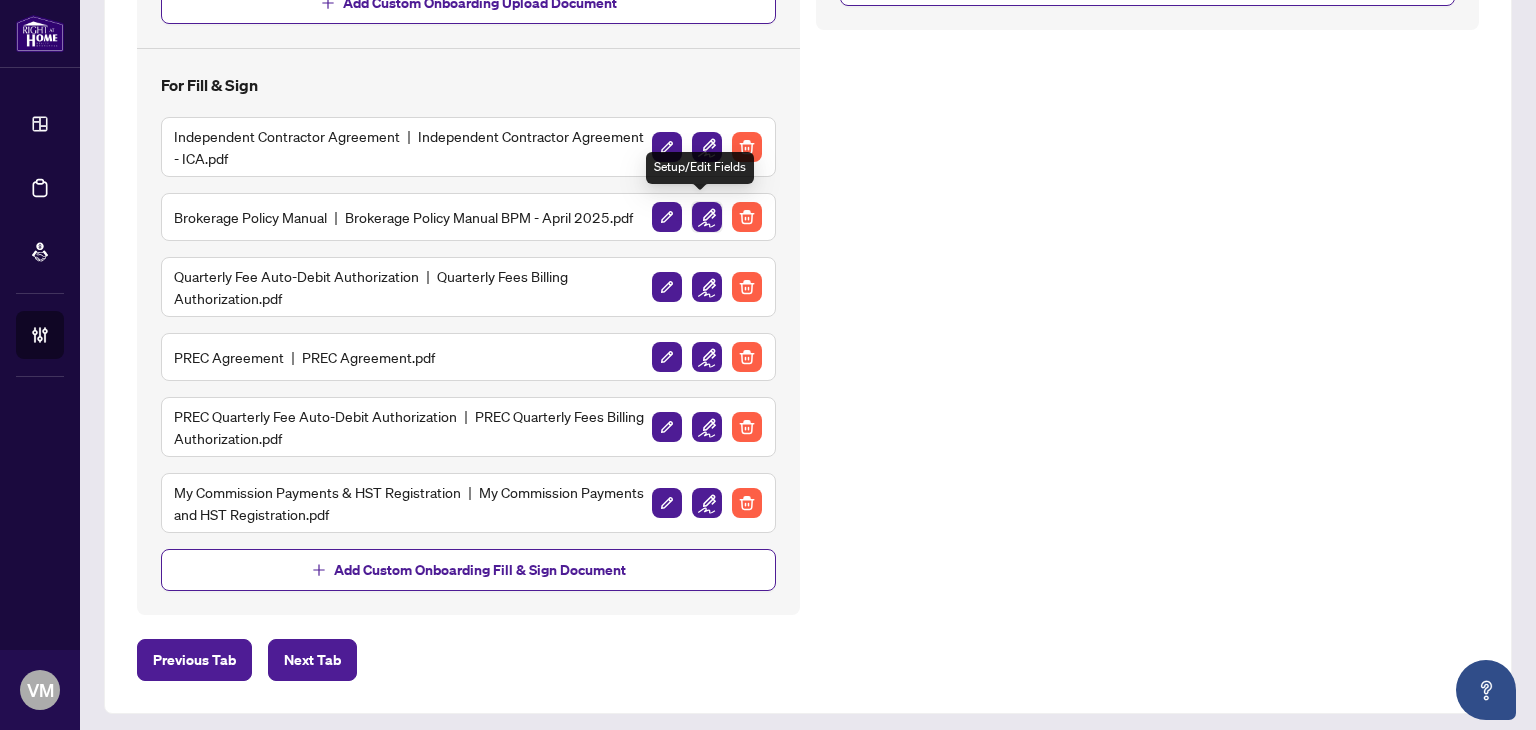click at bounding box center (707, 217) 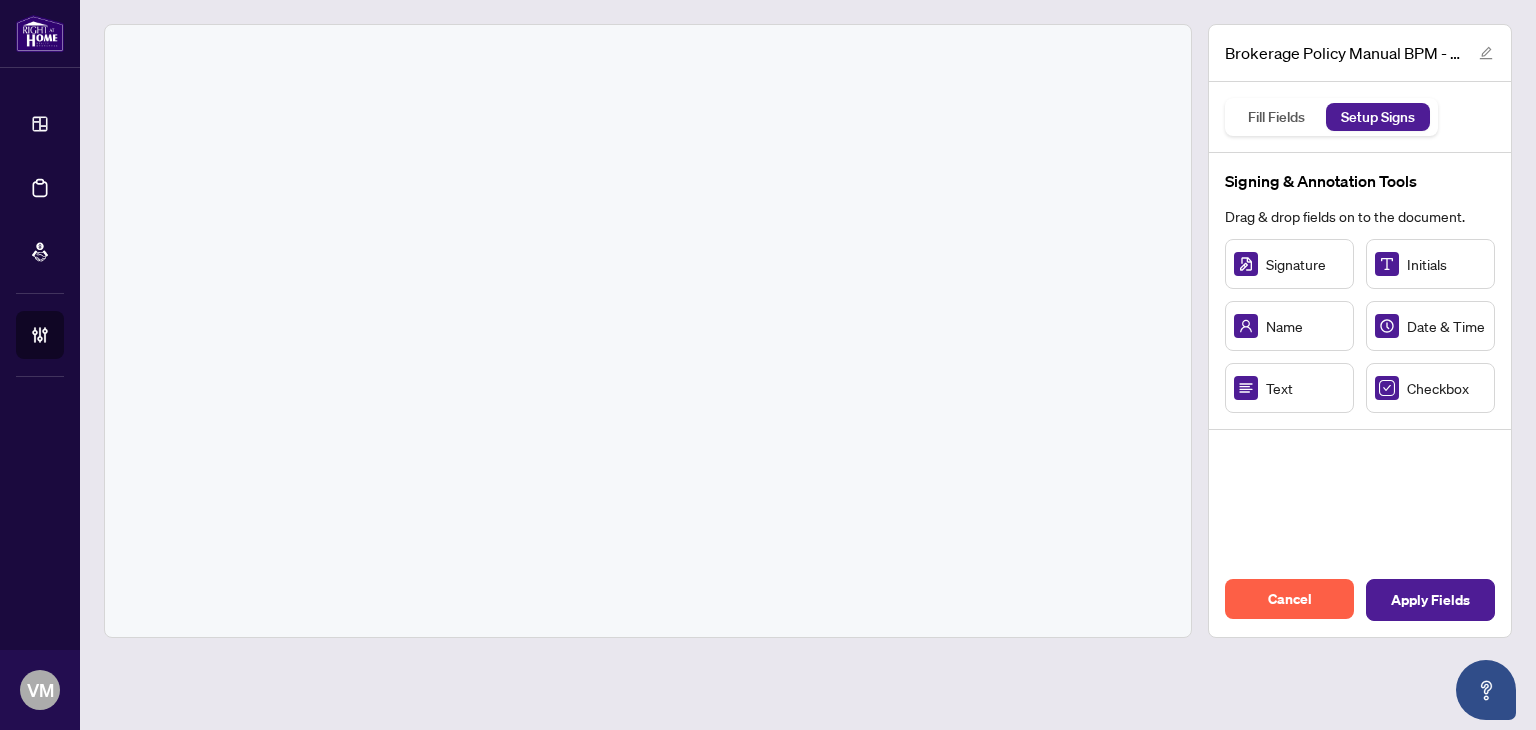 scroll, scrollTop: 0, scrollLeft: 0, axis: both 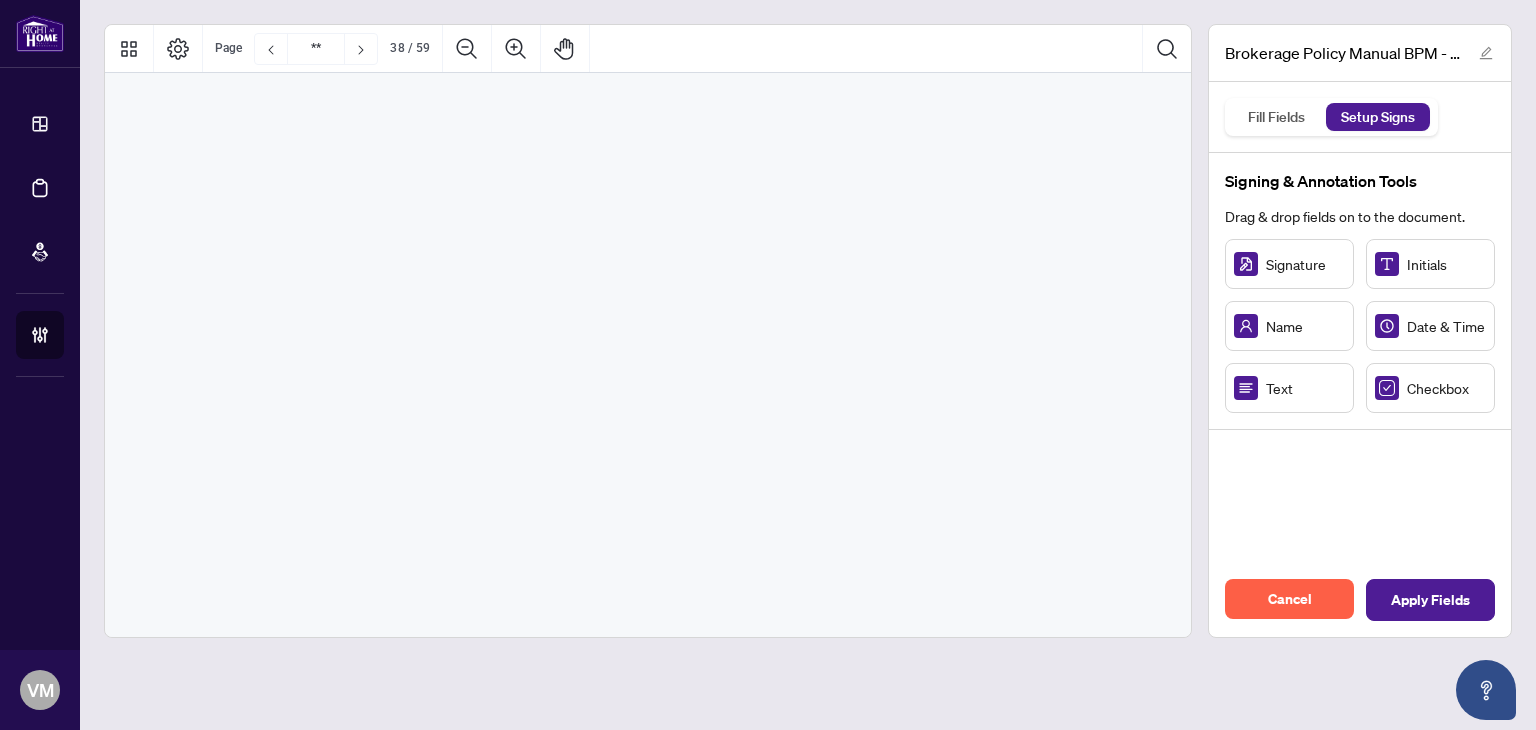 type on "**" 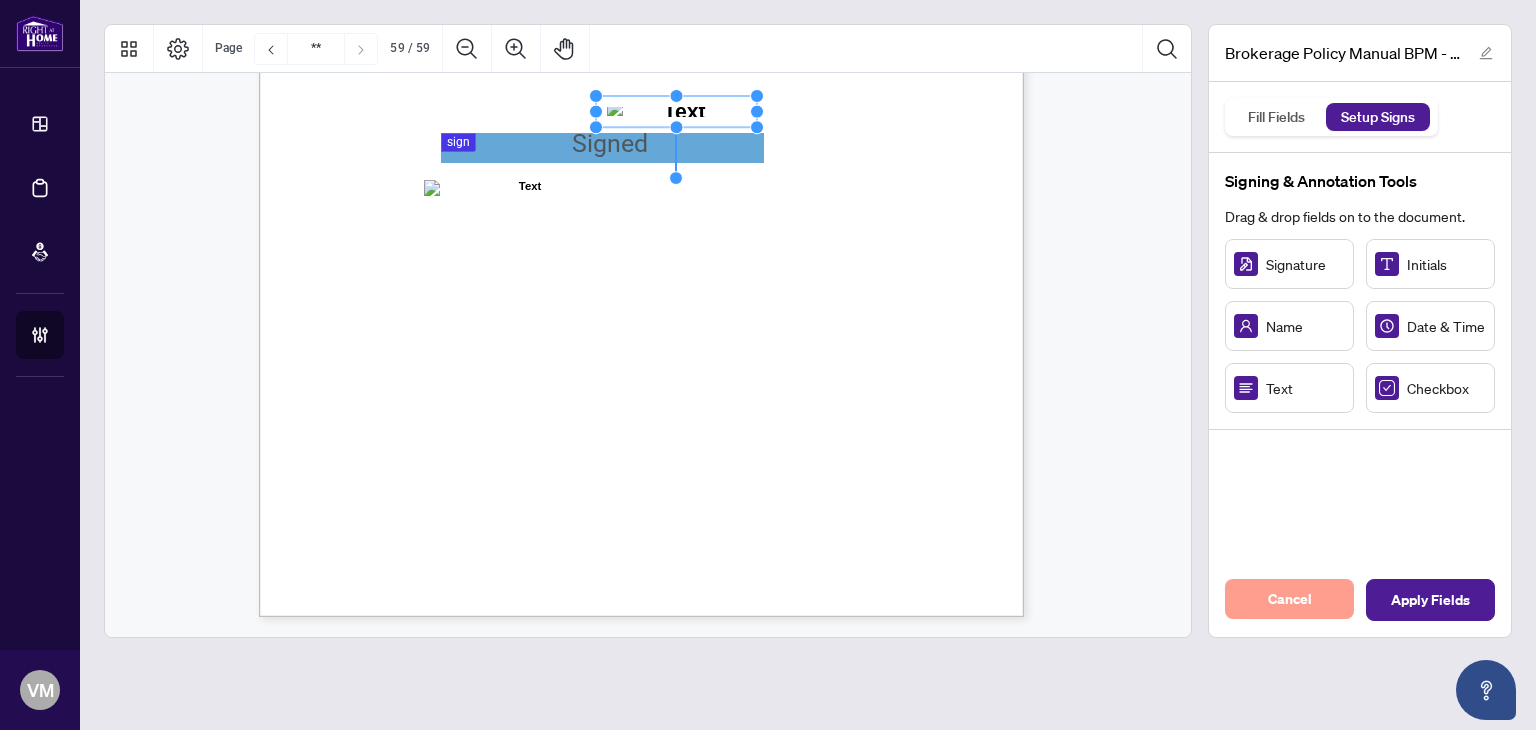 click on "Cancel" at bounding box center [1289, 599] 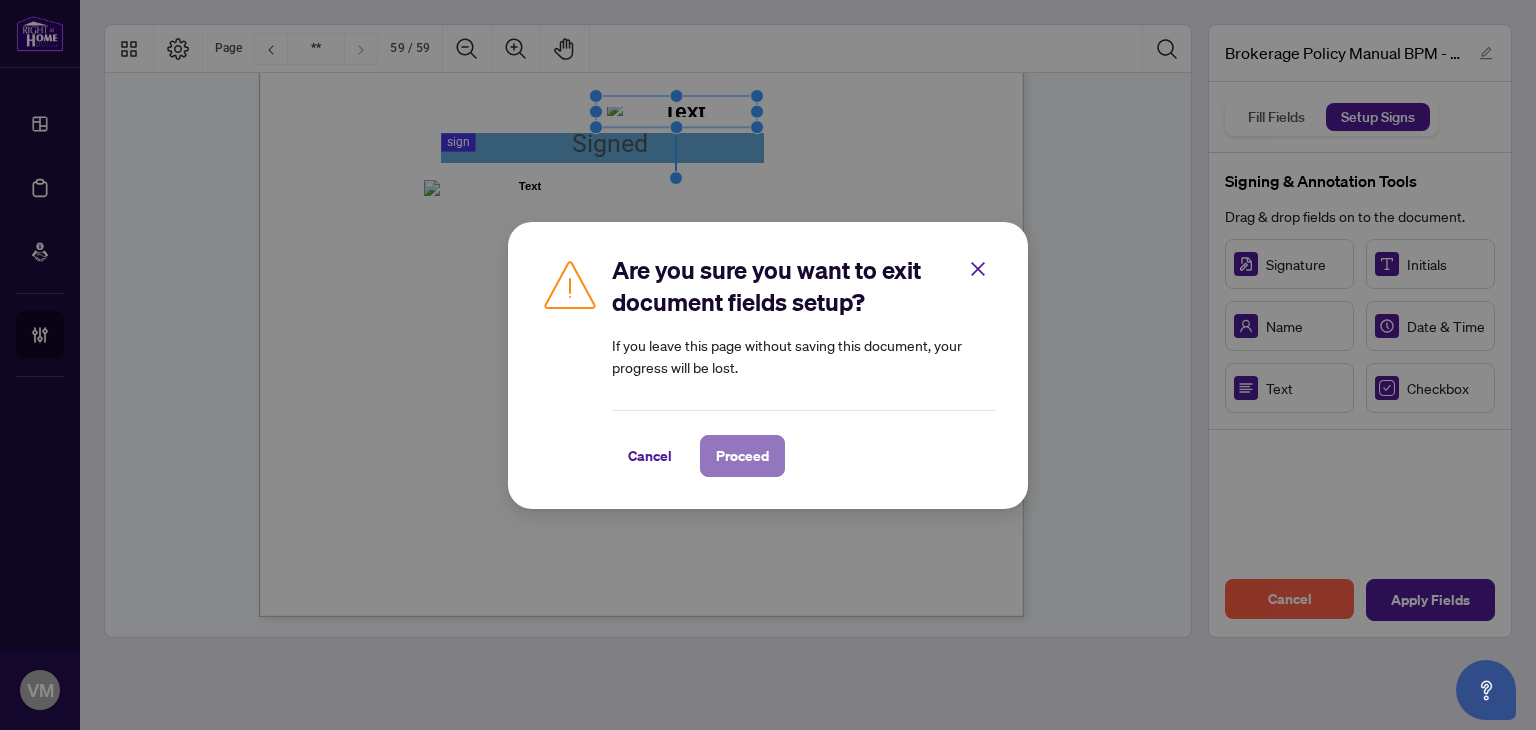 click on "Proceed" at bounding box center (742, 456) 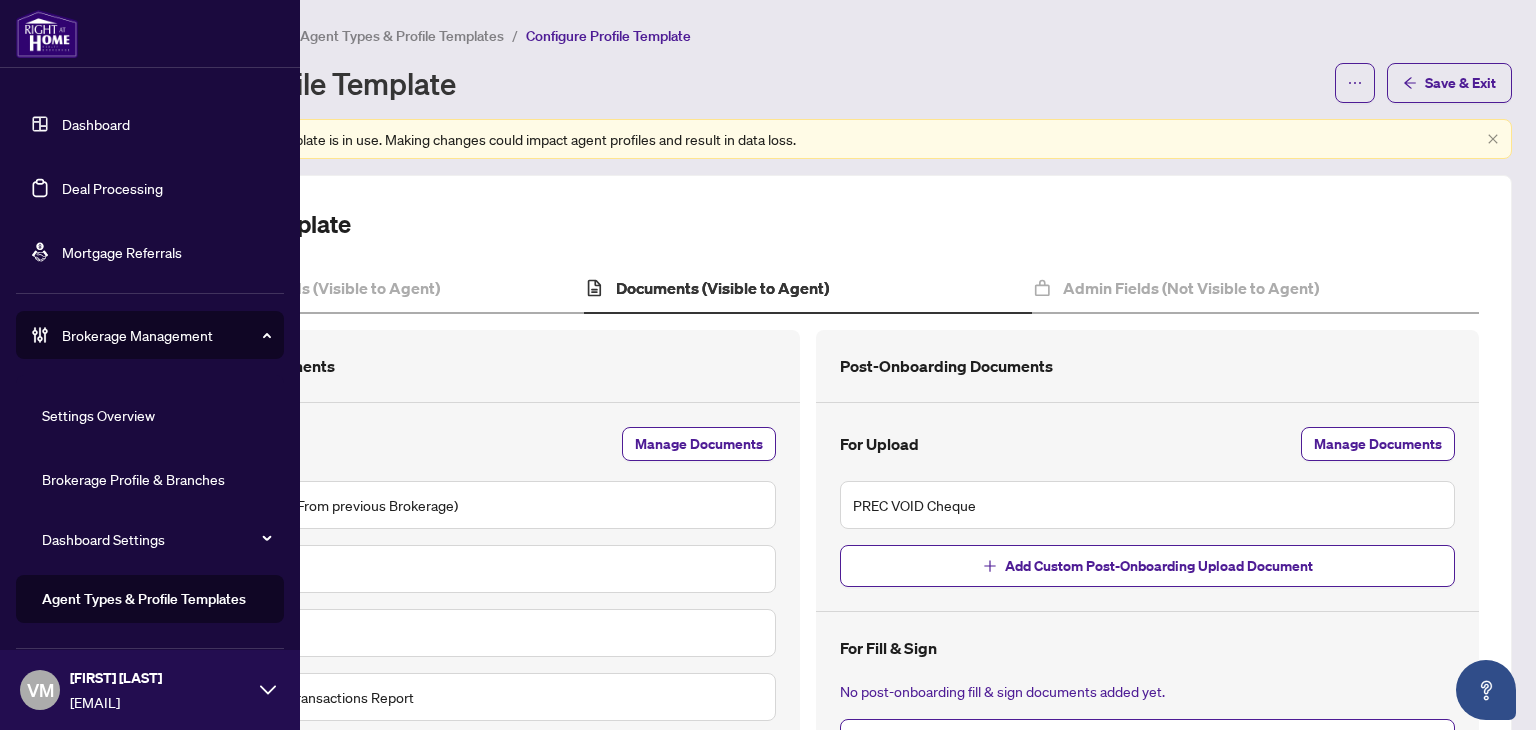 scroll, scrollTop: 120, scrollLeft: 0, axis: vertical 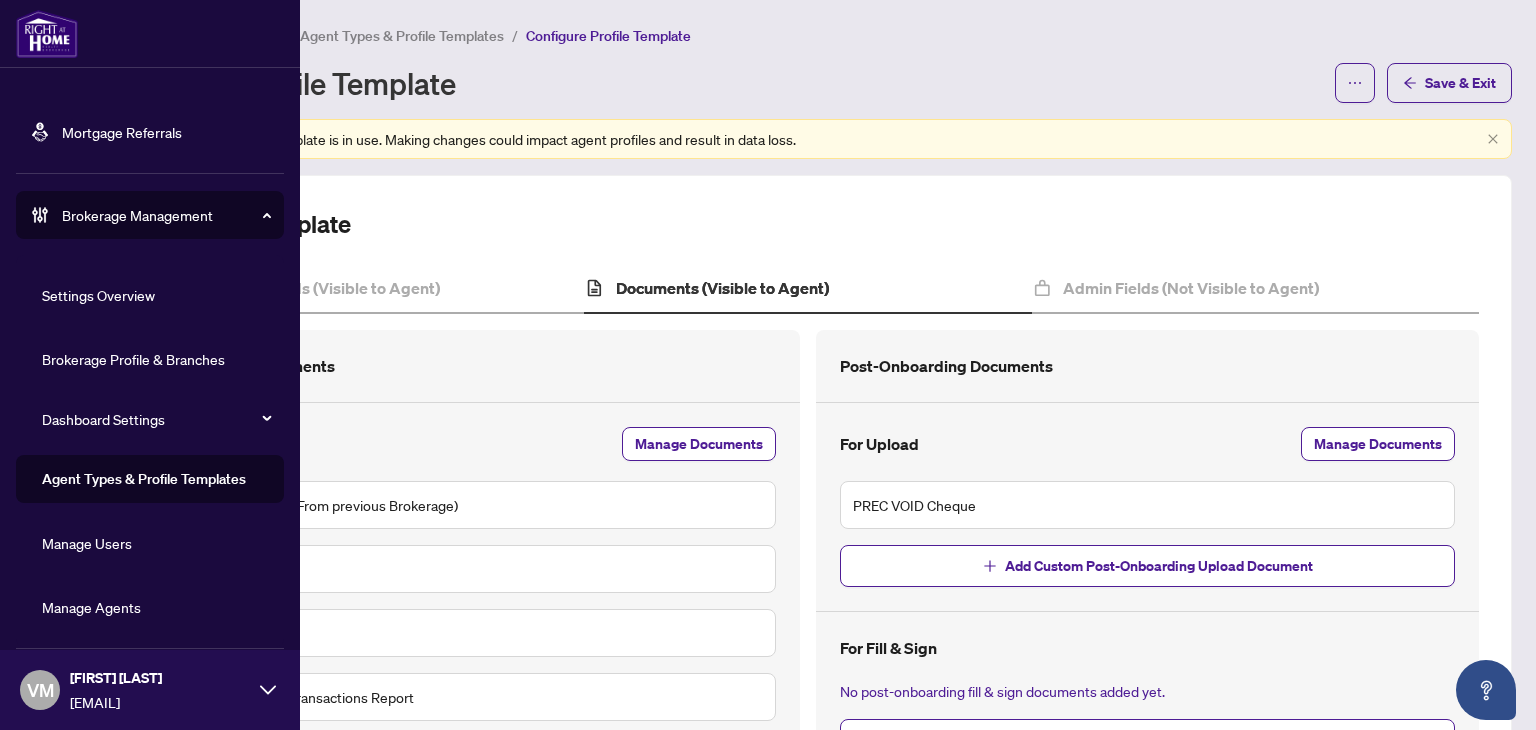 click on "Manage Agents" at bounding box center [91, 607] 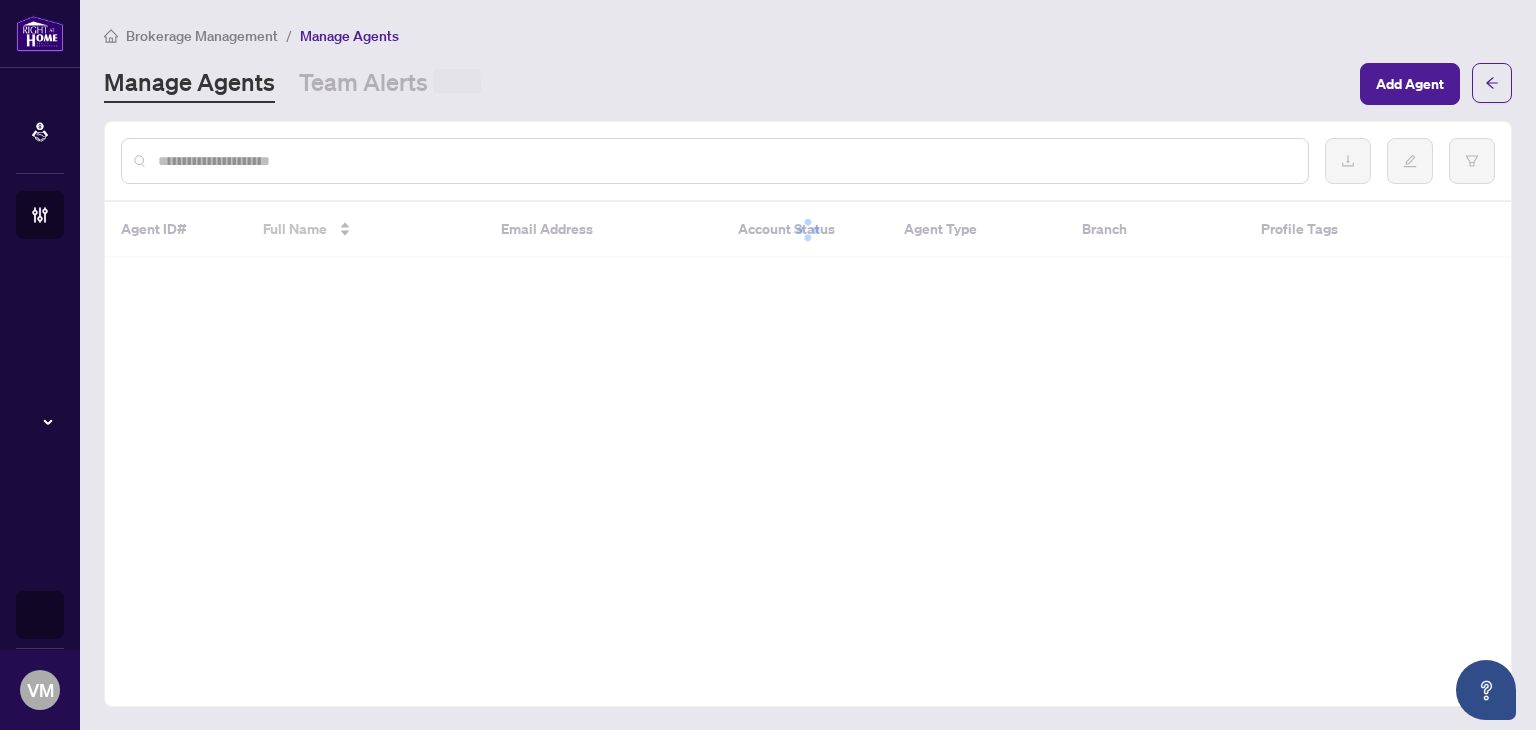 scroll, scrollTop: 0, scrollLeft: 0, axis: both 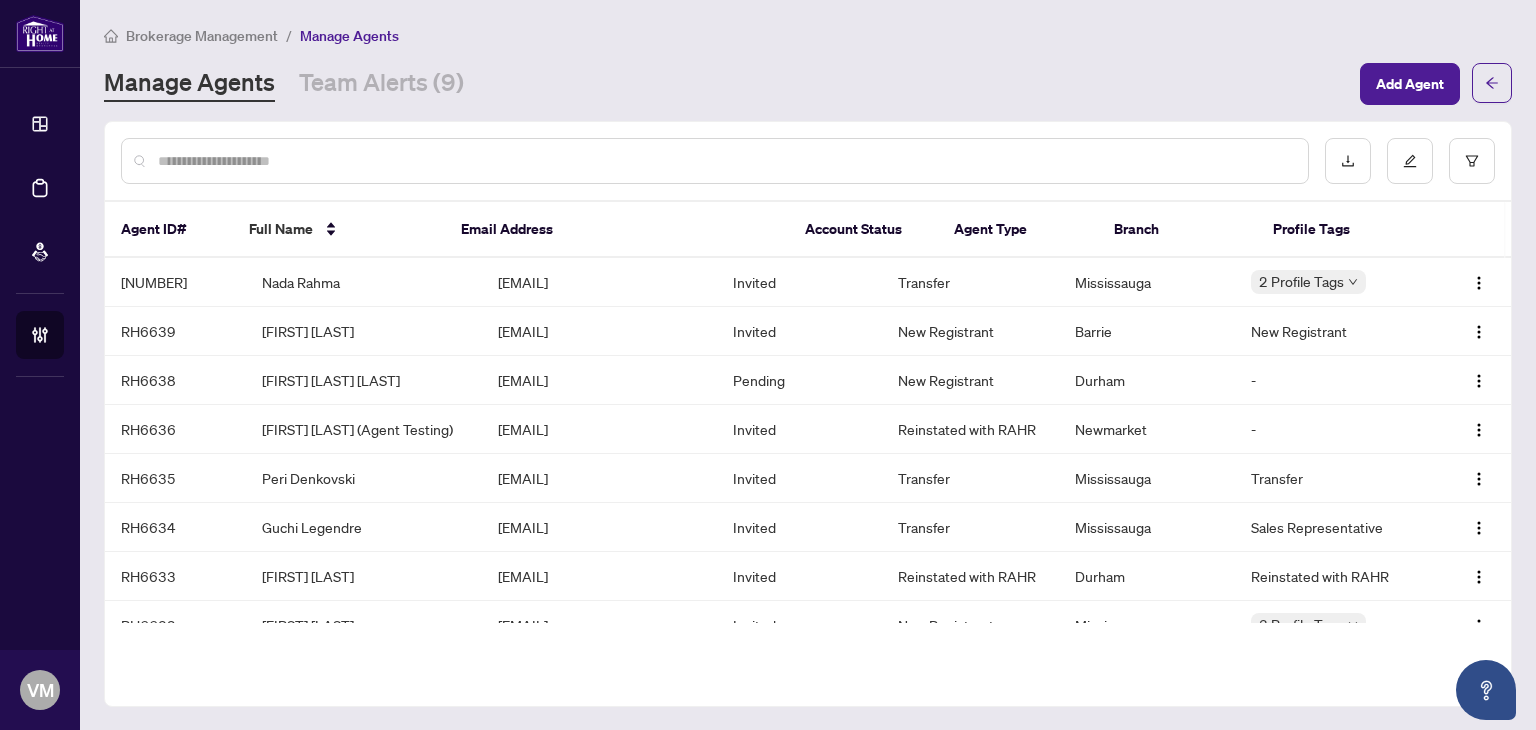 click at bounding box center [725, 161] 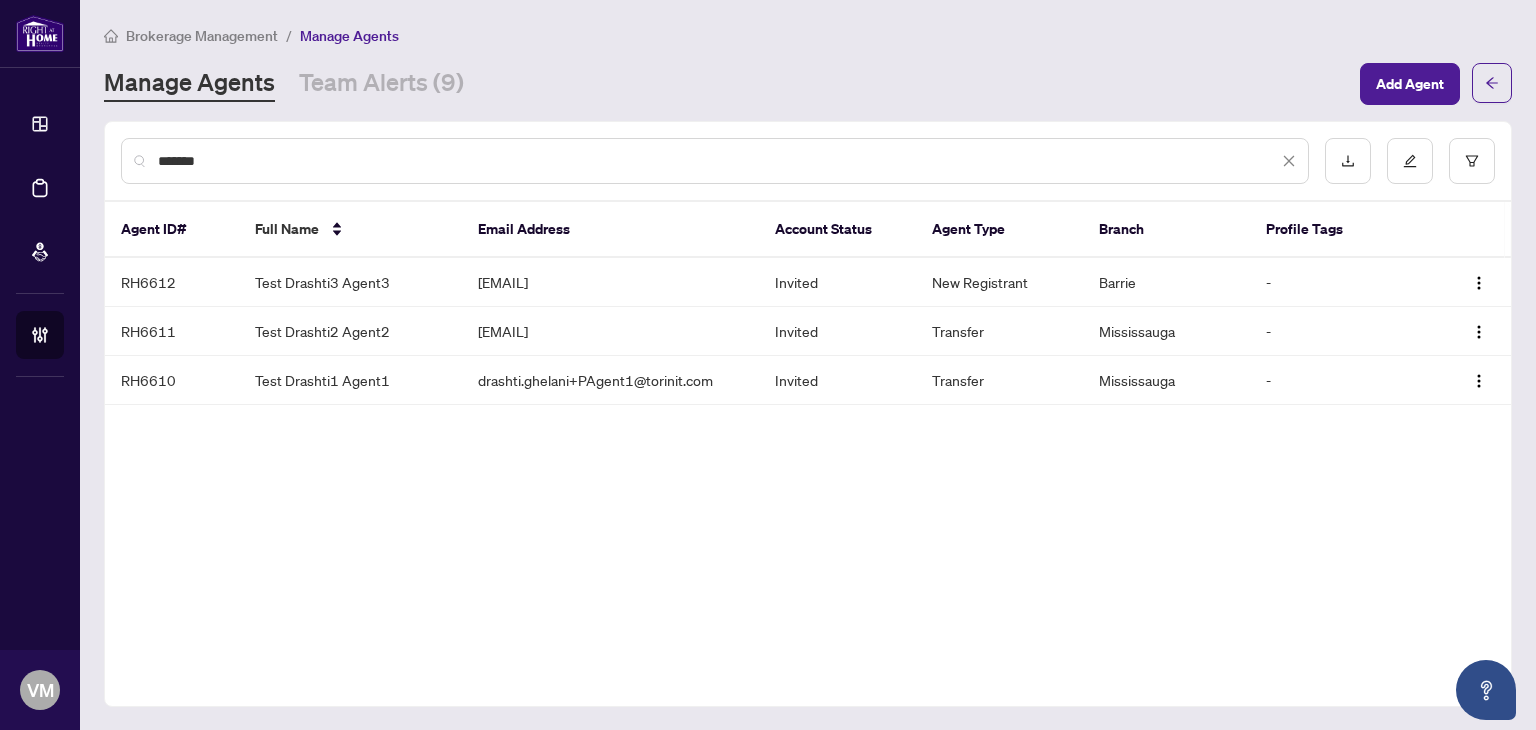 type on "*******" 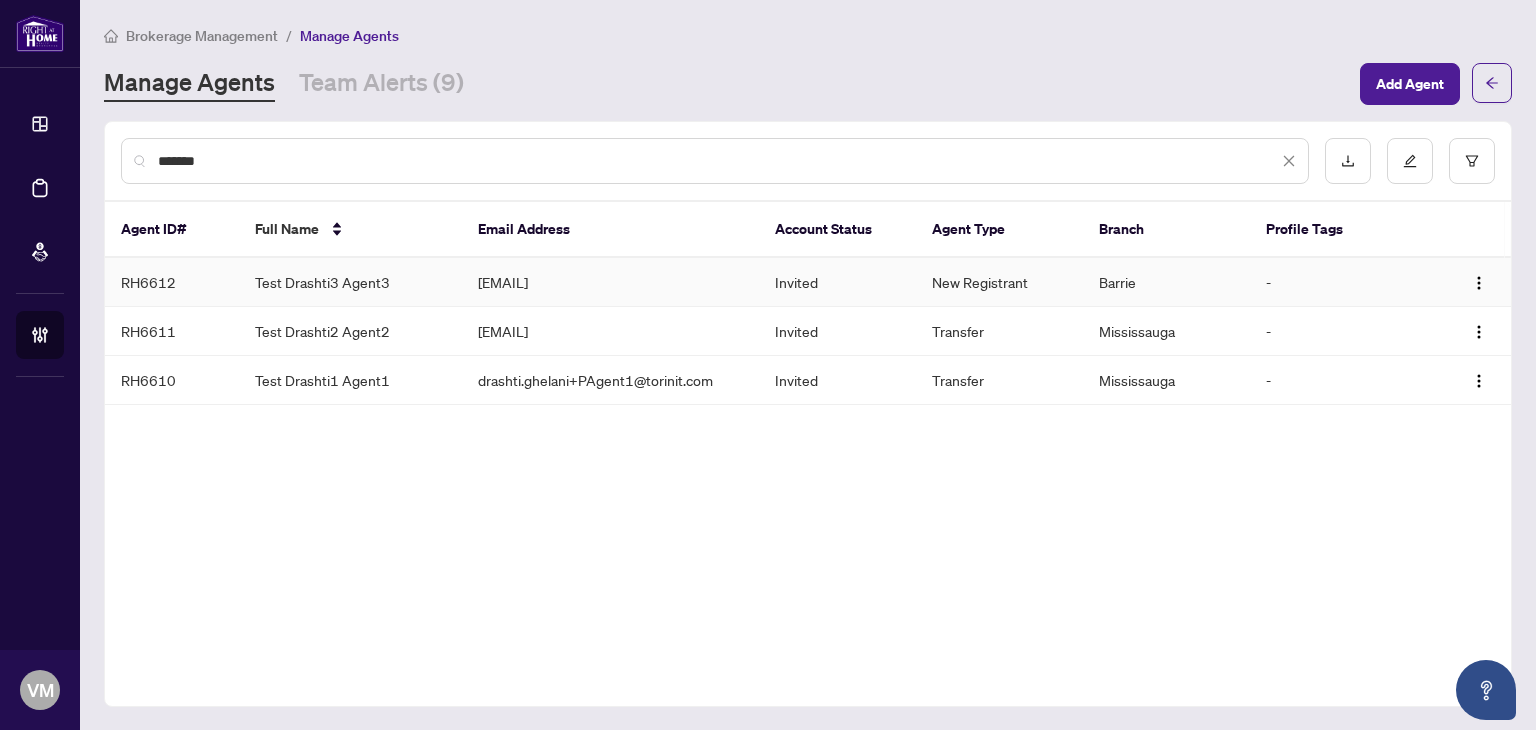 click on "[EMAIL]" at bounding box center (611, 282) 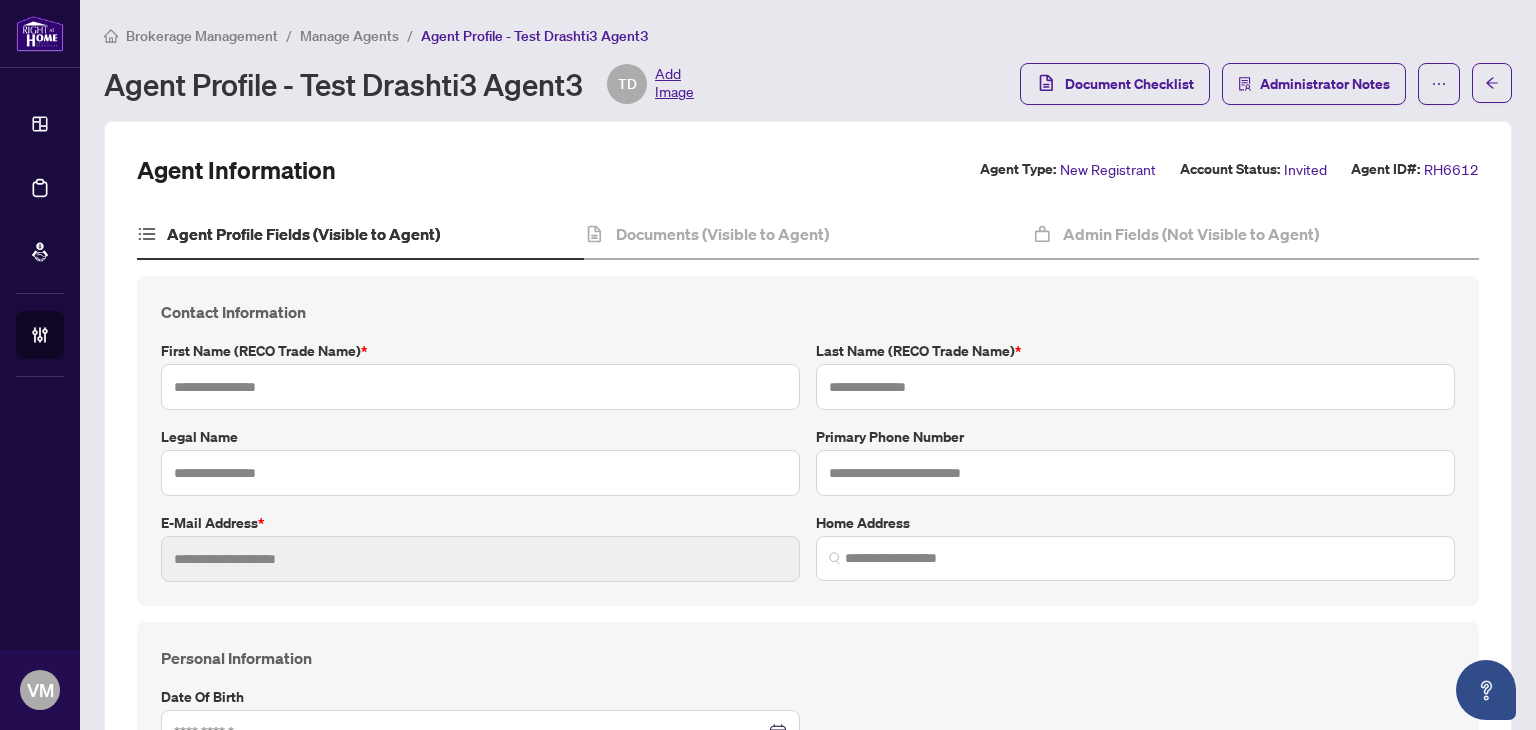 type on "**********" 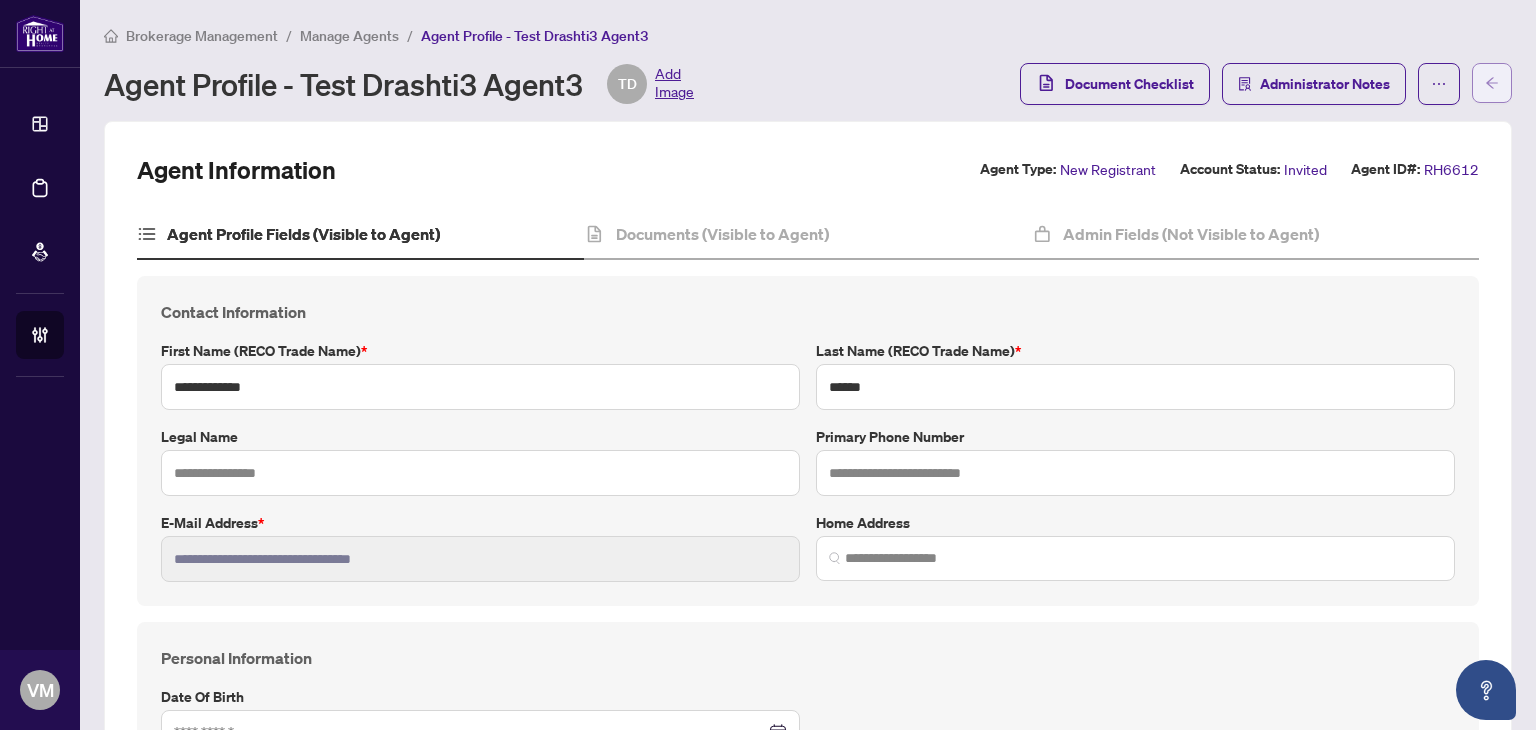 click 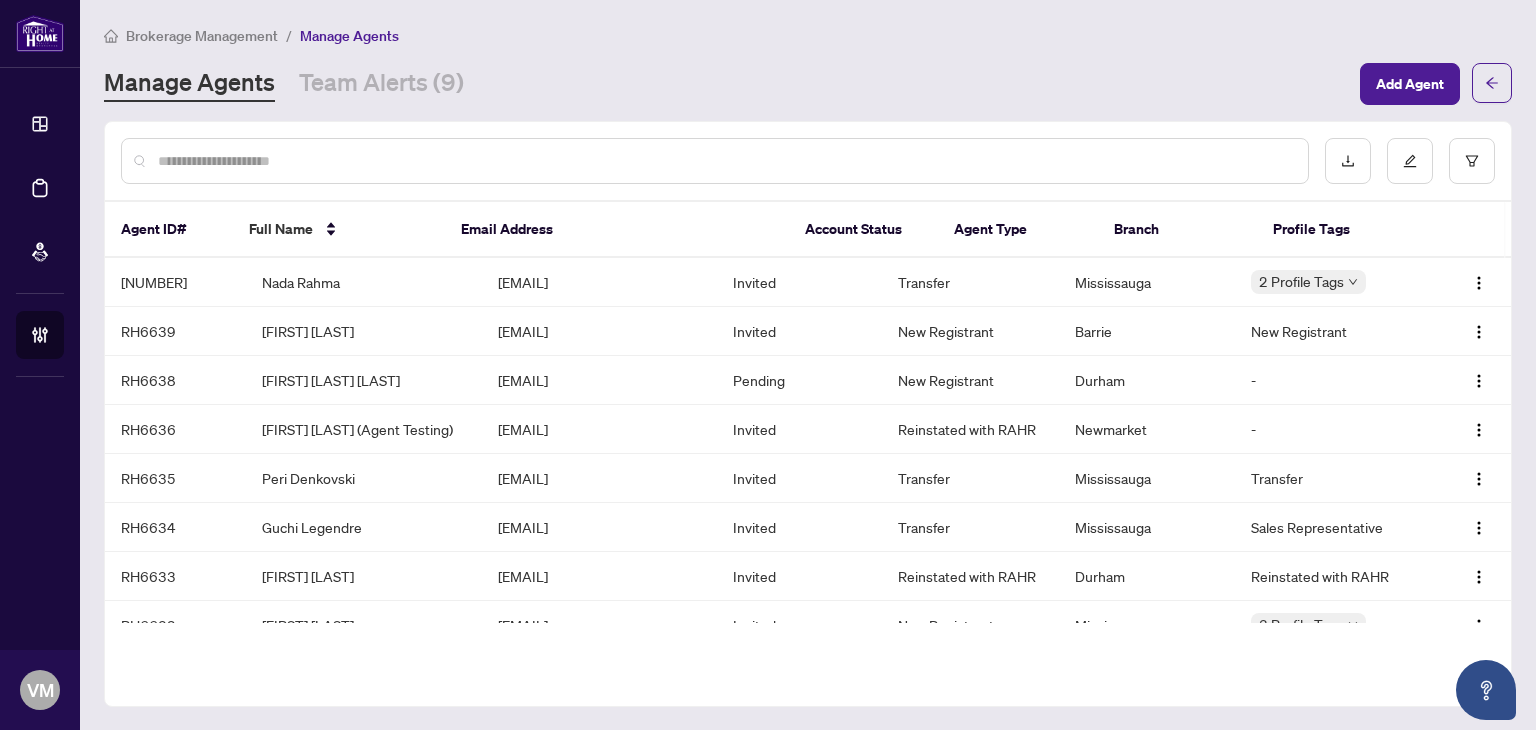 click at bounding box center (725, 161) 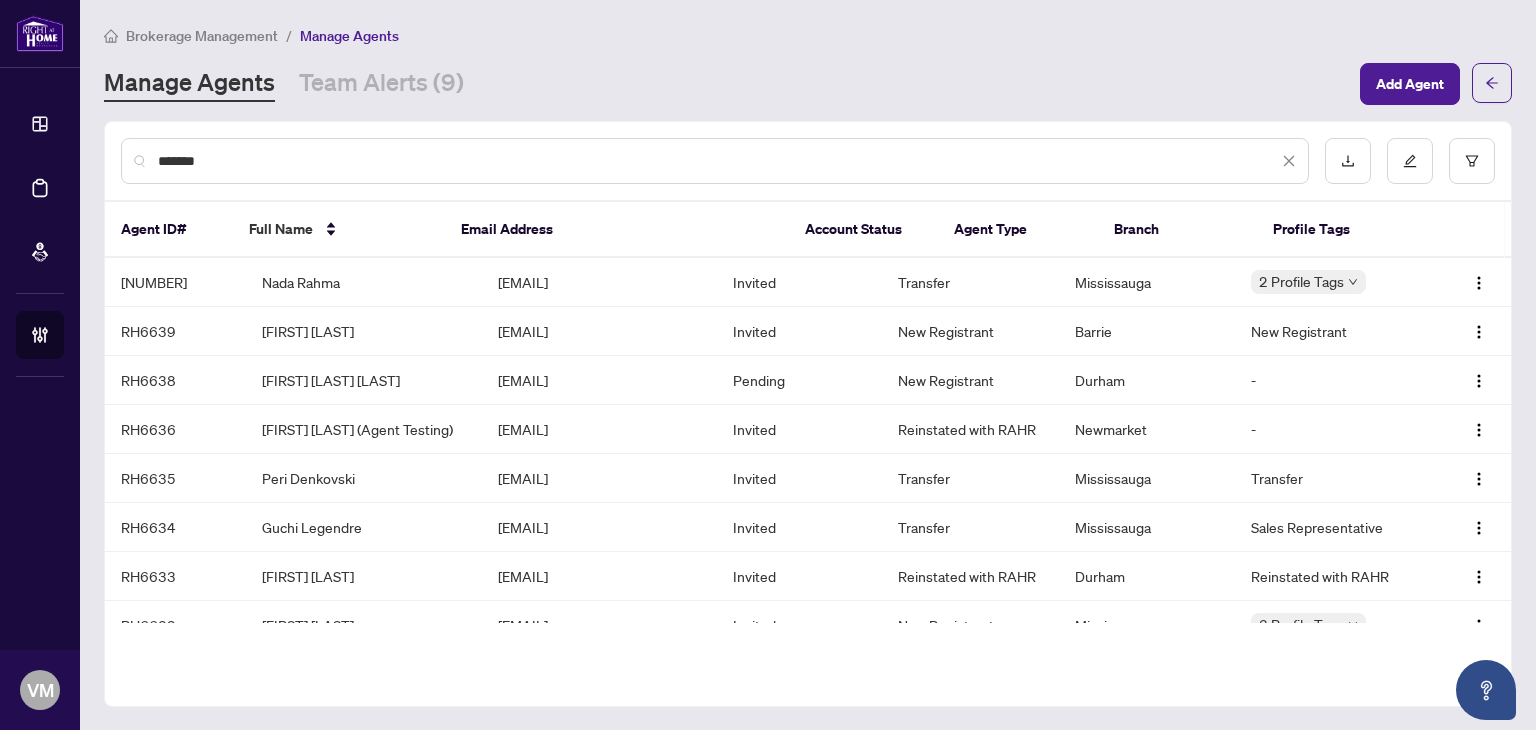 type on "*******" 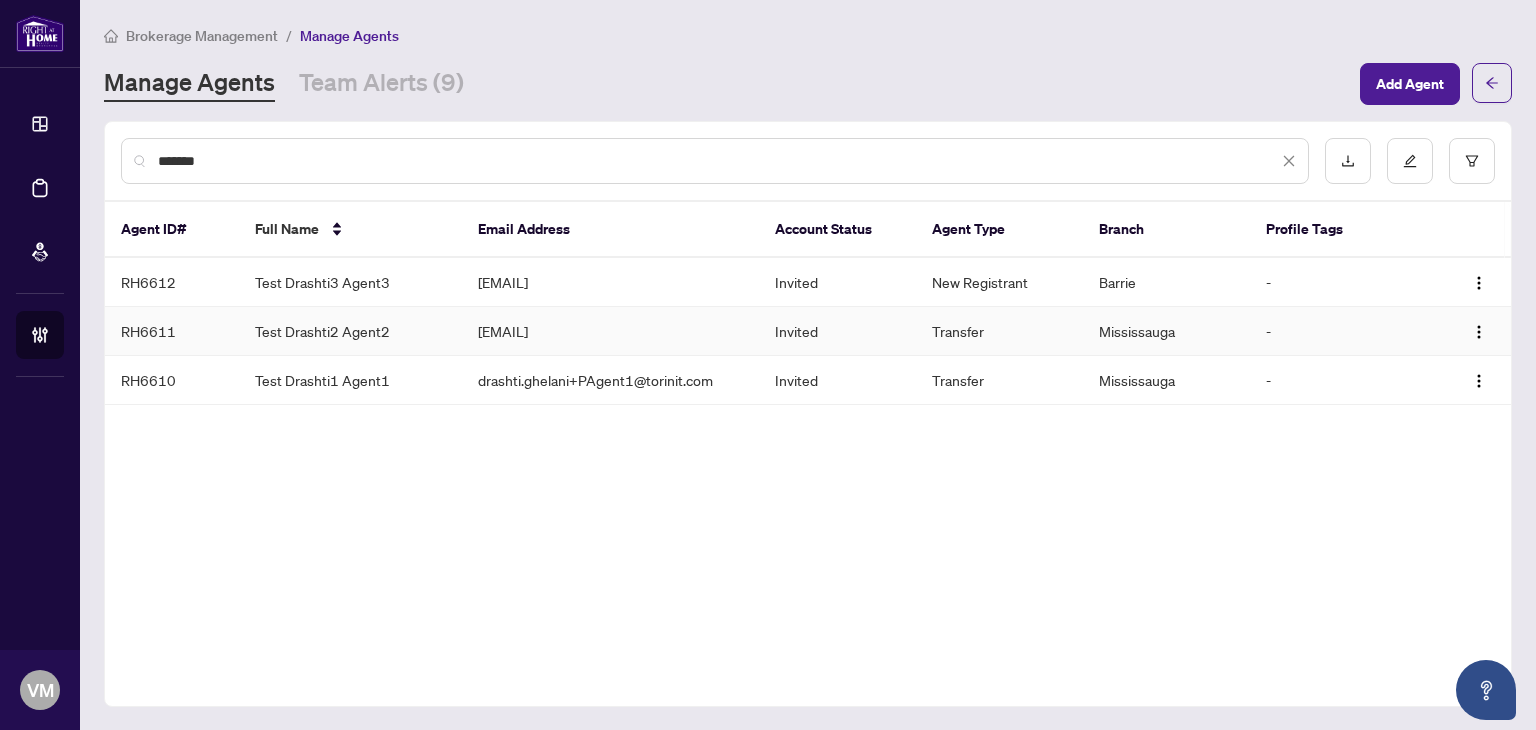 click on "[EMAIL]" at bounding box center (611, 331) 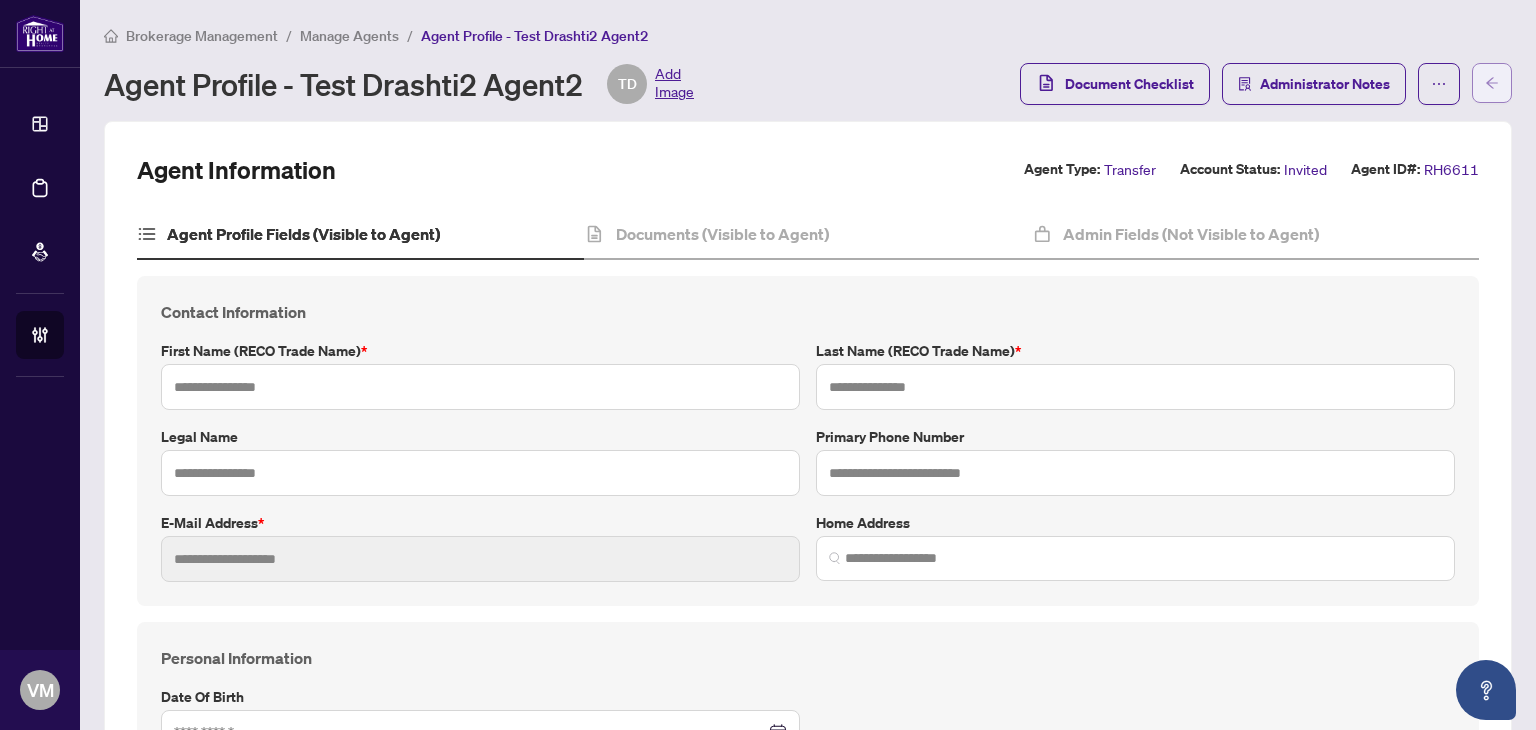 type on "**********" 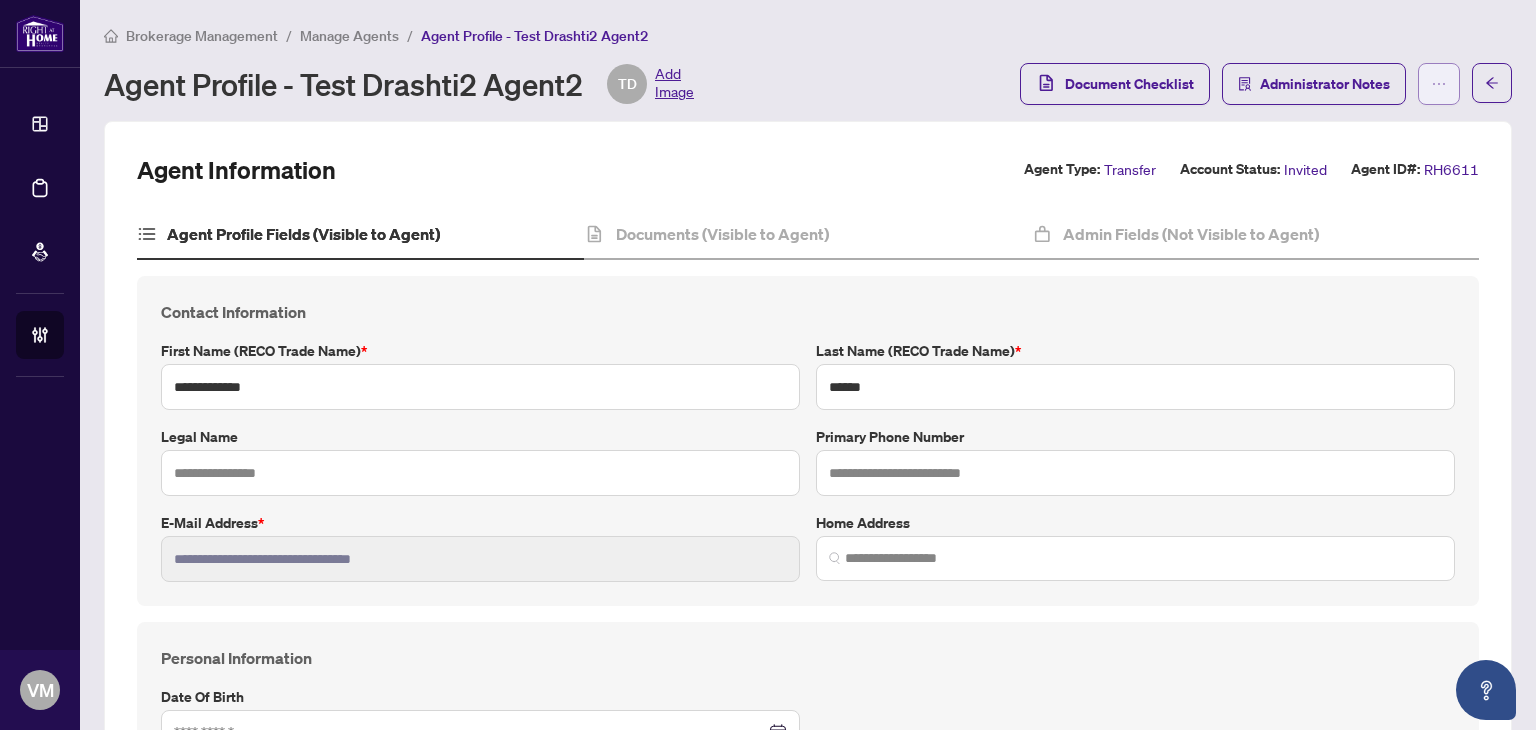 click at bounding box center [1439, 84] 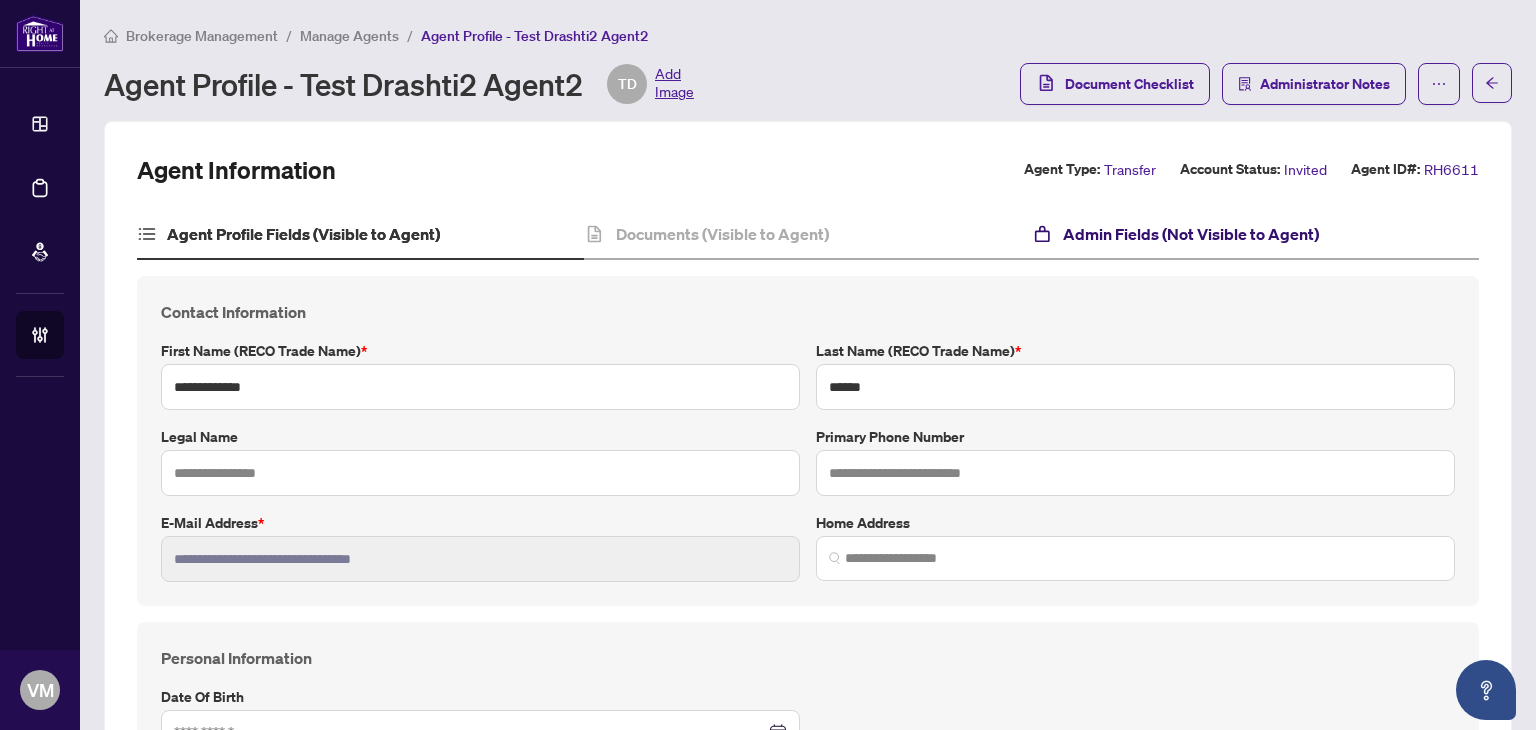 click on "Admin Fields (Not Visible to Agent)" at bounding box center [1191, 234] 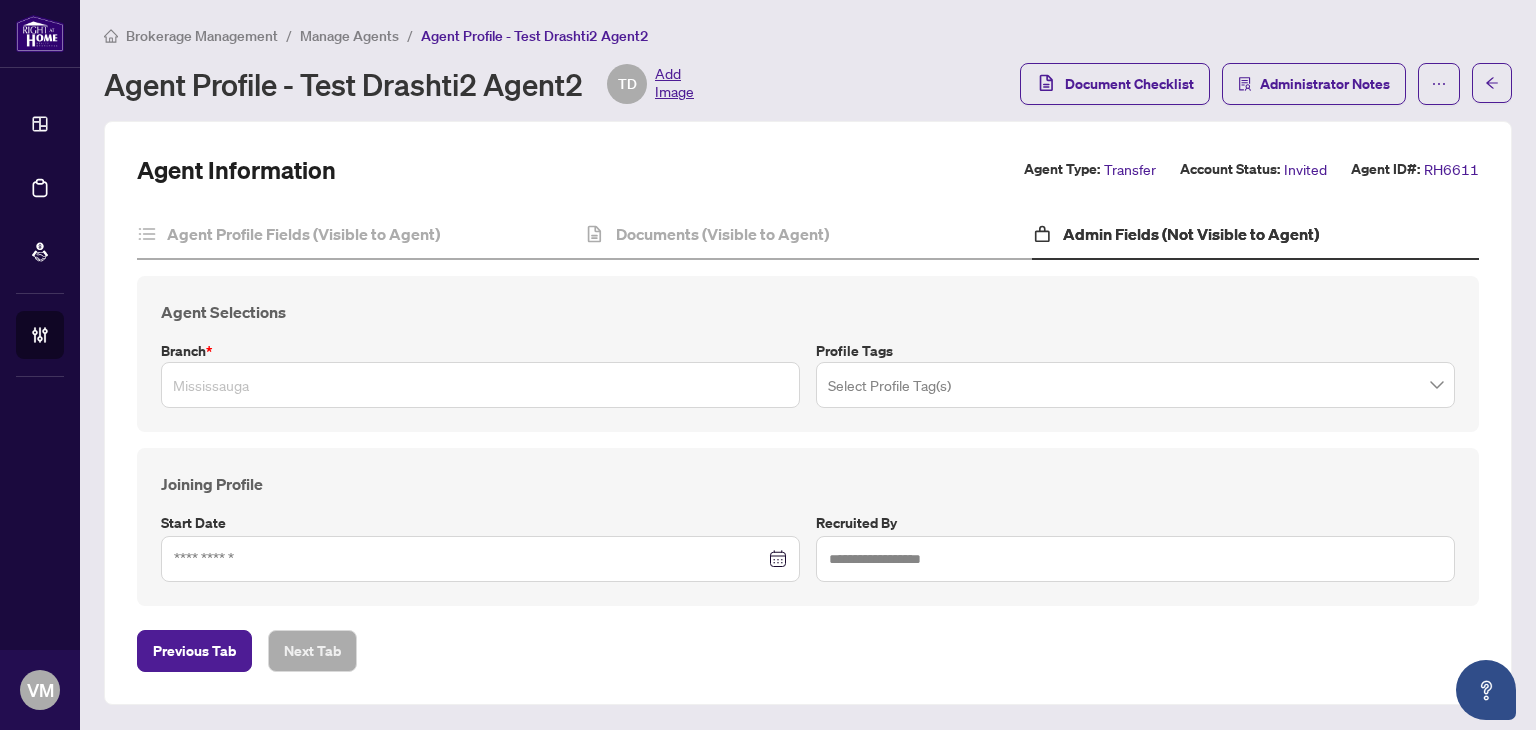 click on "Mississauga" at bounding box center (480, 385) 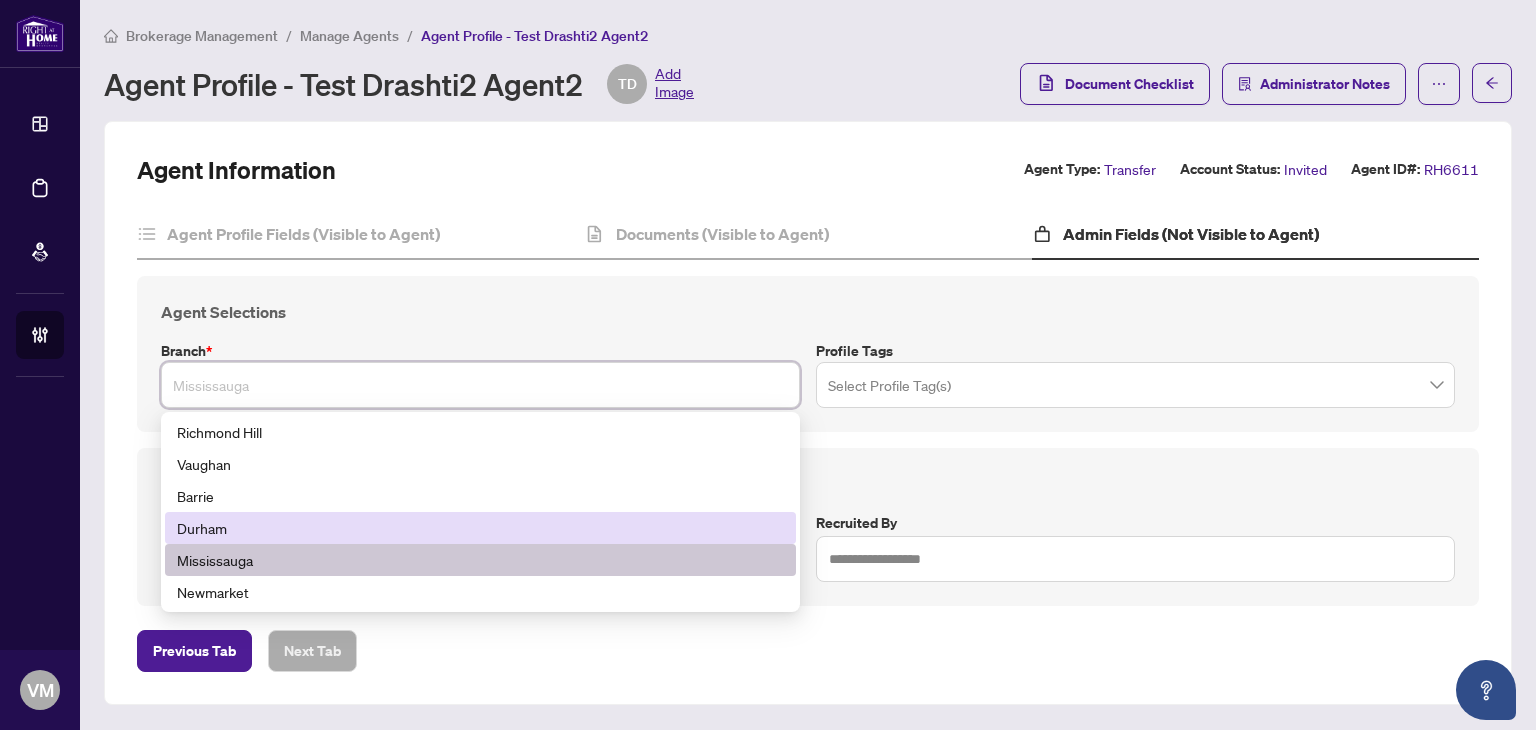 click on "Durham" at bounding box center [480, 528] 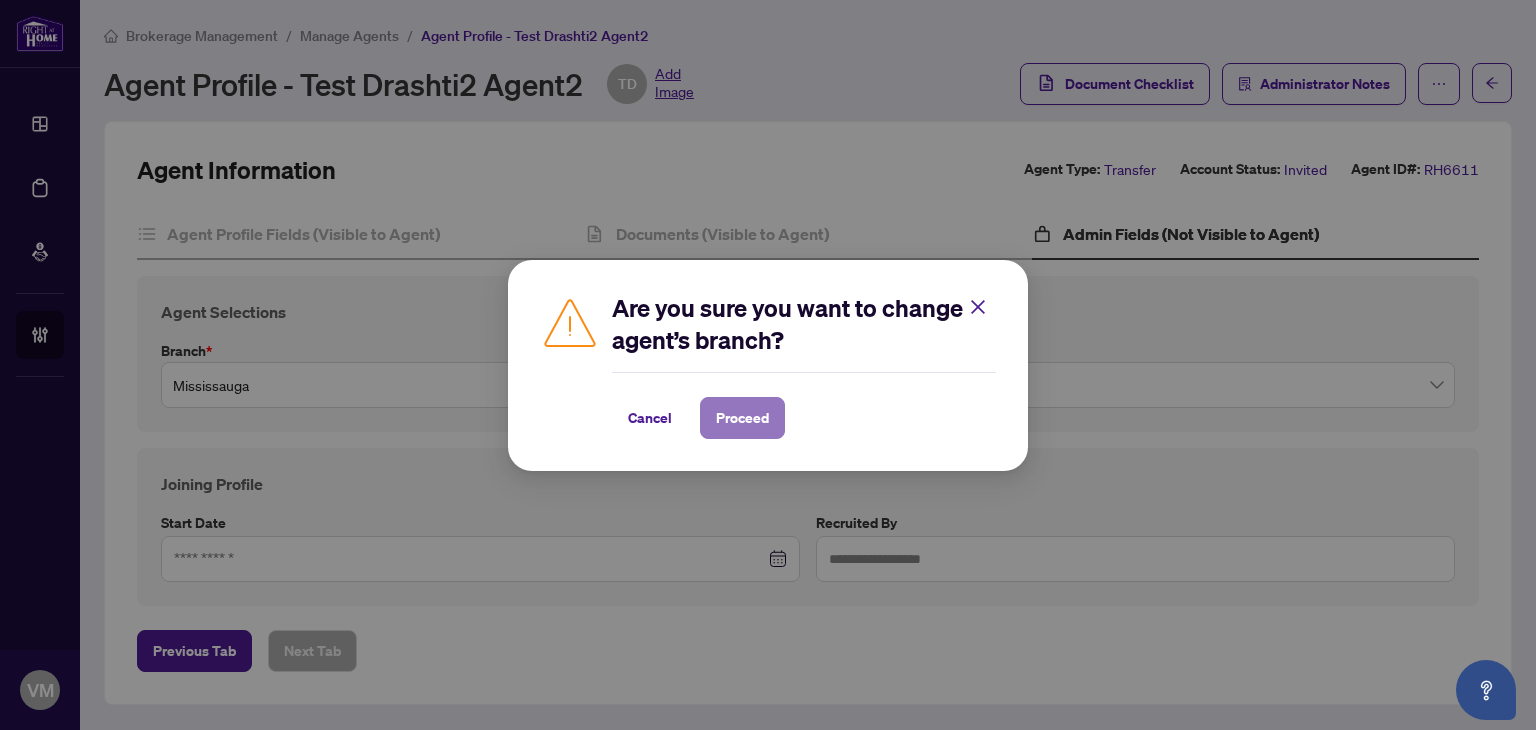 click on "Proceed" at bounding box center (742, 418) 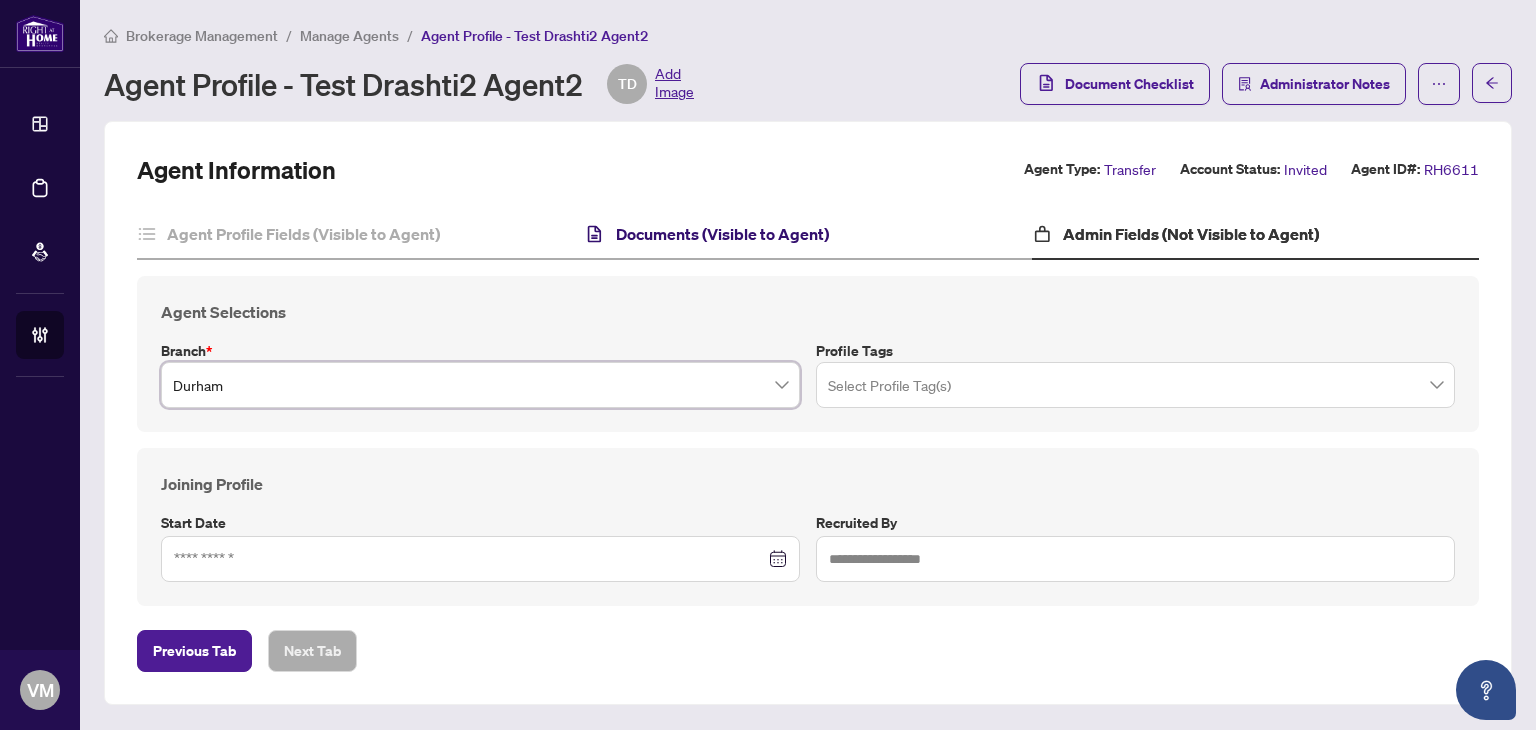 click on "Documents (Visible to Agent)" at bounding box center [722, 234] 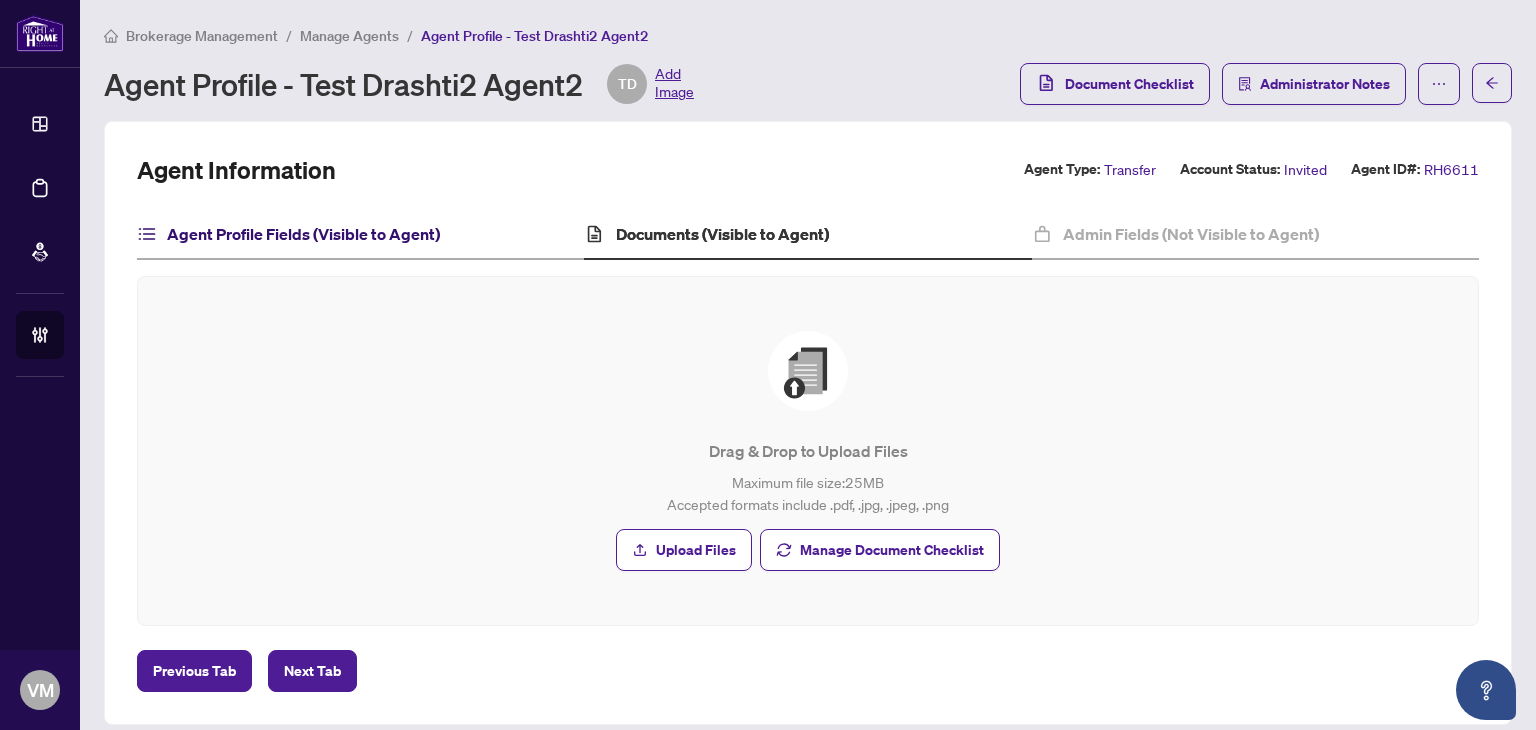 click on "Agent Profile Fields (Visible to Agent)" at bounding box center (303, 234) 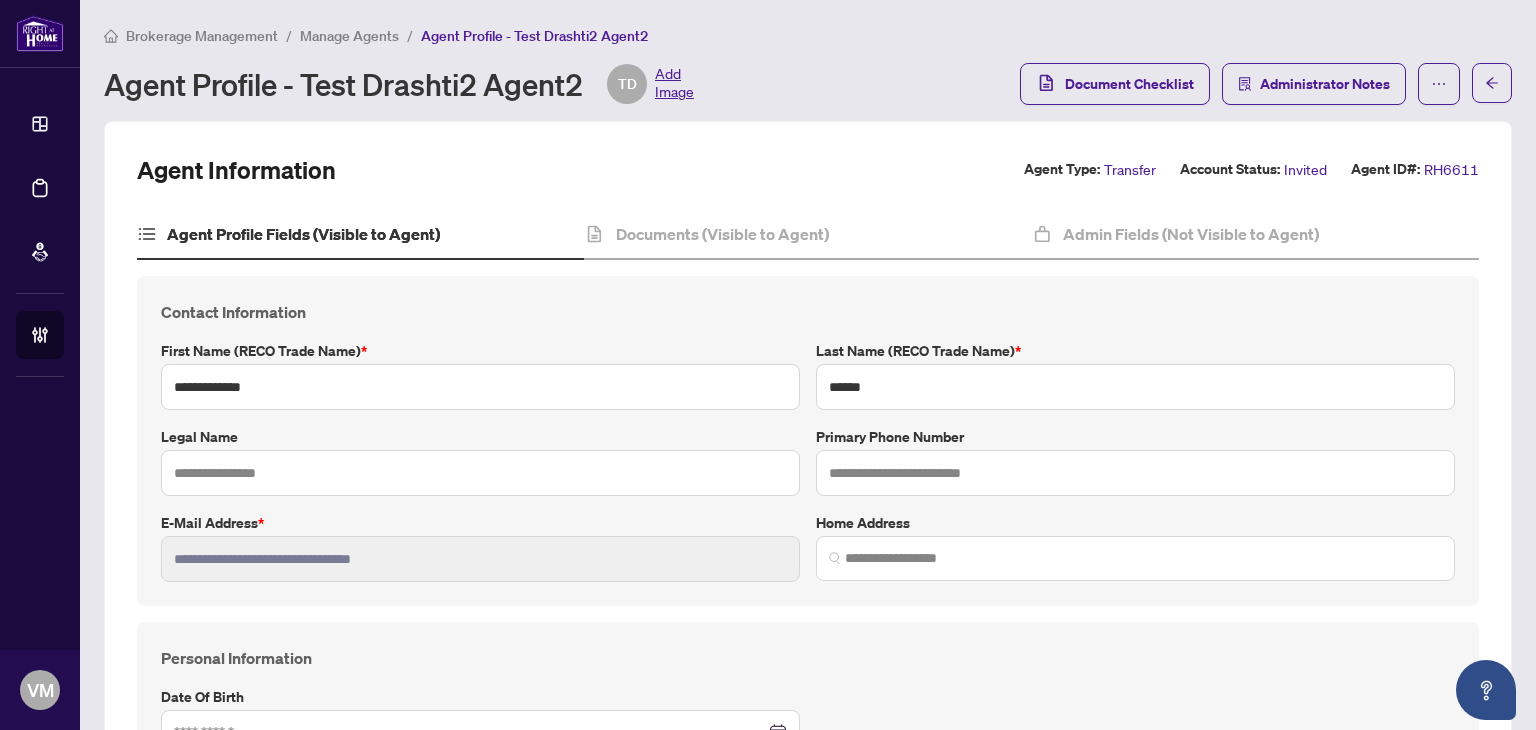 type on "**********" 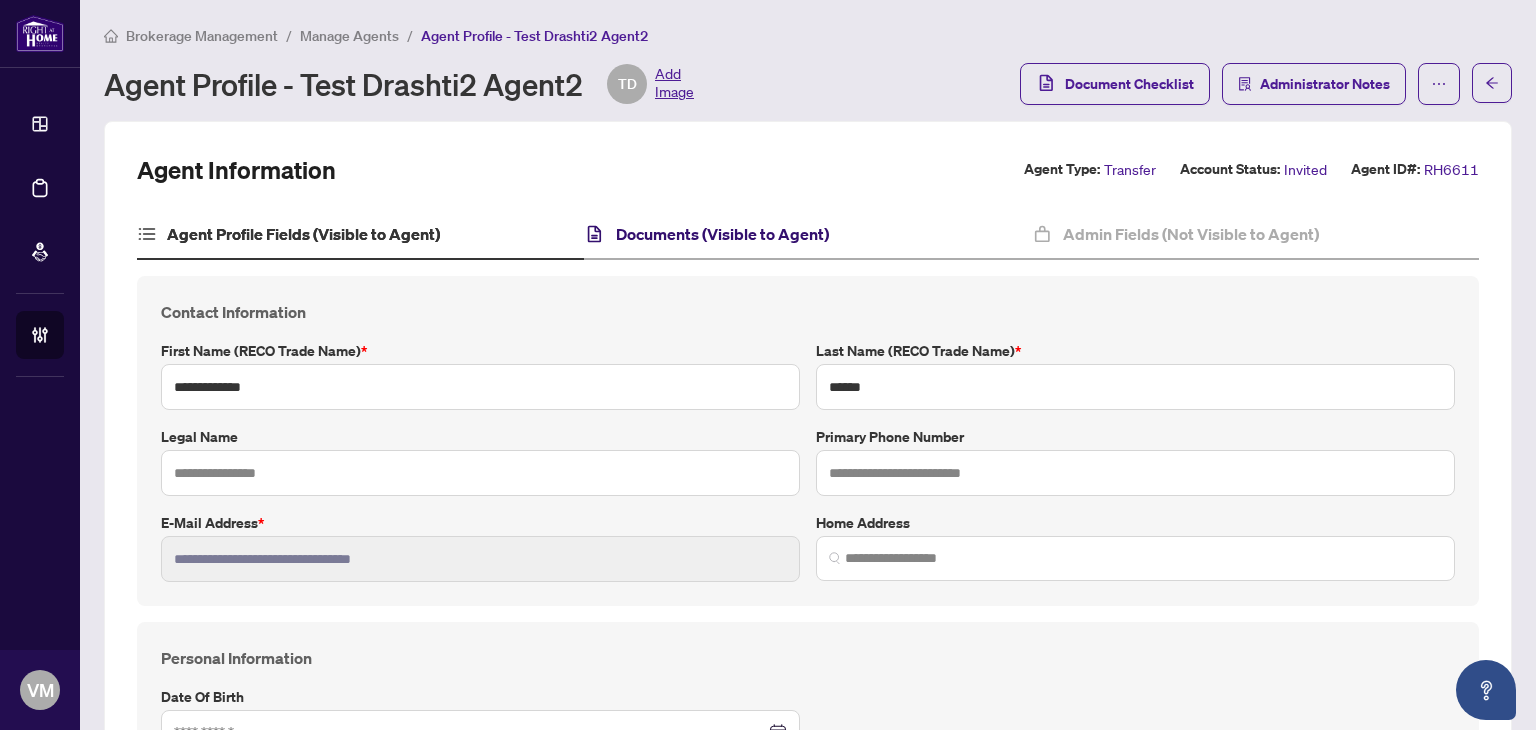 click on "Documents (Visible to Agent)" at bounding box center (722, 234) 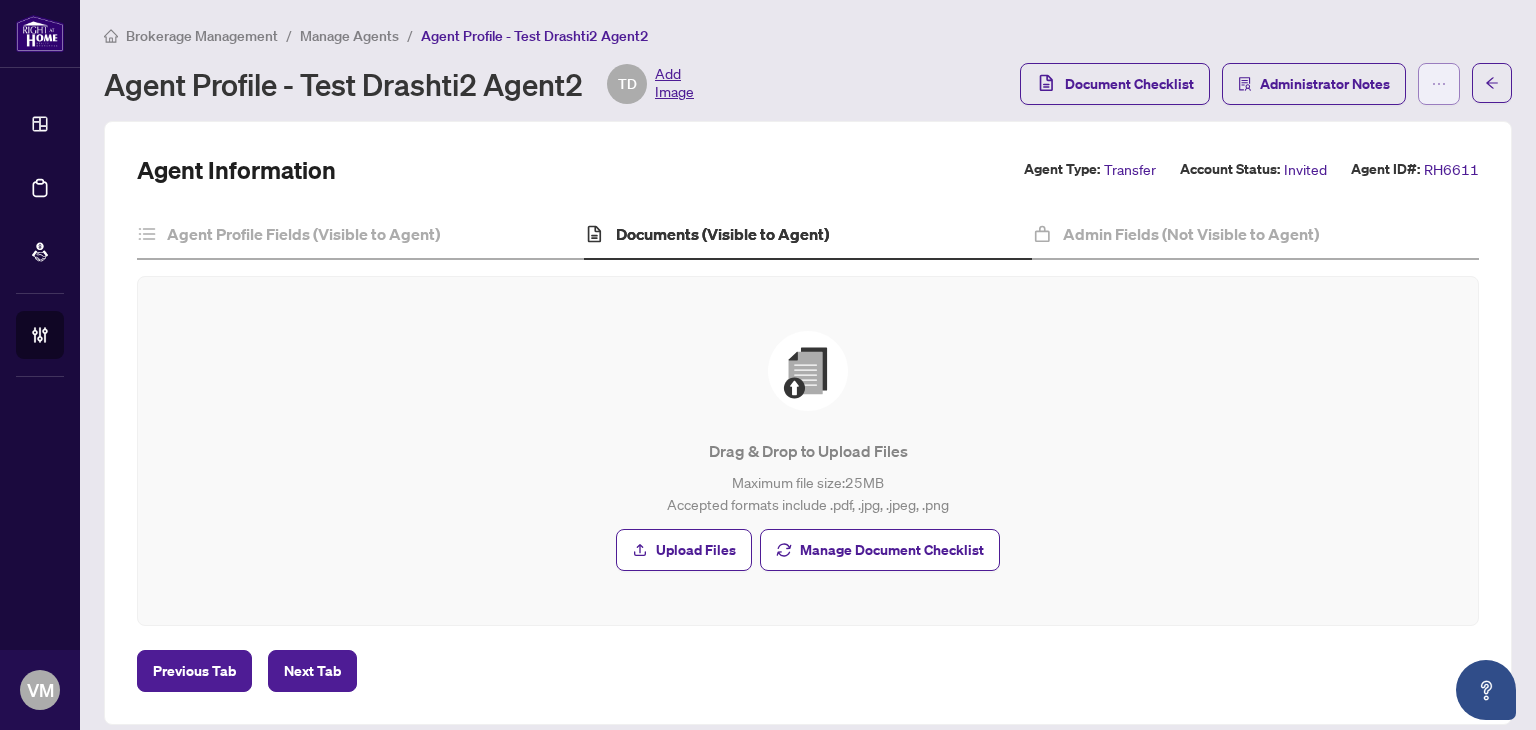 click at bounding box center (1439, 84) 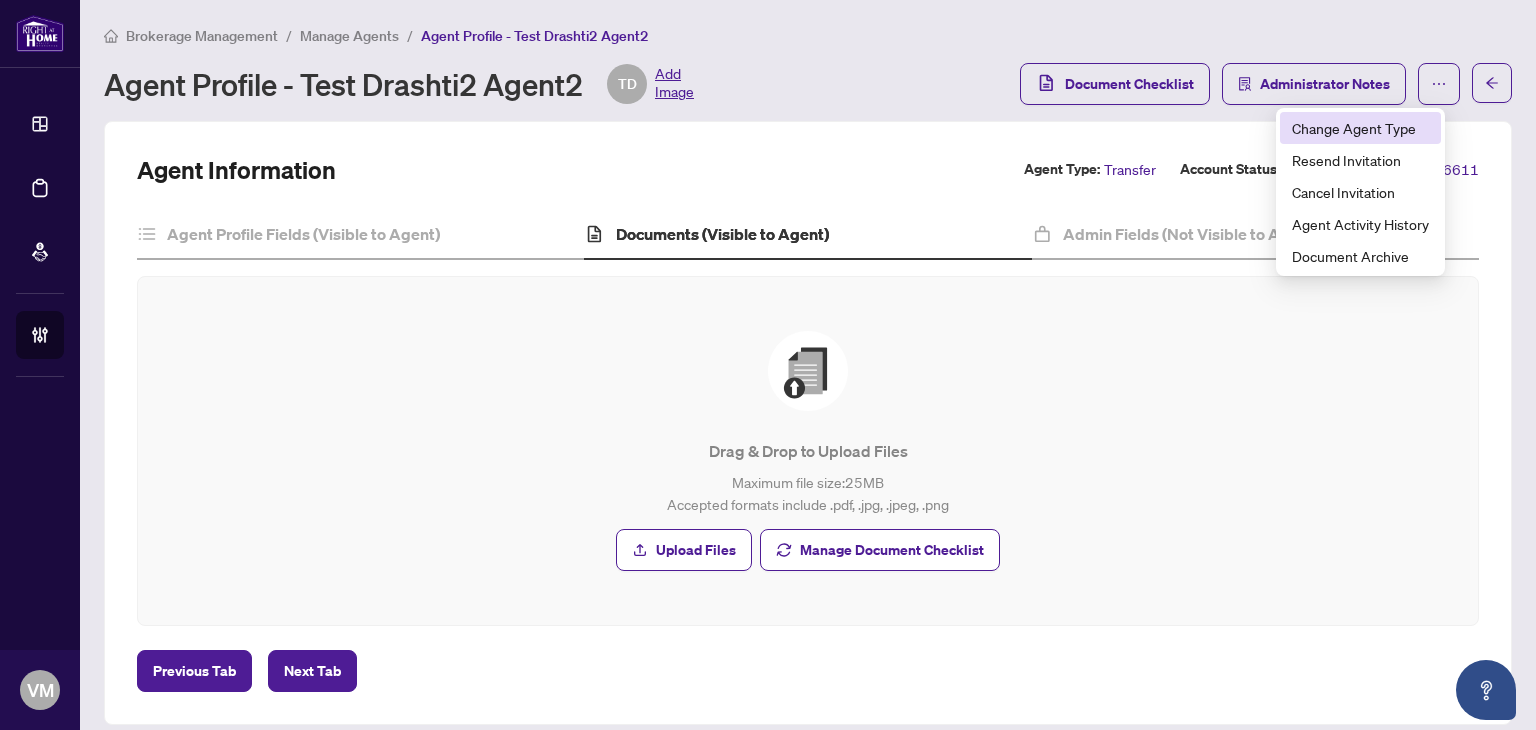 click on "Change Agent Type" at bounding box center (1360, 128) 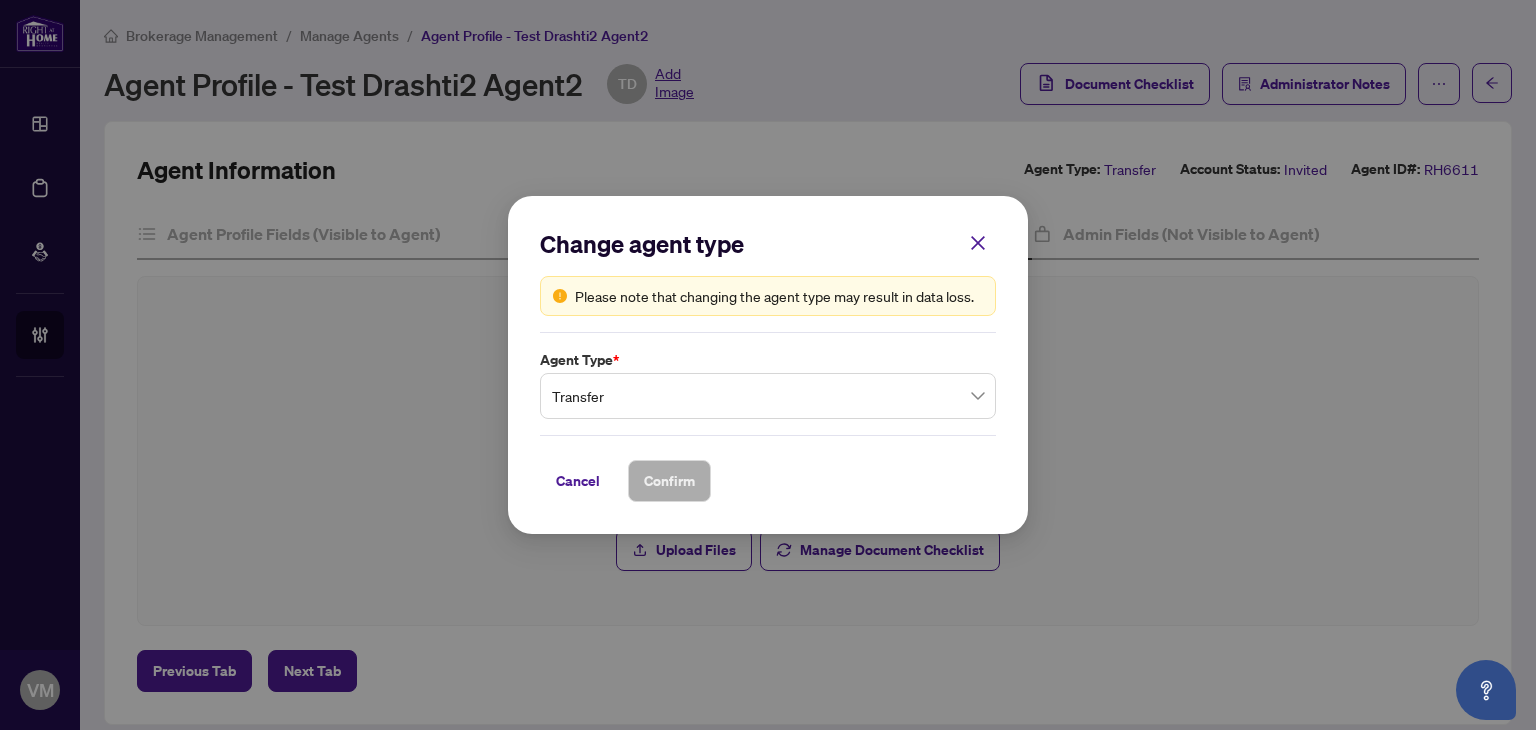 click on "Transfer" at bounding box center (768, 396) 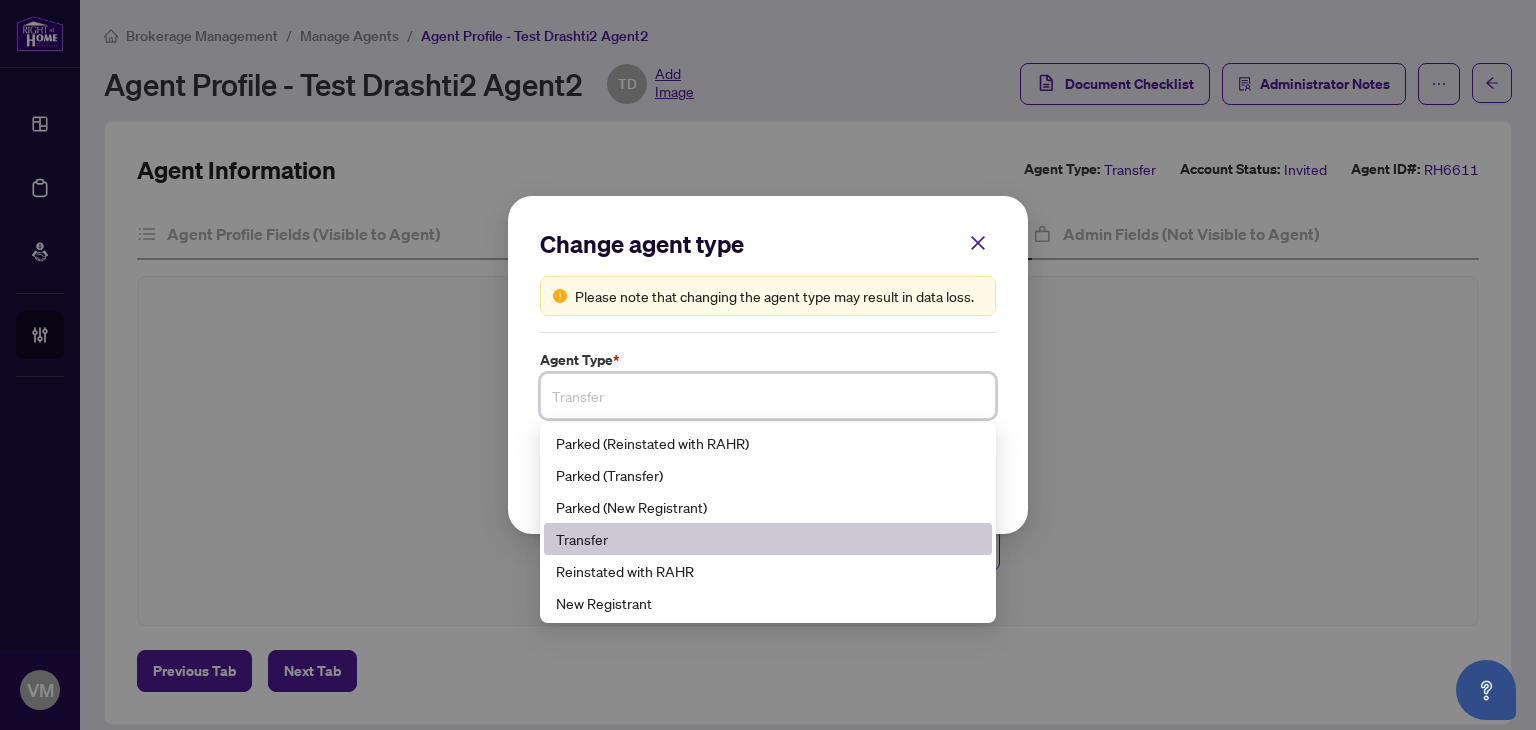 click at bounding box center (768, 396) 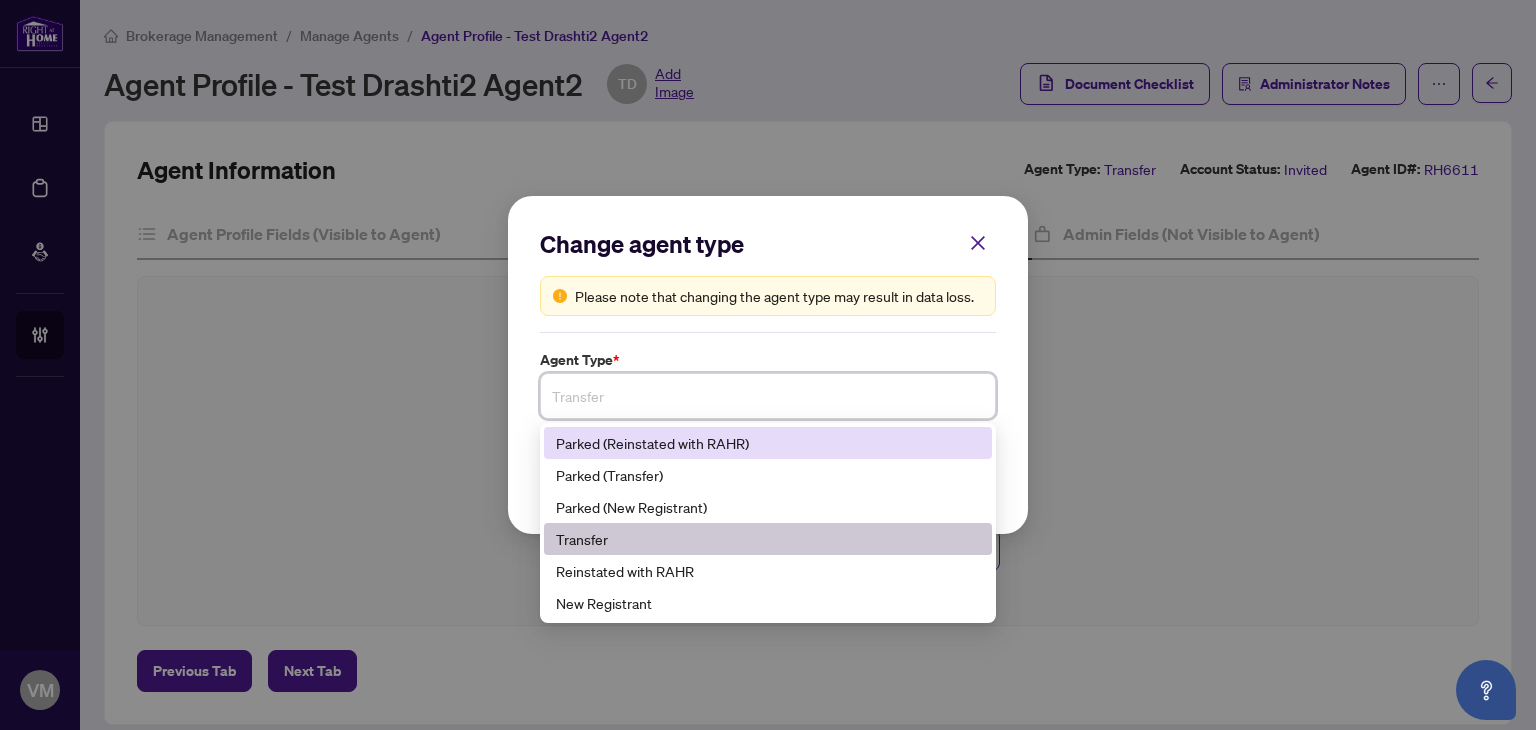 click on "Parked (Reinstated with RAHR)" at bounding box center (768, 443) 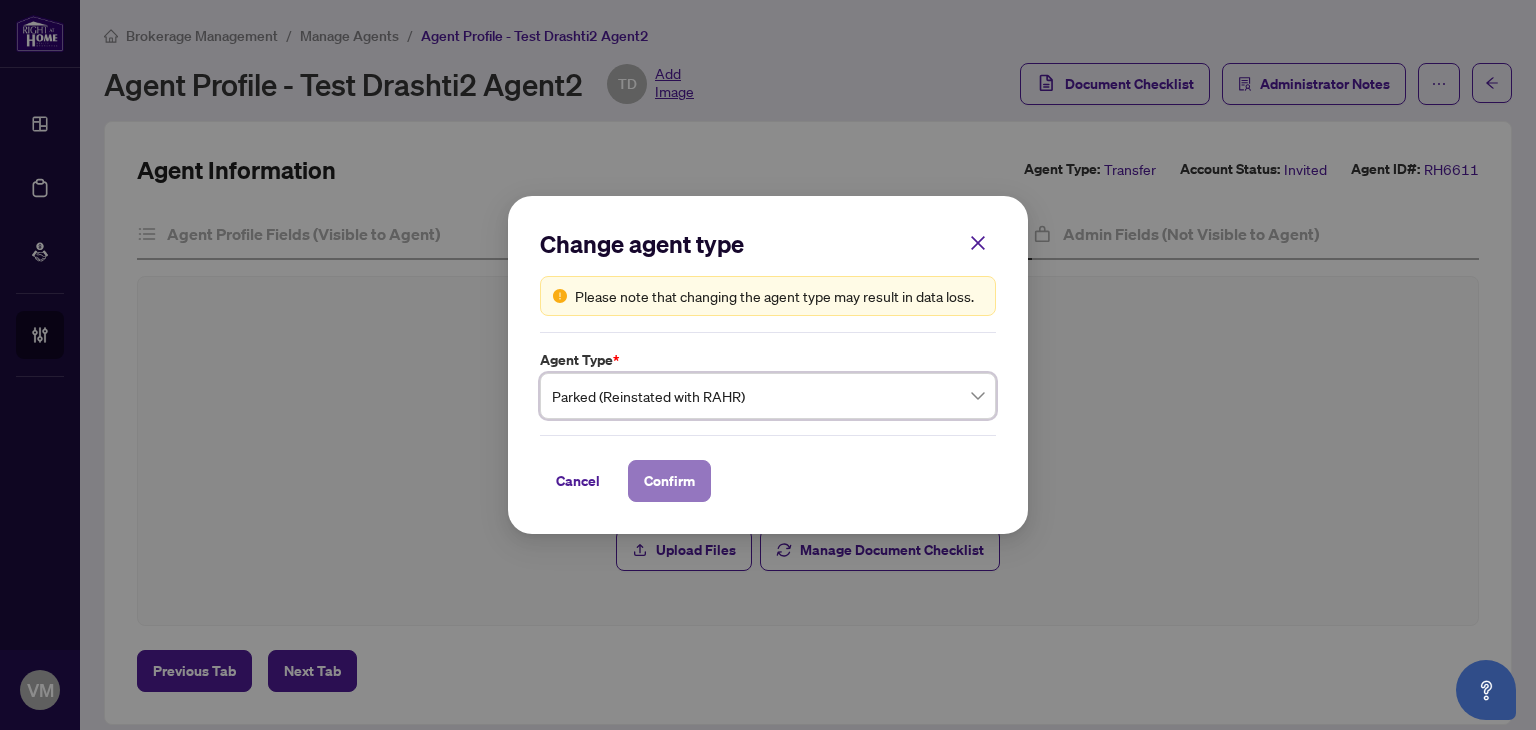 click on "Confirm" at bounding box center (669, 481) 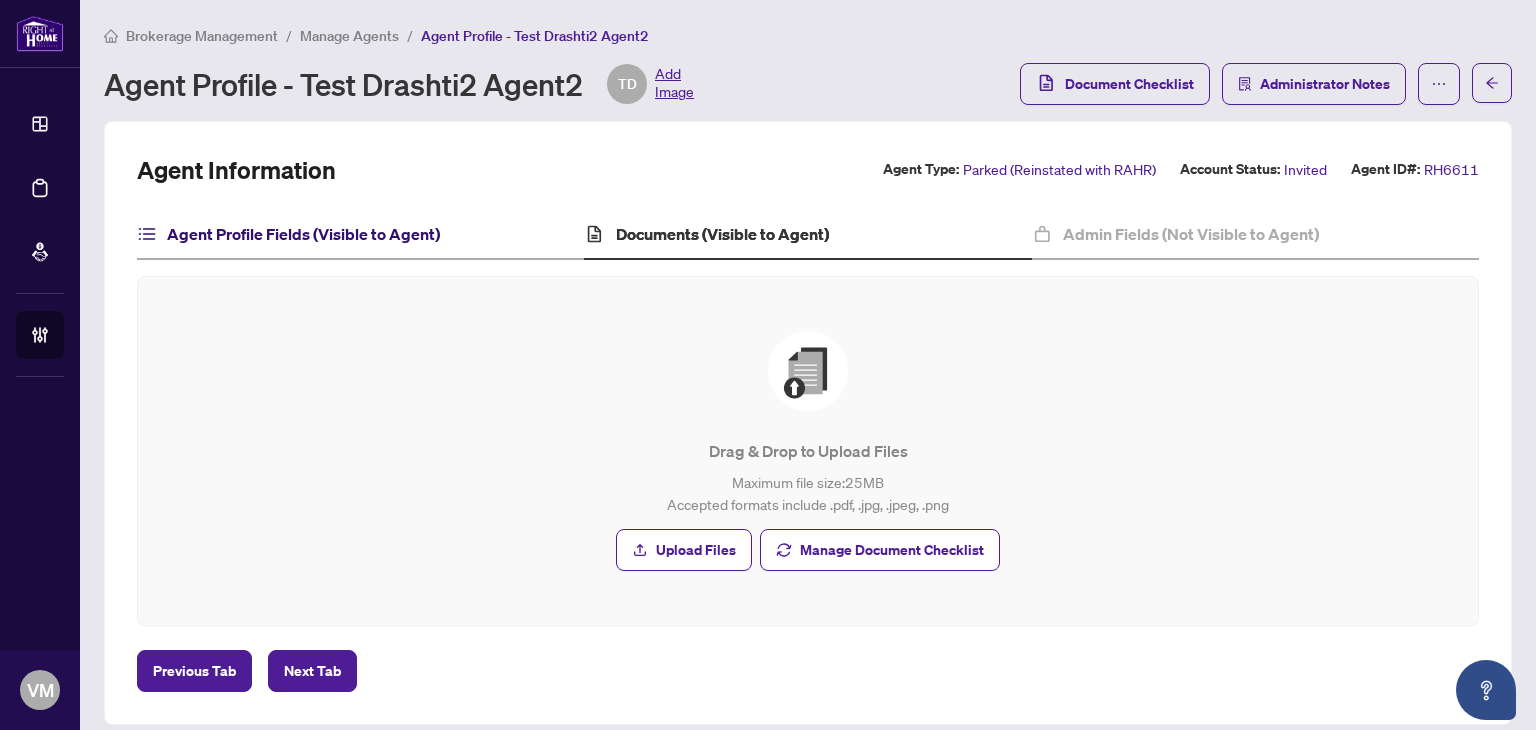 click on "Agent Profile Fields (Visible to Agent)" at bounding box center (303, 234) 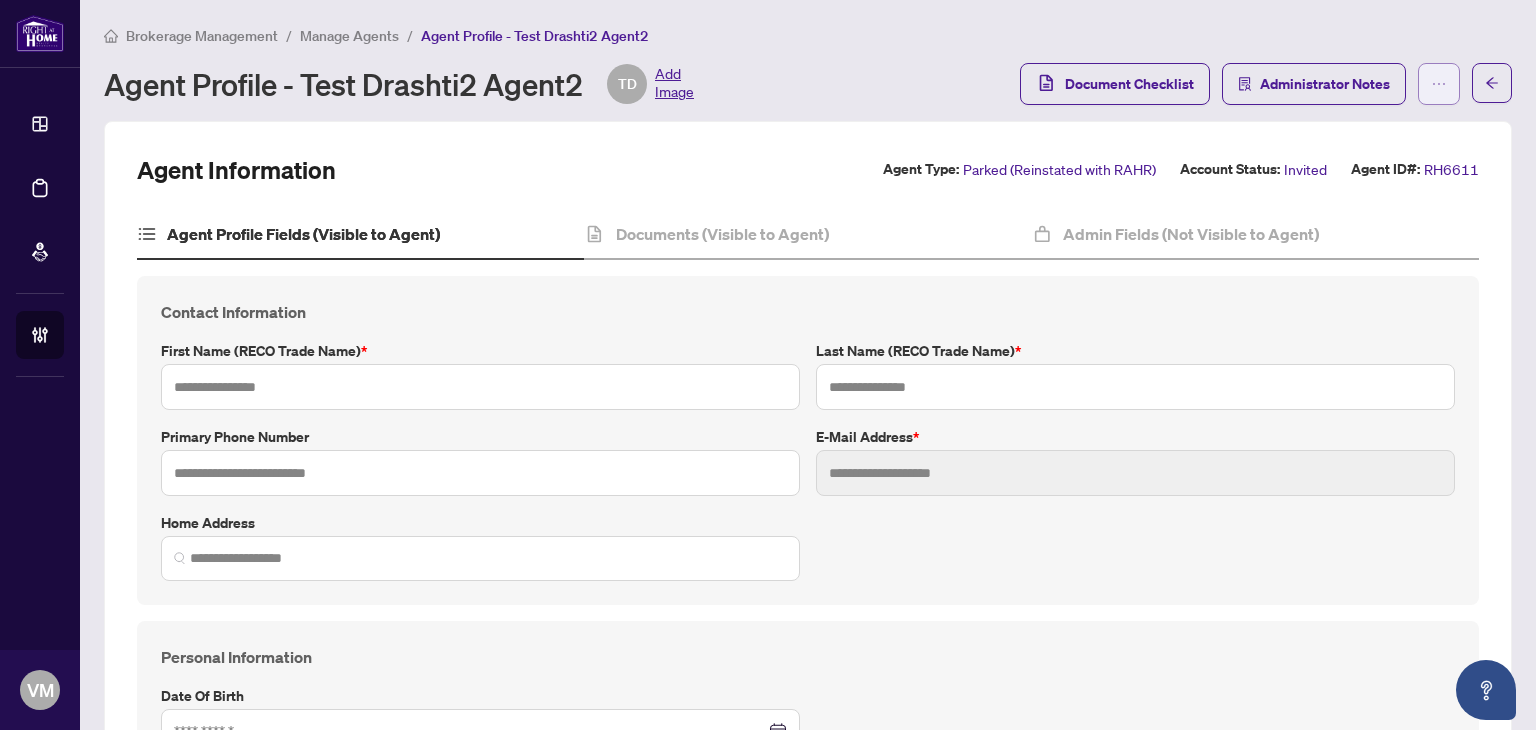 type on "**********" 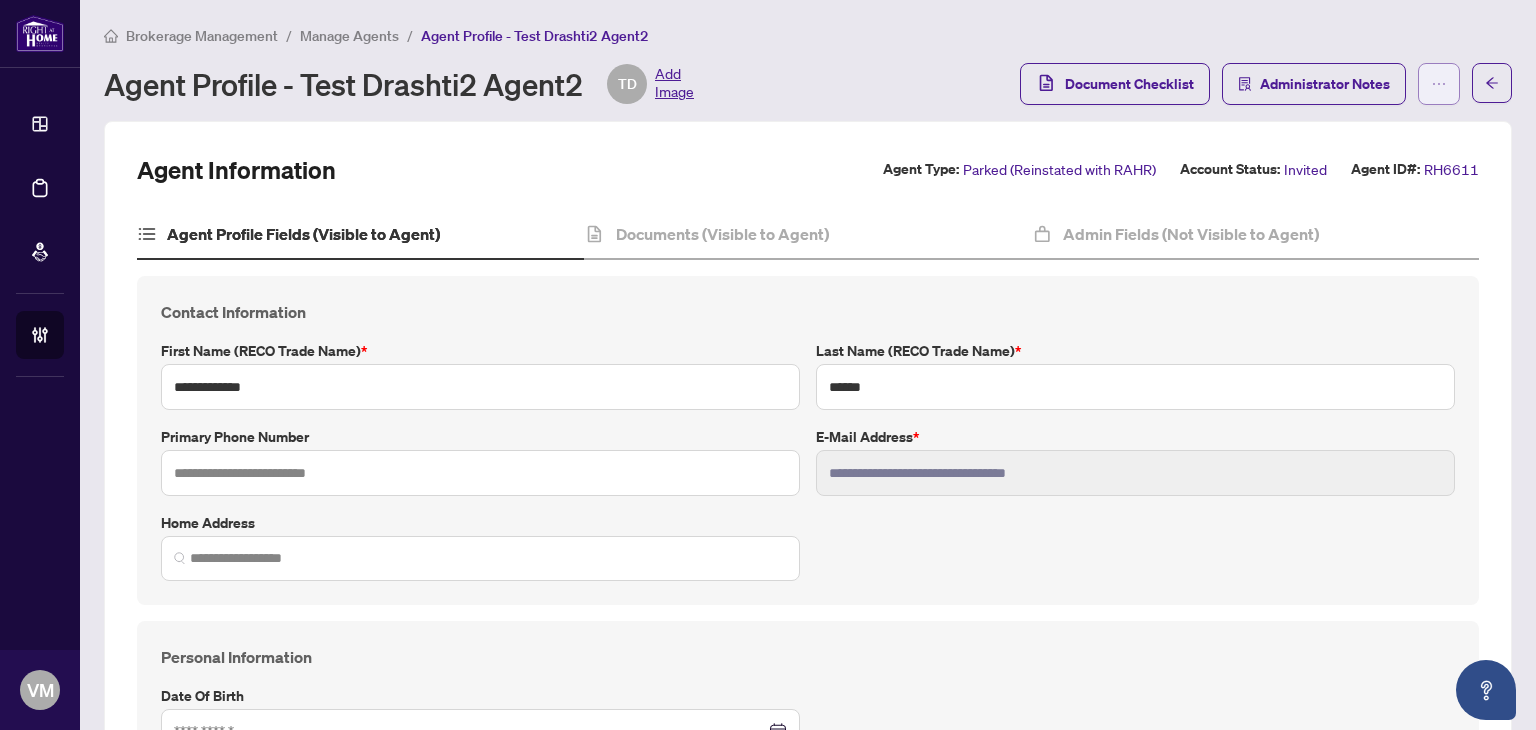 click 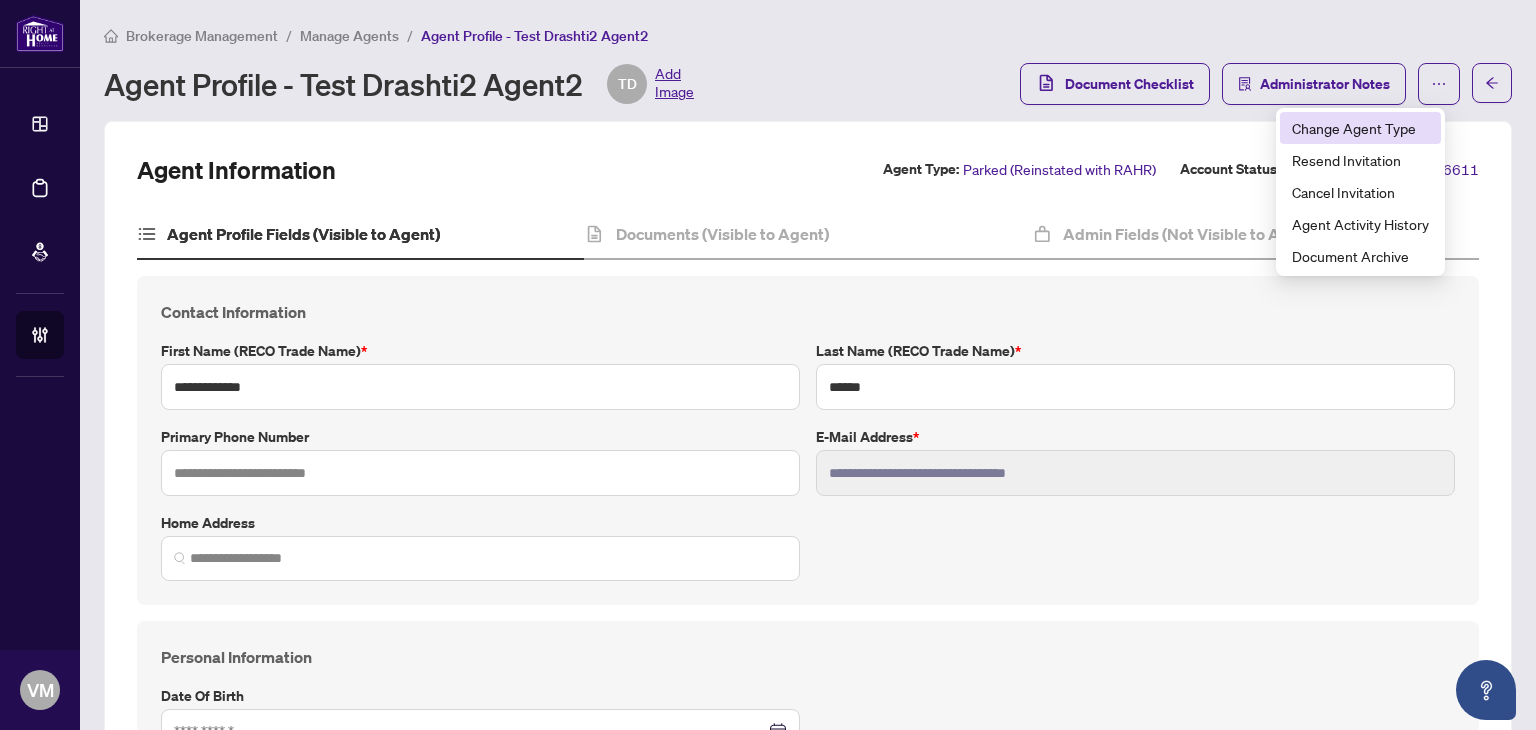 click on "Change Agent Type" at bounding box center (1360, 128) 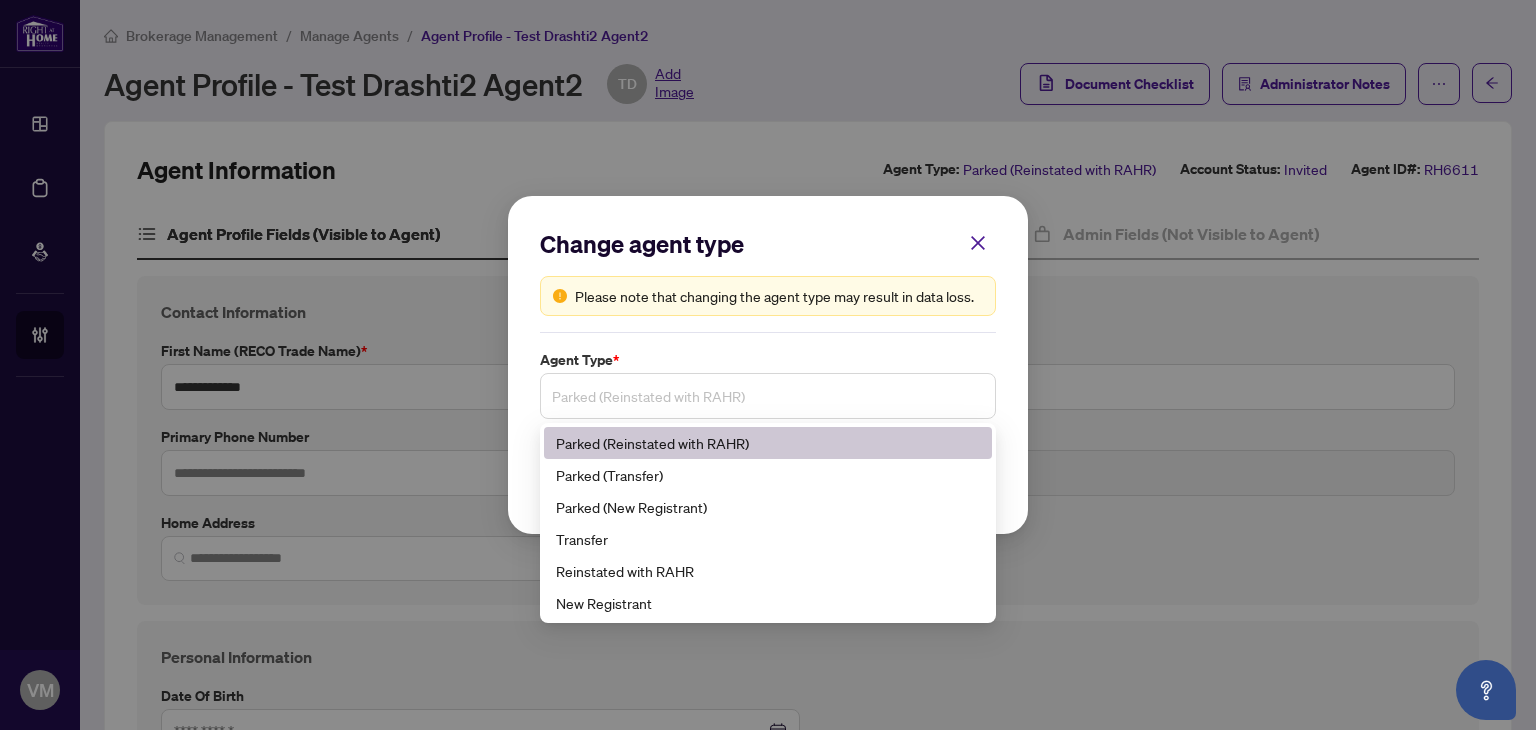 click on "Parked (Reinstated with RAHR)" at bounding box center [768, 396] 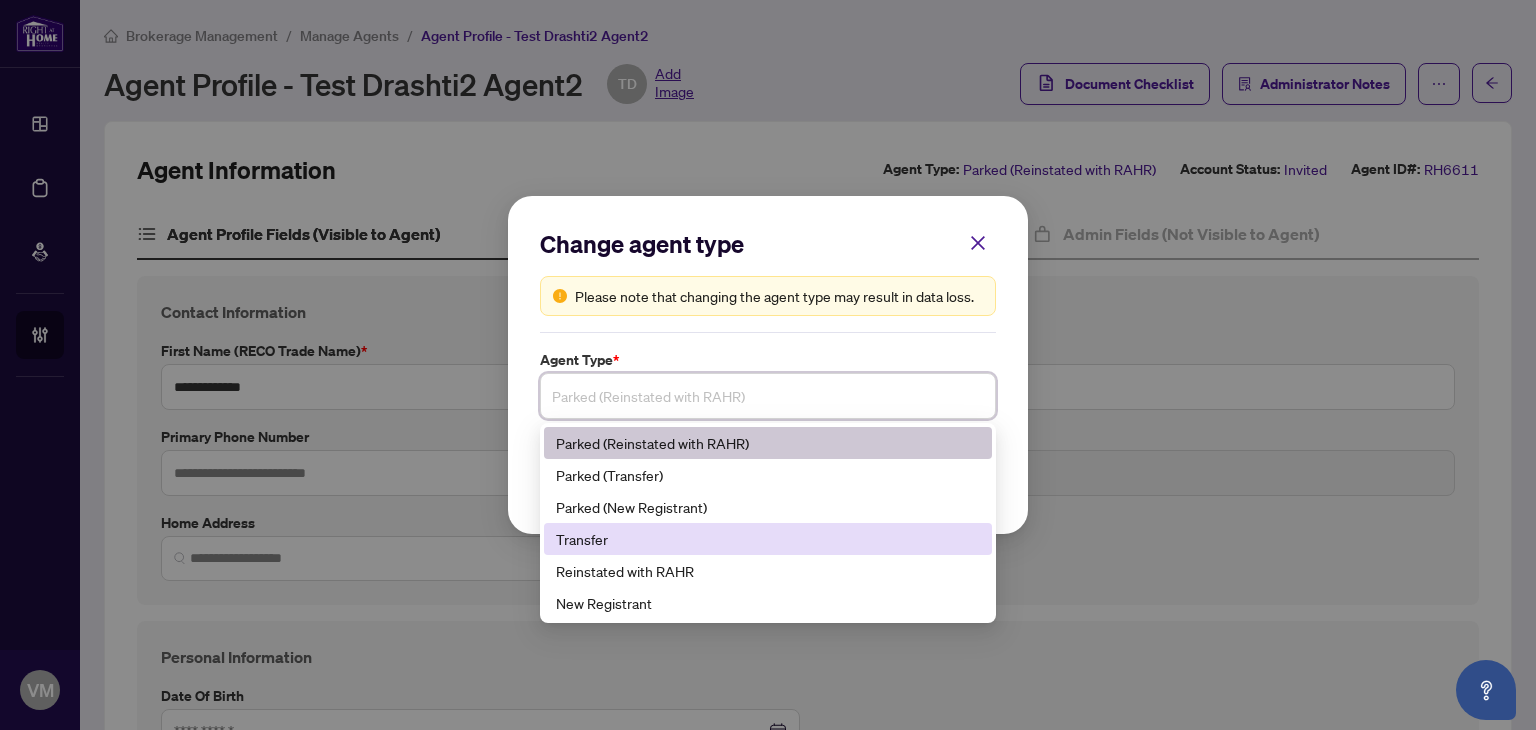 click on "Transfer" at bounding box center (768, 539) 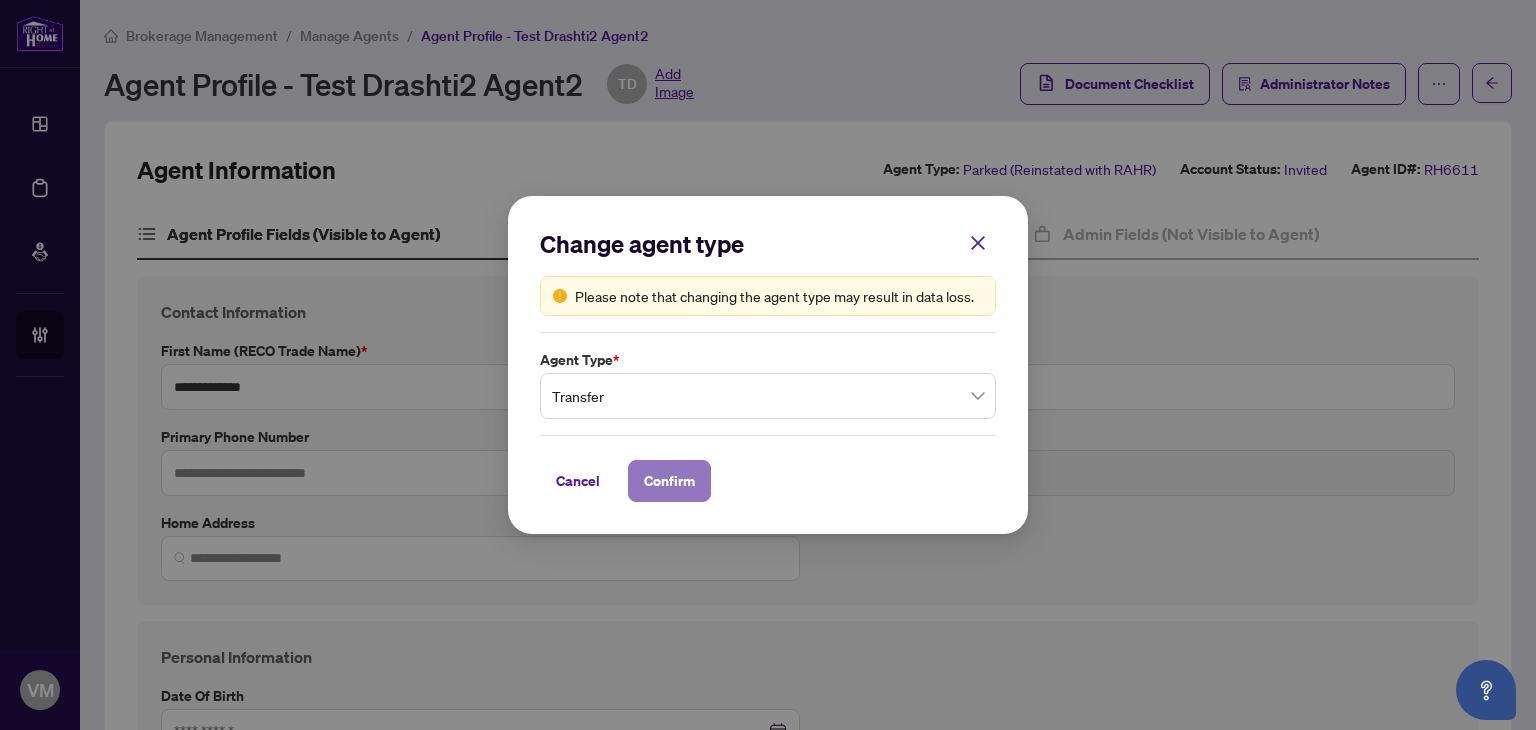 click on "Confirm" at bounding box center [669, 481] 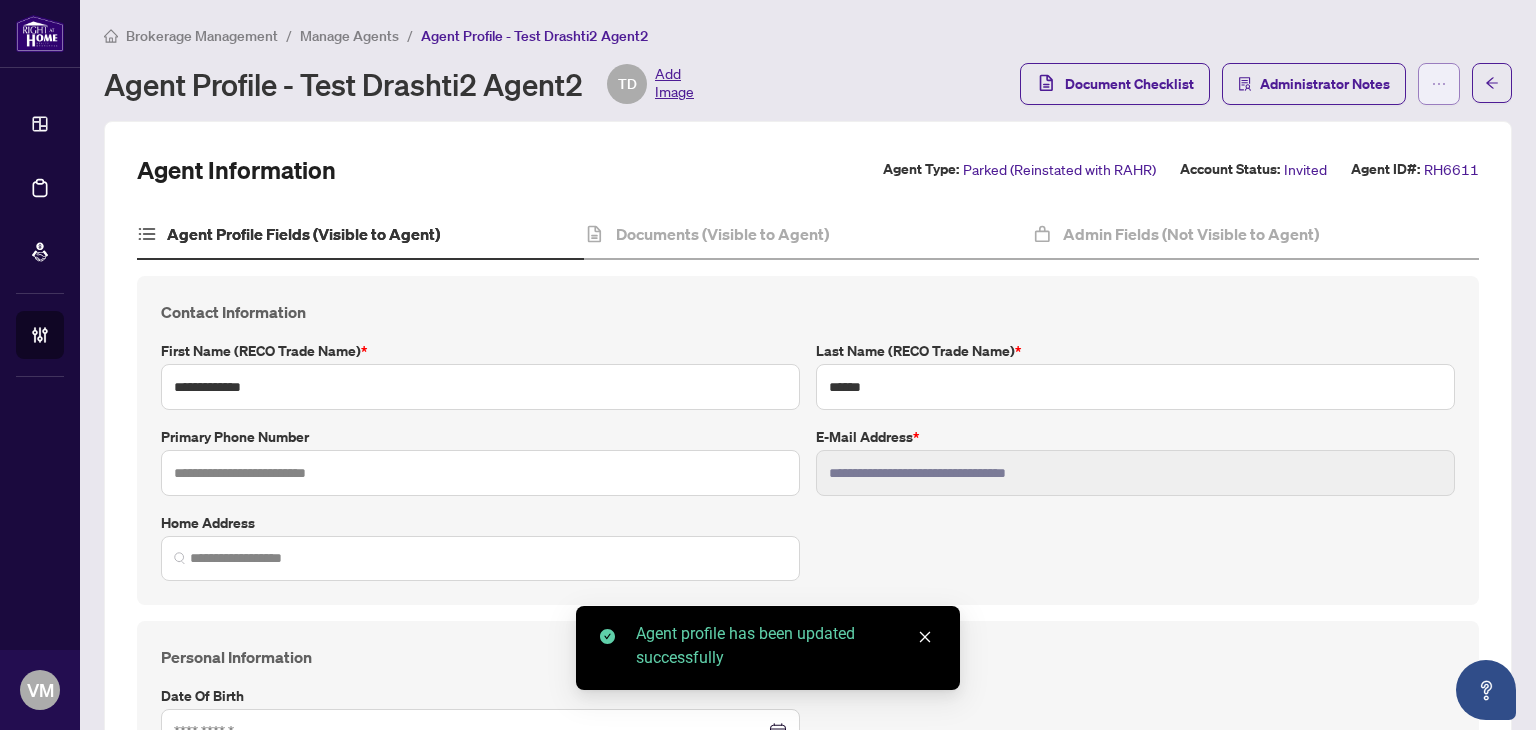 click at bounding box center [1439, 84] 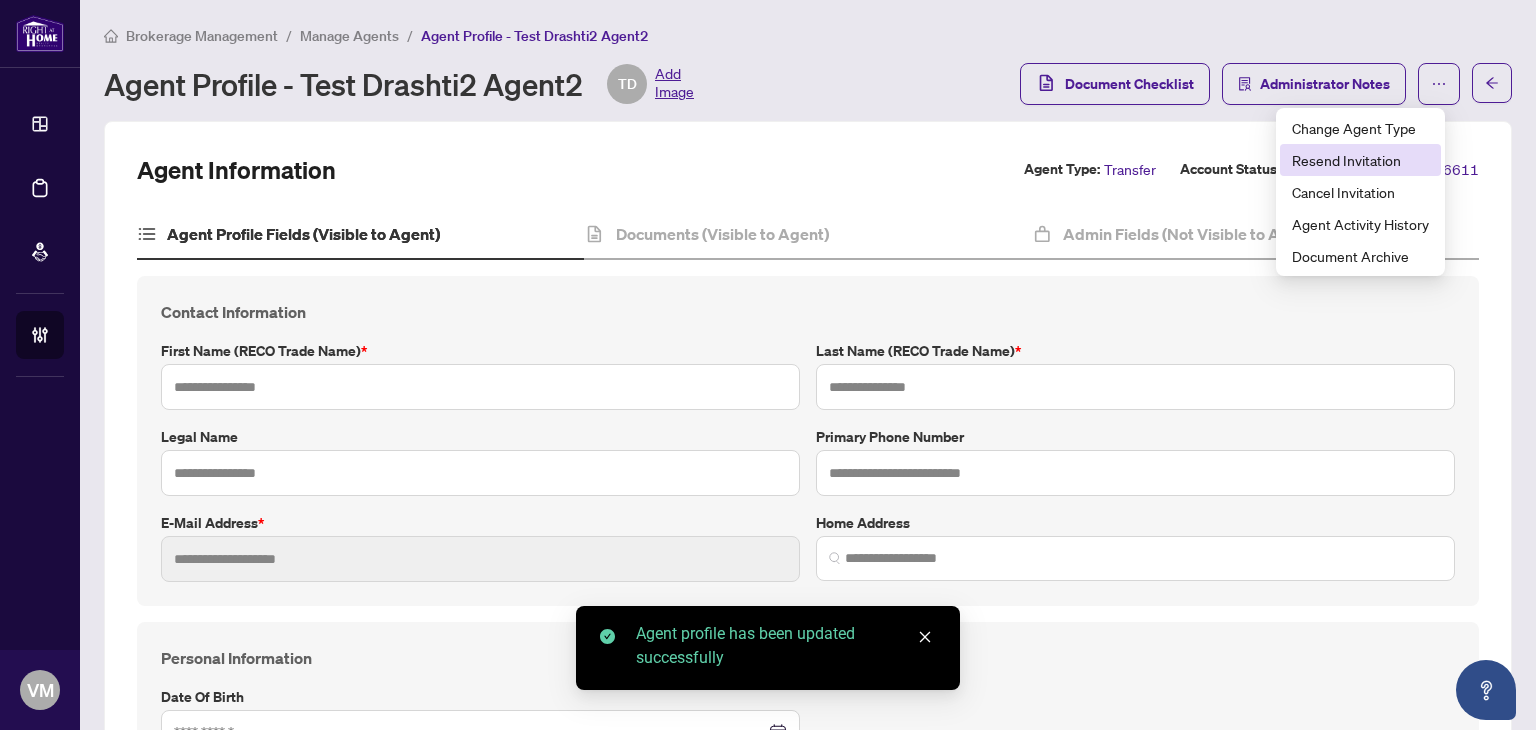 type on "**********" 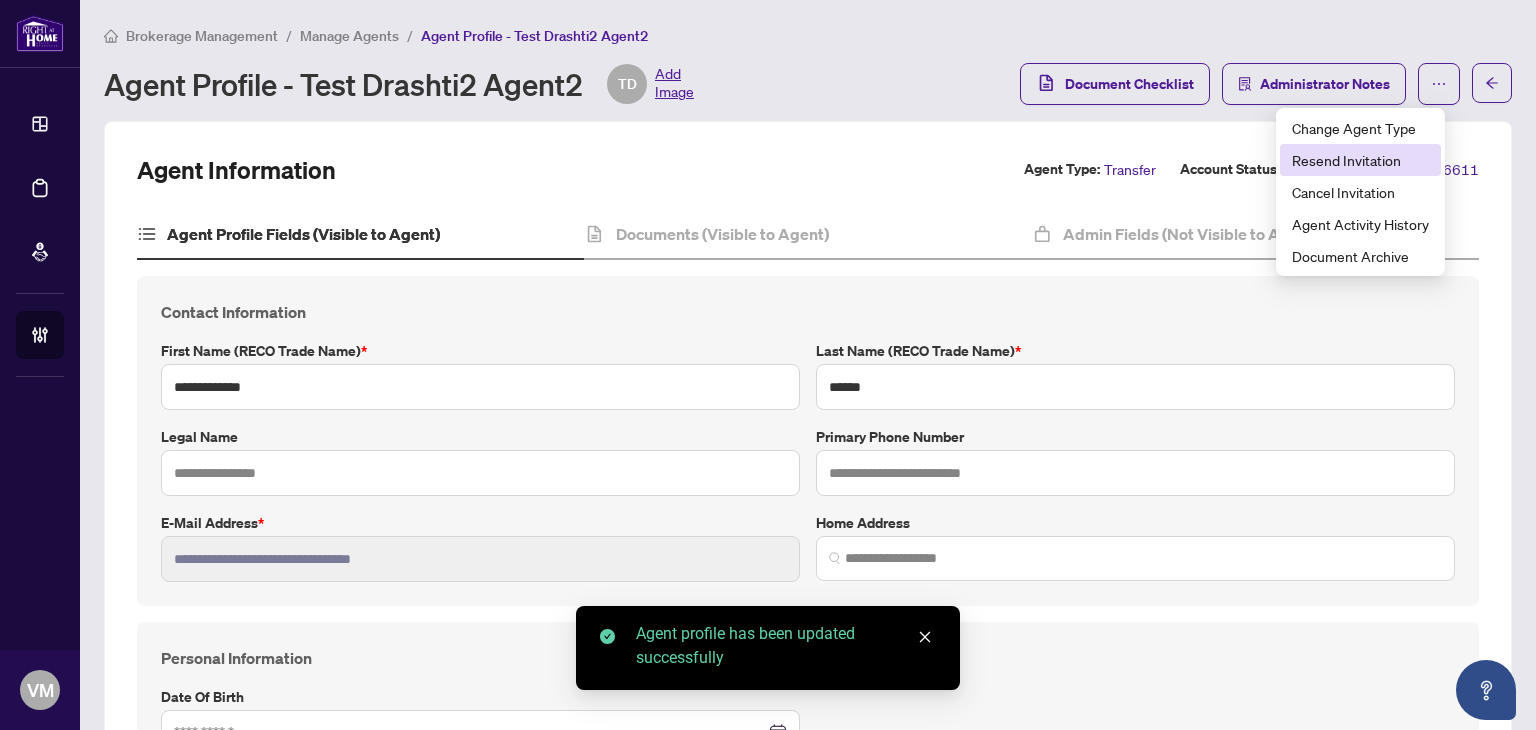 click on "Resend Invitation" at bounding box center [1360, 160] 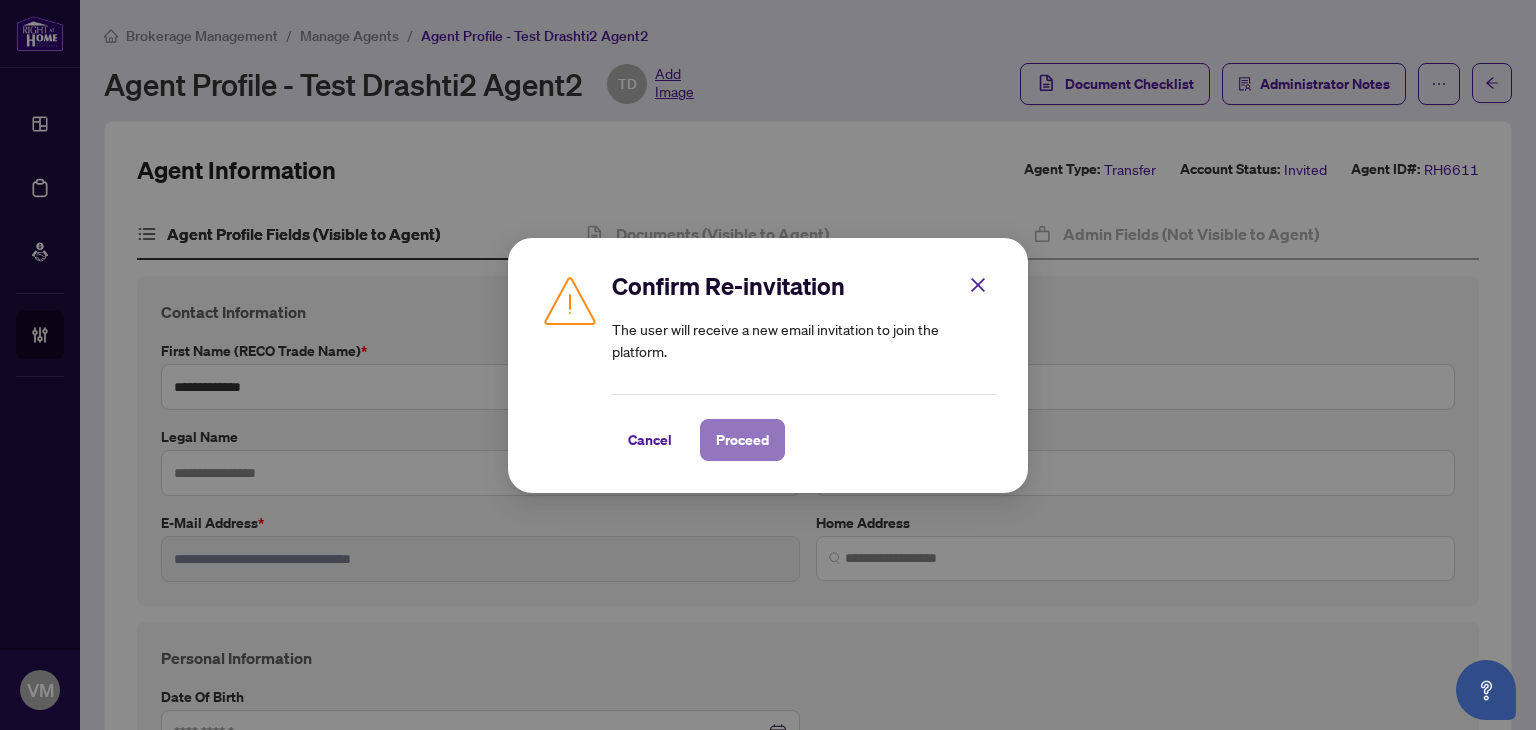 click on "Proceed" at bounding box center (742, 440) 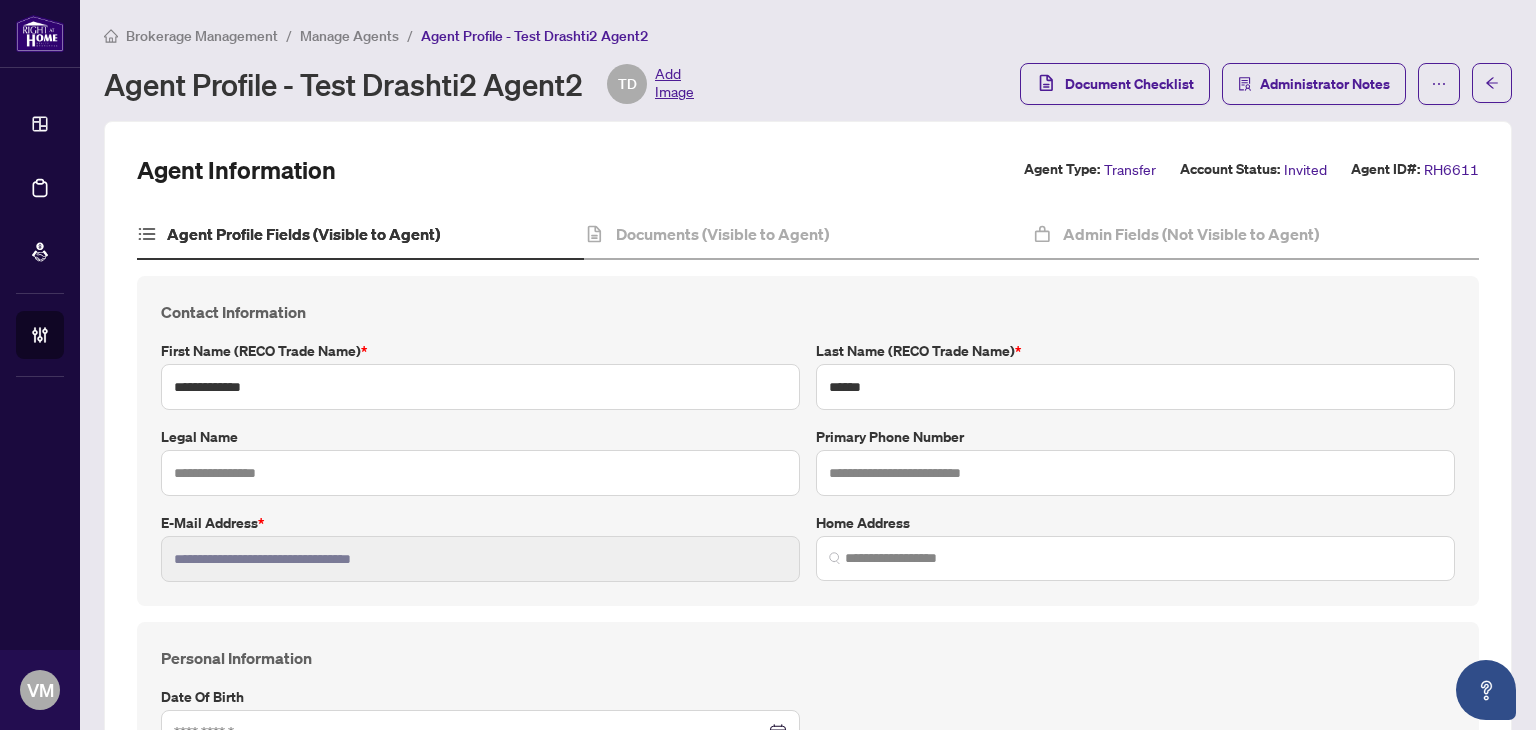 click on "Manage Agents" at bounding box center (349, 36) 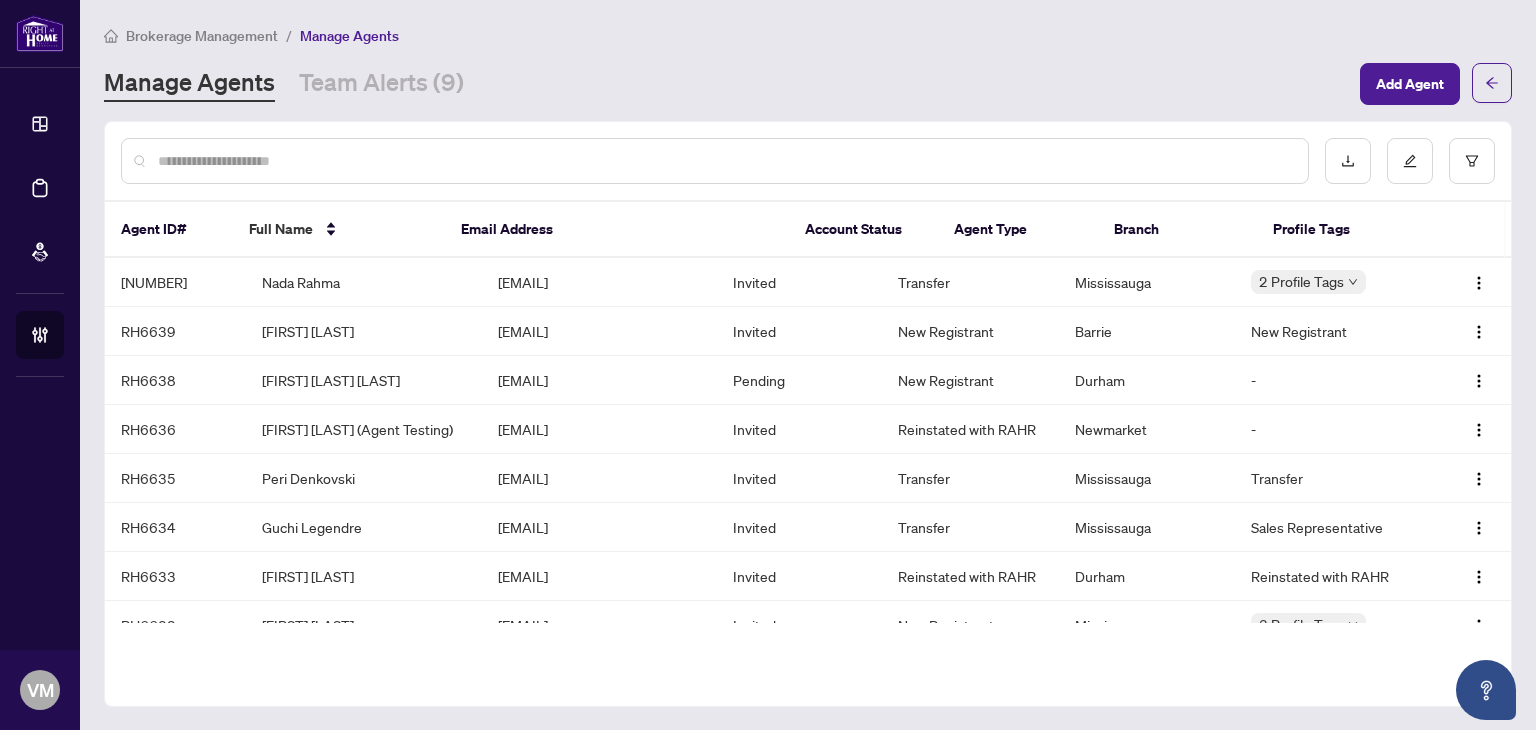 scroll, scrollTop: 0, scrollLeft: 0, axis: both 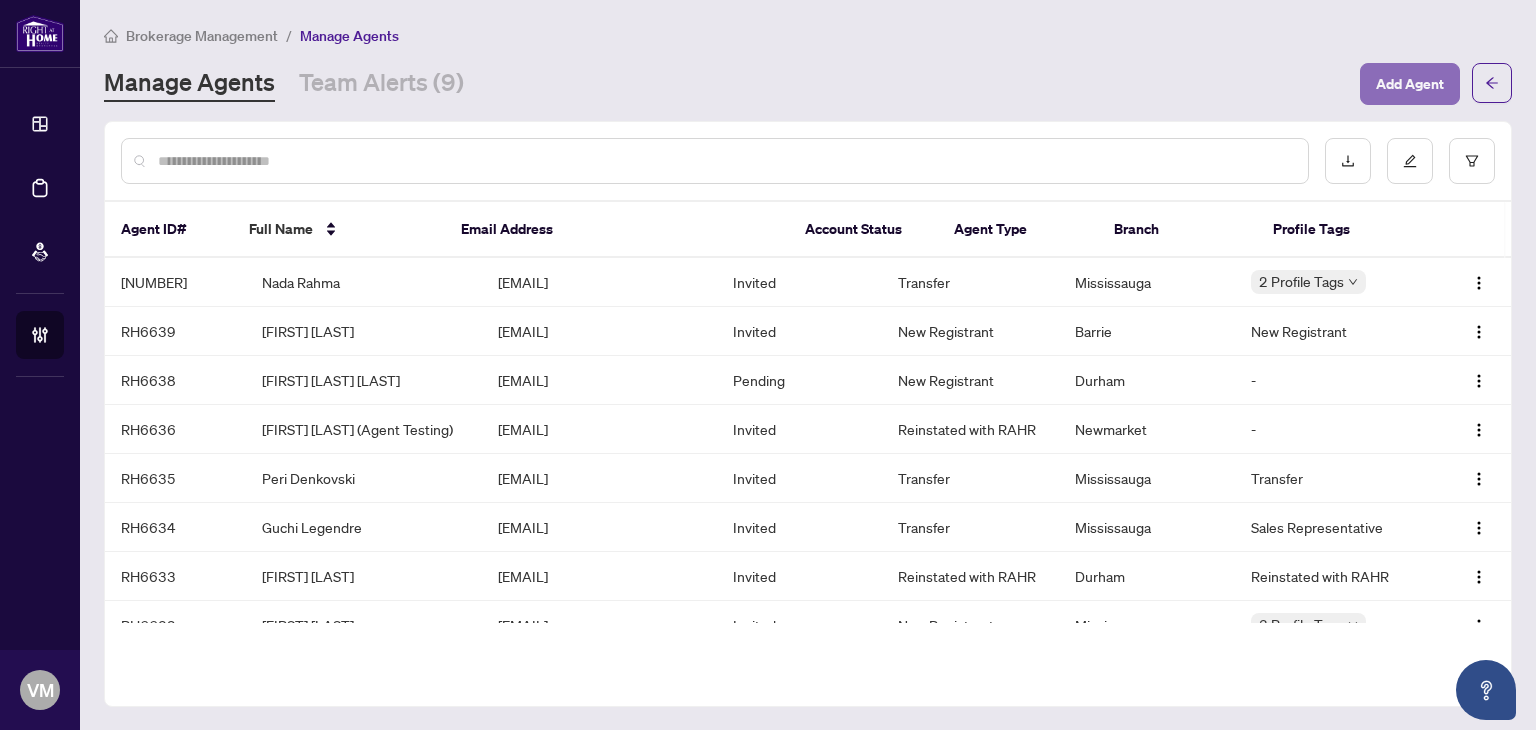 click on "Add Agent" at bounding box center (1410, 84) 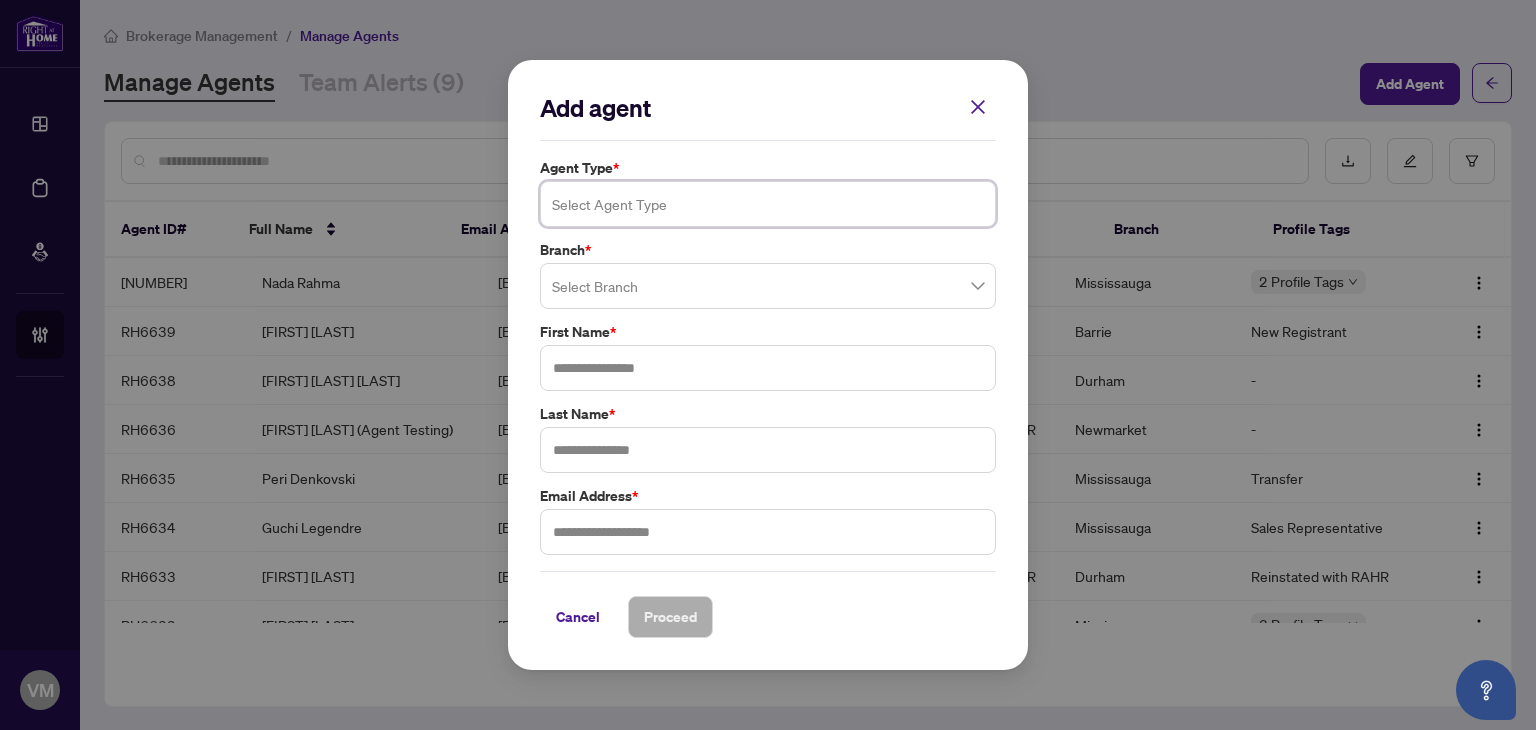 click at bounding box center [768, 204] 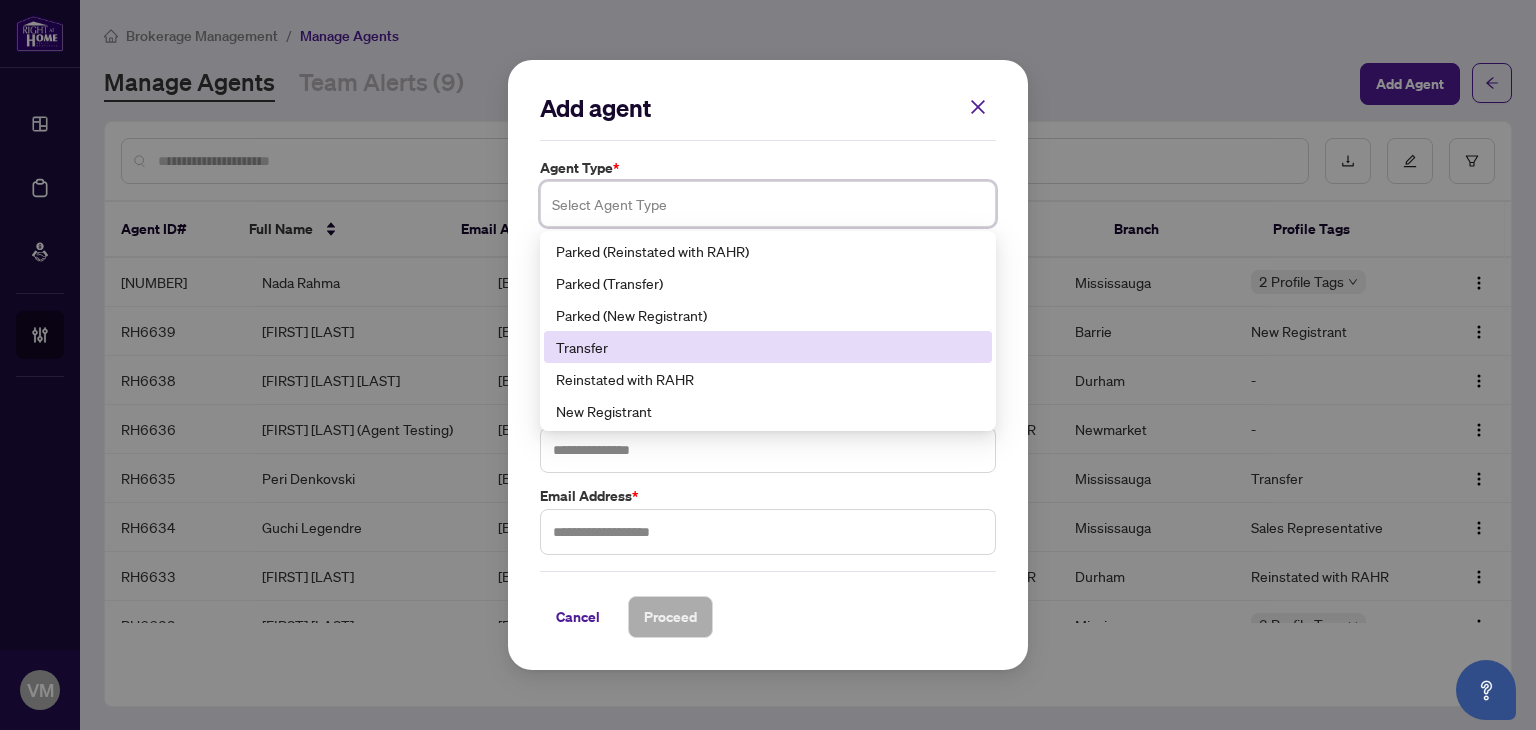 click on "Transfer" at bounding box center (768, 347) 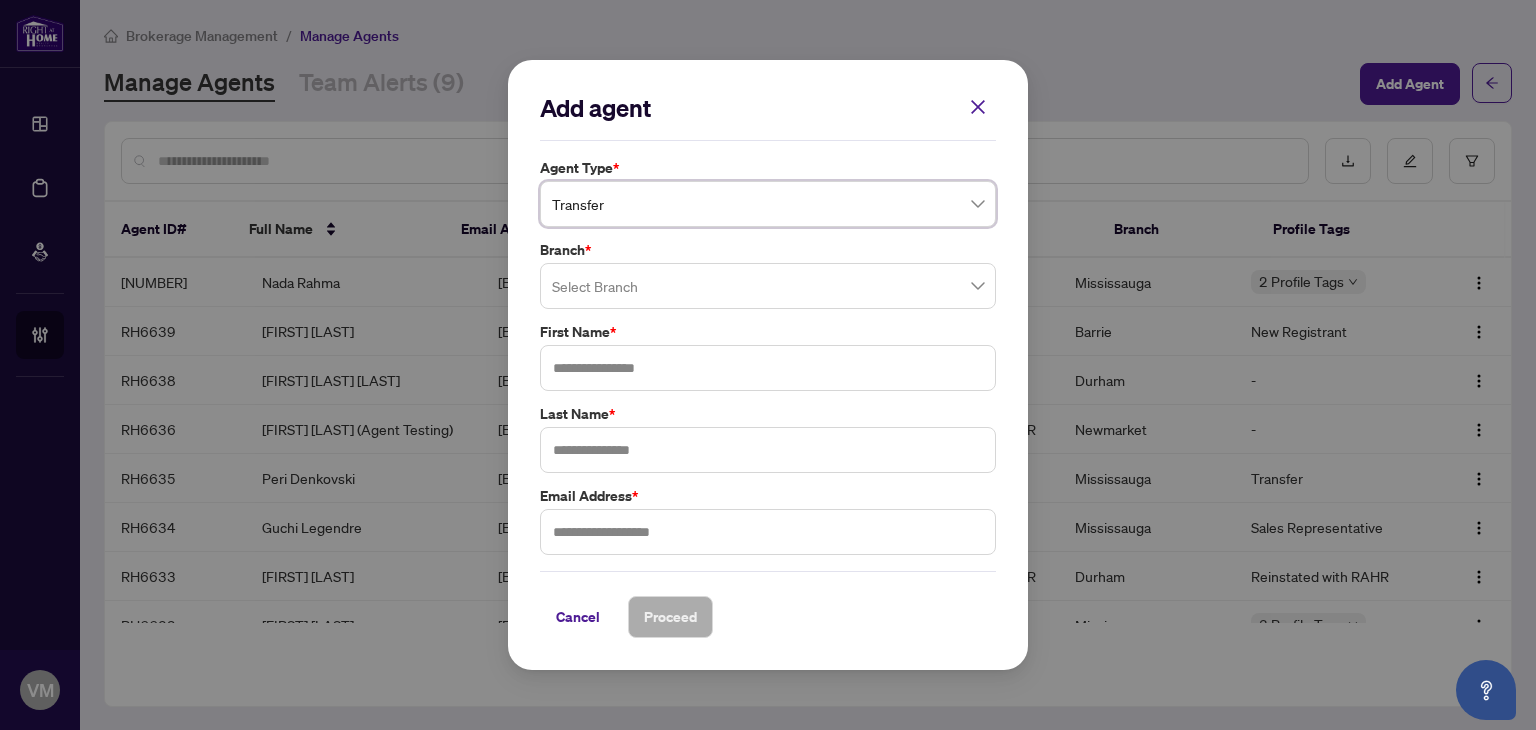 click at bounding box center [768, 286] 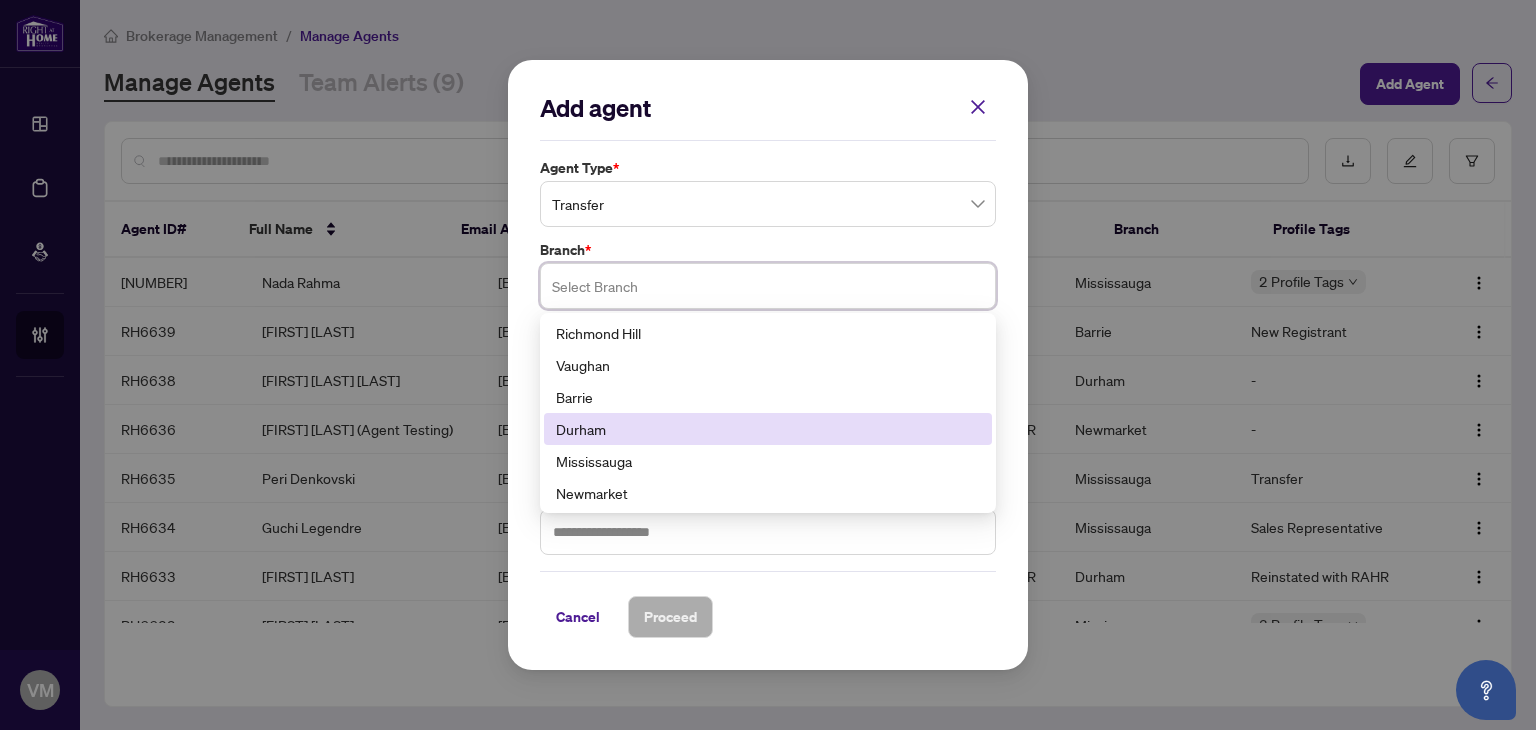 click on "Durham" at bounding box center (768, 429) 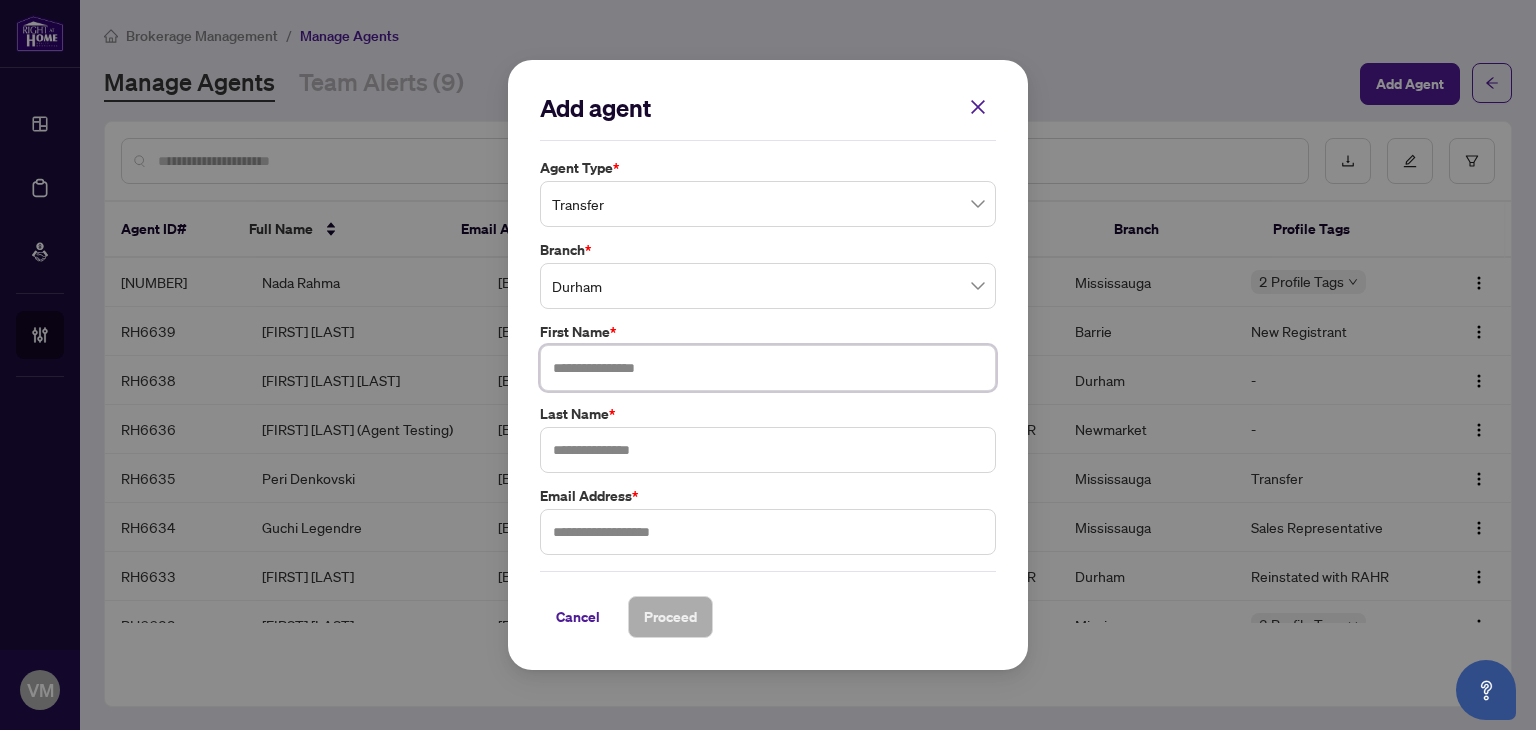 click at bounding box center [768, 368] 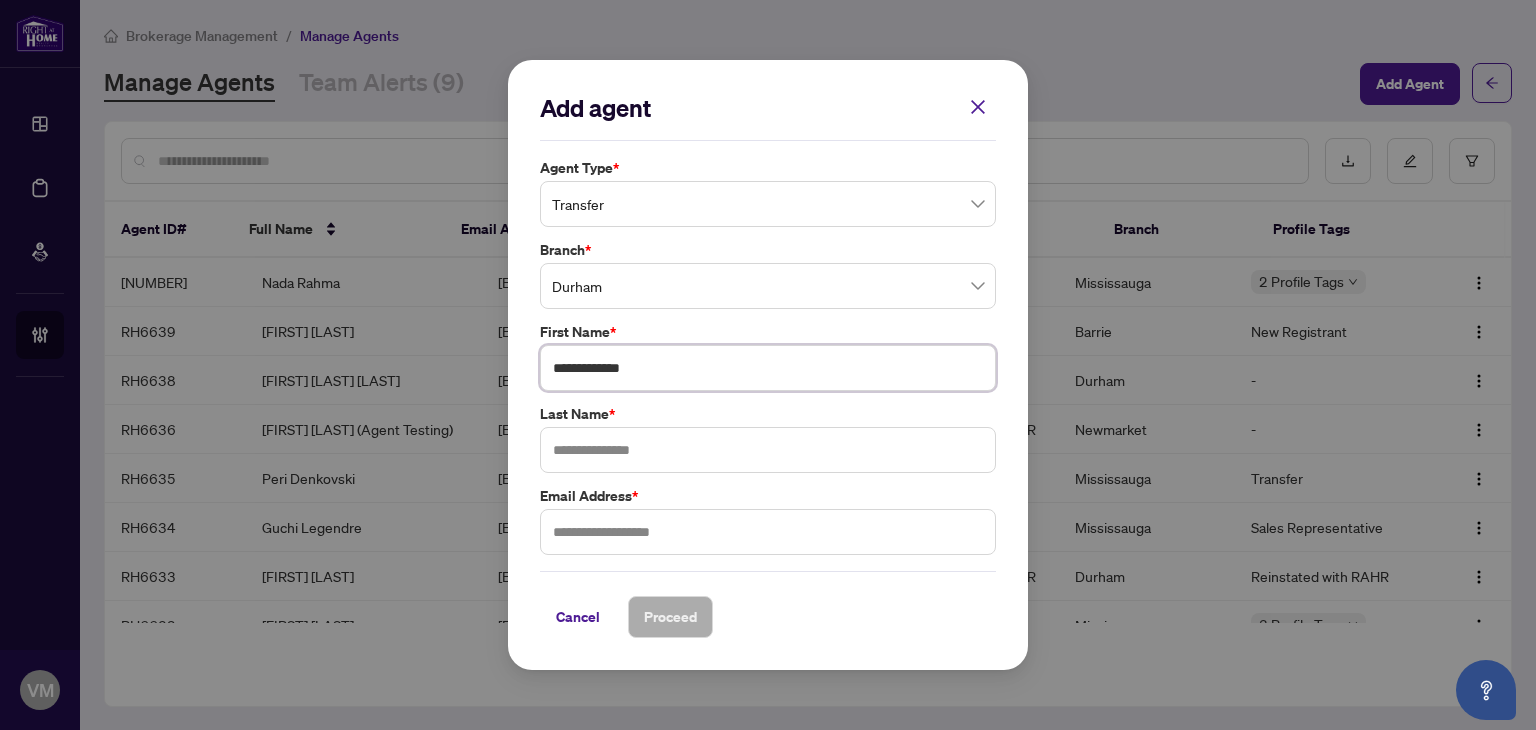 type on "**********" 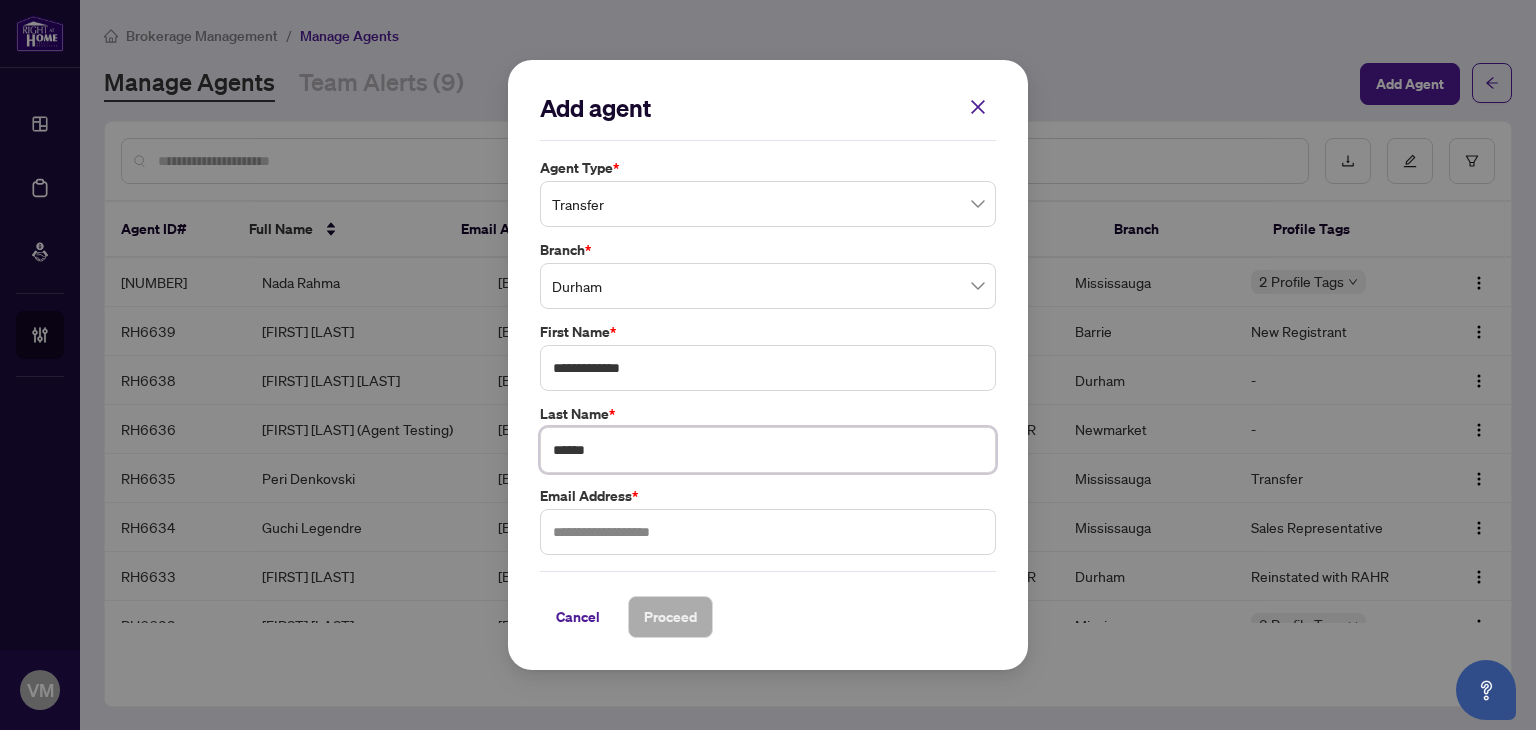 type on "******" 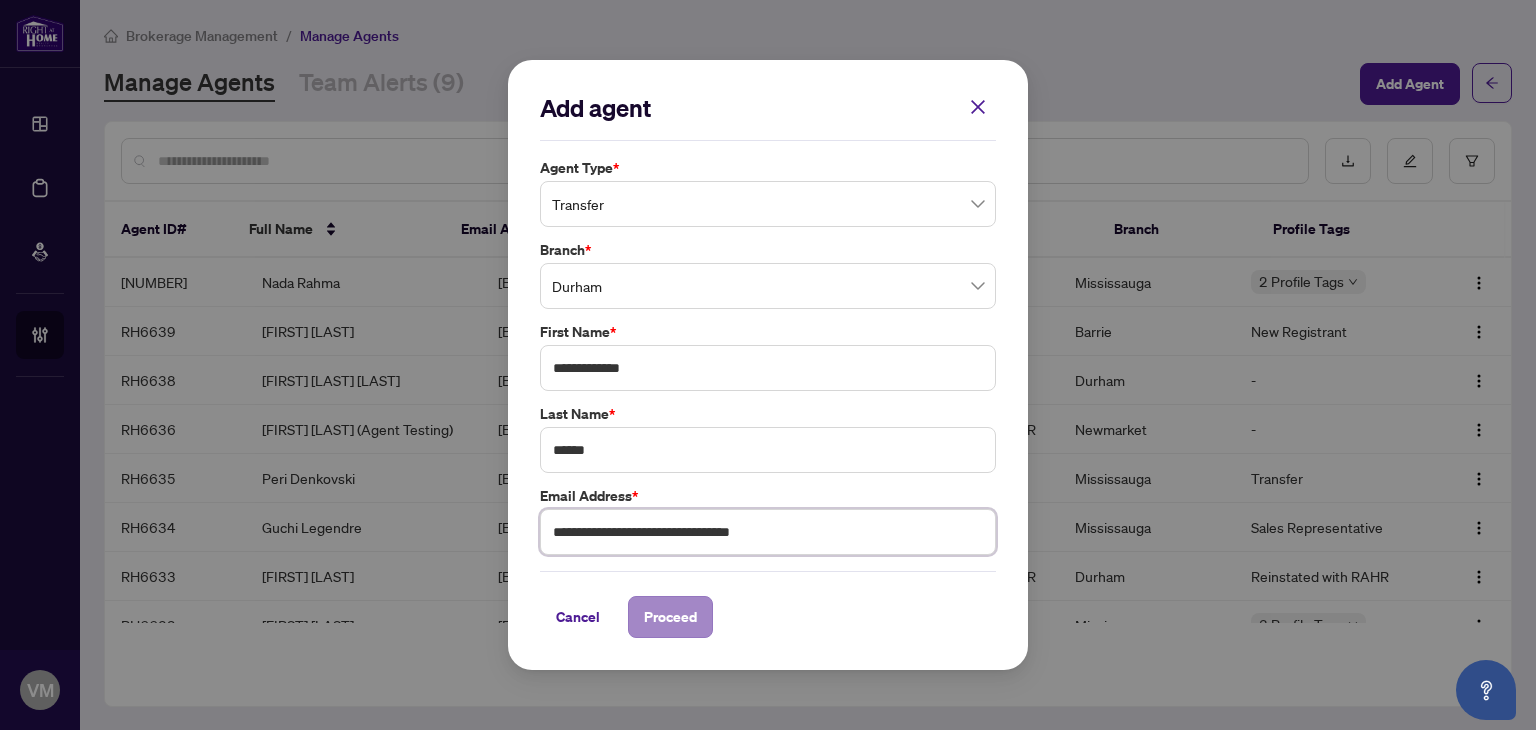 type on "**********" 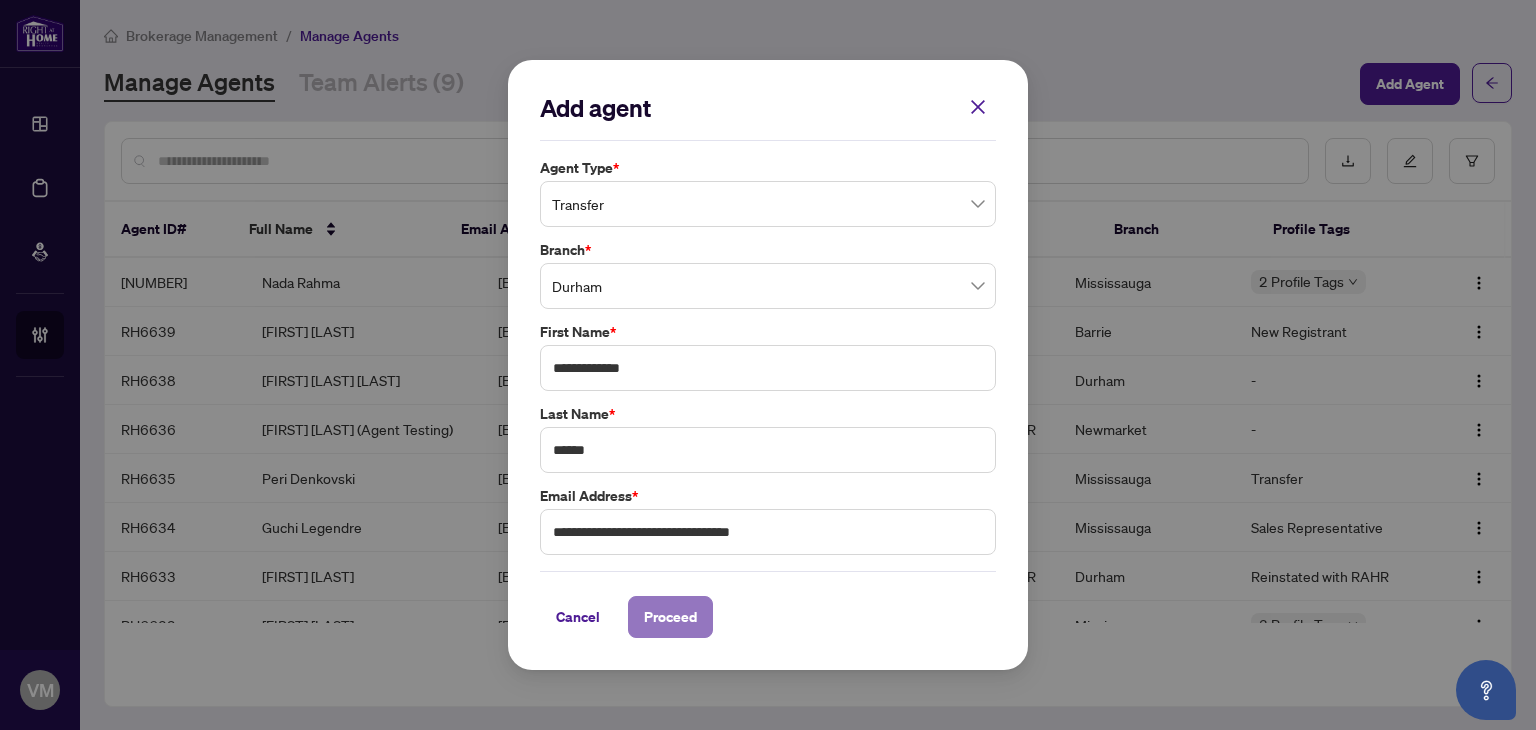click on "Proceed" at bounding box center [670, 617] 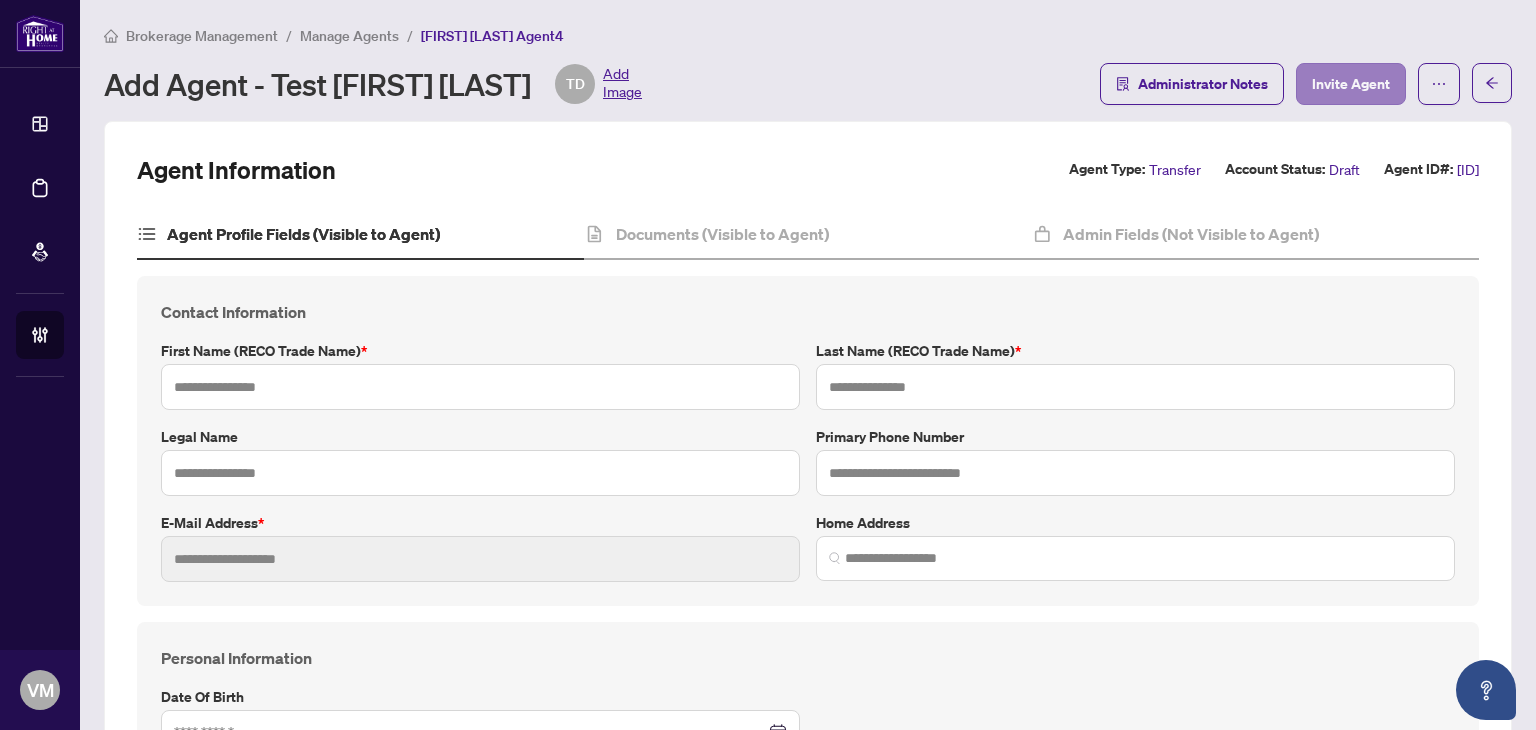 type on "**********" 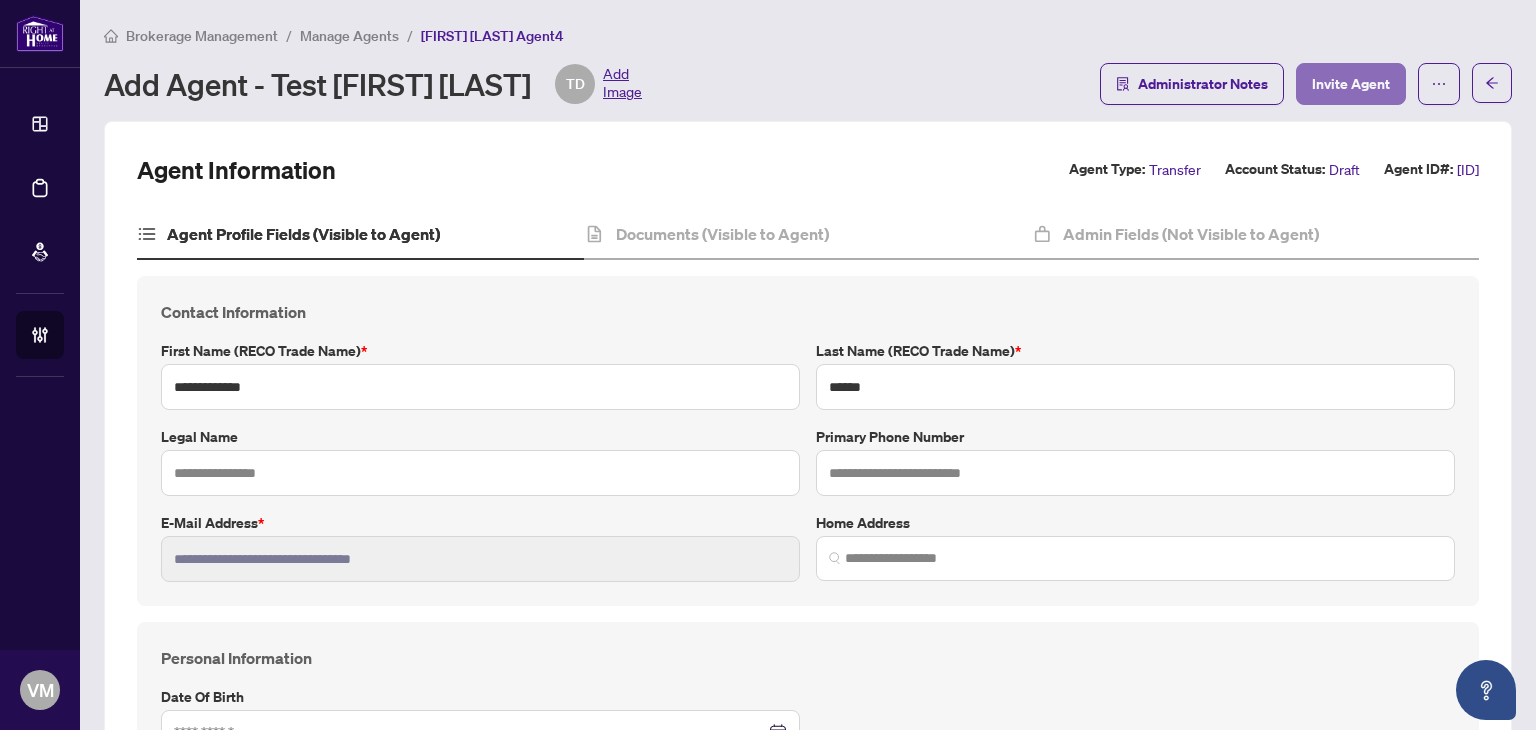 click on "Invite Agent" at bounding box center [1351, 84] 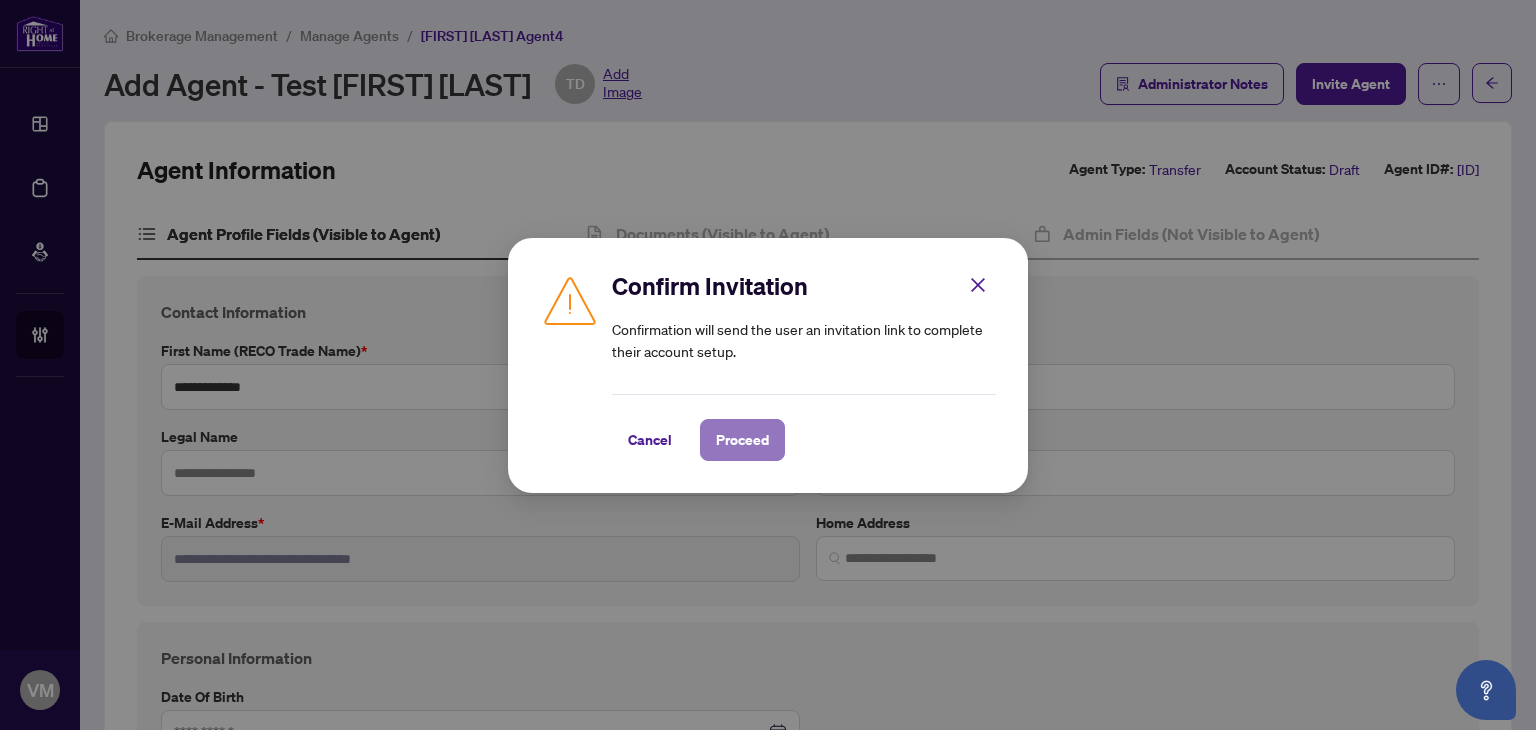 click on "Proceed" at bounding box center [742, 440] 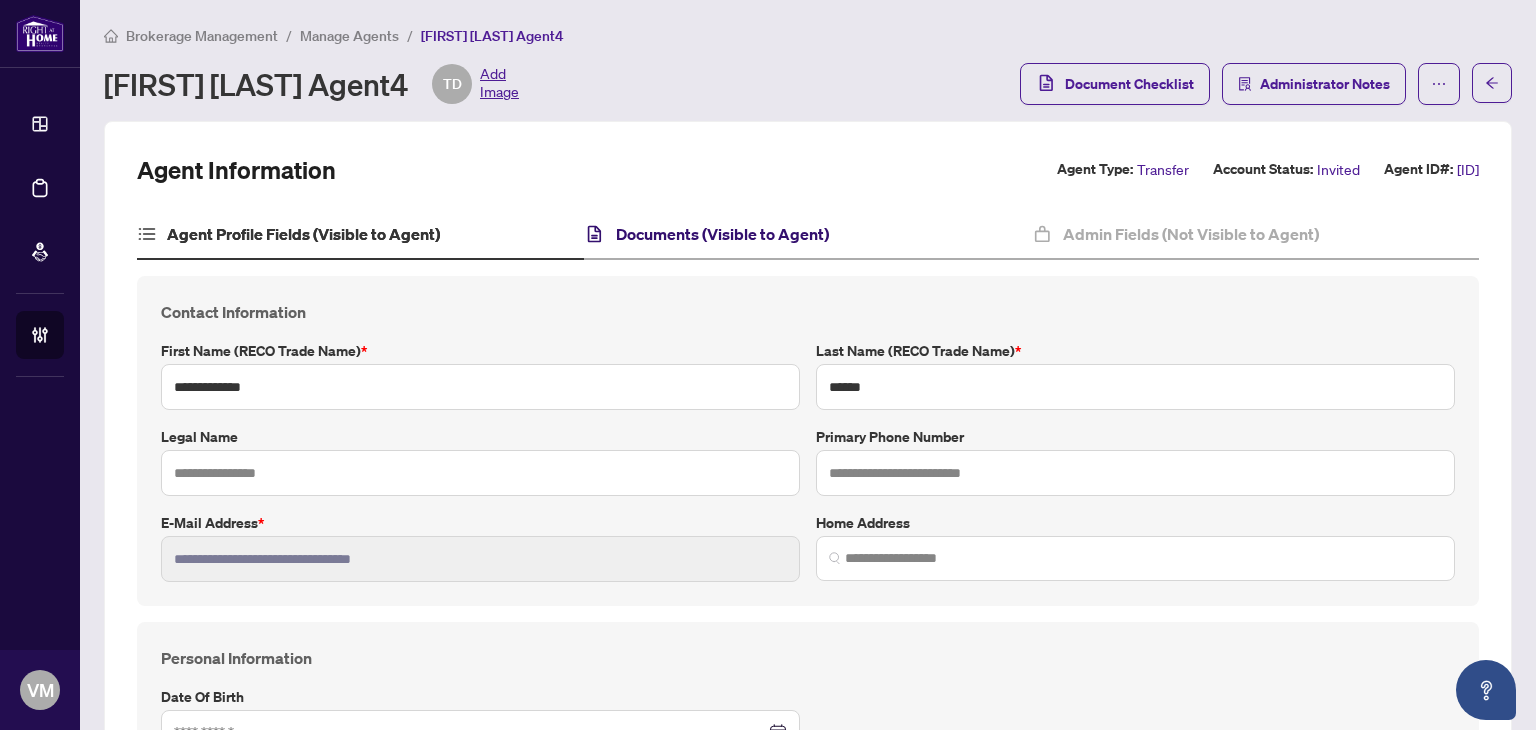 click on "Documents (Visible to Agent)" at bounding box center (722, 234) 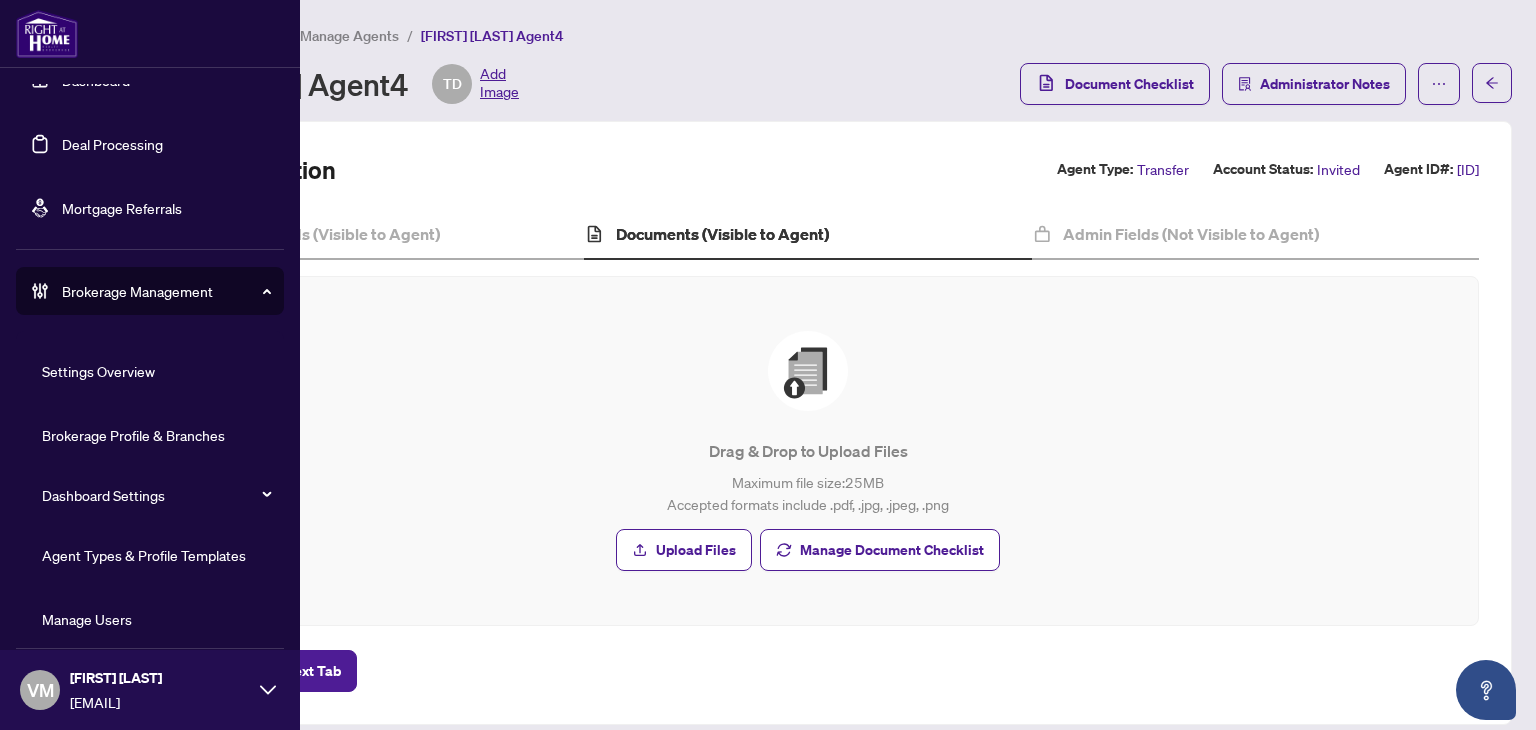 scroll, scrollTop: 120, scrollLeft: 0, axis: vertical 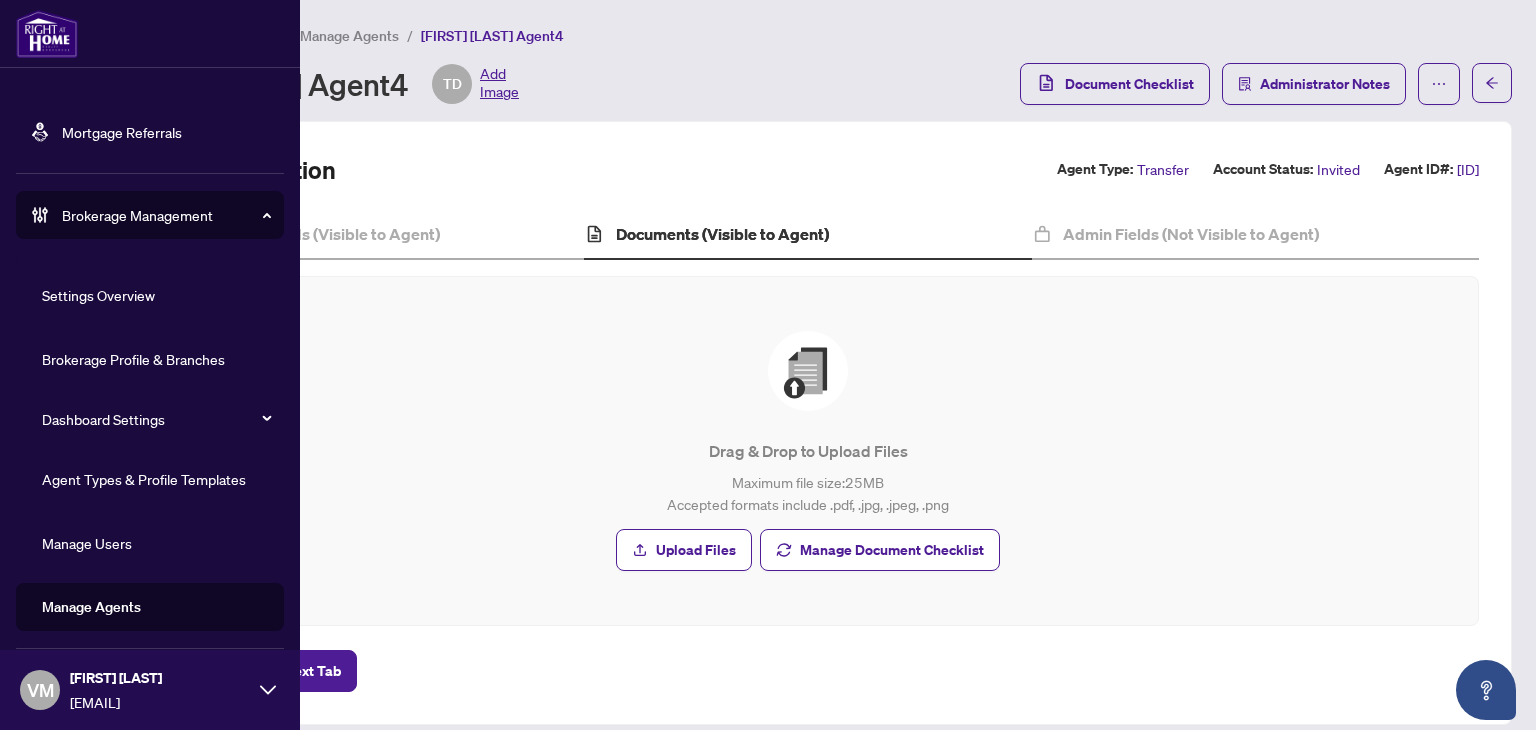 click on "Agent Types & Profile Templates" at bounding box center (144, 479) 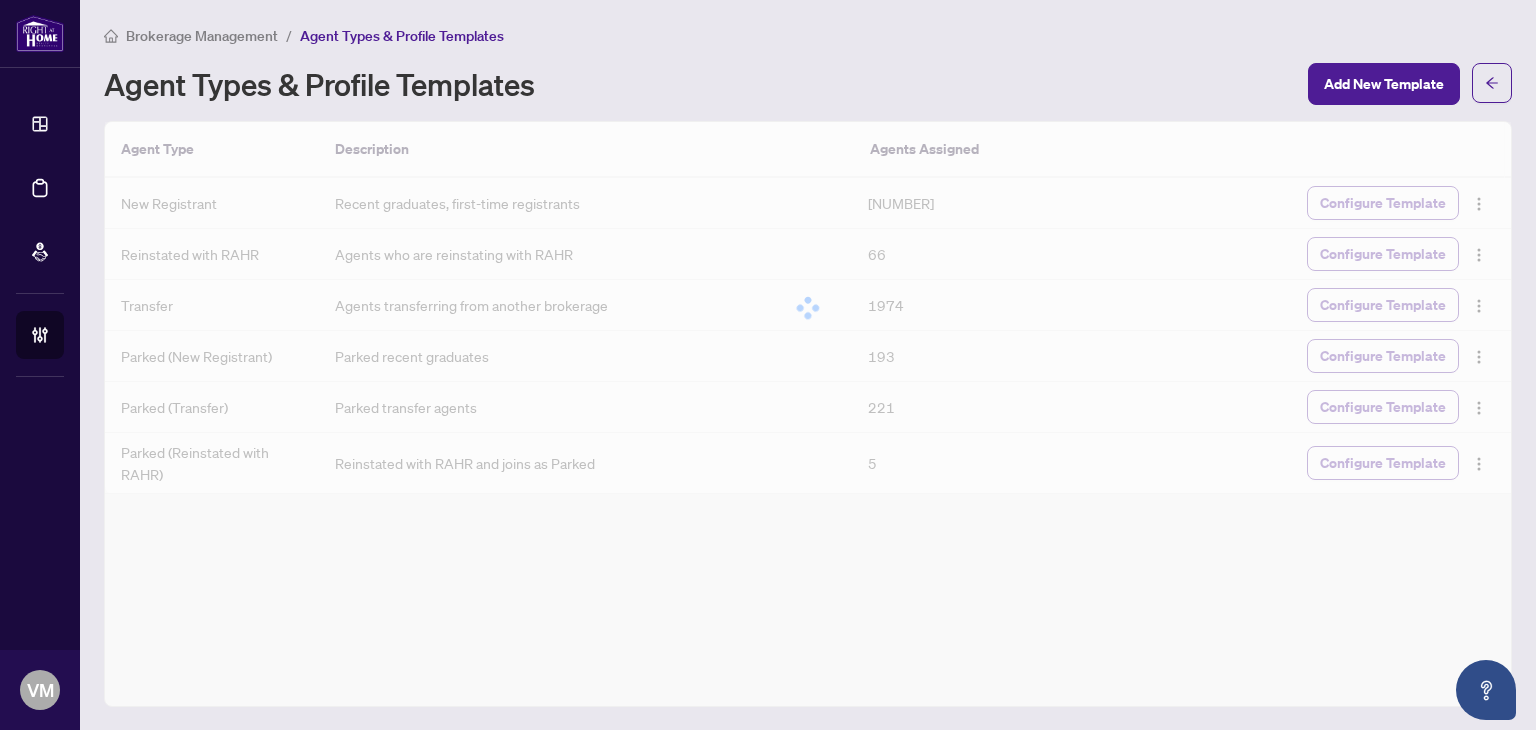 scroll, scrollTop: 0, scrollLeft: 0, axis: both 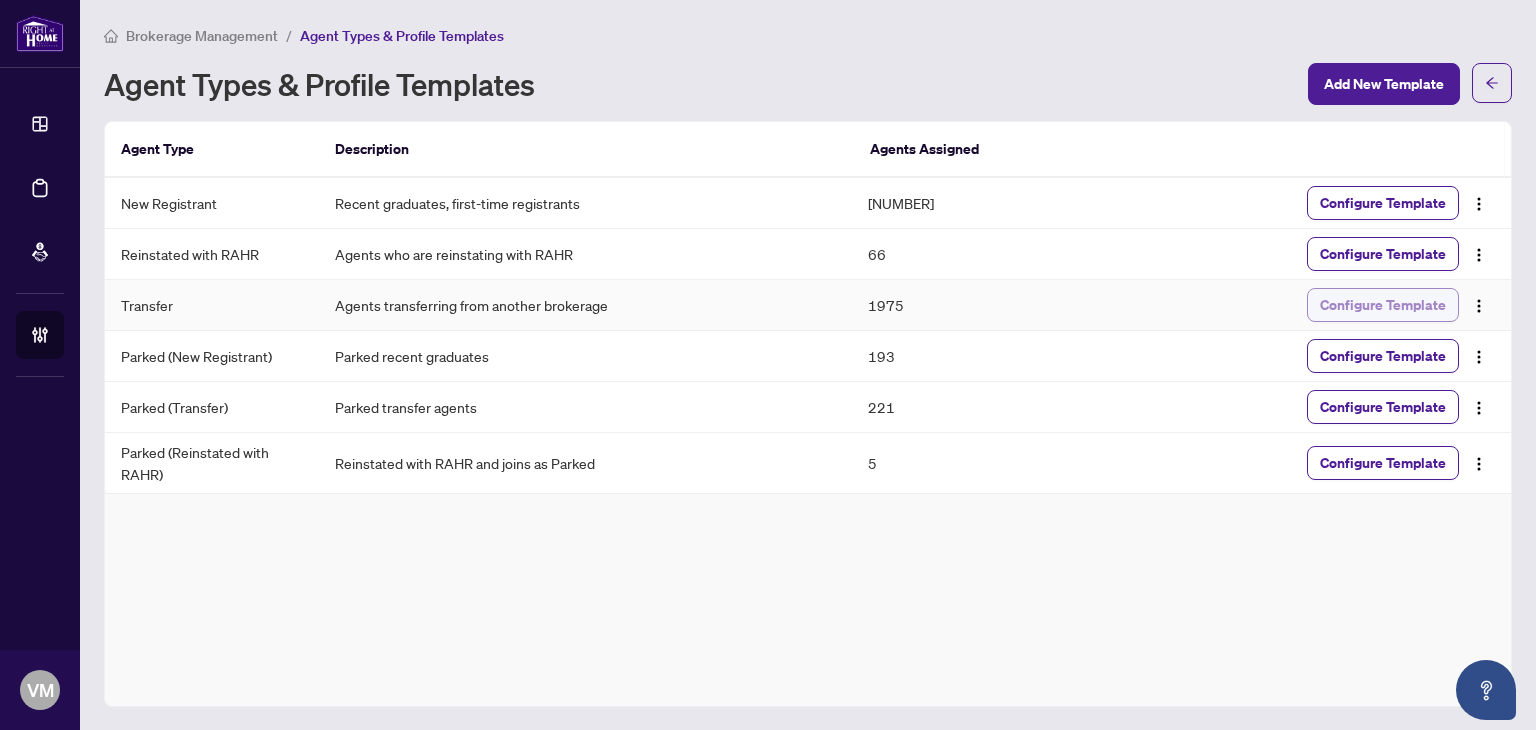 click on "Configure Template" at bounding box center (1383, 305) 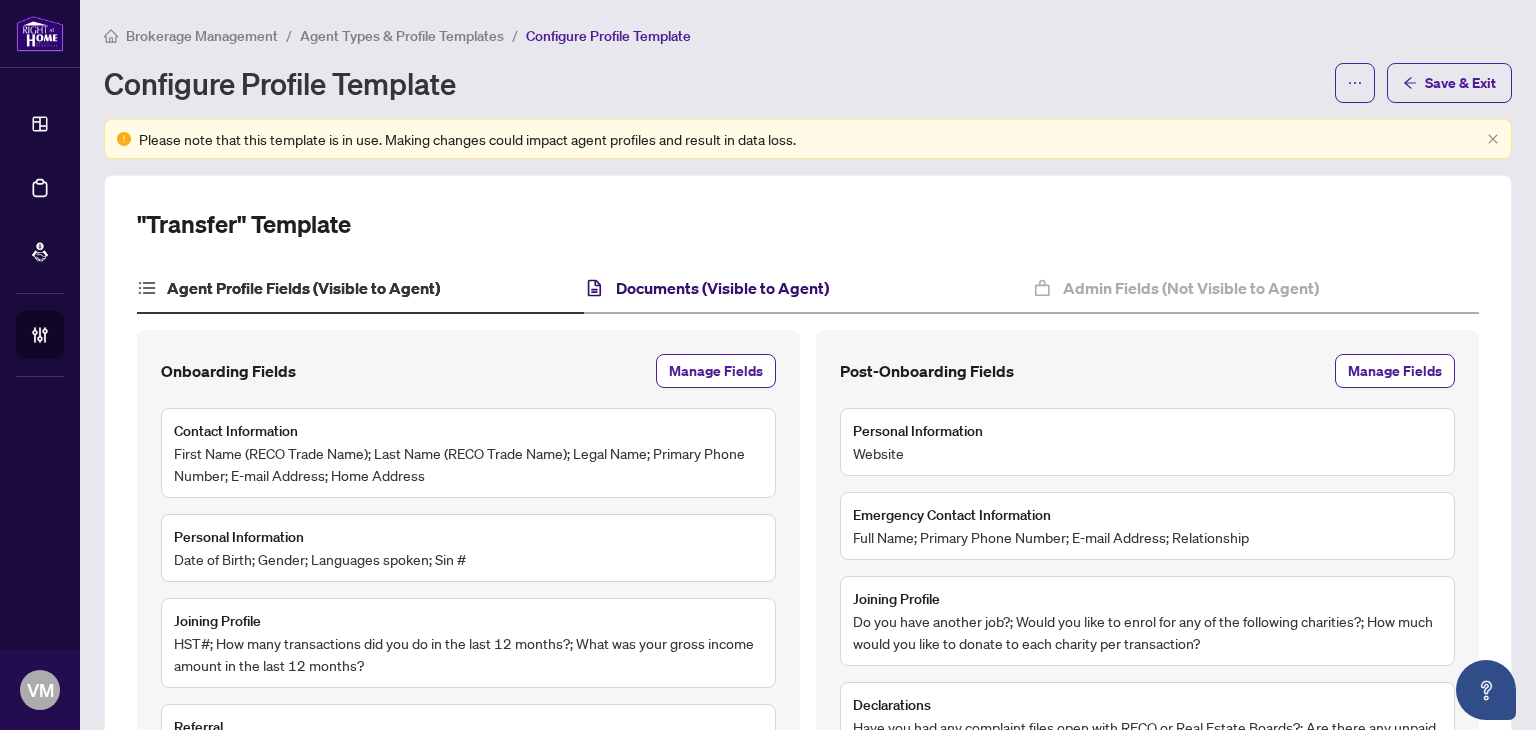 click on "Documents (Visible to Agent)" at bounding box center [722, 288] 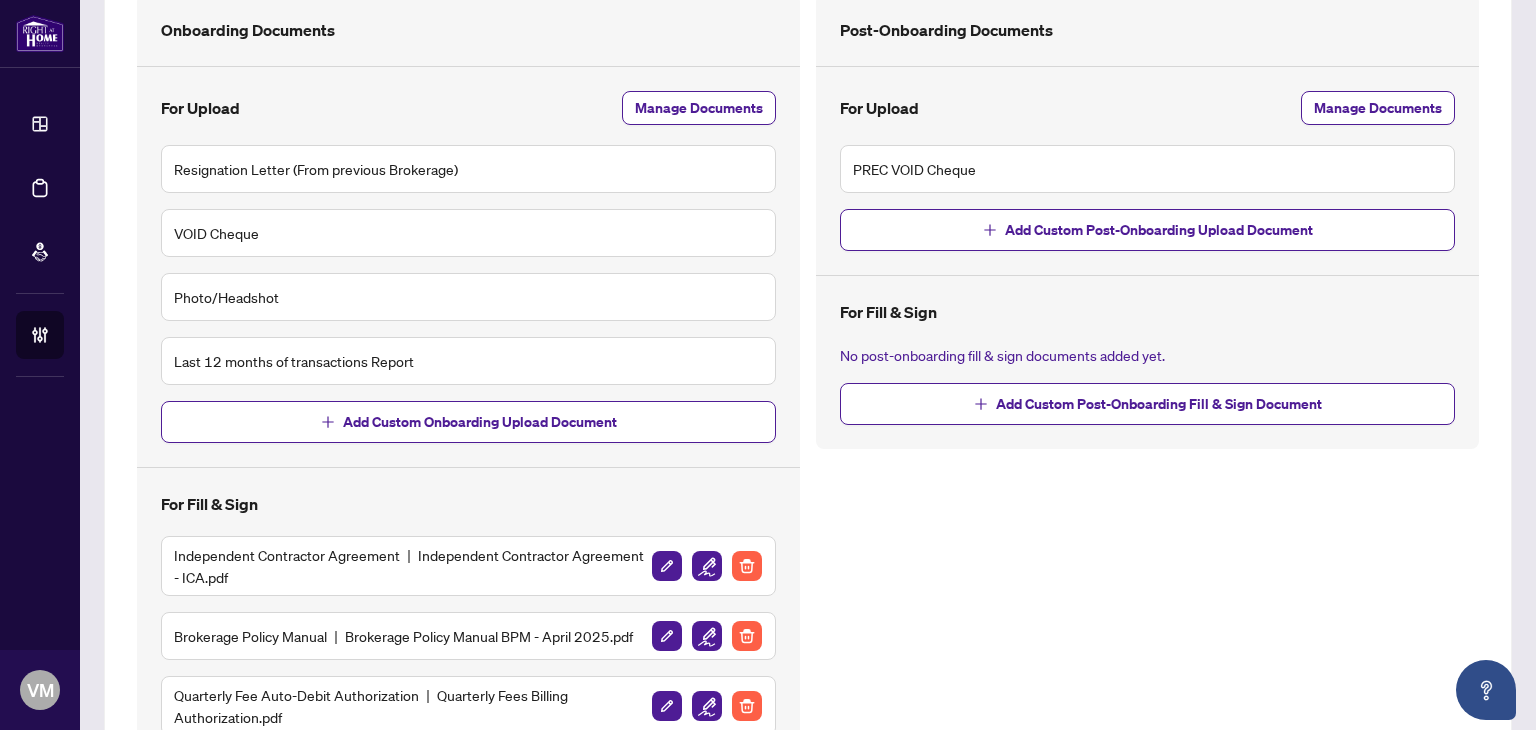 scroll, scrollTop: 571, scrollLeft: 0, axis: vertical 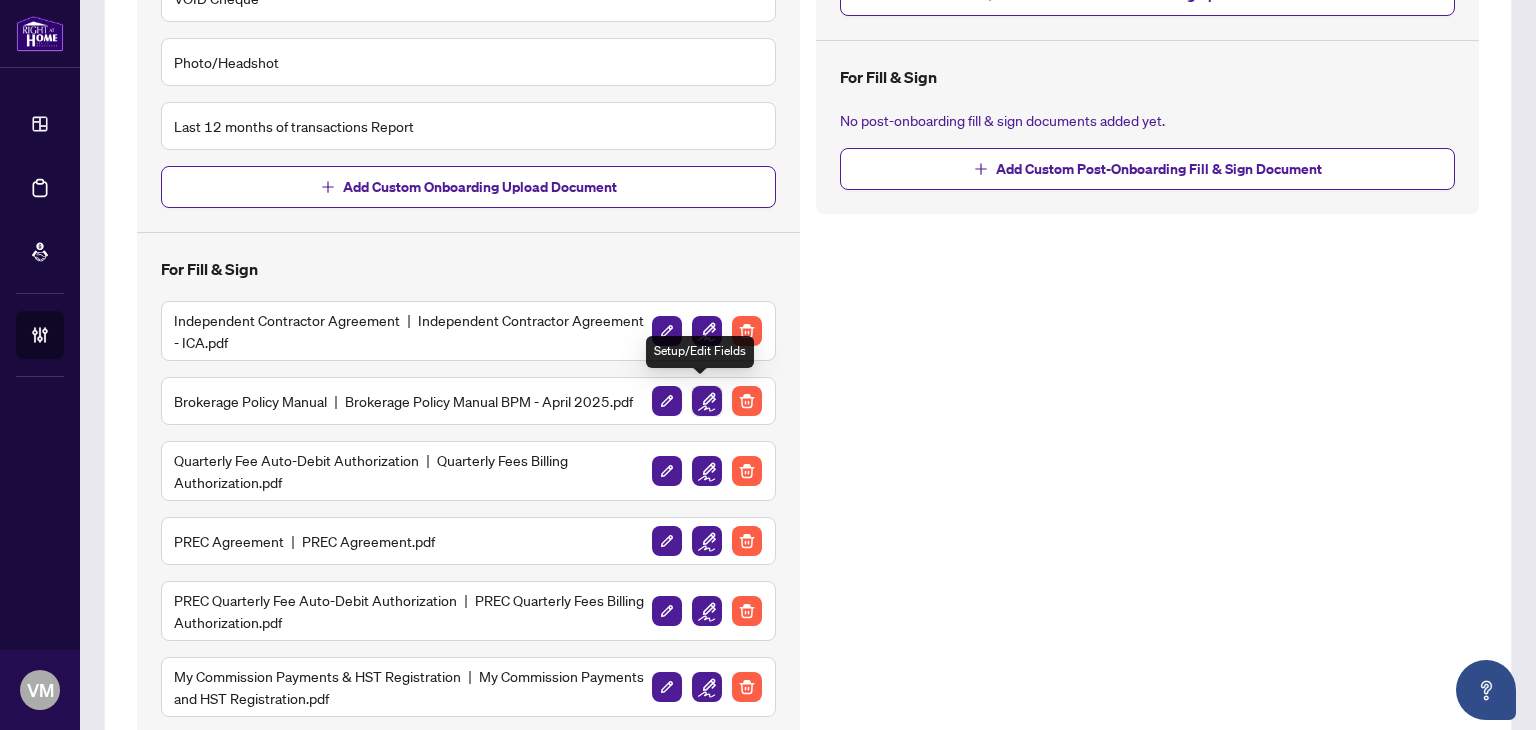 click at bounding box center [707, 401] 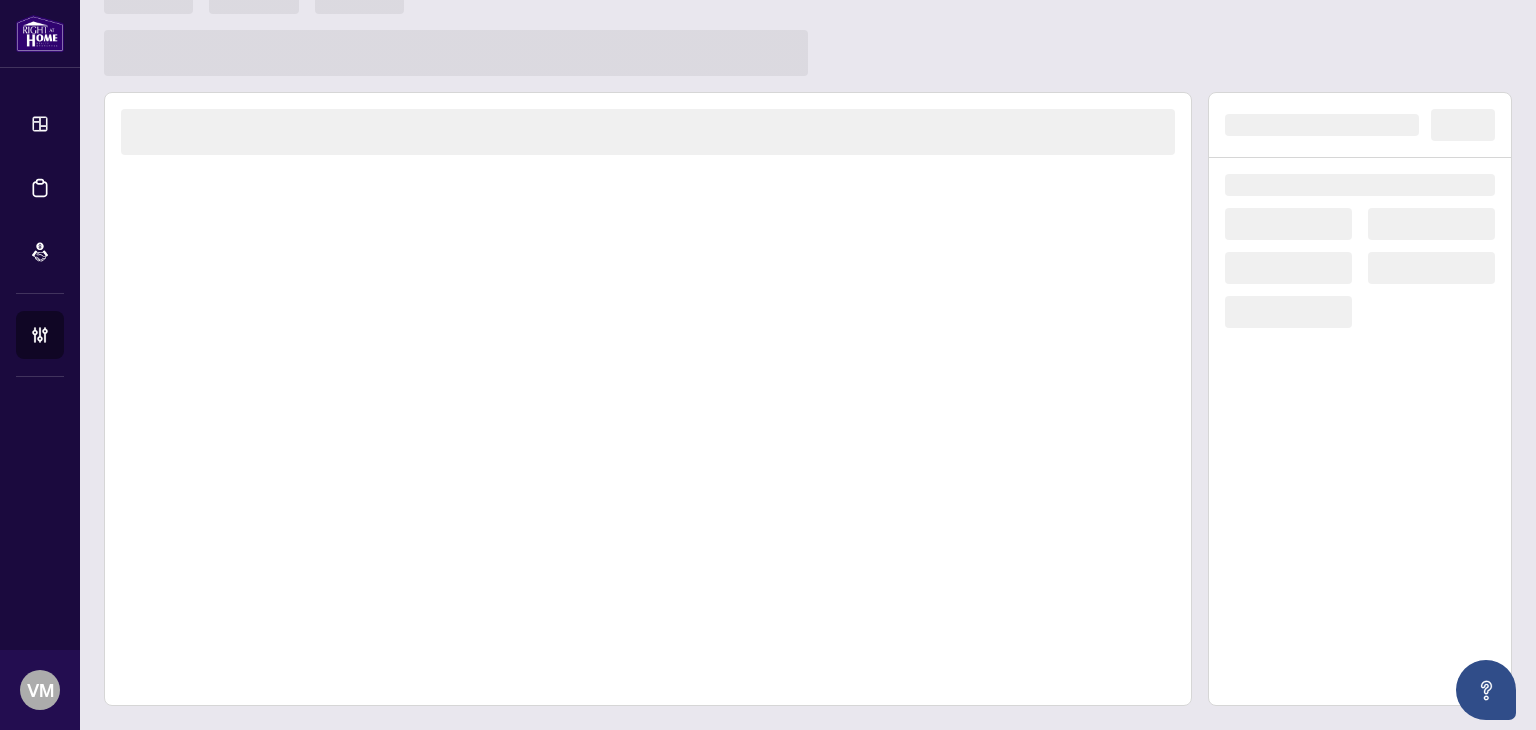 scroll, scrollTop: 0, scrollLeft: 0, axis: both 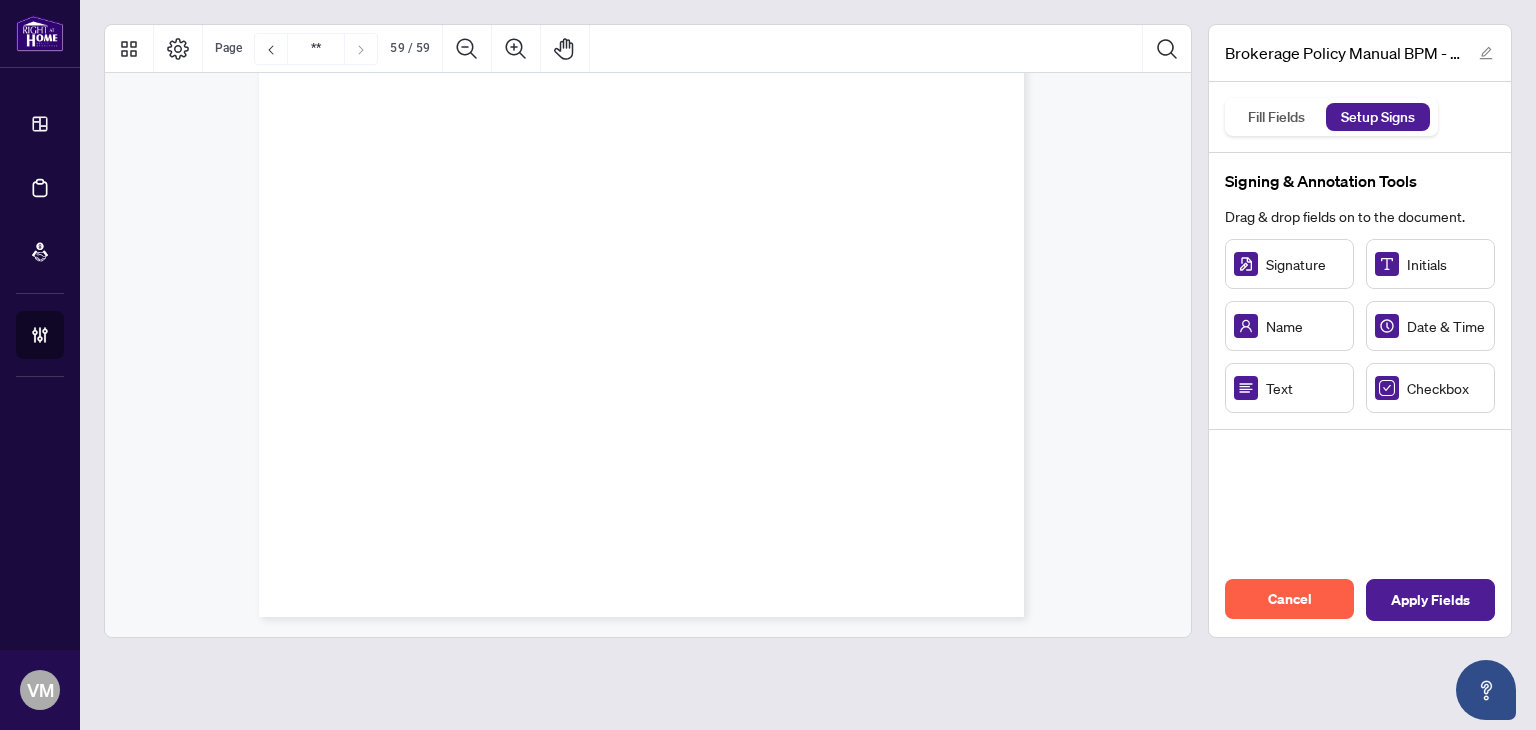 type on "**" 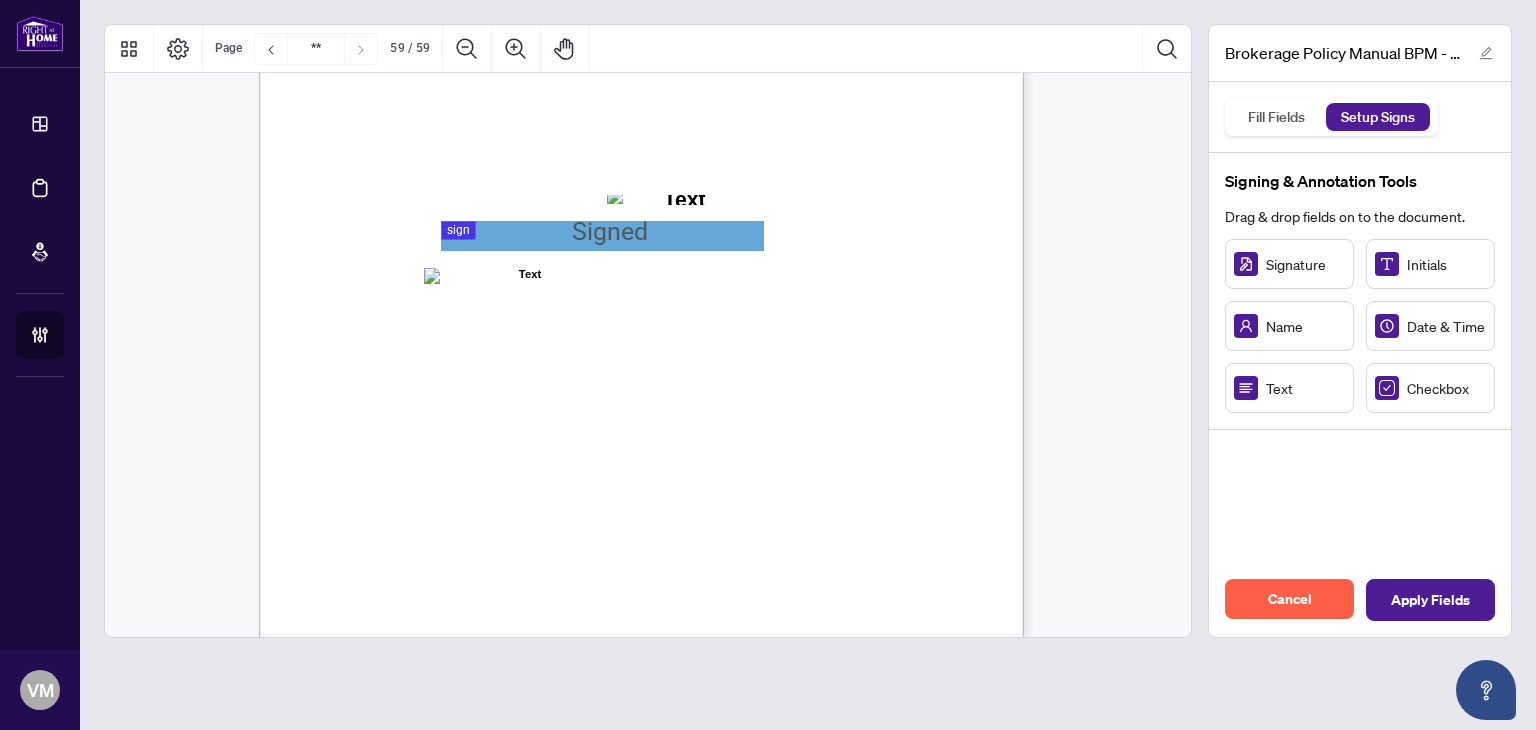 scroll, scrollTop: 59242, scrollLeft: 0, axis: vertical 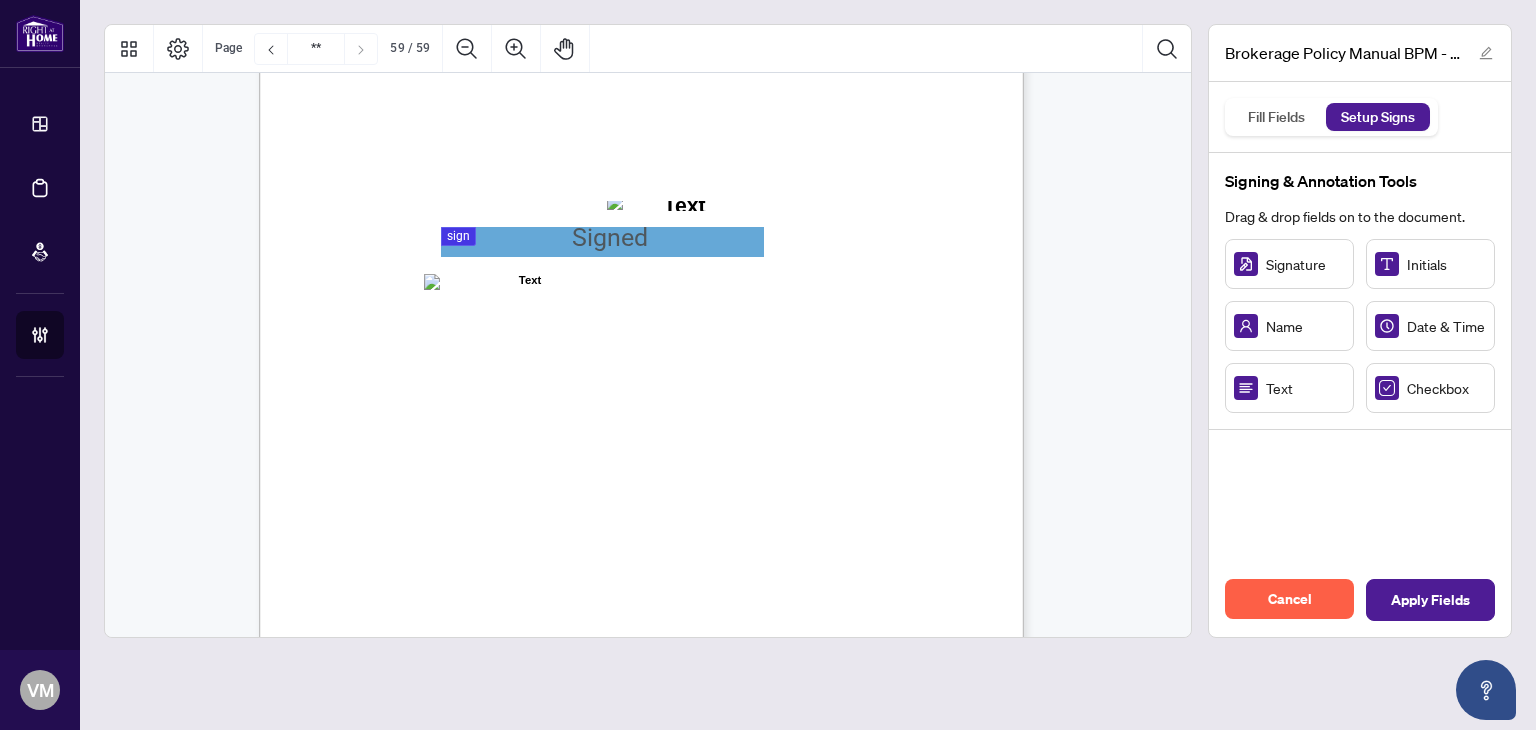 click on "ACKNOWLEDGENENT
I, the undersigned, acknowledge that I have received, read, and understood the policies and
procedures outlined in this document. I understand that this policy document is a  living document
and may be updated, revised, or amended from time to time at the sole discretion of the Company.
By signing this acknowledgement:
•  I agree that it is  my responsibility  to remain informed of any updates or changes made to this
document, which may be communicated via email, internal platforms, or other official methods
of distribution.
•  I understand that continued engagement in my role as an independent contractor constitutes
ongoing acceptance  of any such updates or modifications.
•  I acknowledge that I have had the opportunity to ask questions and seek clarification regarding
the policies contained herein.
•  I further understand that failure to comply with the most current version of the policies may
relationship.
Independent Contractor Name:  Signature:  Date:  59" at bounding box center (737, 340) 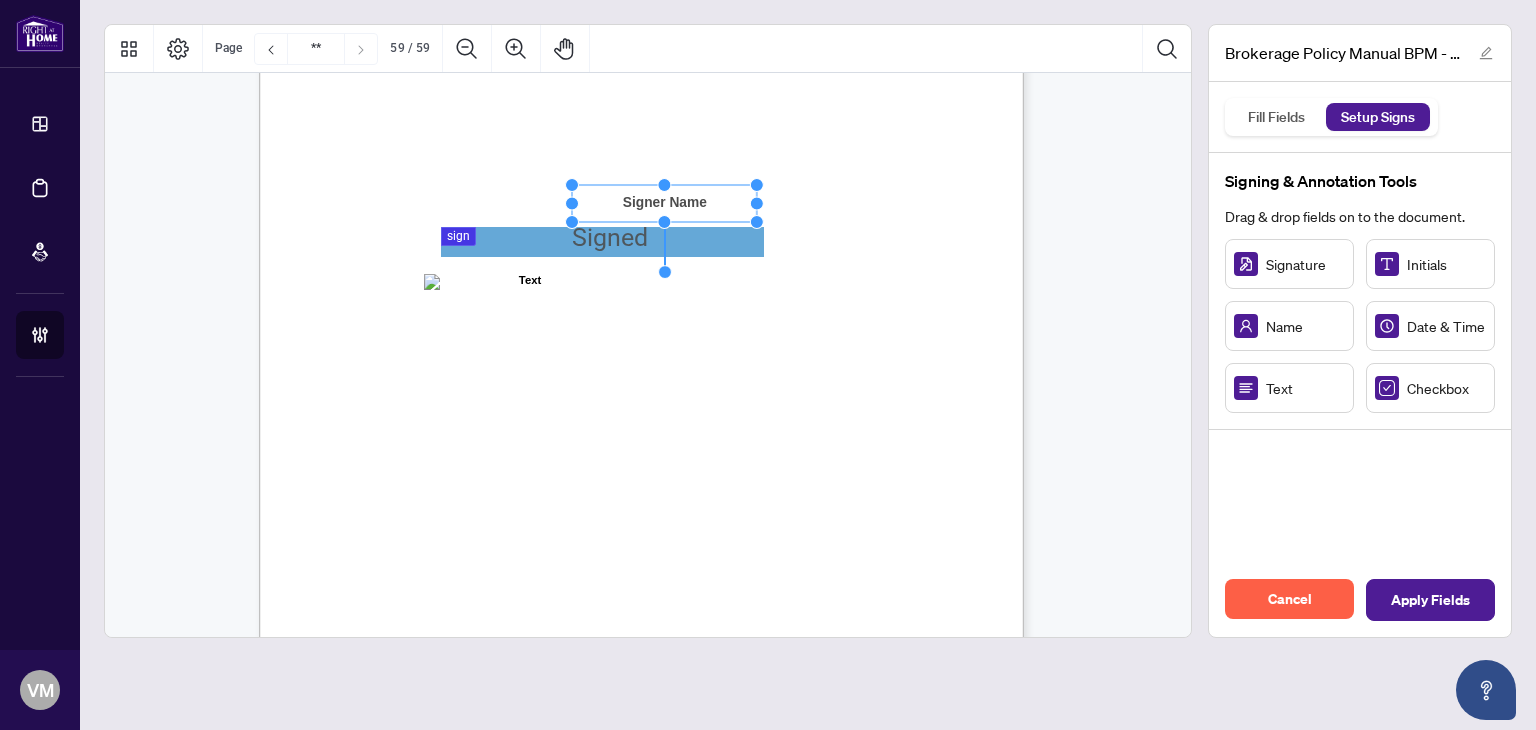 drag, startPoint x: 595, startPoint y: 193, endPoint x: 572, endPoint y: 187, distance: 23.769728 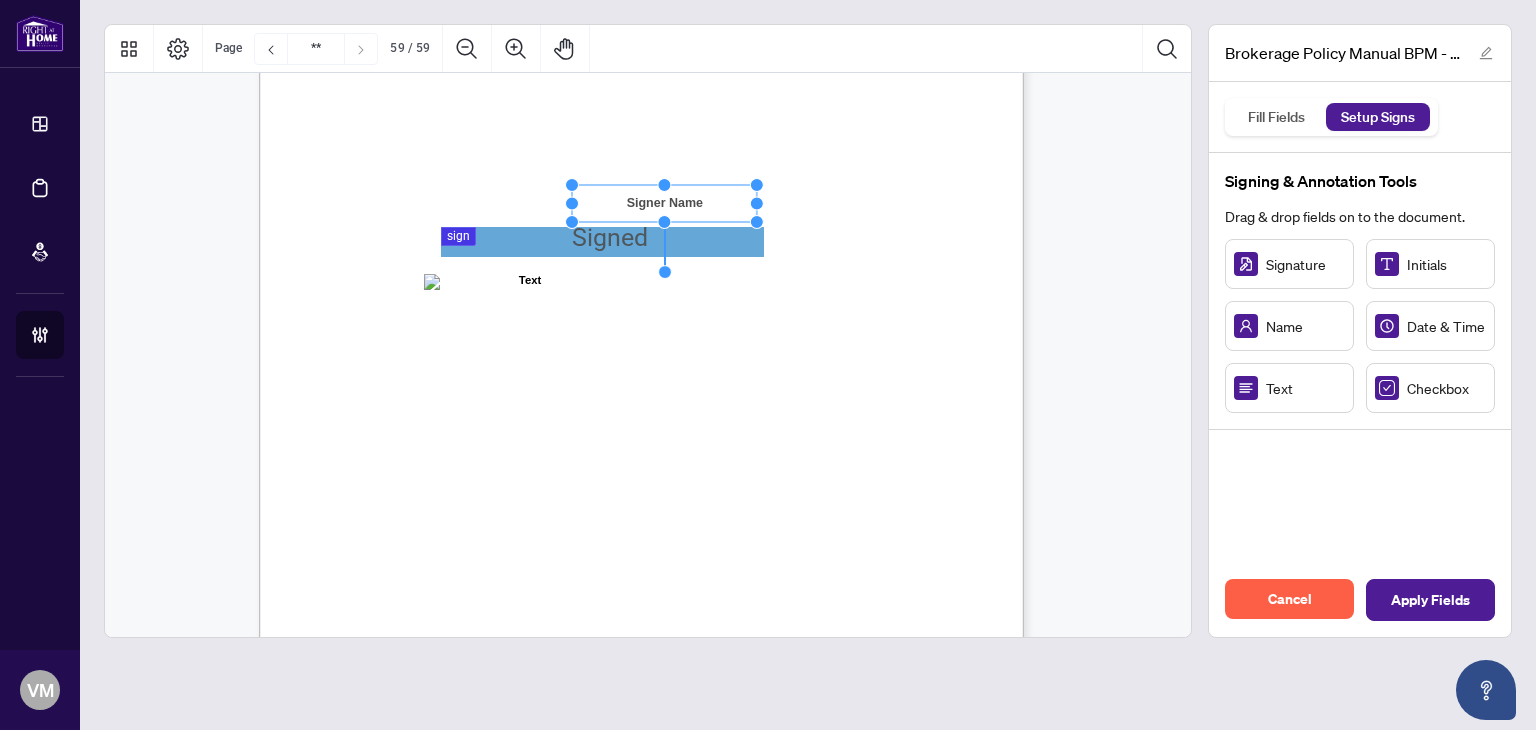 click on "ACKNOWLEDGENENT
I, the undersigned, acknowledge that I have received, read, and understood the policies and
procedures outlined in this document. I understand that this policy document is a  living document
and may be updated, revised, or amended from time to time at the sole discretion of the Company.
By signing this acknowledgement:
•  I agree that it is  my responsibility  to remain informed of any updates or changes made to this
document, which may be communicated via email, internal platforms, or other official methods
of distribution.
•  I understand that continued engagement in my role as an independent contractor constitutes
ongoing acceptance  of any such updates or modifications.
•  I acknowledge that I have had the opportunity to ask questions and seek clarification regarding
the policies contained herein.
•  I further understand that failure to comply with the most current version of the policies may
relationship.
Independent Contractor Name:  Signature:  Date:  59" at bounding box center (737, 340) 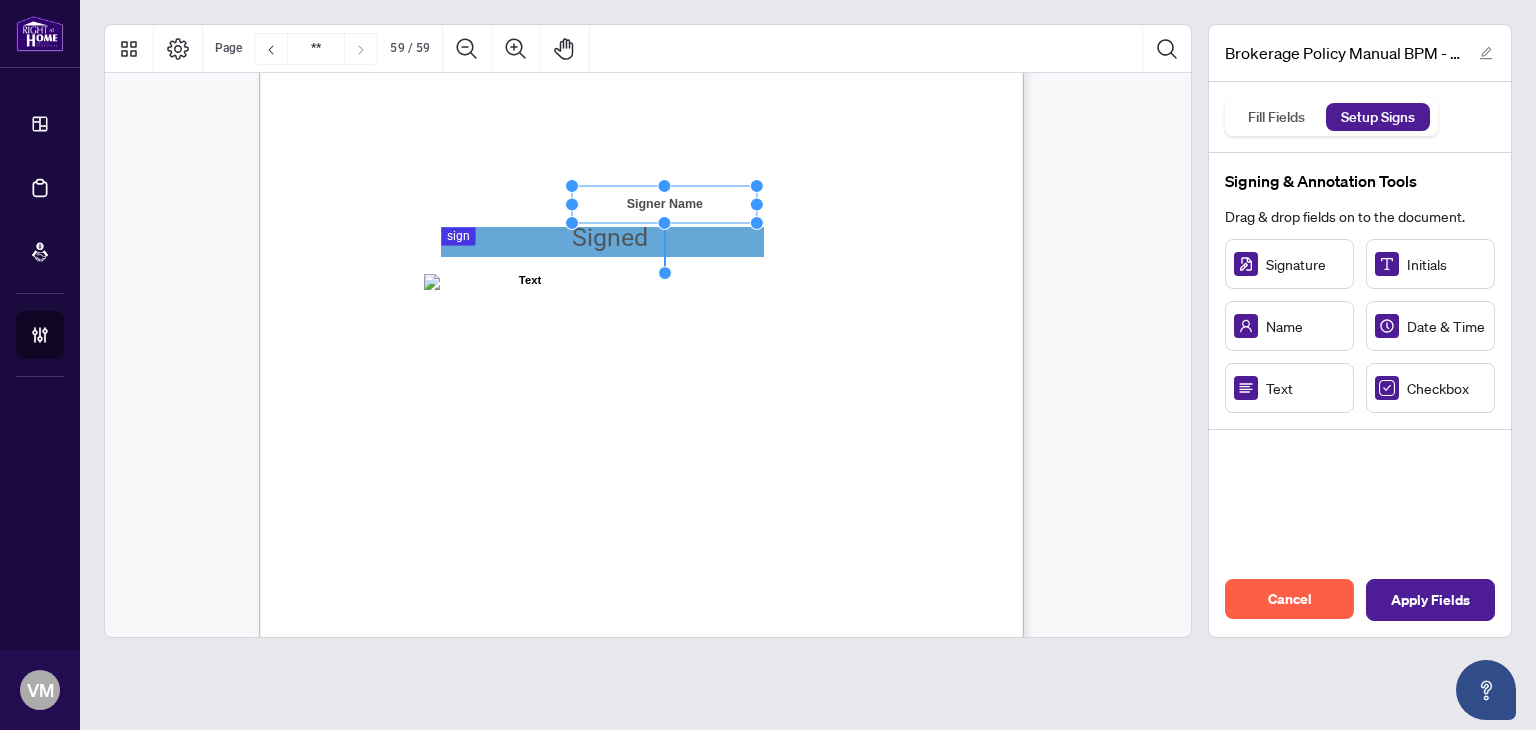 click 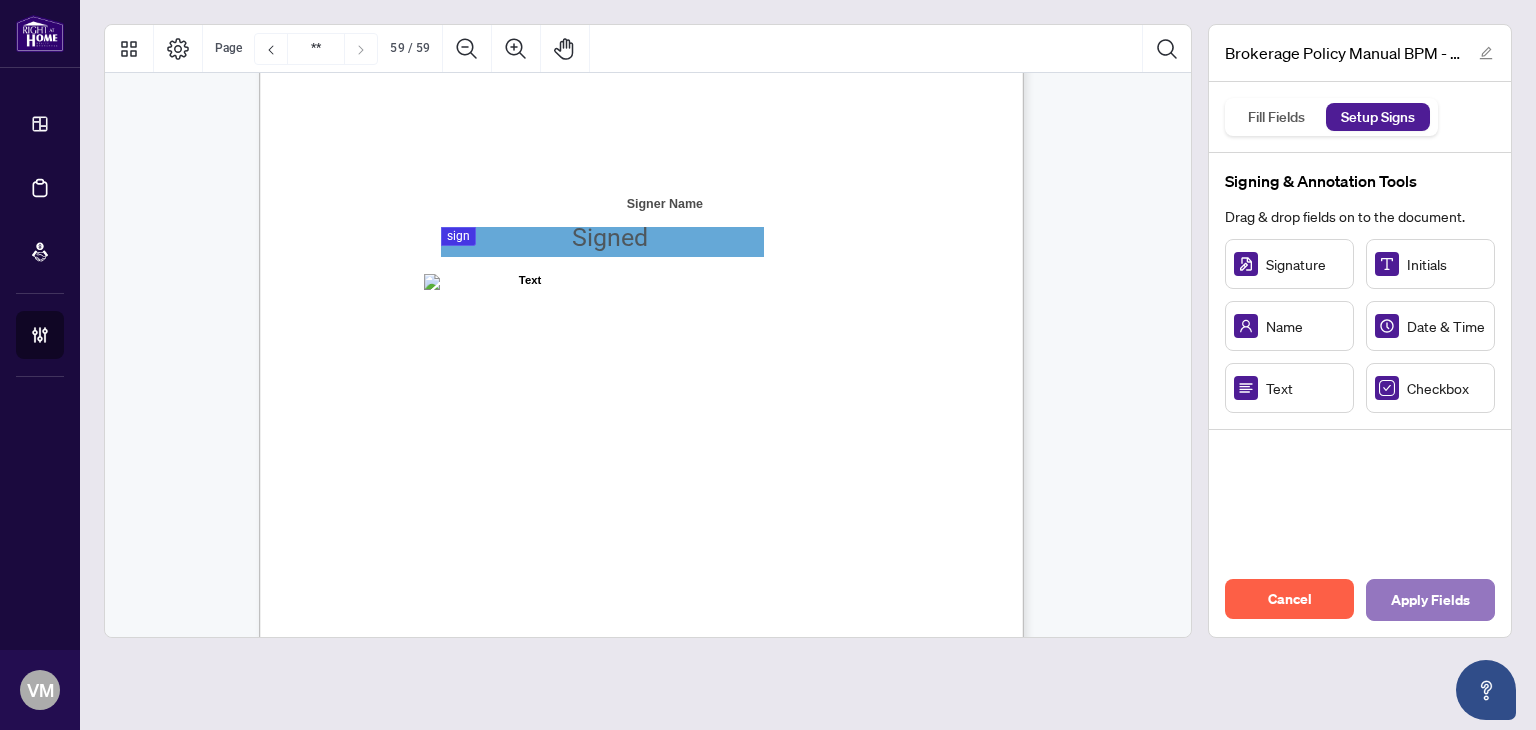 click on "Apply Fields" at bounding box center [1430, 600] 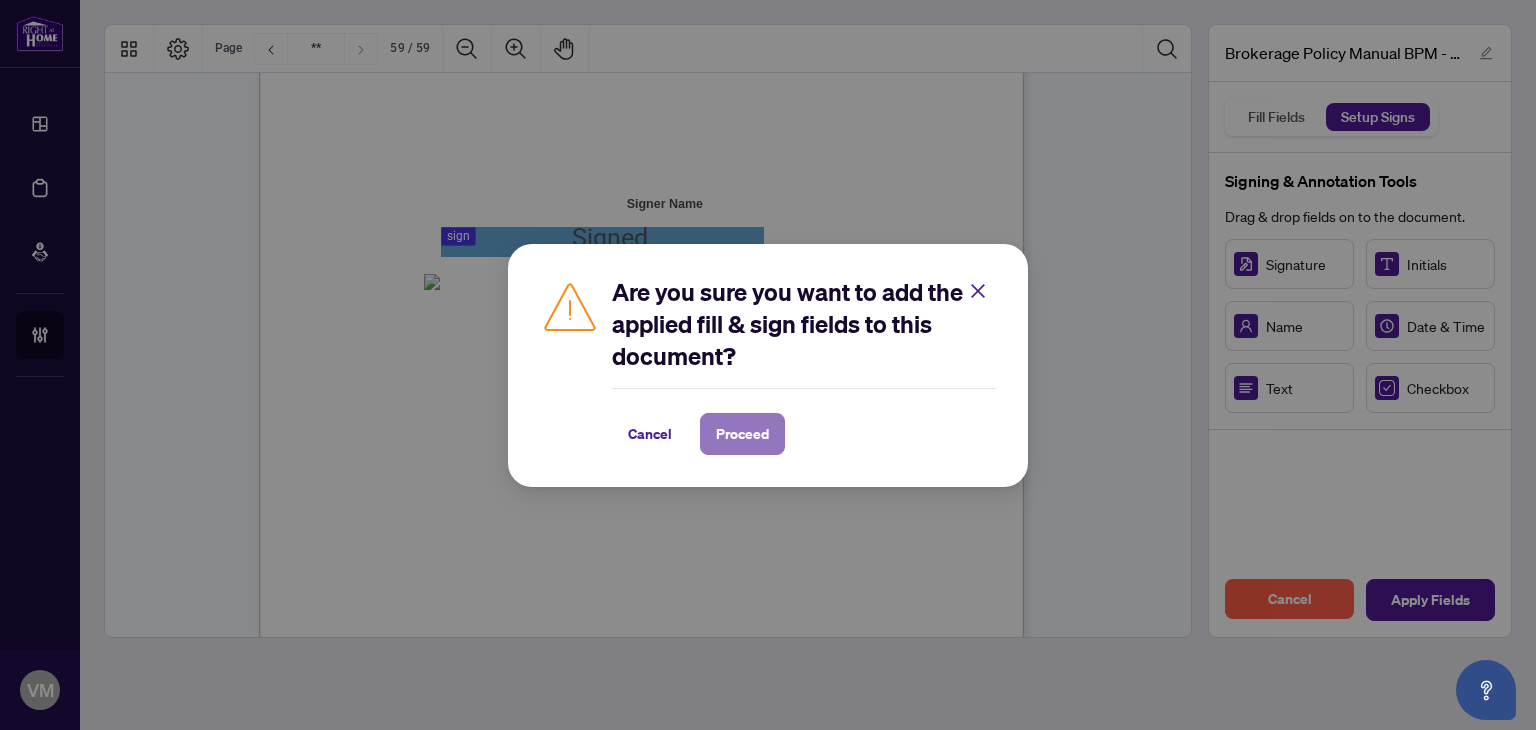 click on "Proceed" at bounding box center [742, 434] 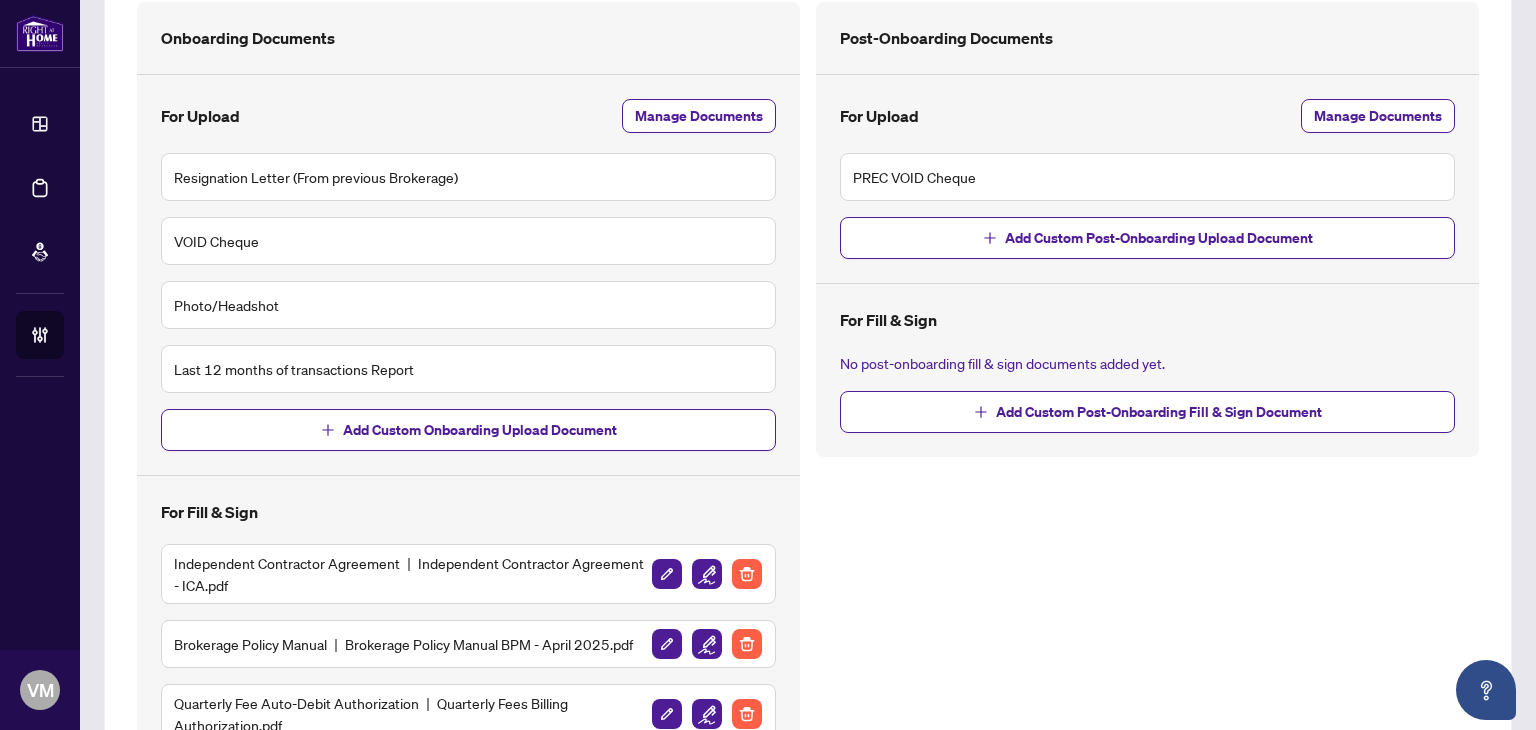 scroll, scrollTop: 428, scrollLeft: 0, axis: vertical 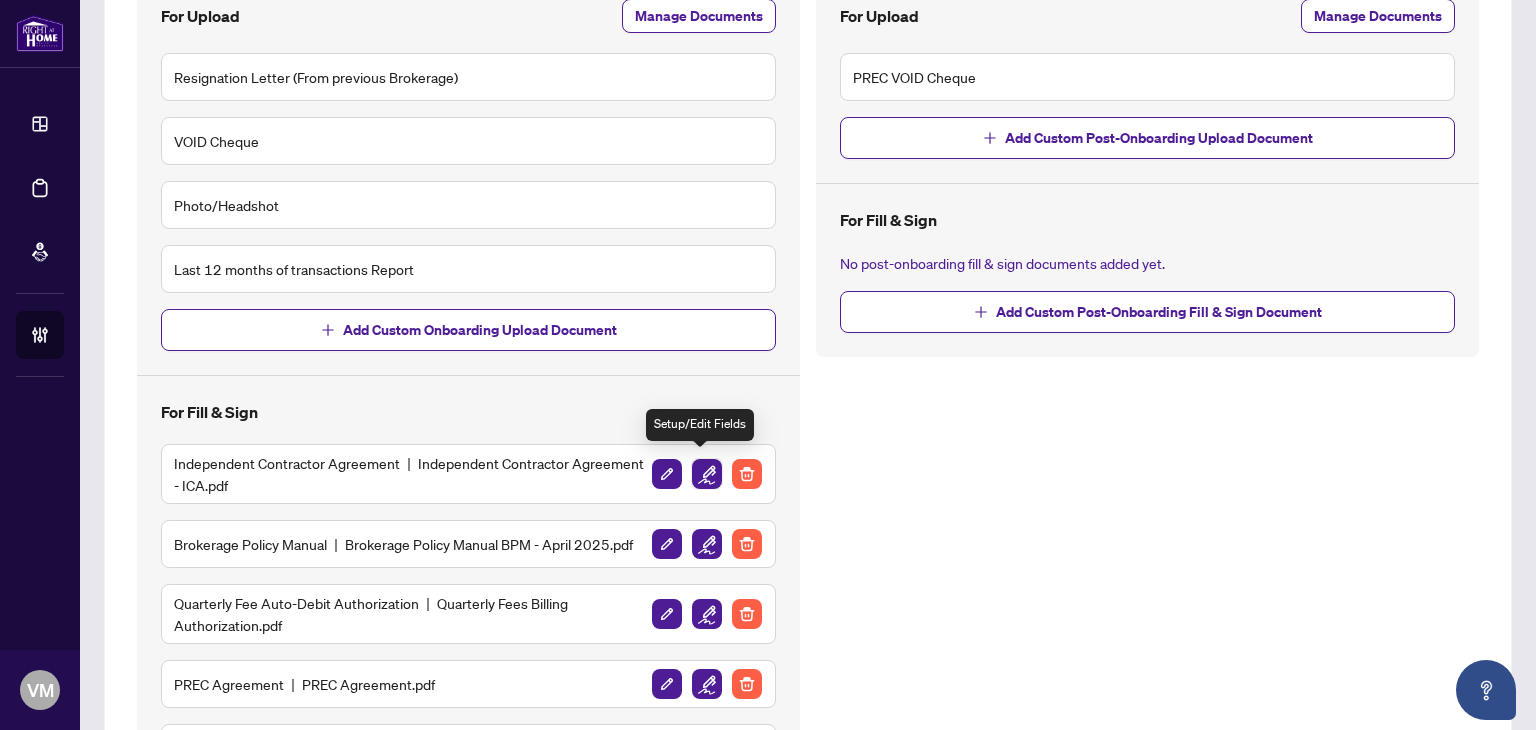 click at bounding box center [707, 474] 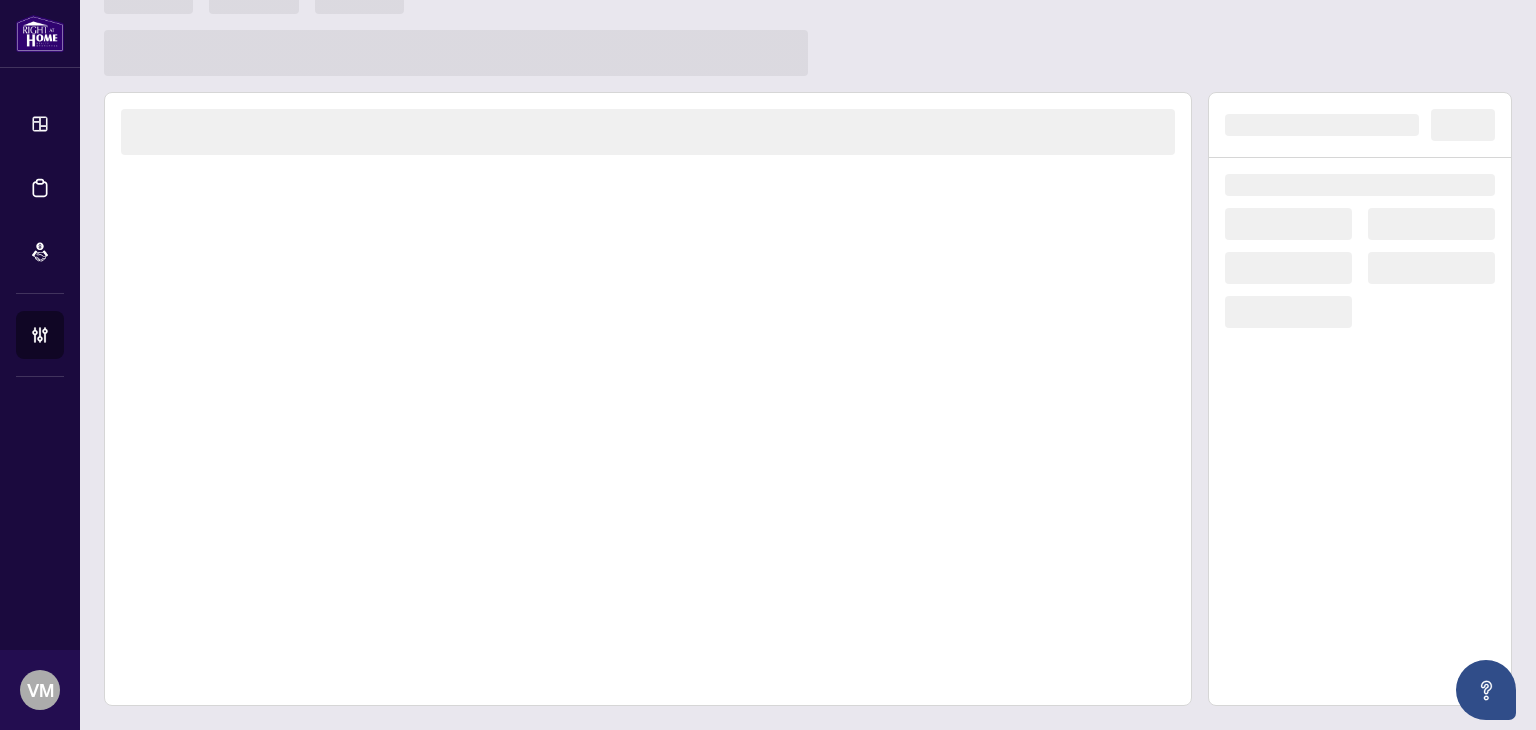 scroll, scrollTop: 0, scrollLeft: 0, axis: both 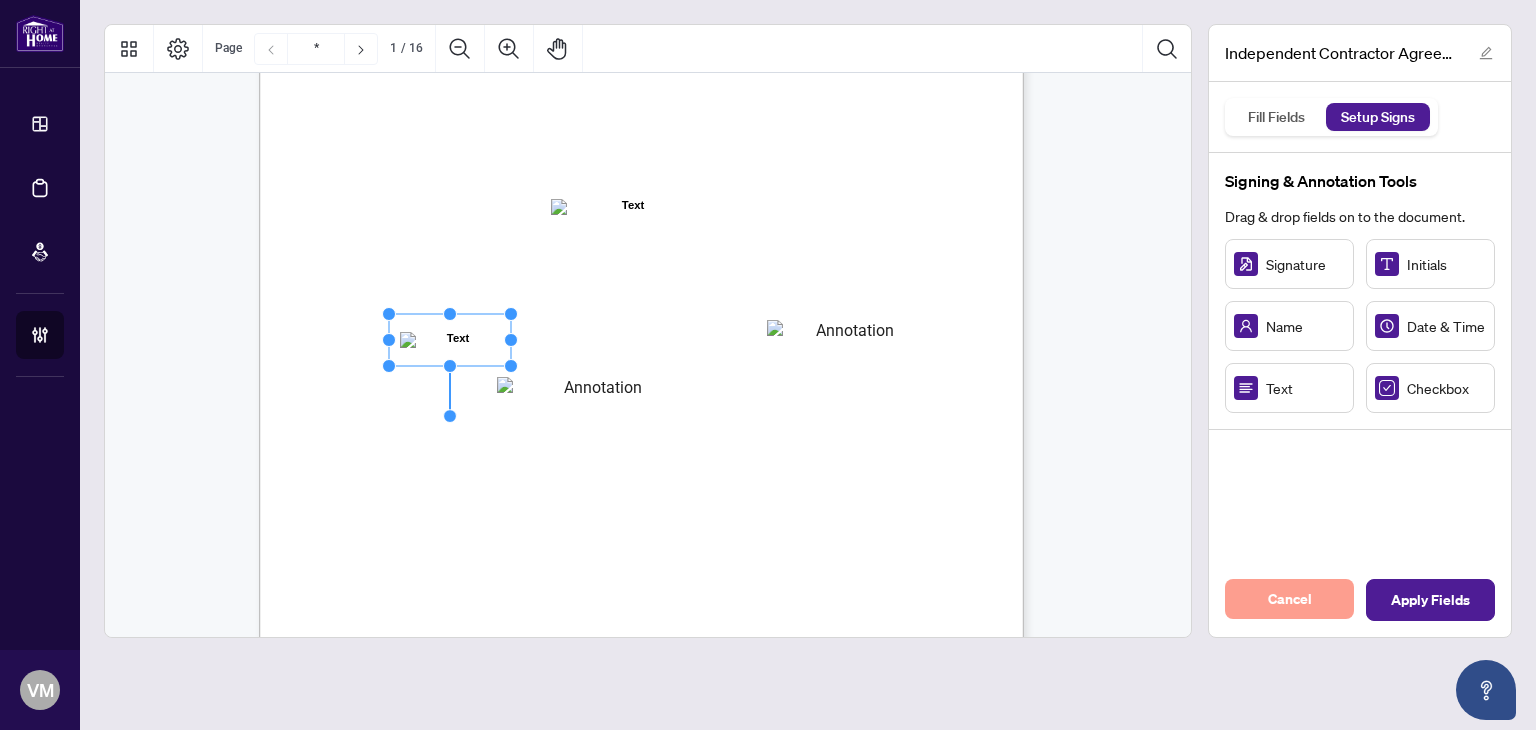 click on "Cancel" at bounding box center (1289, 599) 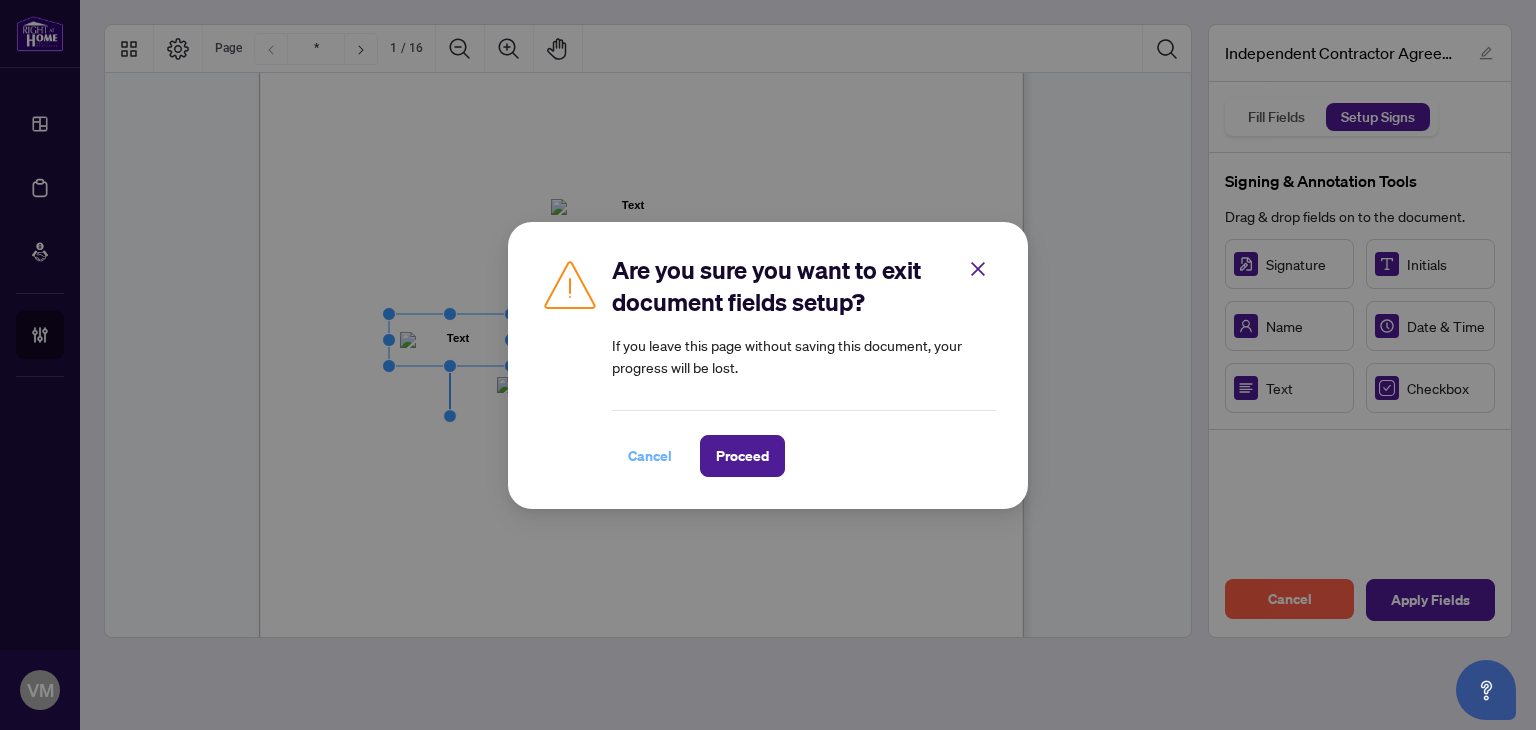 click on "Cancel" at bounding box center (650, 456) 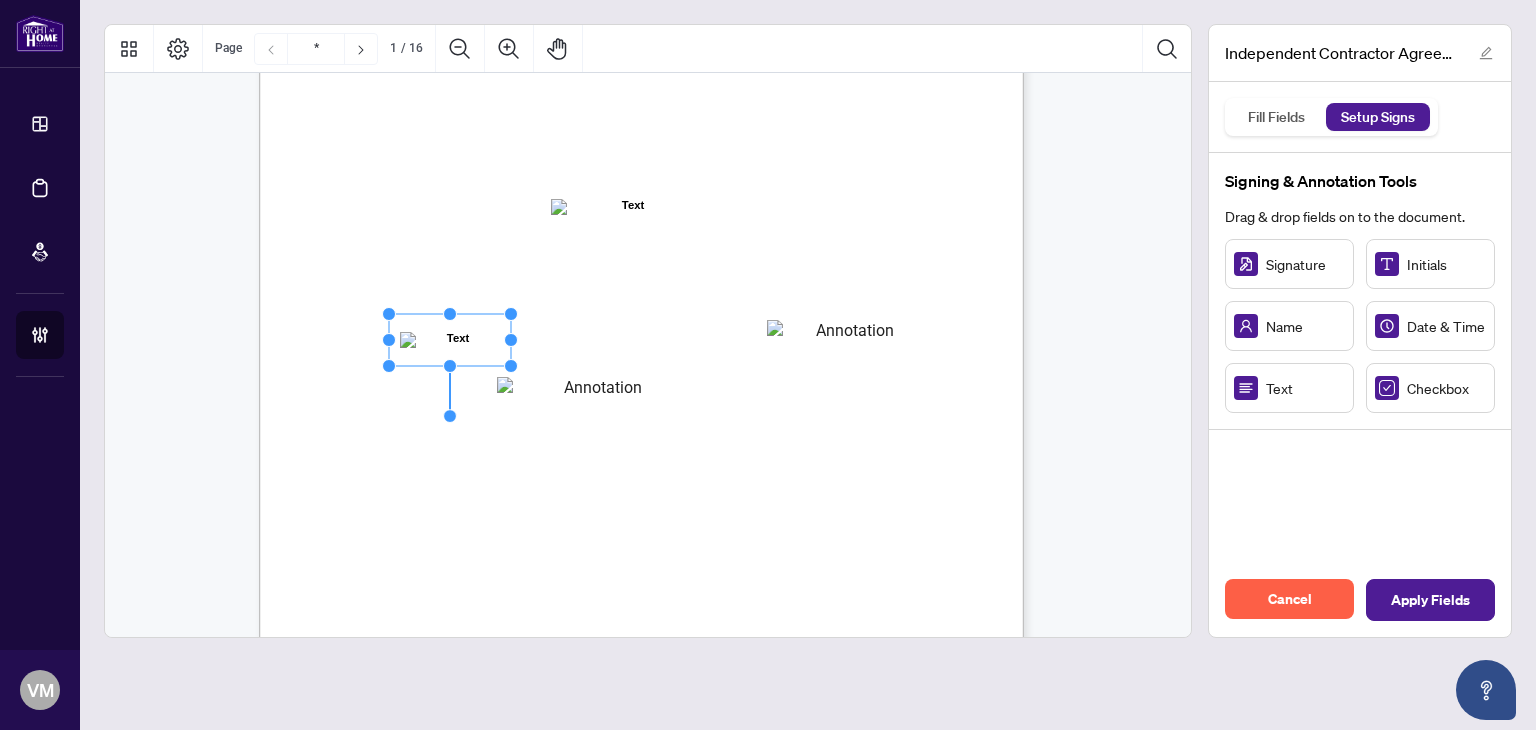 click on "Cancel" at bounding box center (1289, 599) 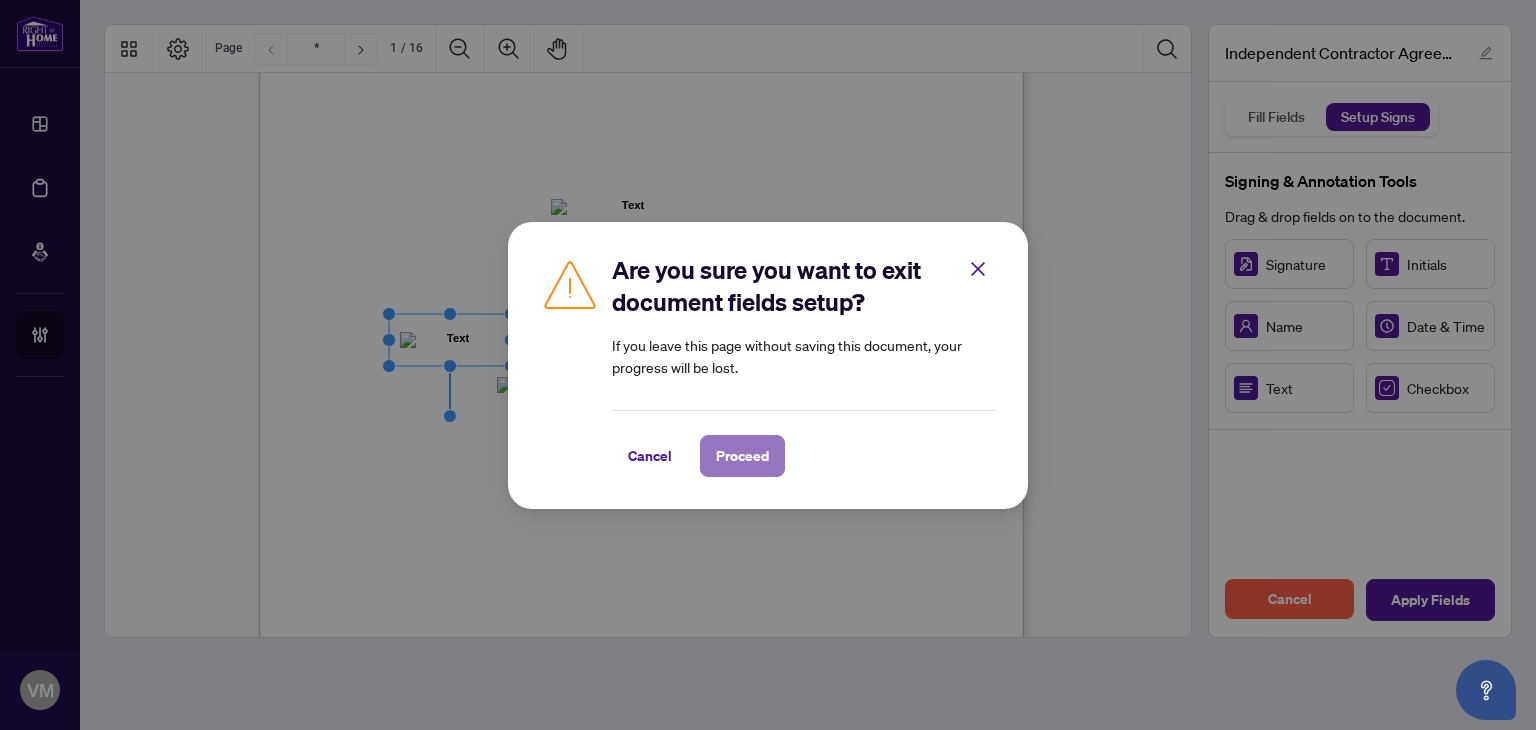 click on "Proceed" at bounding box center (742, 456) 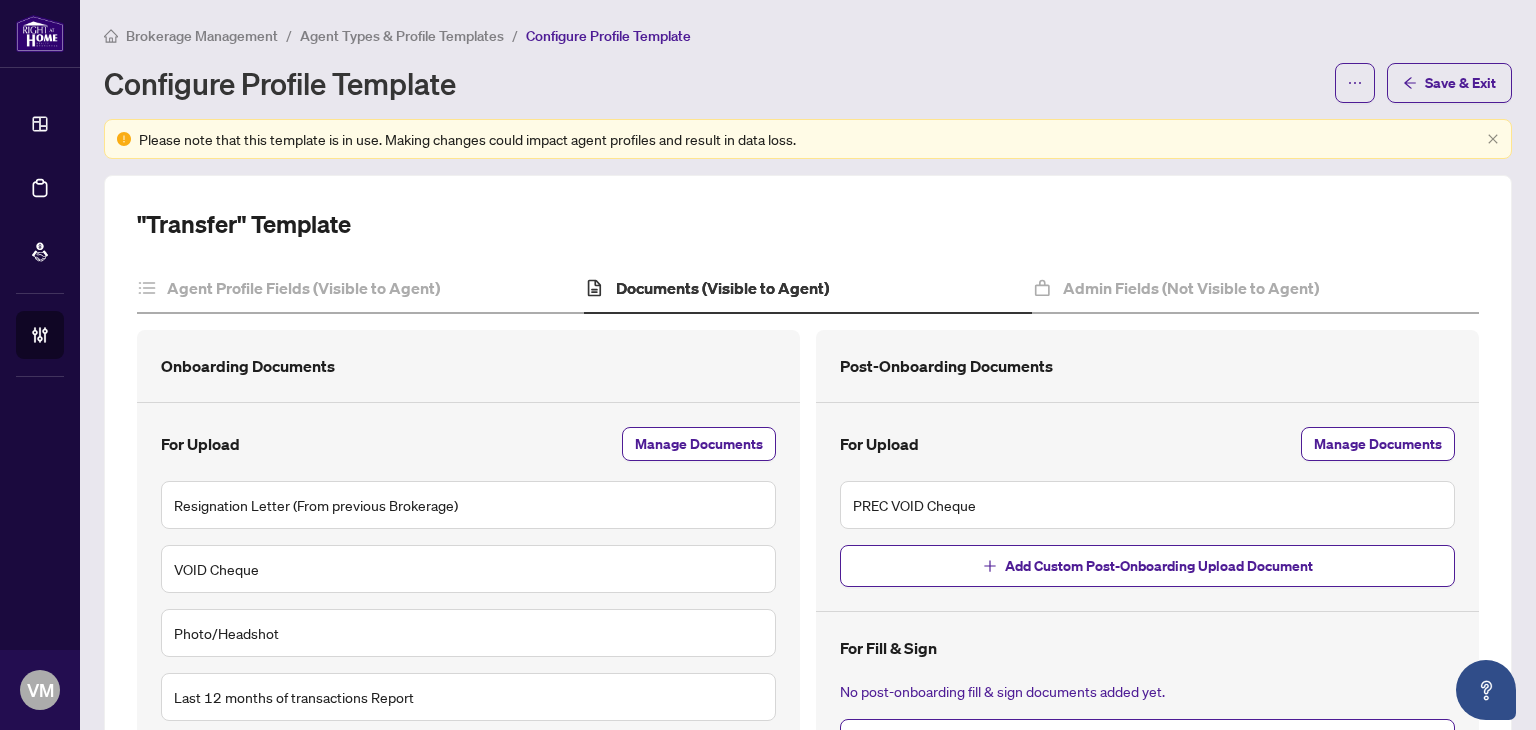 scroll, scrollTop: 755, scrollLeft: 0, axis: vertical 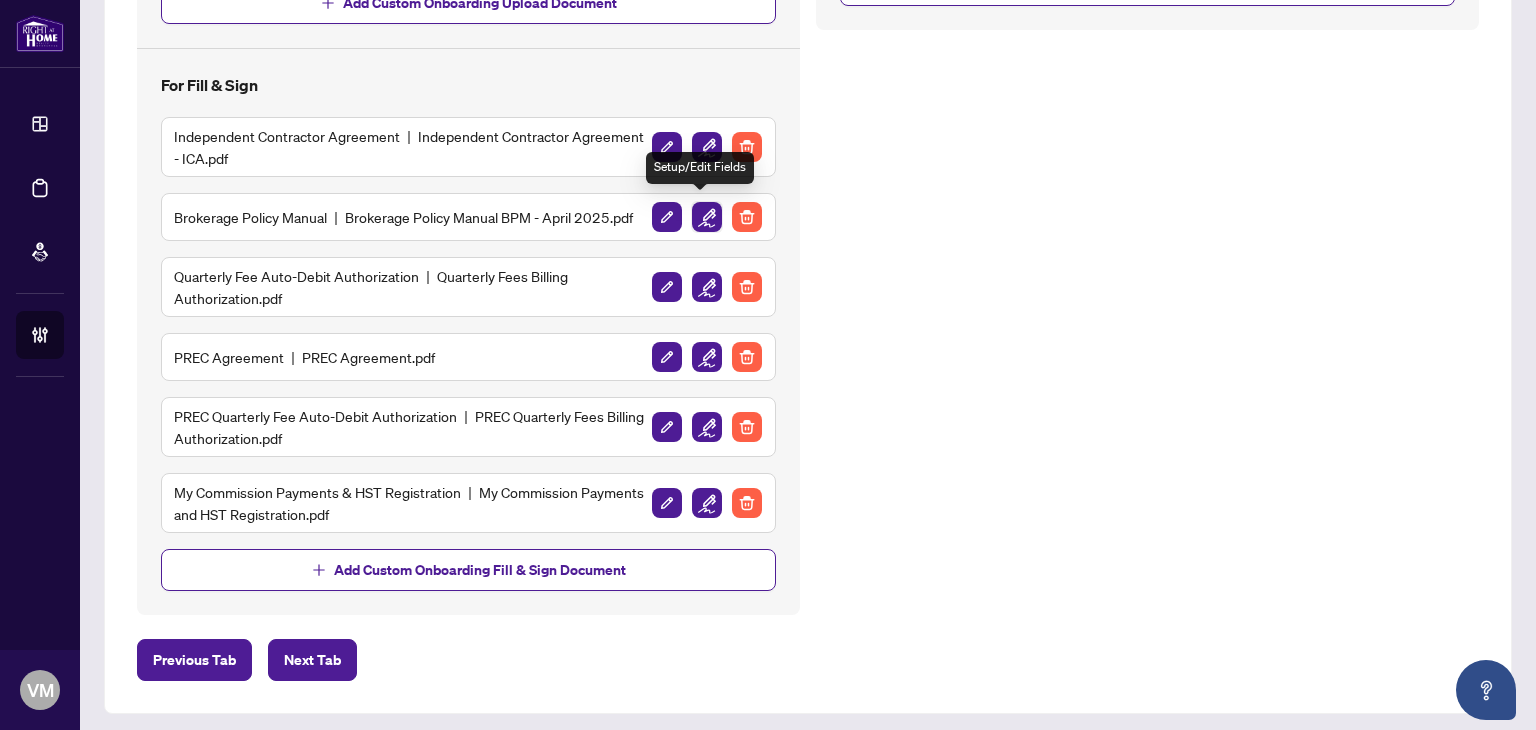 click at bounding box center (707, 217) 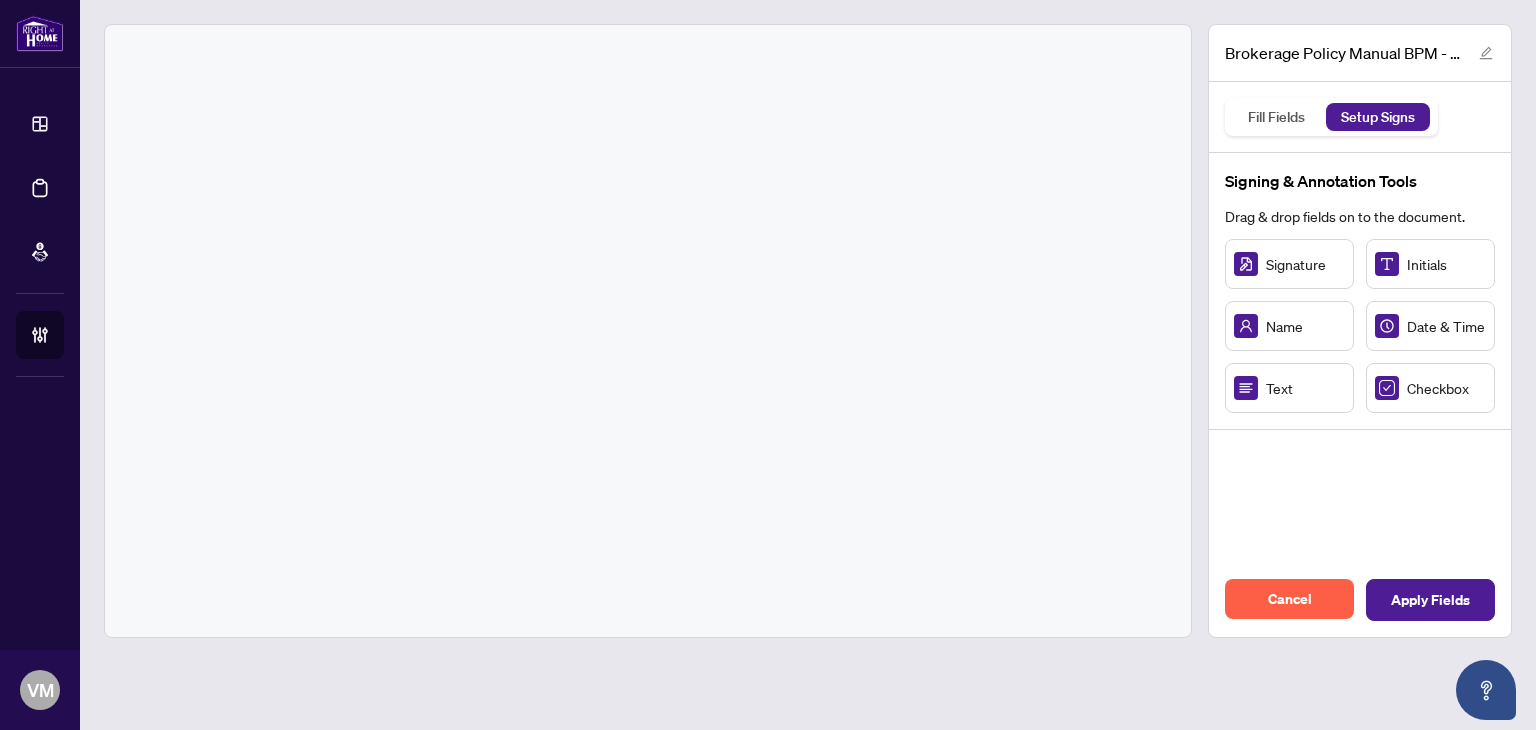 scroll, scrollTop: 0, scrollLeft: 0, axis: both 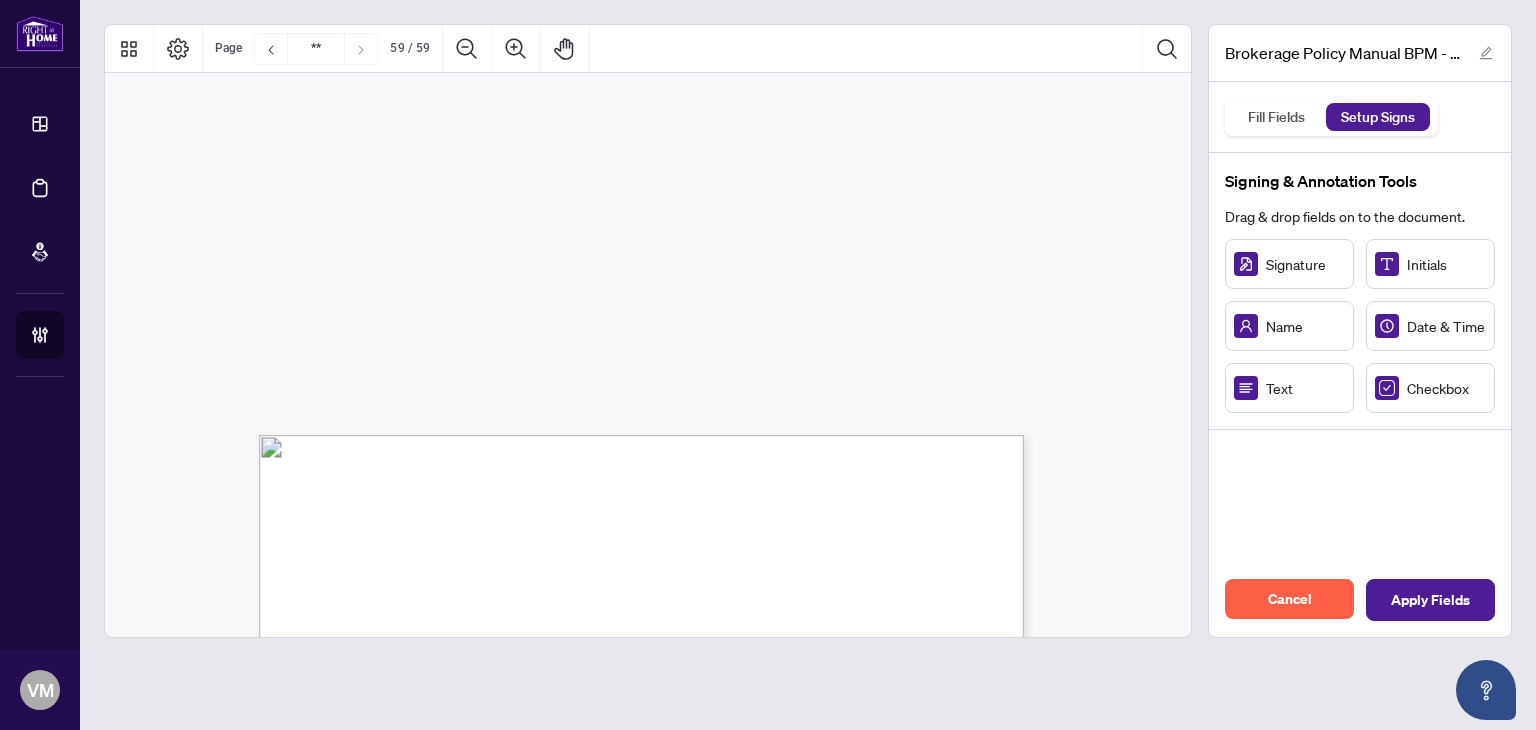 type on "**" 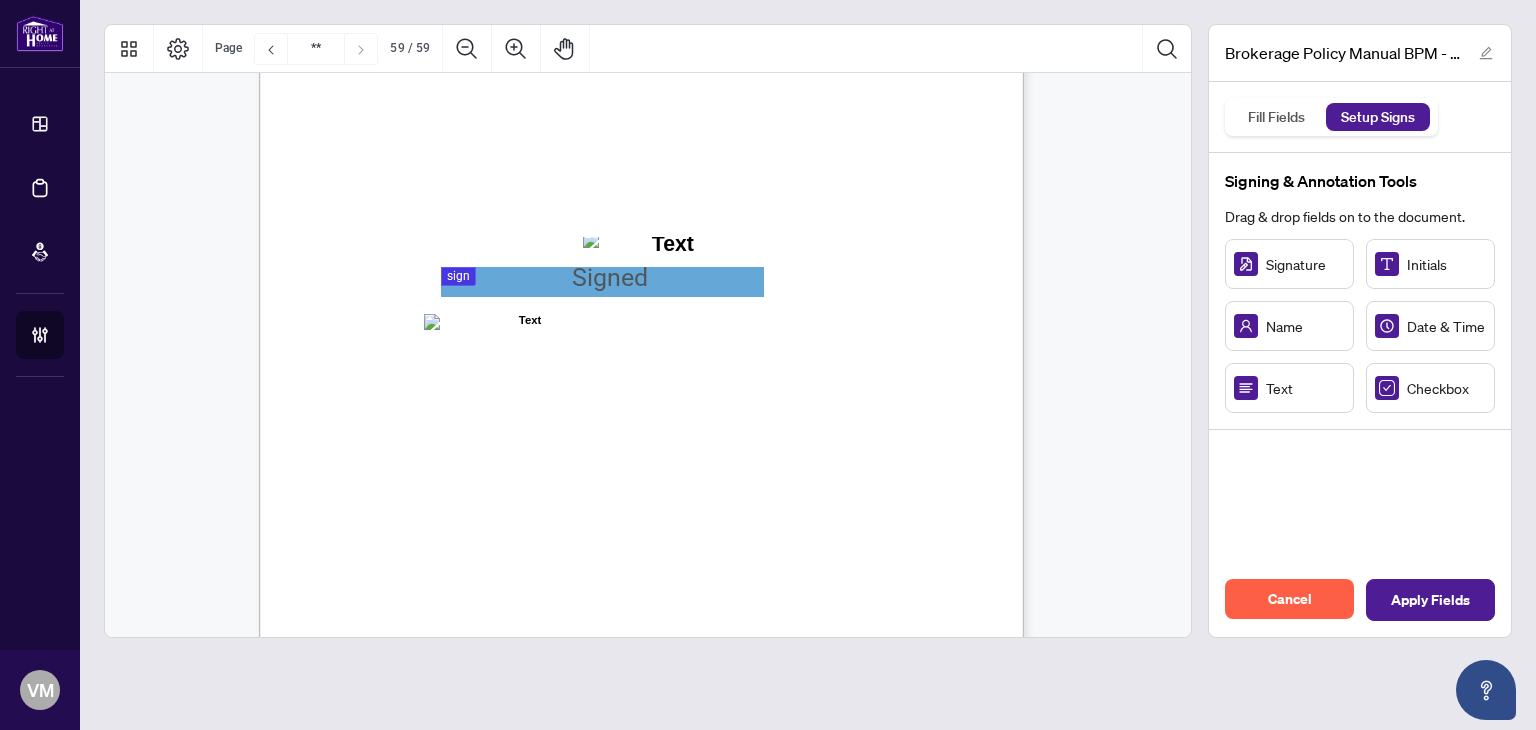 scroll, scrollTop: 59201, scrollLeft: 0, axis: vertical 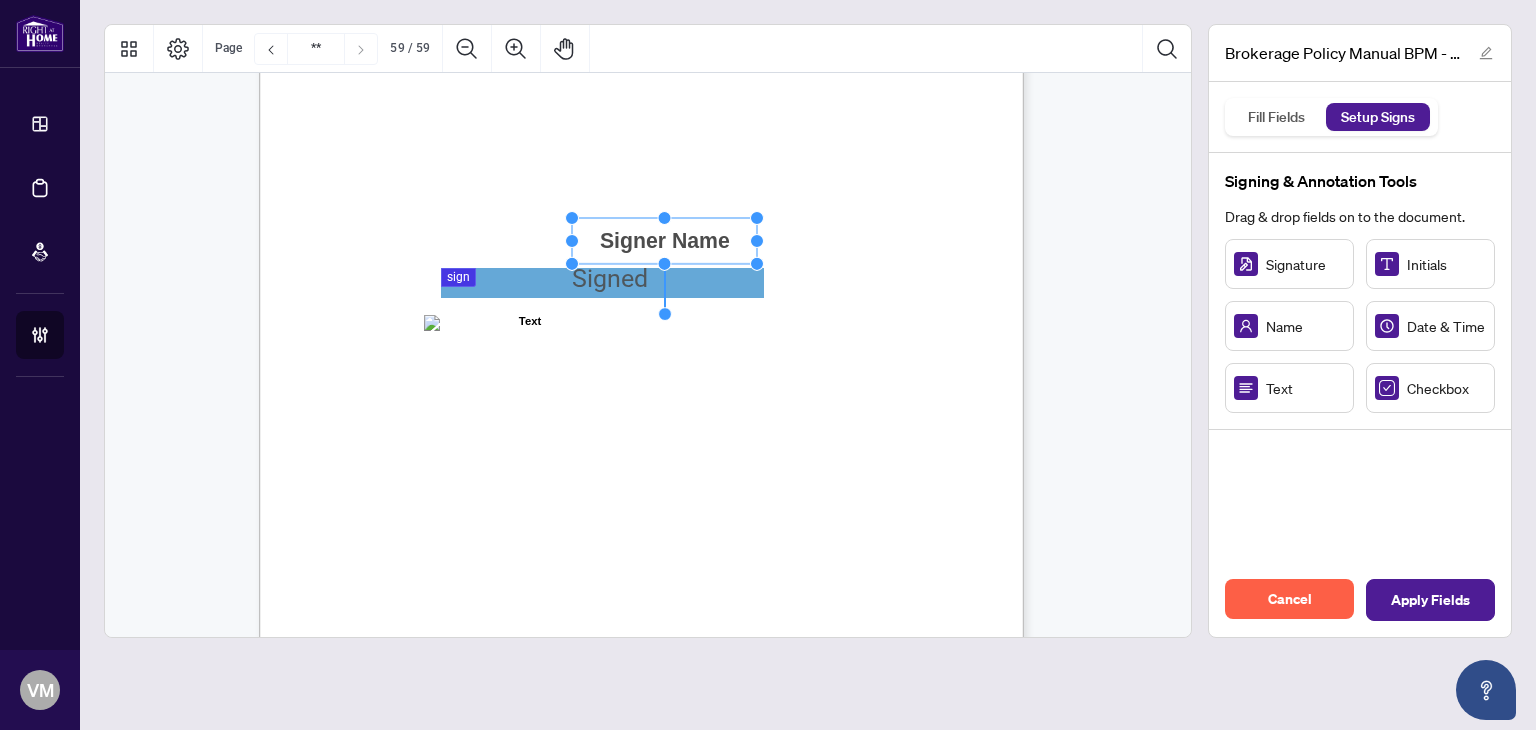 click on "Resize, Top" 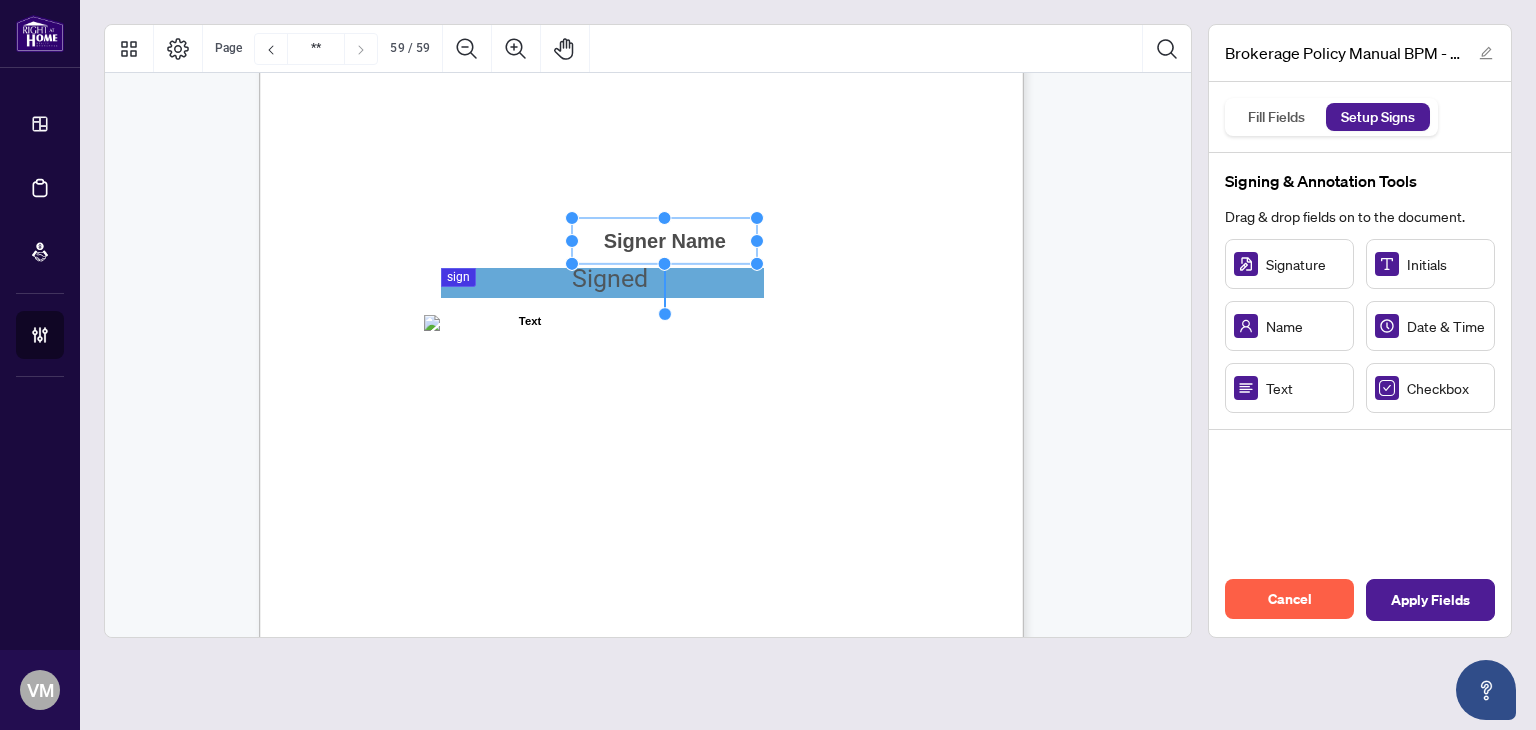 click on "ACKNOWLEDGENENT
I, the undersigned, acknowledge that I have received, read, and understood the policies and
procedures outlined in this document. I understand that this policy document is a  living document
and may be updated, revised, or amended from time to time at the sole discretion of the Company.
By signing this acknowledgement:
•  I agree that it is  my responsibility  to remain informed of any updates or changes made to this
document, which may be communicated via email, internal platforms, or other official methods
of distribution.
•  I understand that continued engagement in my role as an independent contractor constitutes
ongoing acceptance  of any such updates or modifications.
•  I acknowledge that I have had the opportunity to ask questions and seek clarification regarding
the policies contained herein.
•  I further understand that failure to comply with the most current version of the policies may
relationship.
Independent Contractor Name:  Signature:  Date:  59" at bounding box center [737, 381] 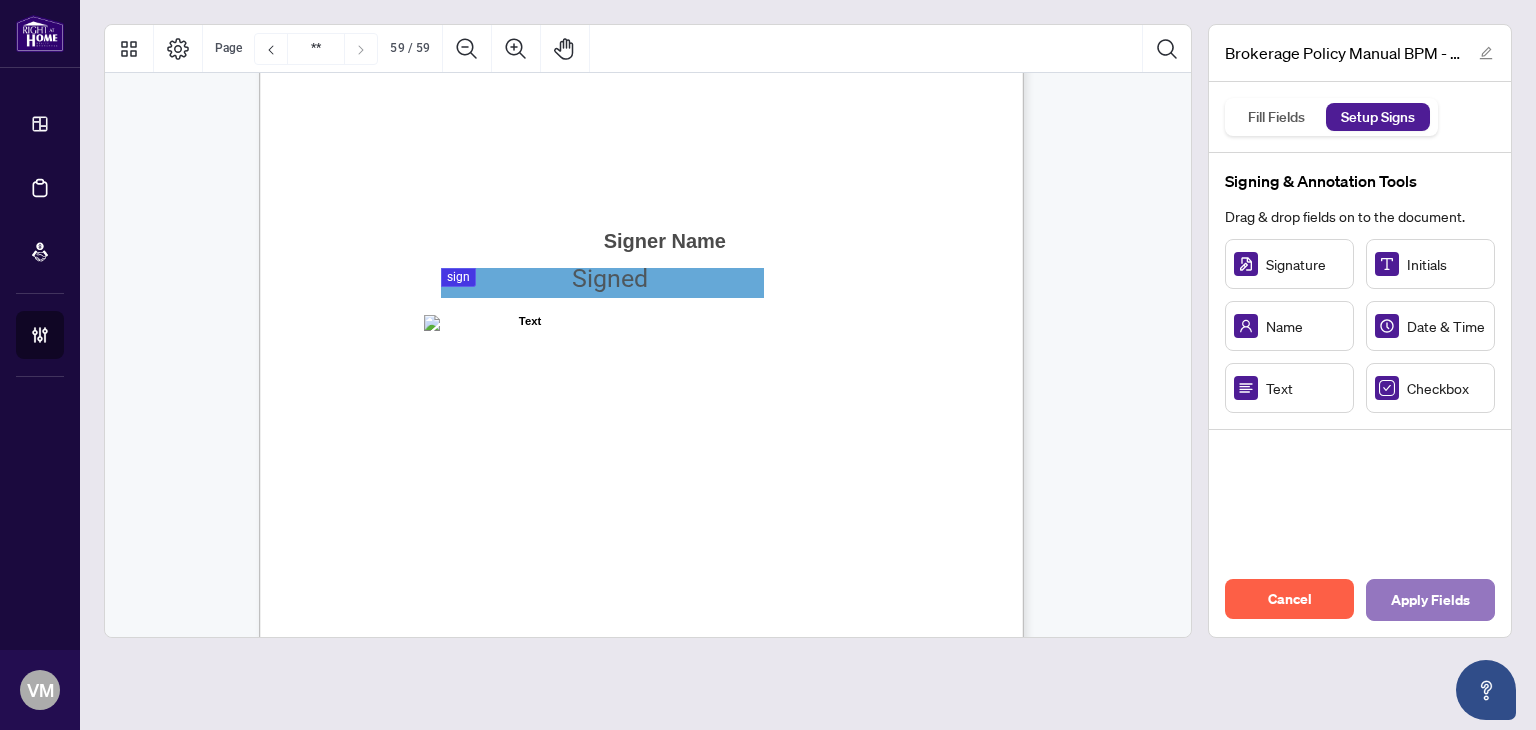 click on "Apply Fields" at bounding box center [1430, 600] 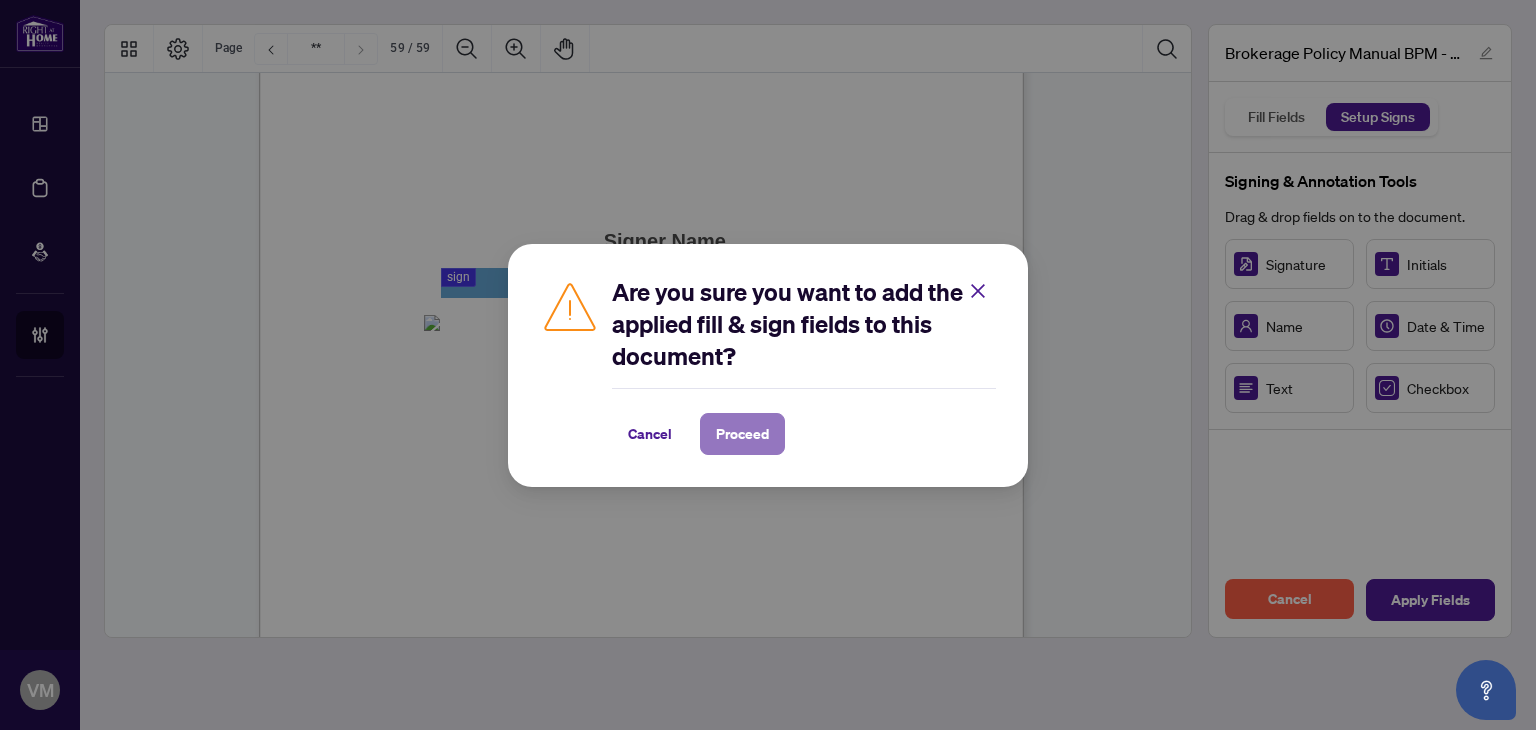 click on "Proceed" at bounding box center (742, 434) 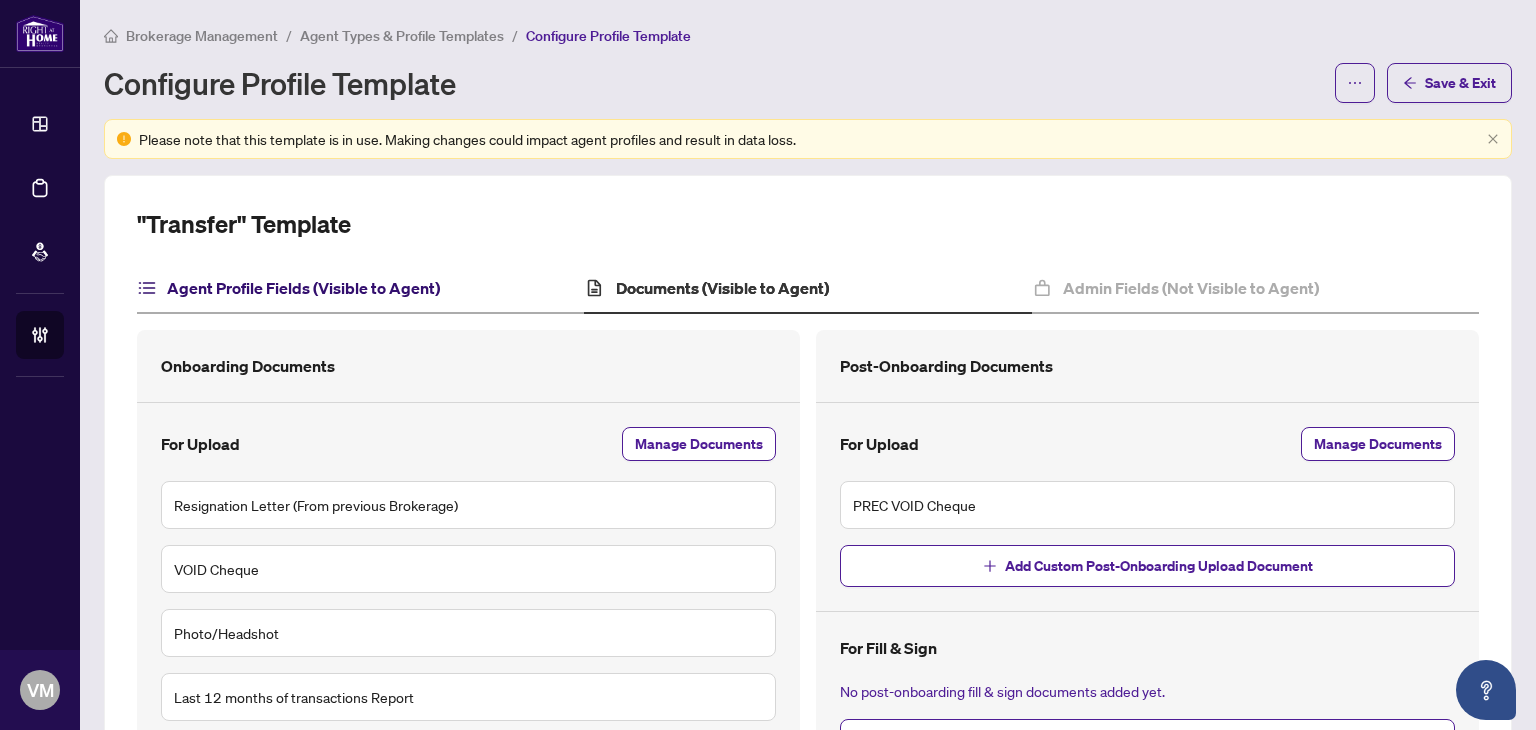 click on "Agent Profile Fields (Visible to Agent)" at bounding box center [303, 288] 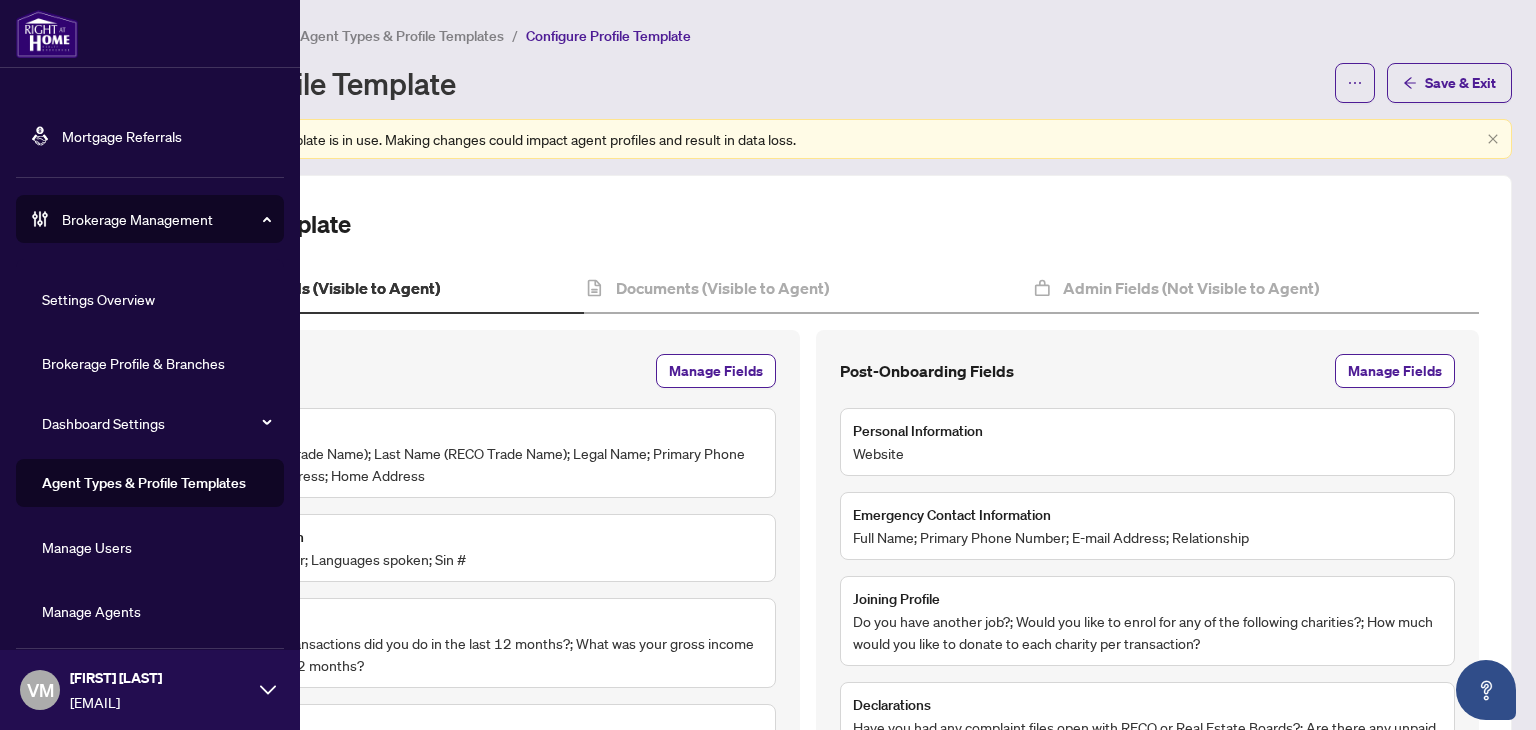 scroll, scrollTop: 120, scrollLeft: 0, axis: vertical 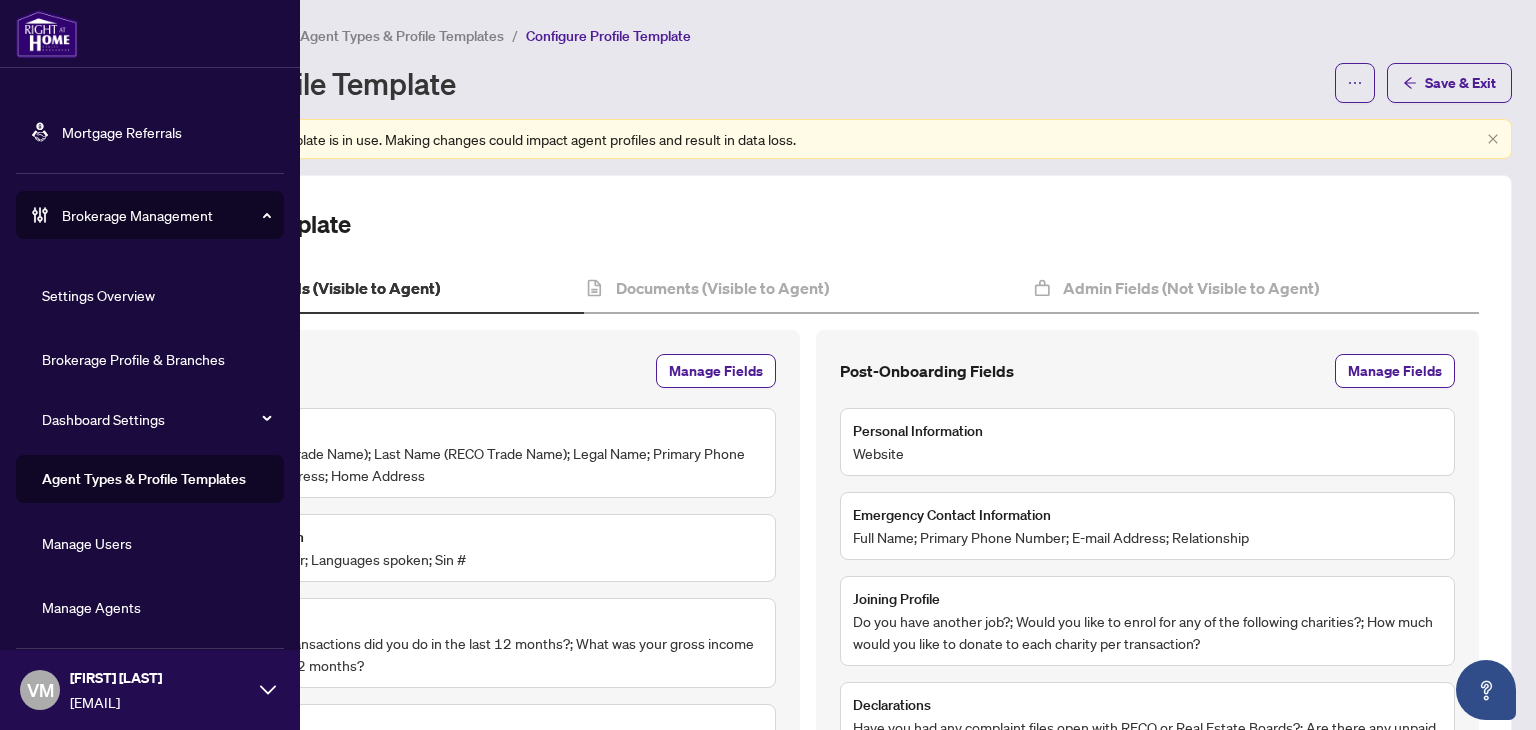 click on "Manage Agents" at bounding box center (91, 607) 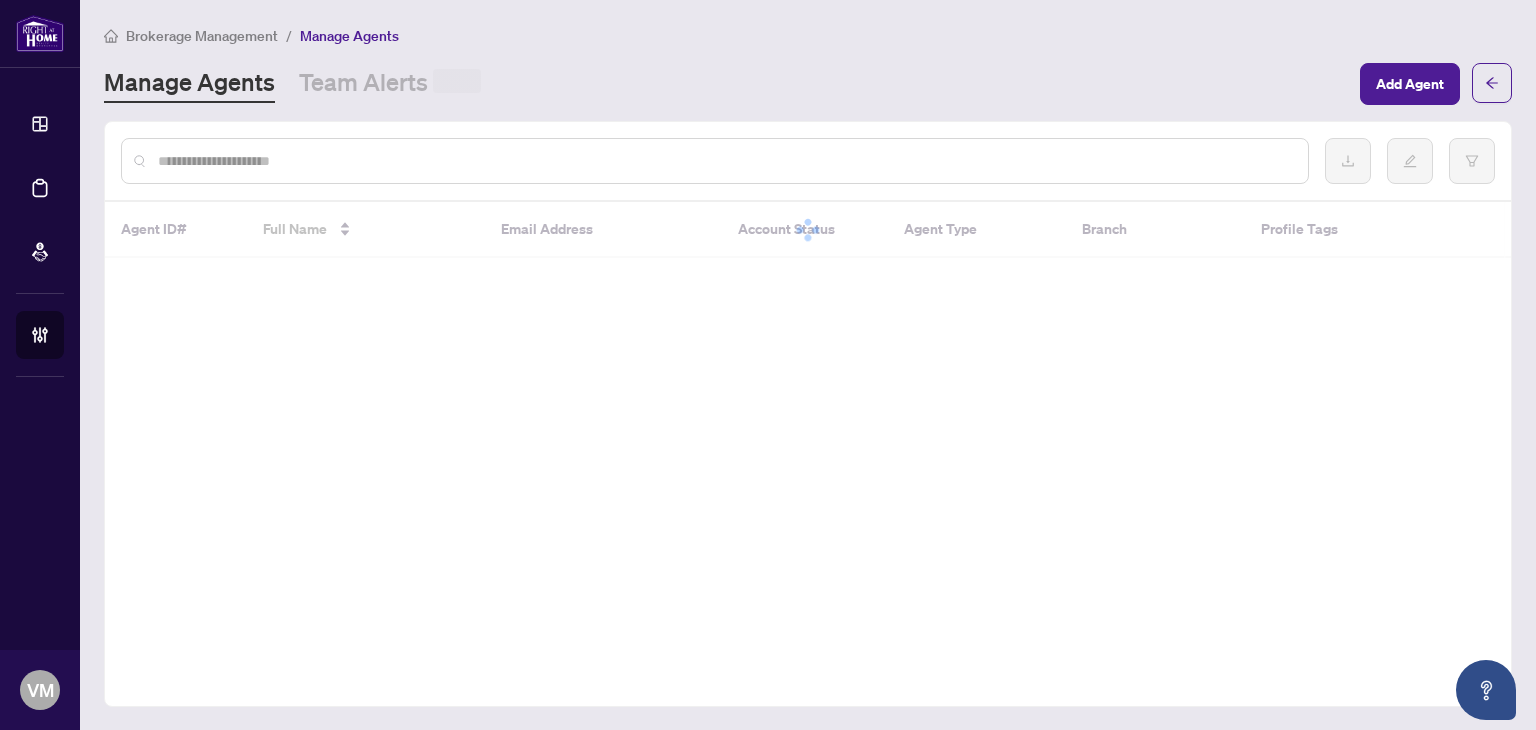 scroll, scrollTop: 0, scrollLeft: 0, axis: both 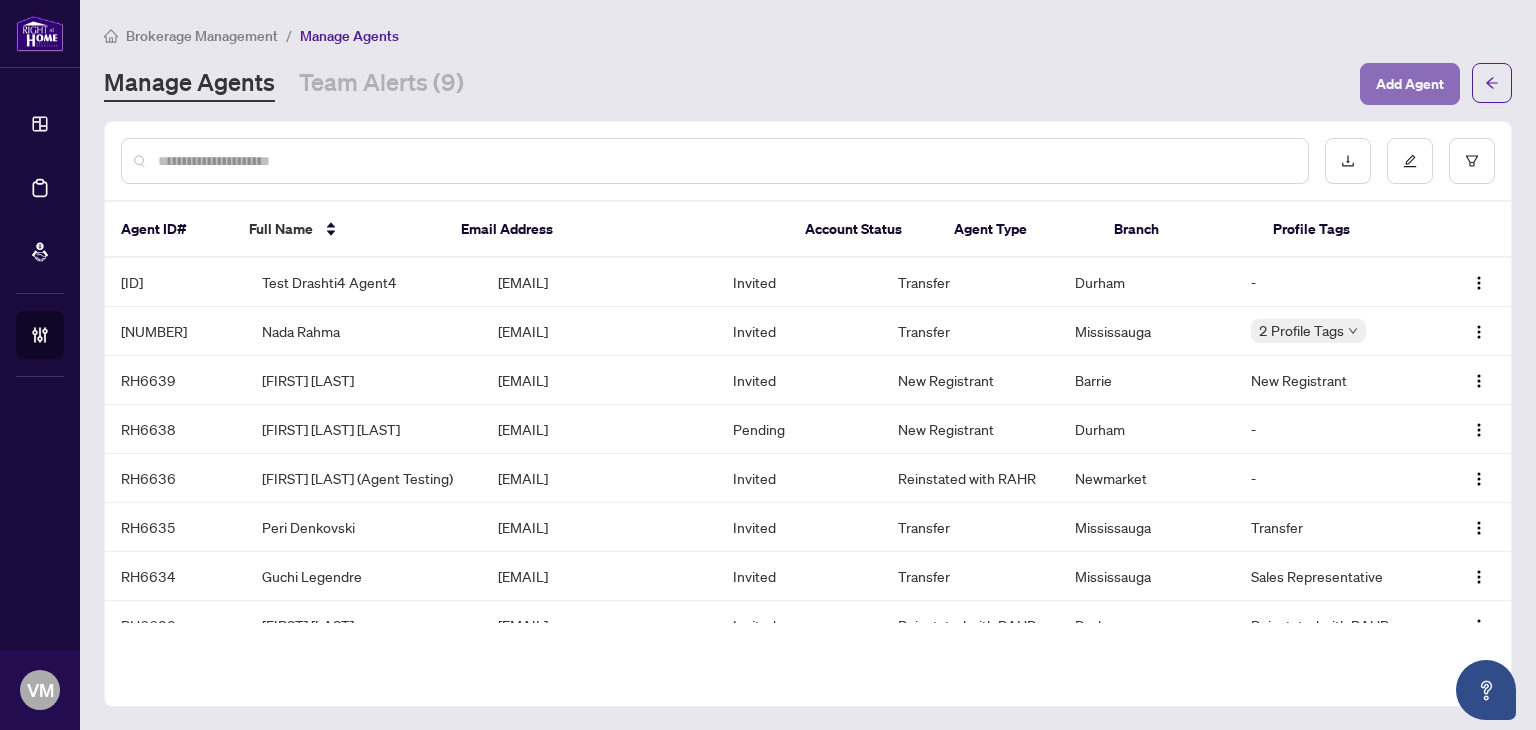click on "Add Agent" at bounding box center (1410, 84) 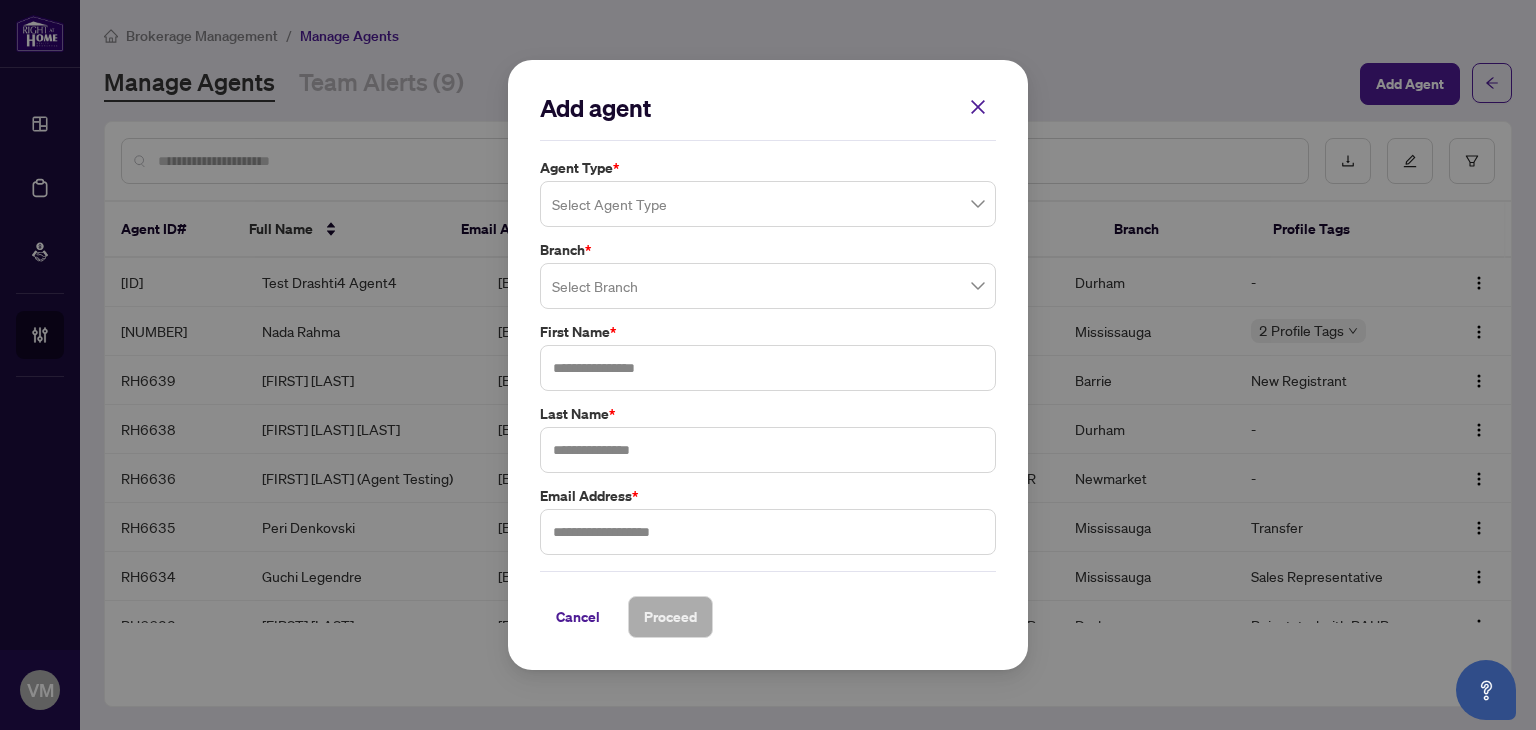 click at bounding box center [768, 204] 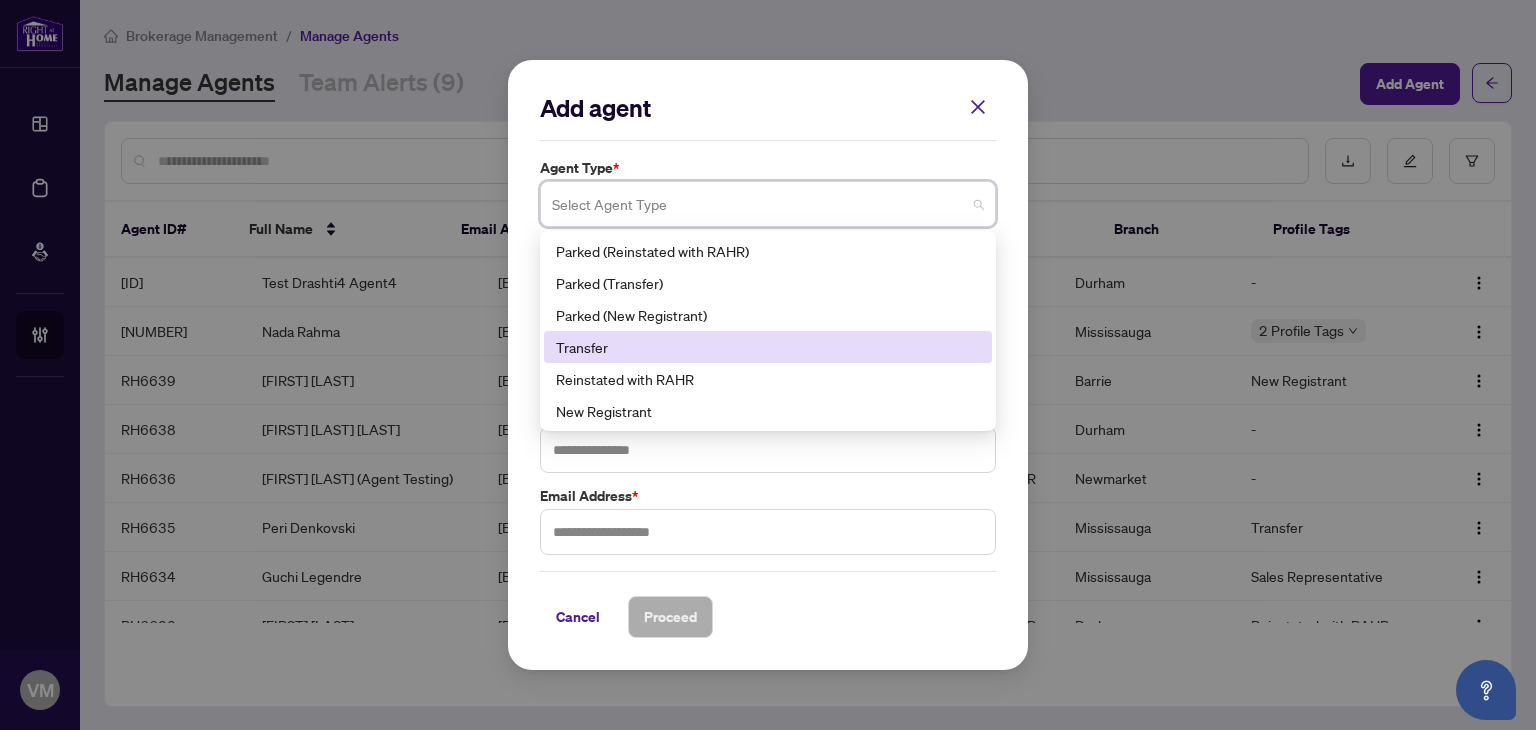 drag, startPoint x: 619, startPoint y: 341, endPoint x: 657, endPoint y: 310, distance: 49.0408 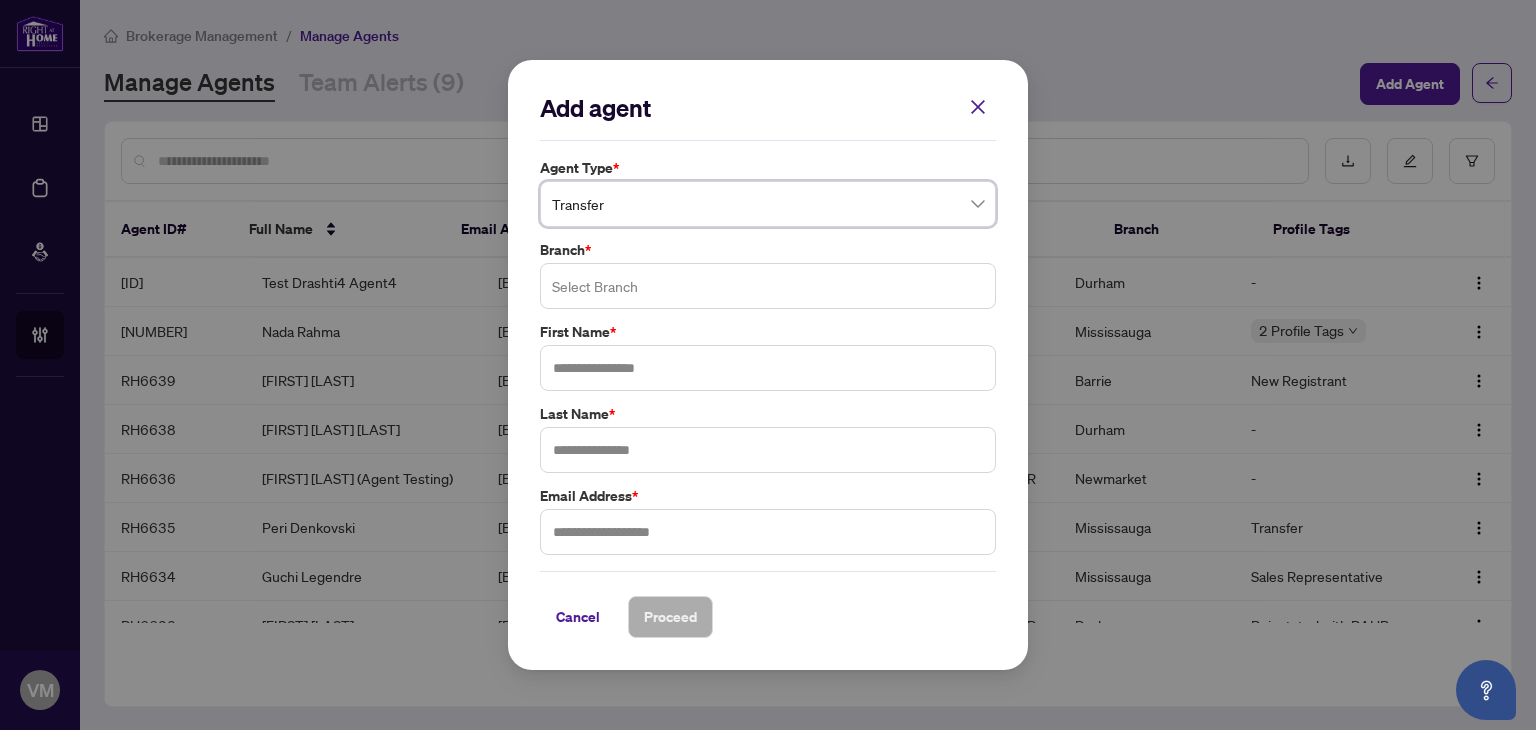 click at bounding box center (768, 286) 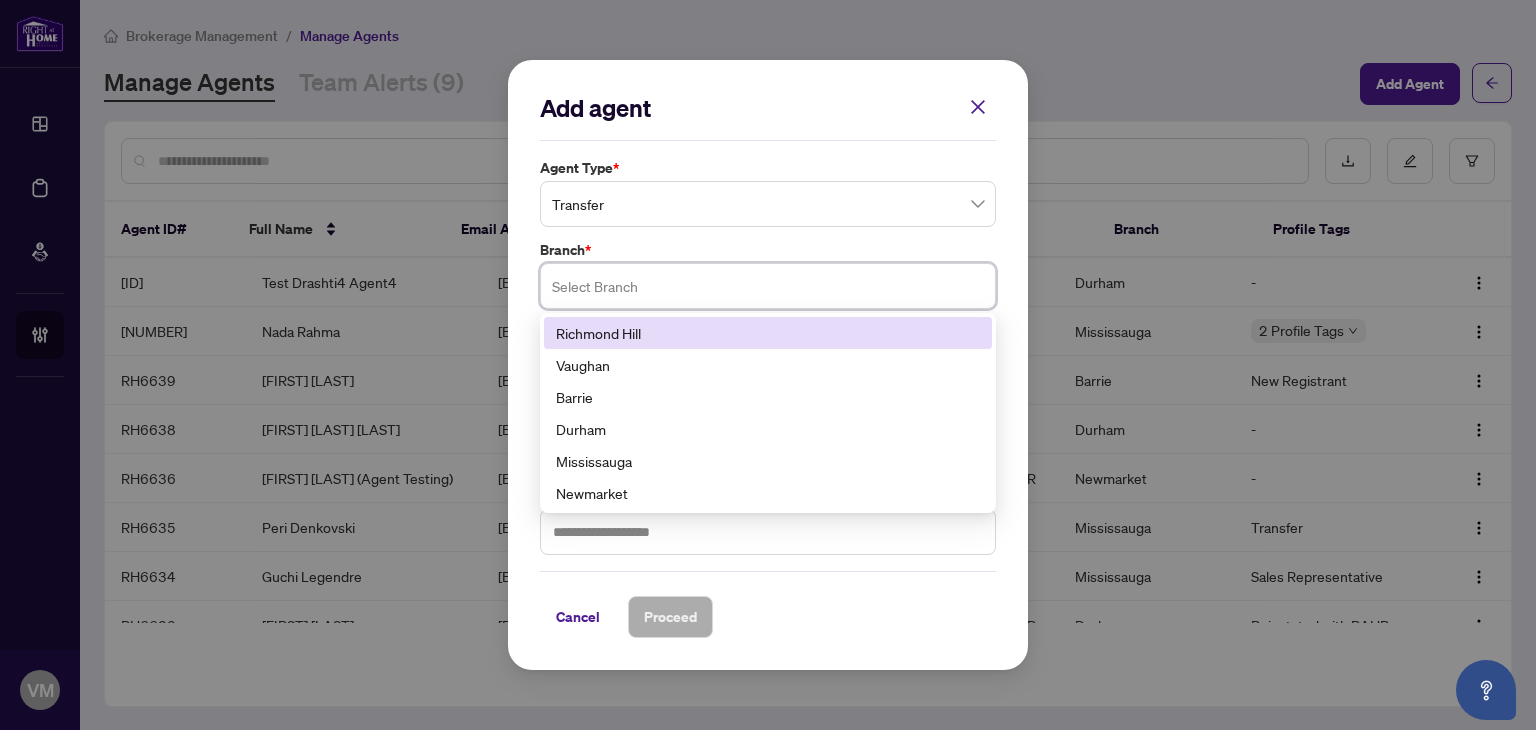 click on "Richmond Hill" at bounding box center (768, 333) 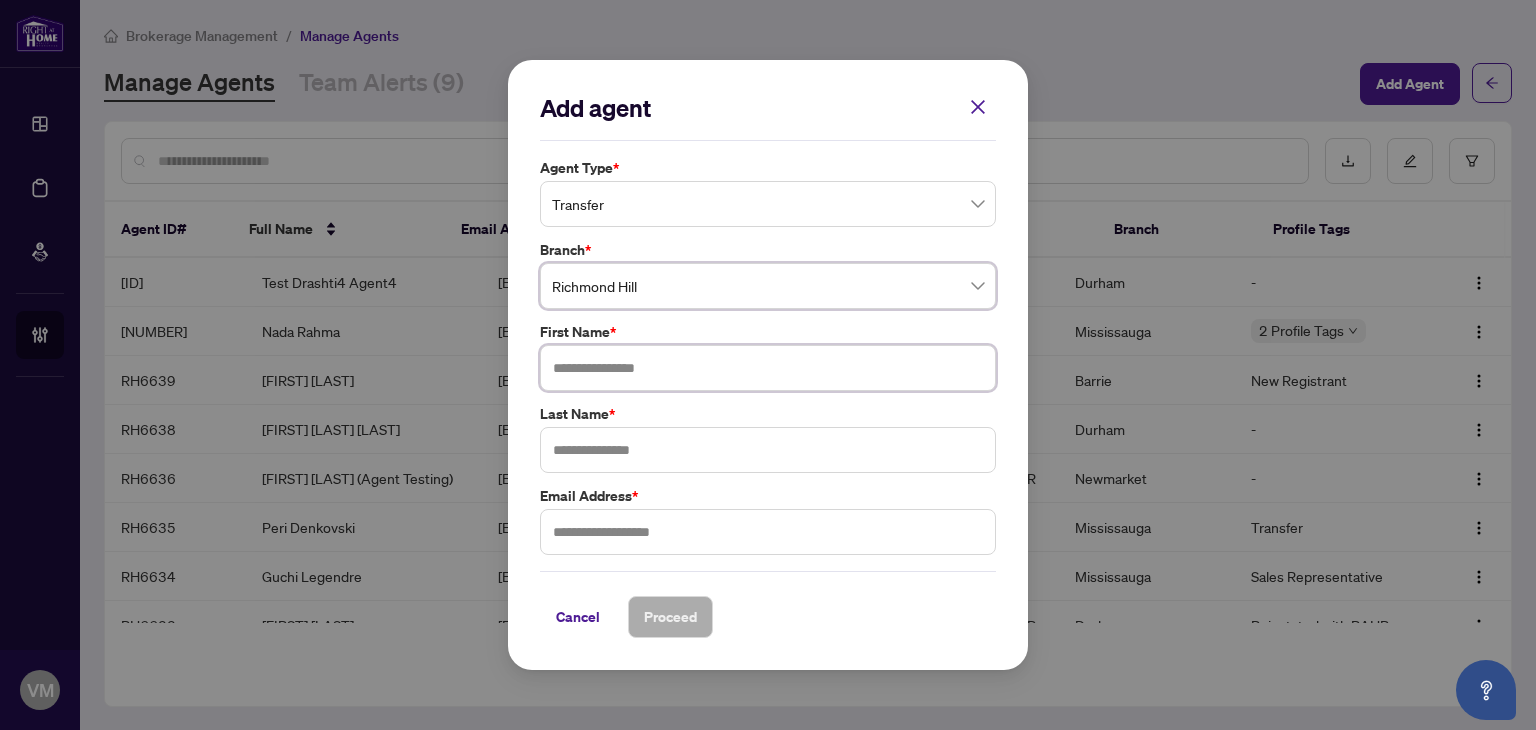 click at bounding box center (768, 368) 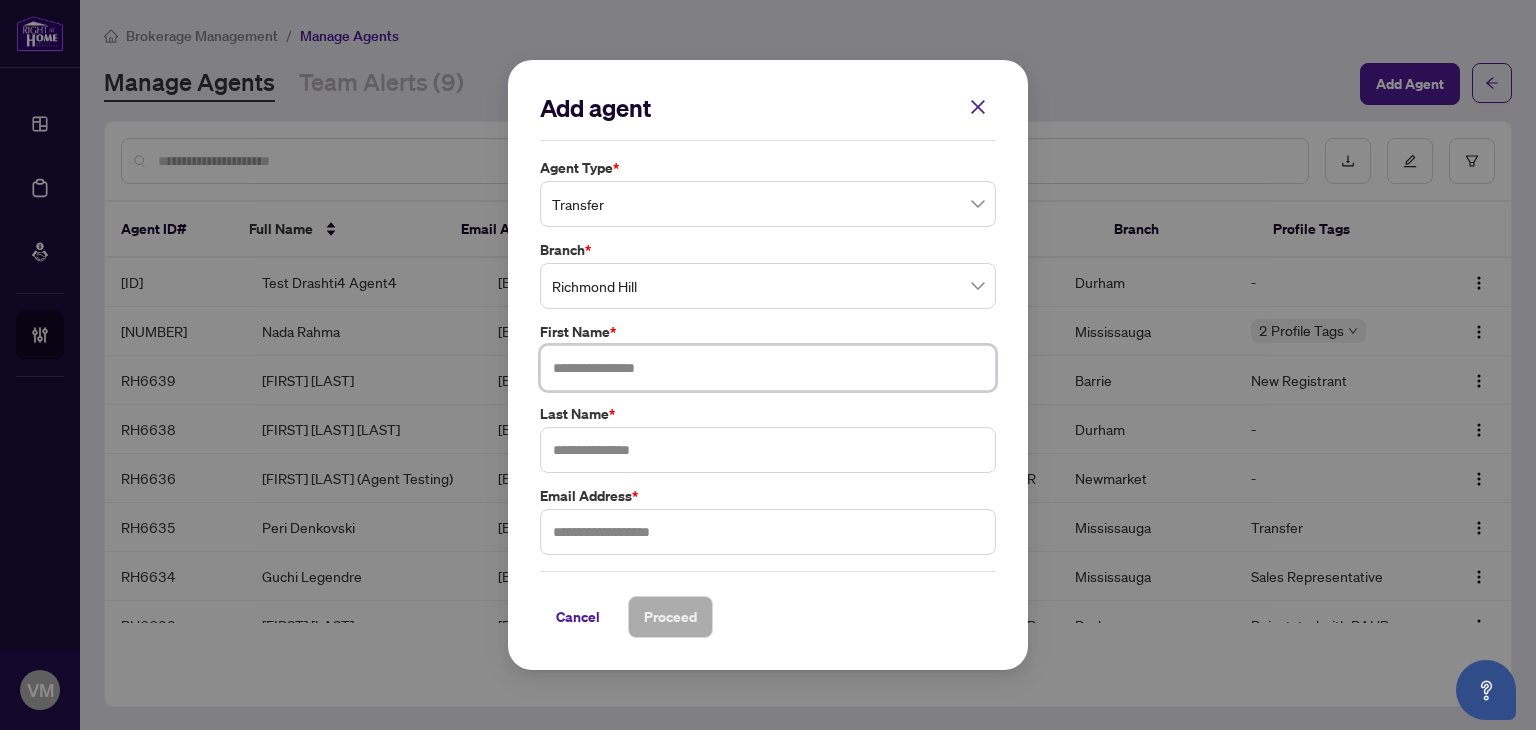 click at bounding box center (768, 368) 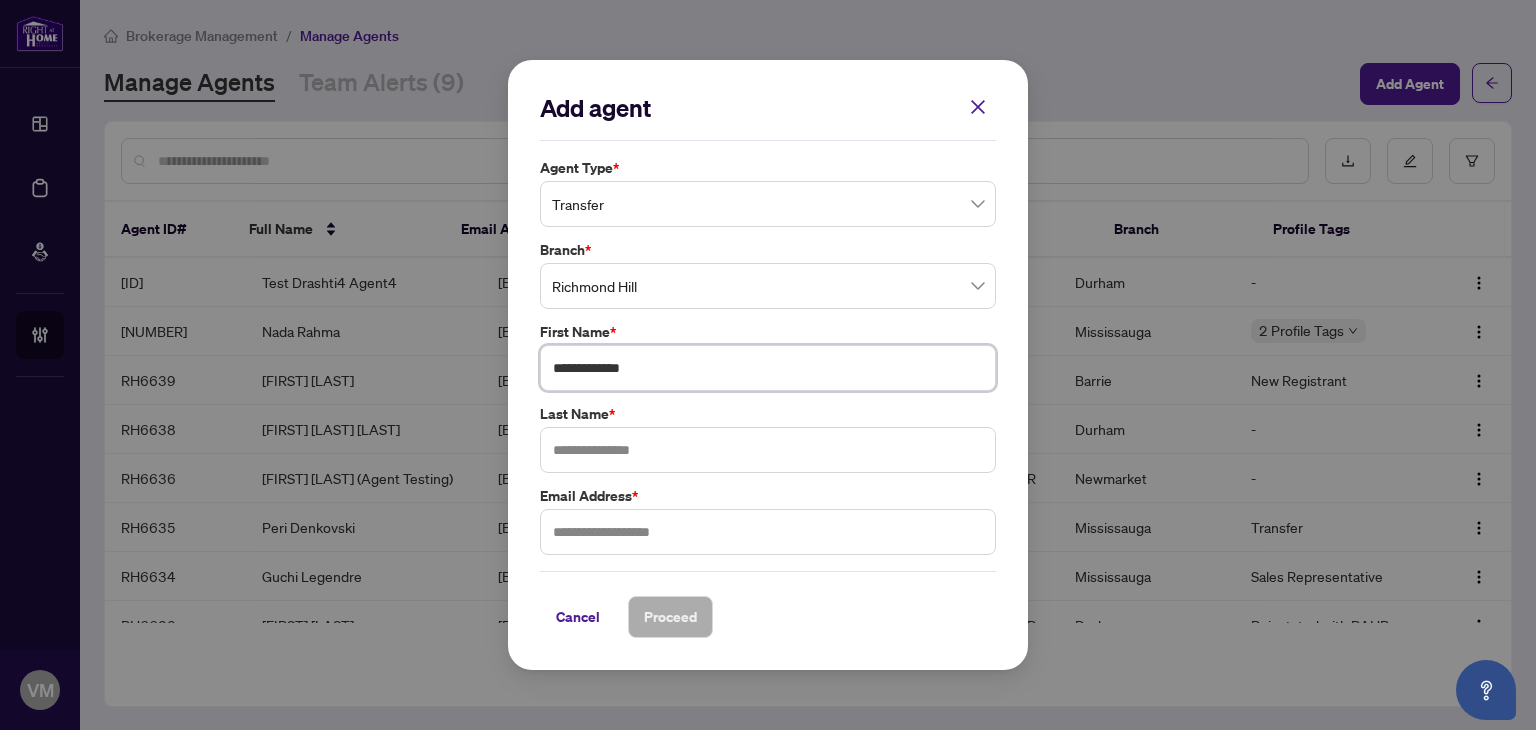 type on "**********" 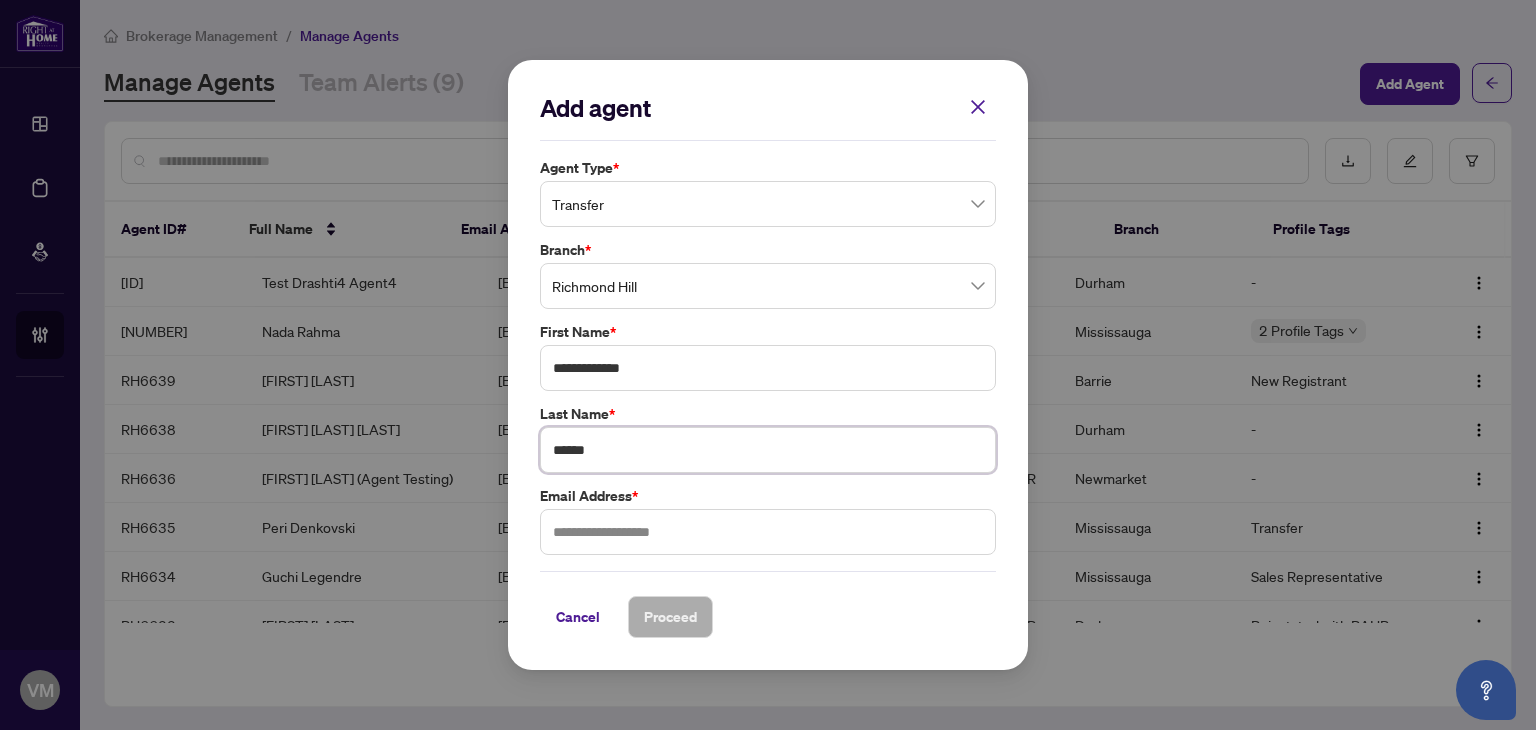 type on "******" 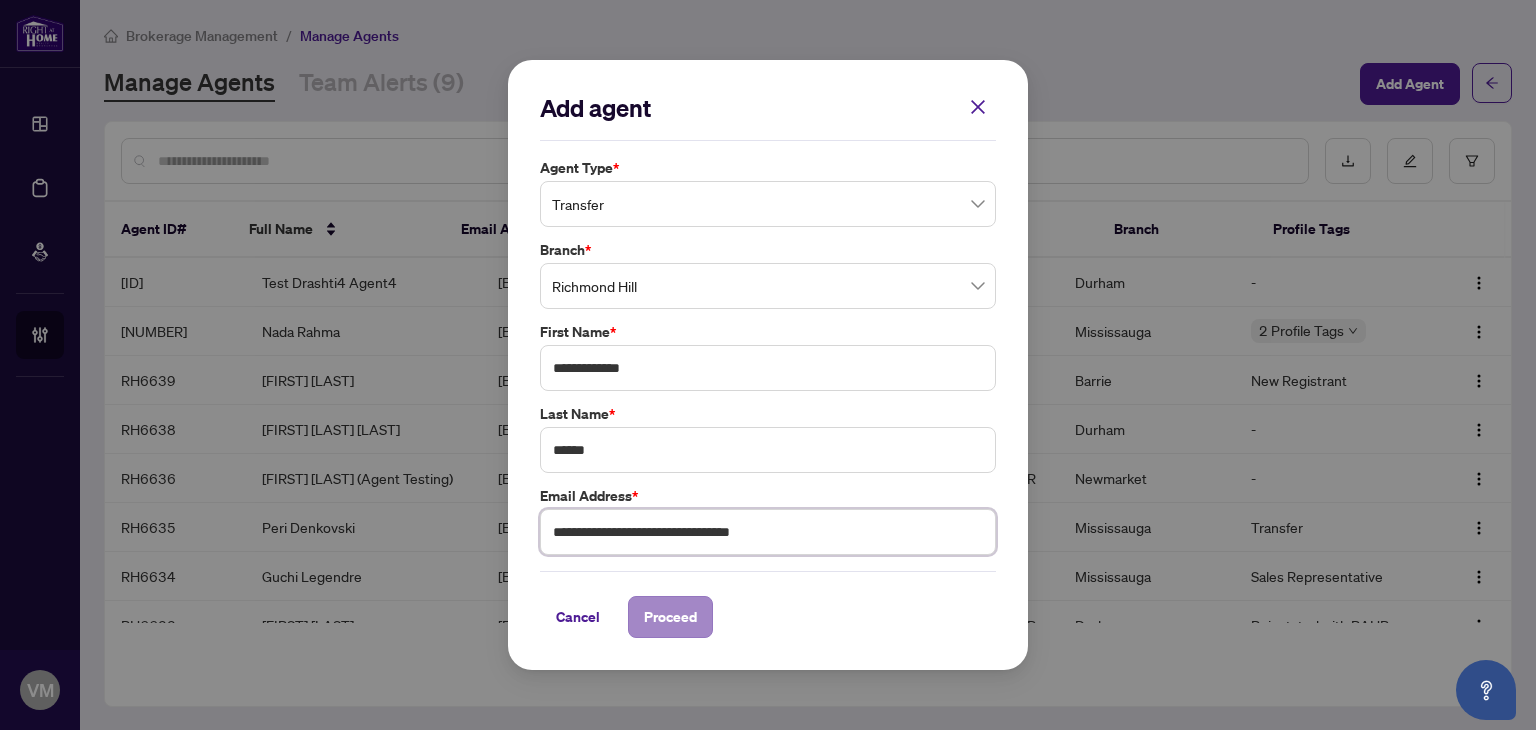 type on "**********" 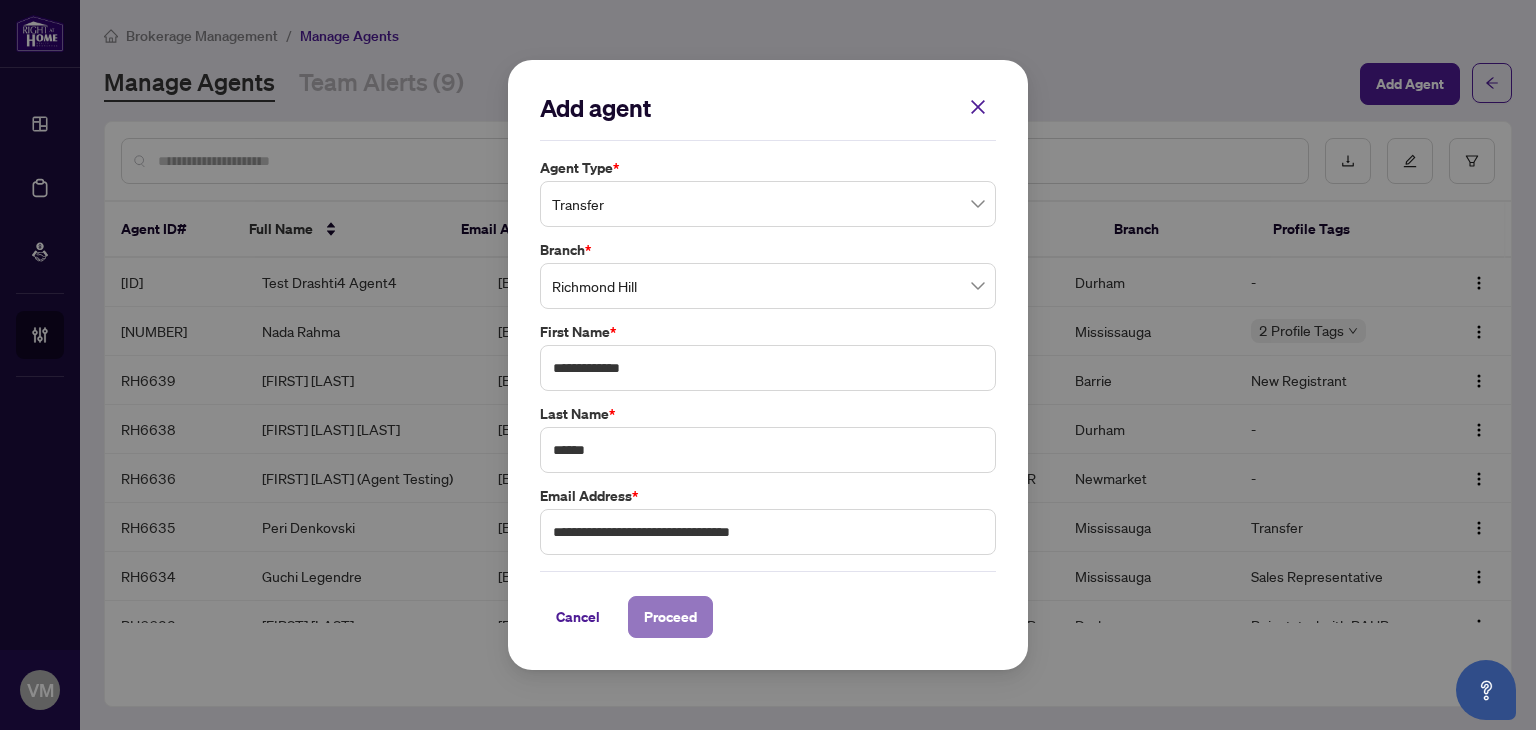 click on "Proceed" at bounding box center (670, 617) 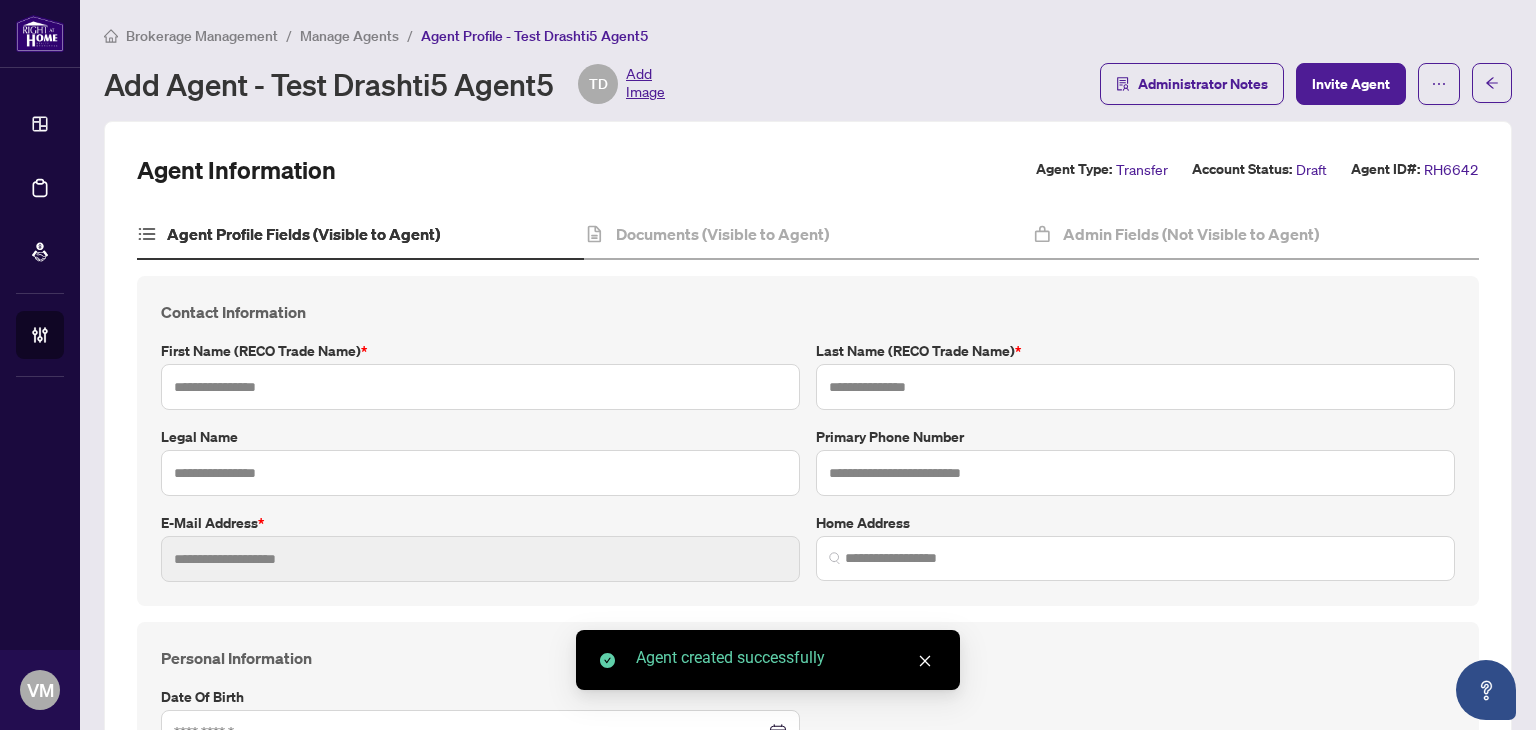 type on "**********" 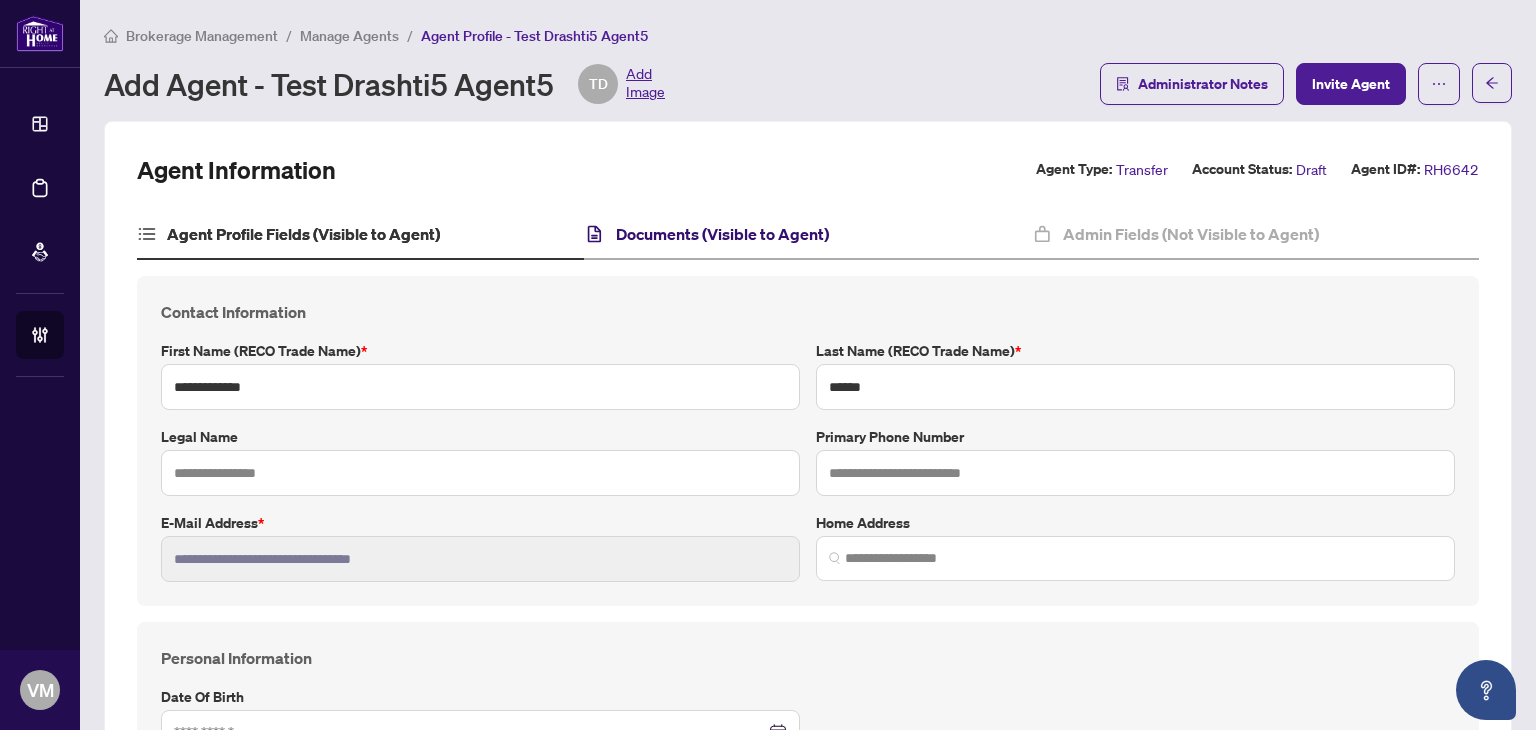 click on "Documents (Visible to Agent)" at bounding box center [722, 234] 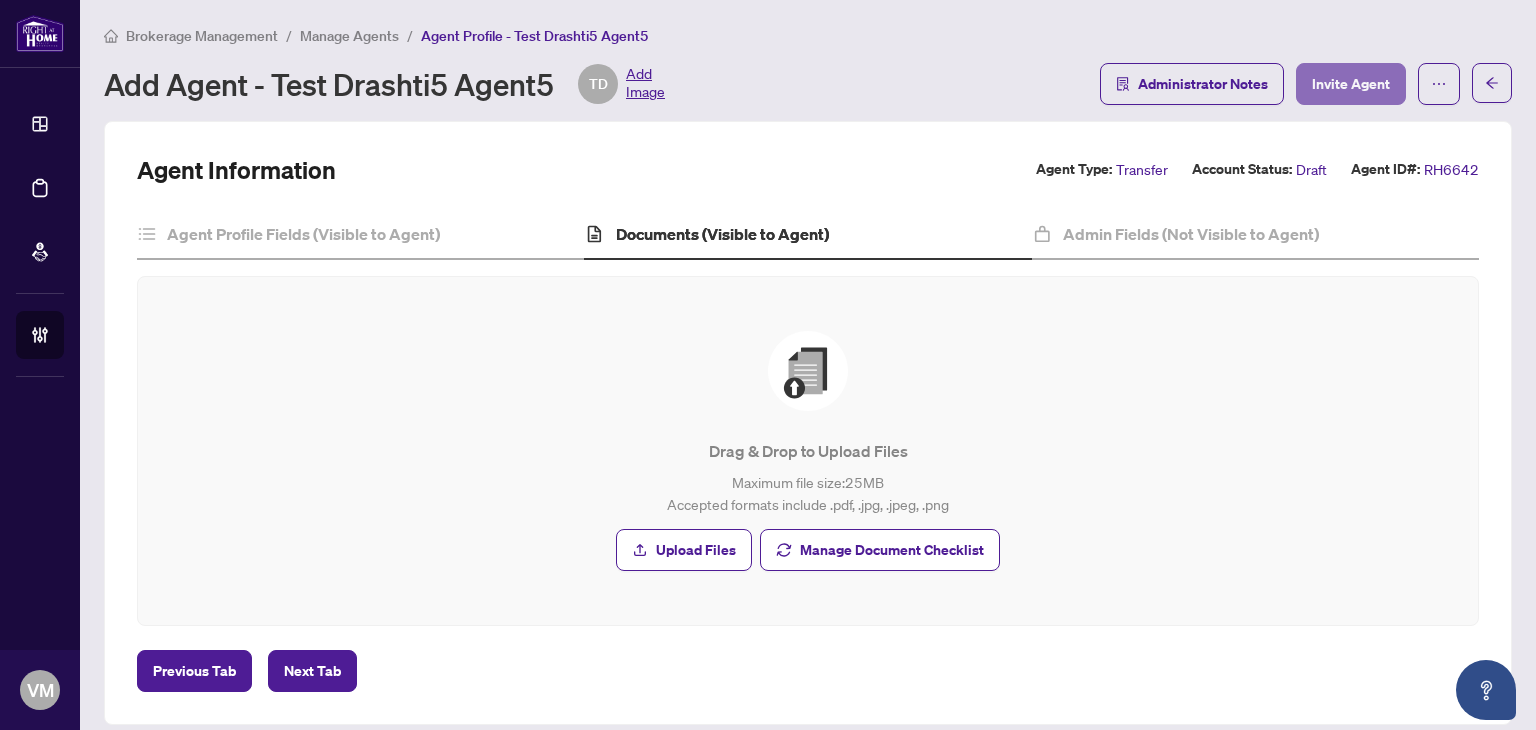 click on "Invite Agent" at bounding box center [1351, 84] 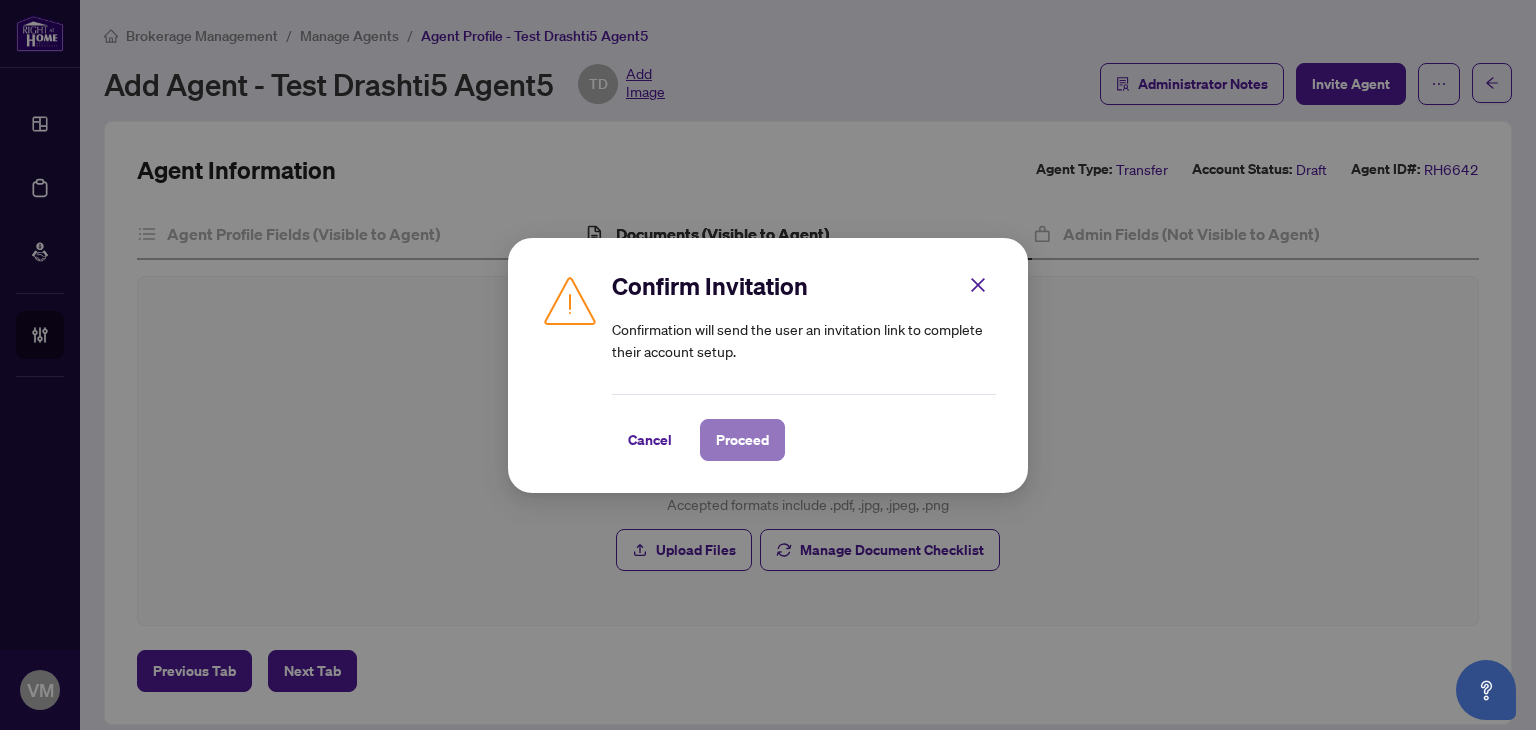 click on "Proceed" at bounding box center (742, 440) 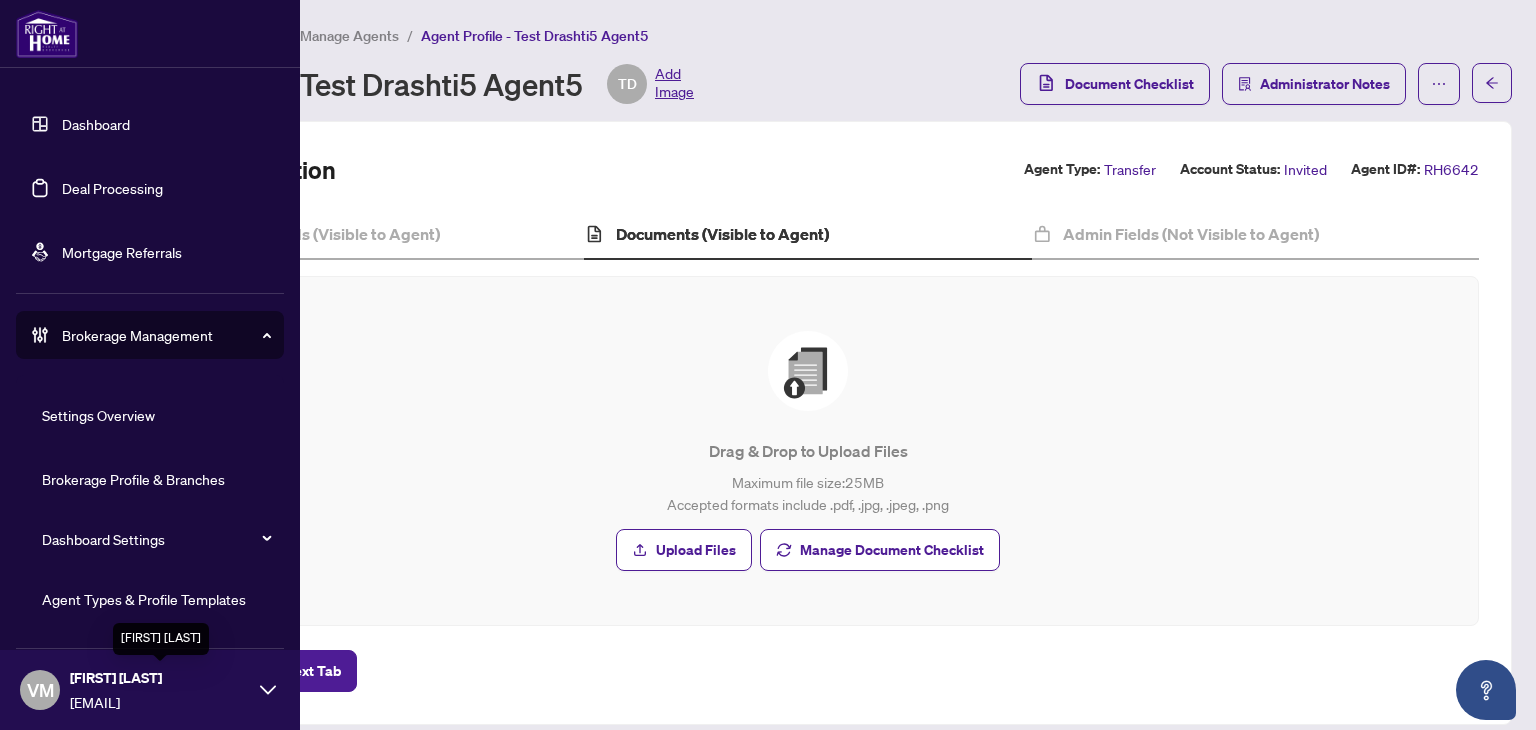 click on "[FIRST] [LAST]" at bounding box center (160, 678) 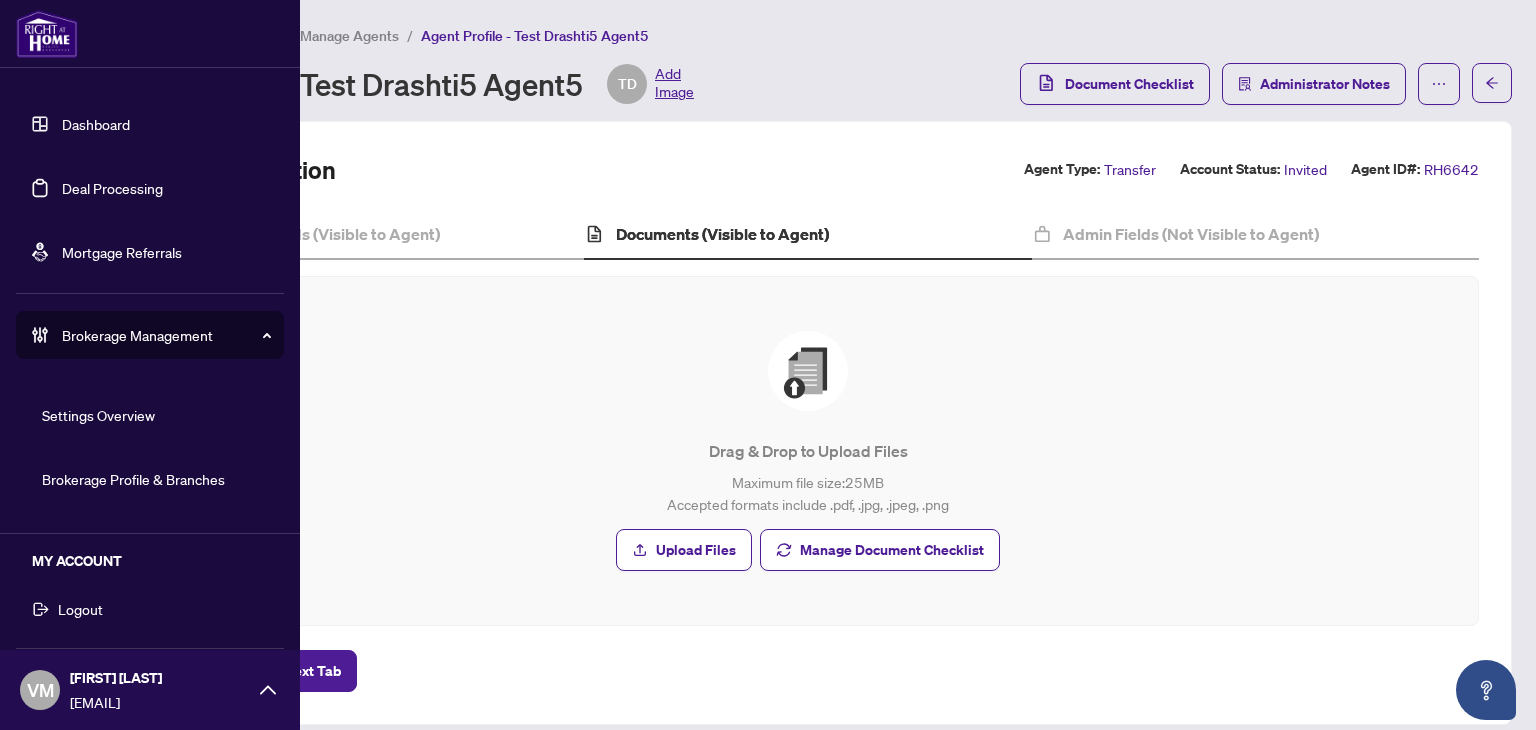 click on "Logout" at bounding box center [80, 609] 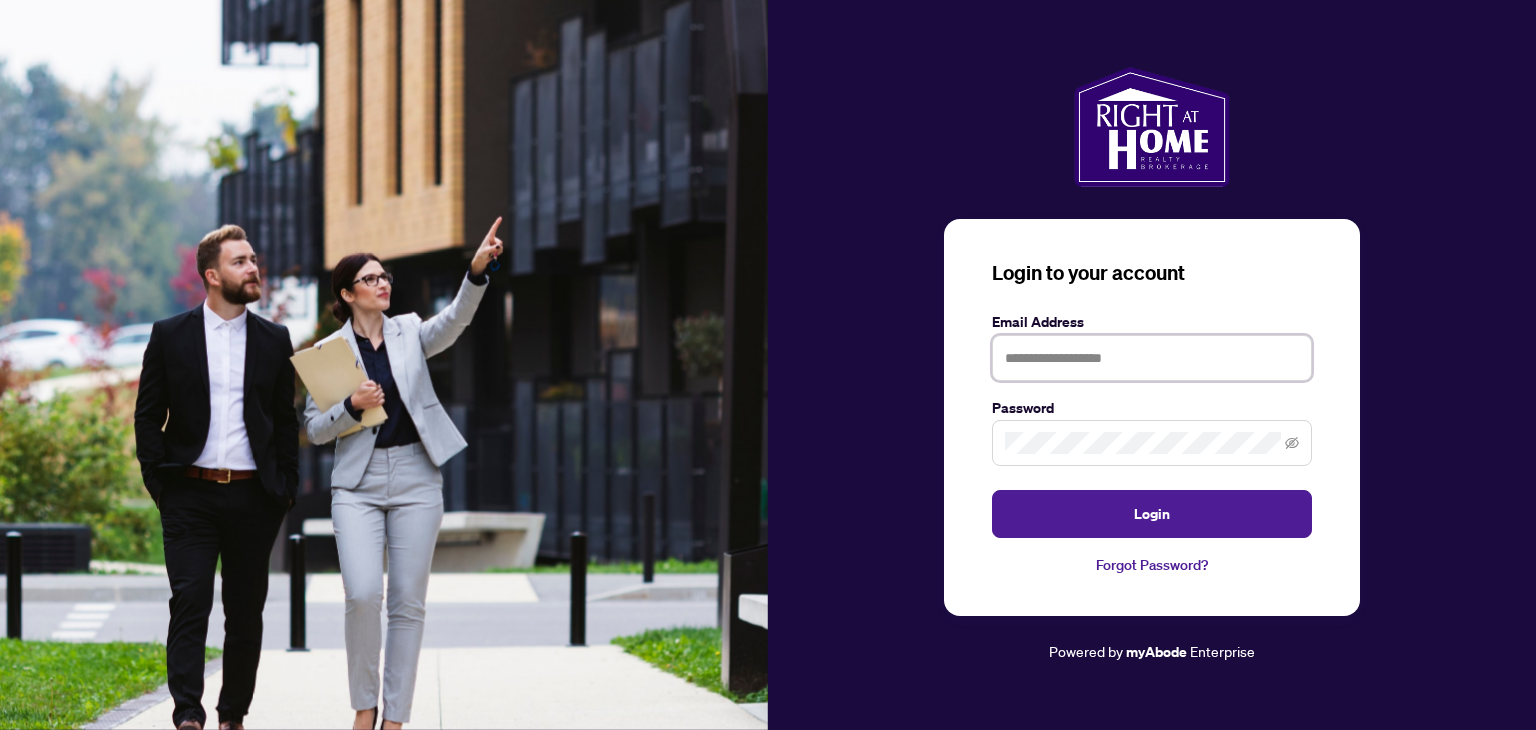 type on "**********" 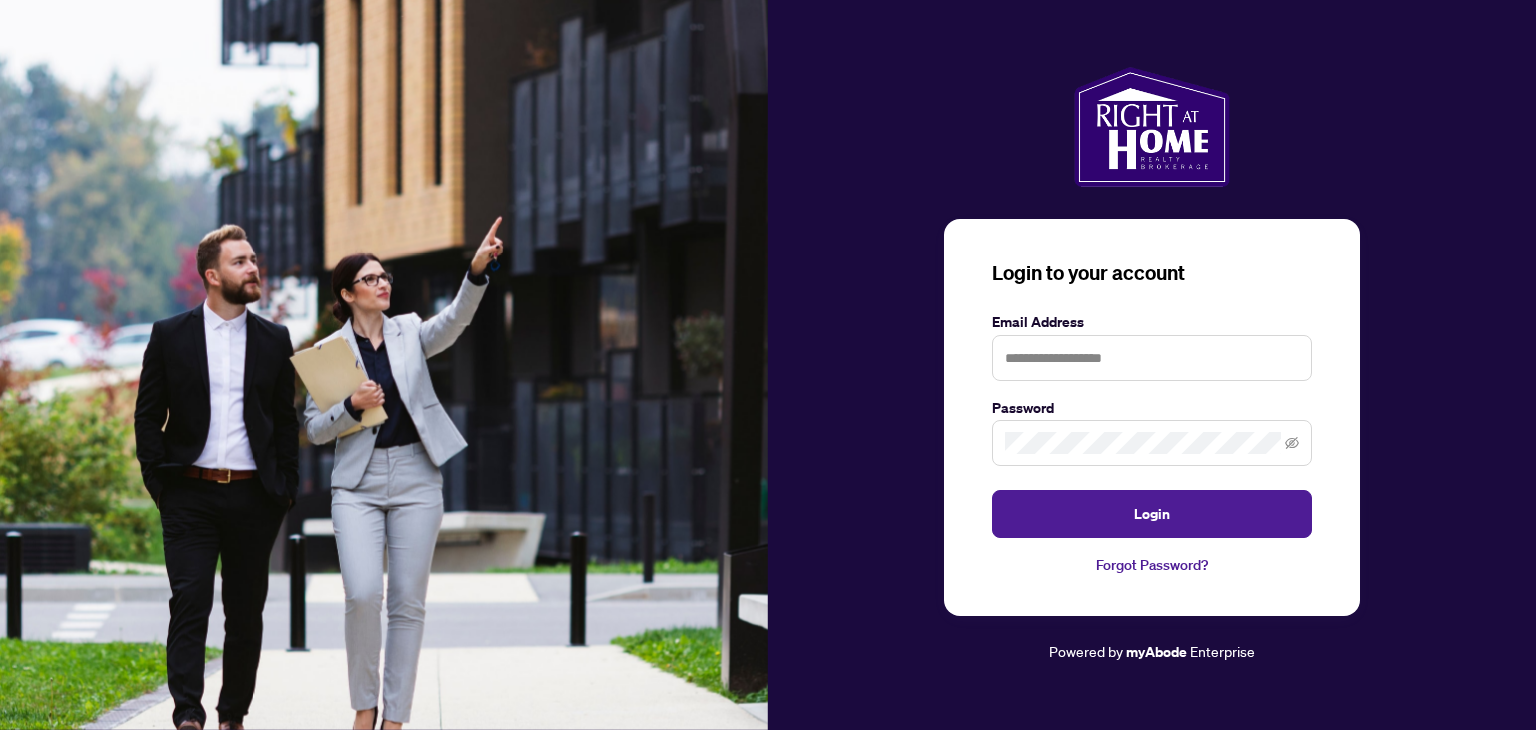 scroll, scrollTop: 0, scrollLeft: 0, axis: both 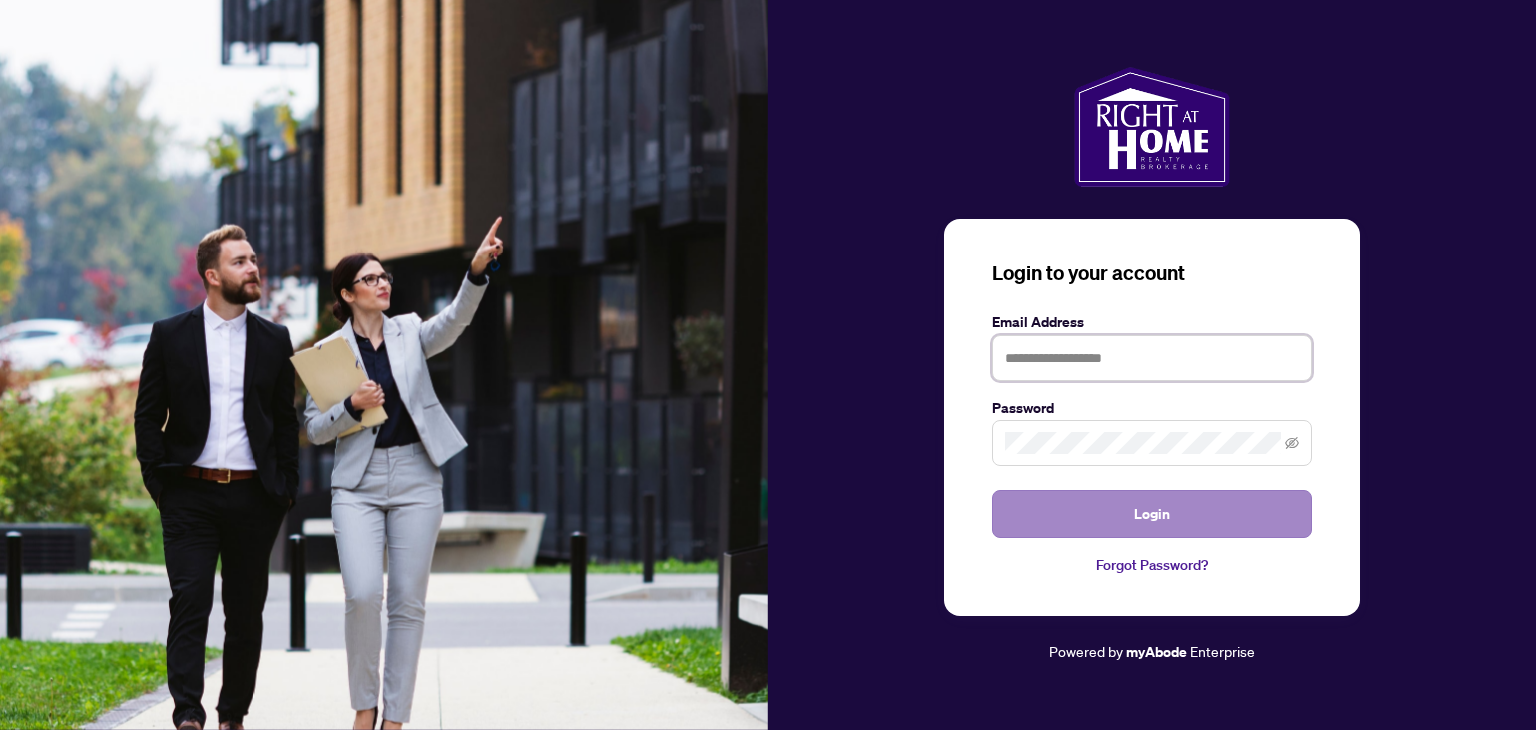 type on "**********" 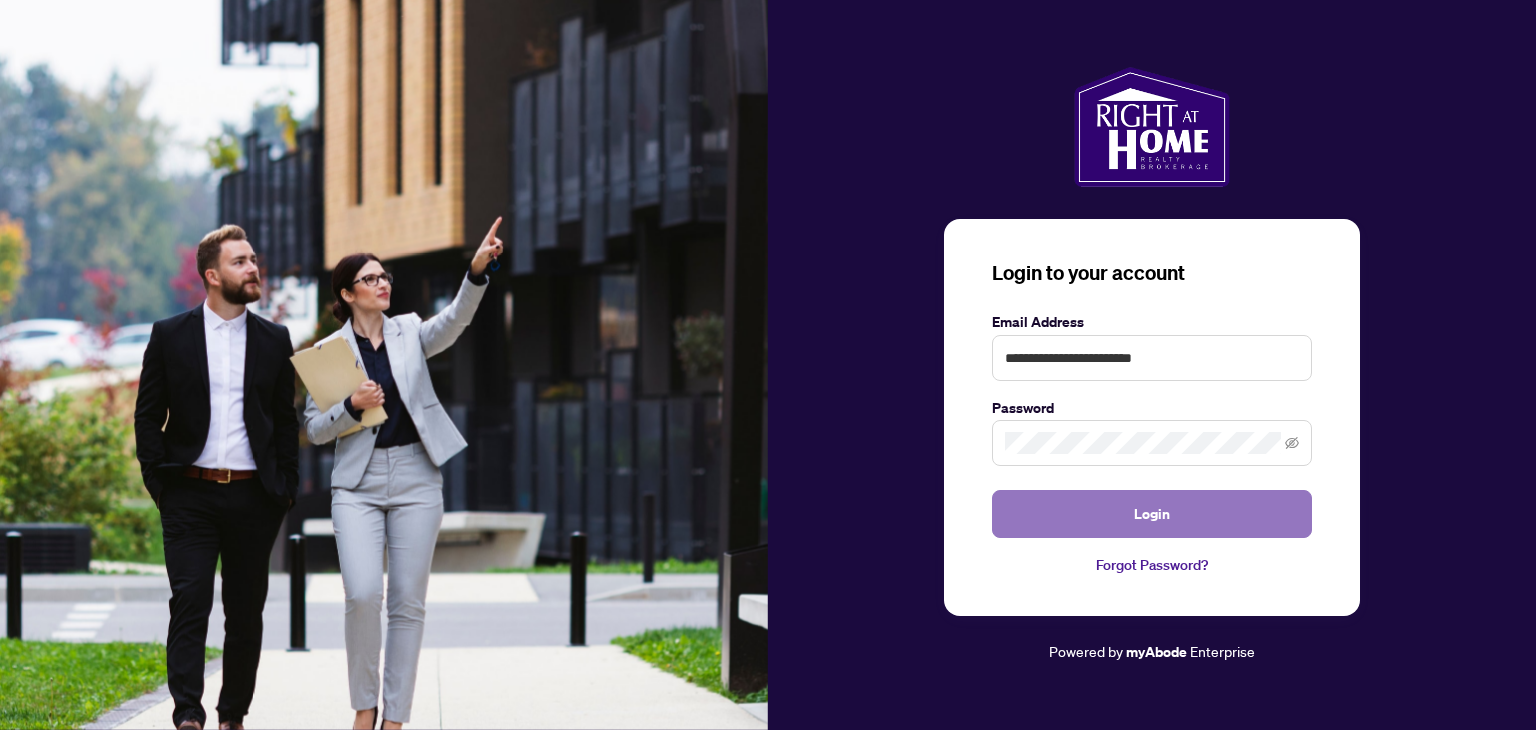 click on "Login" at bounding box center [1152, 514] 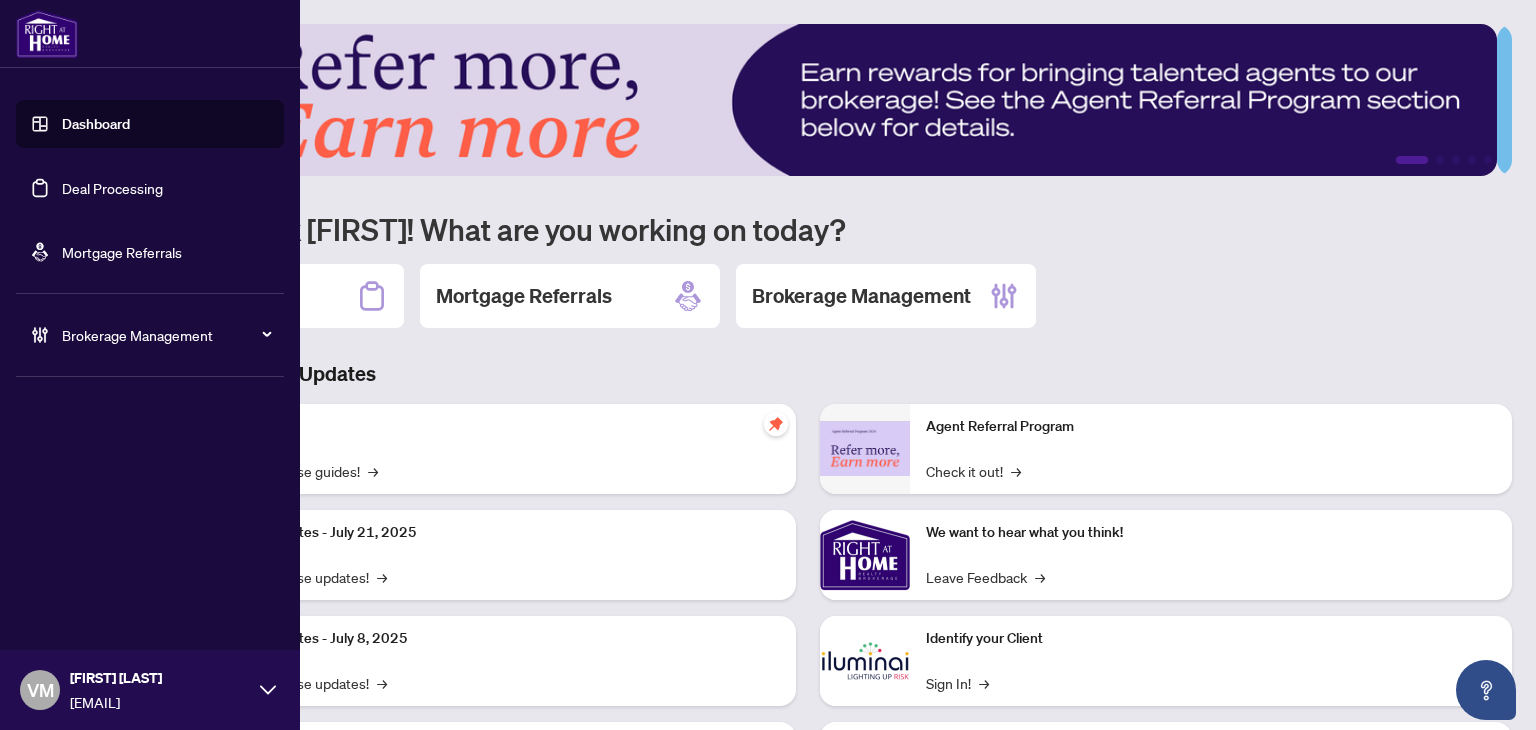 click on "Brokerage Management" at bounding box center (166, 335) 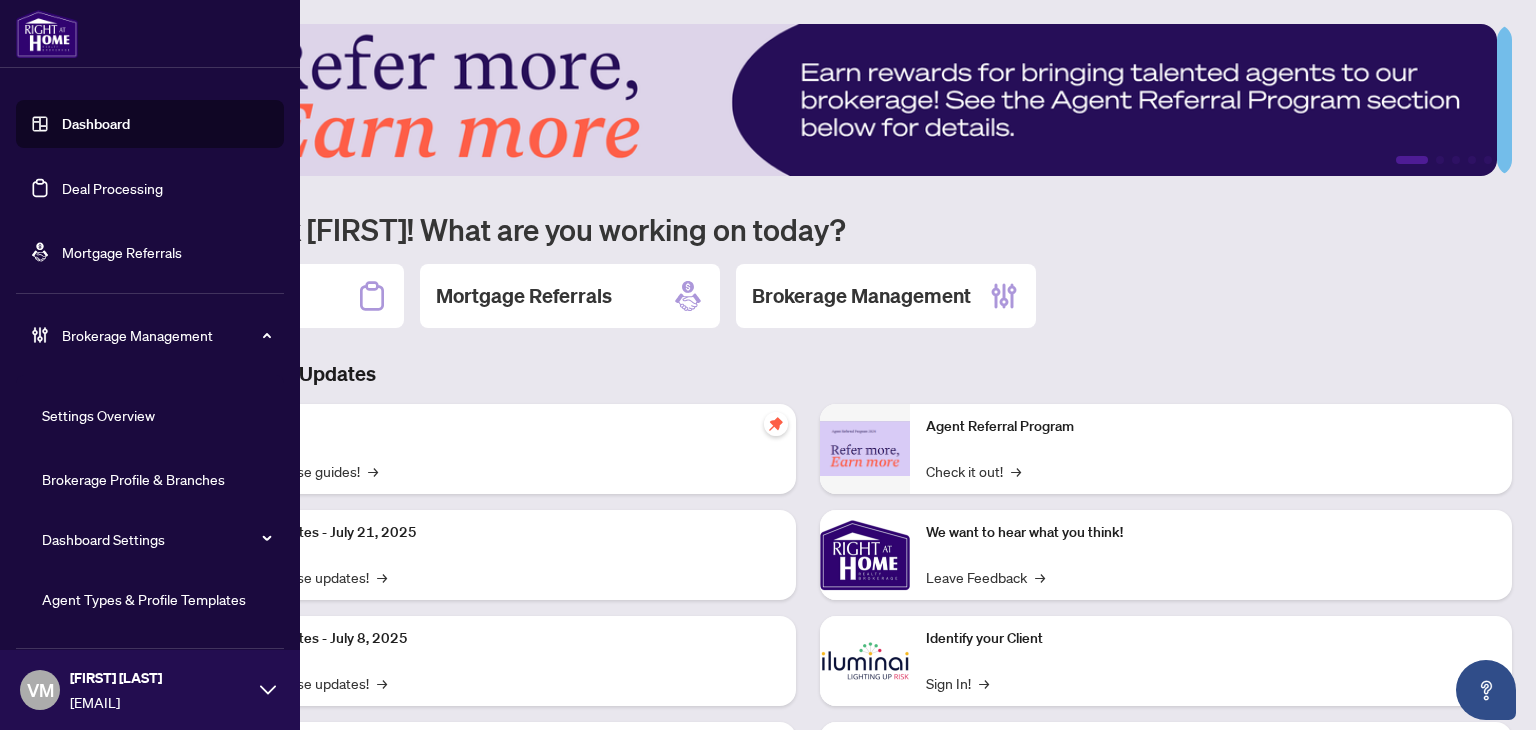 scroll, scrollTop: 120, scrollLeft: 0, axis: vertical 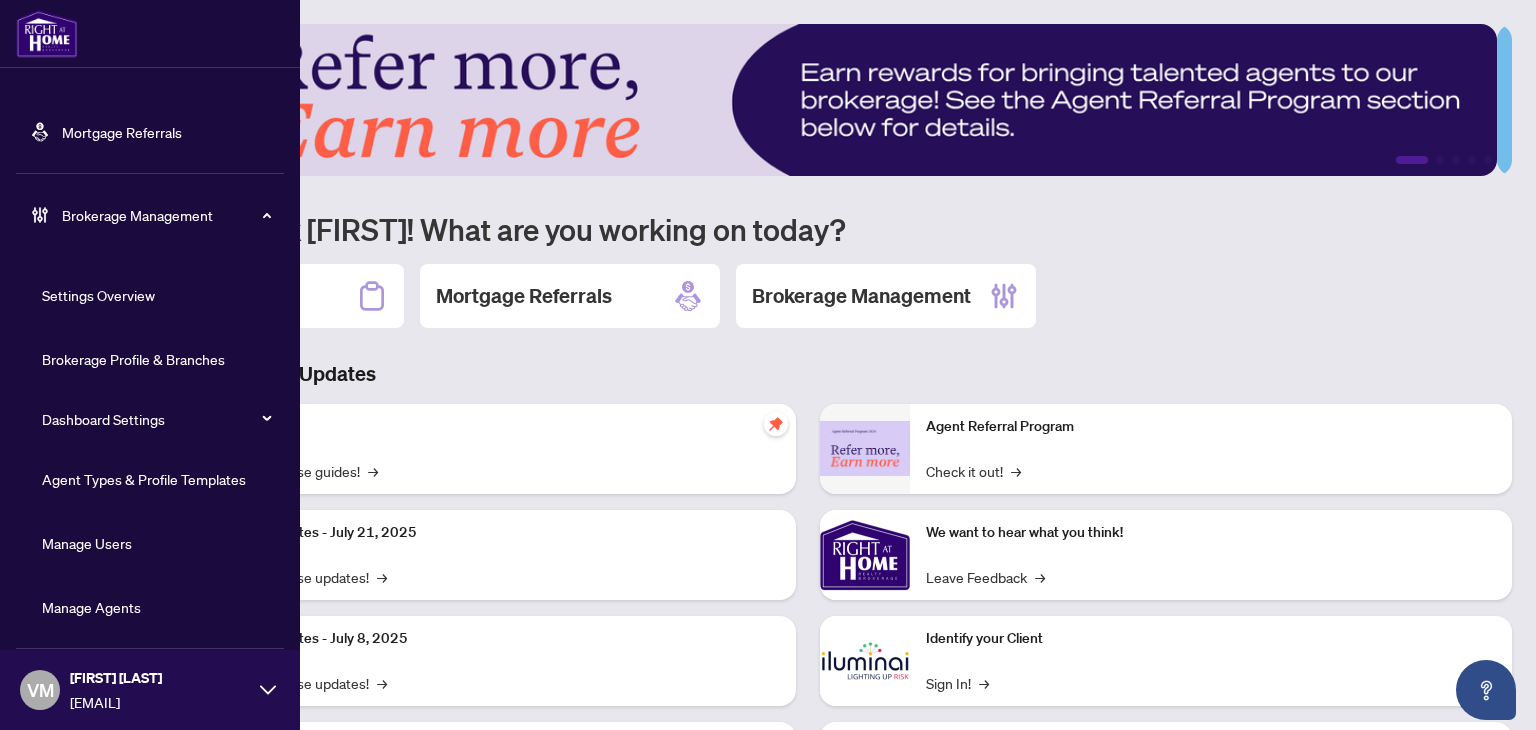 click on "Manage Agents" at bounding box center [91, 607] 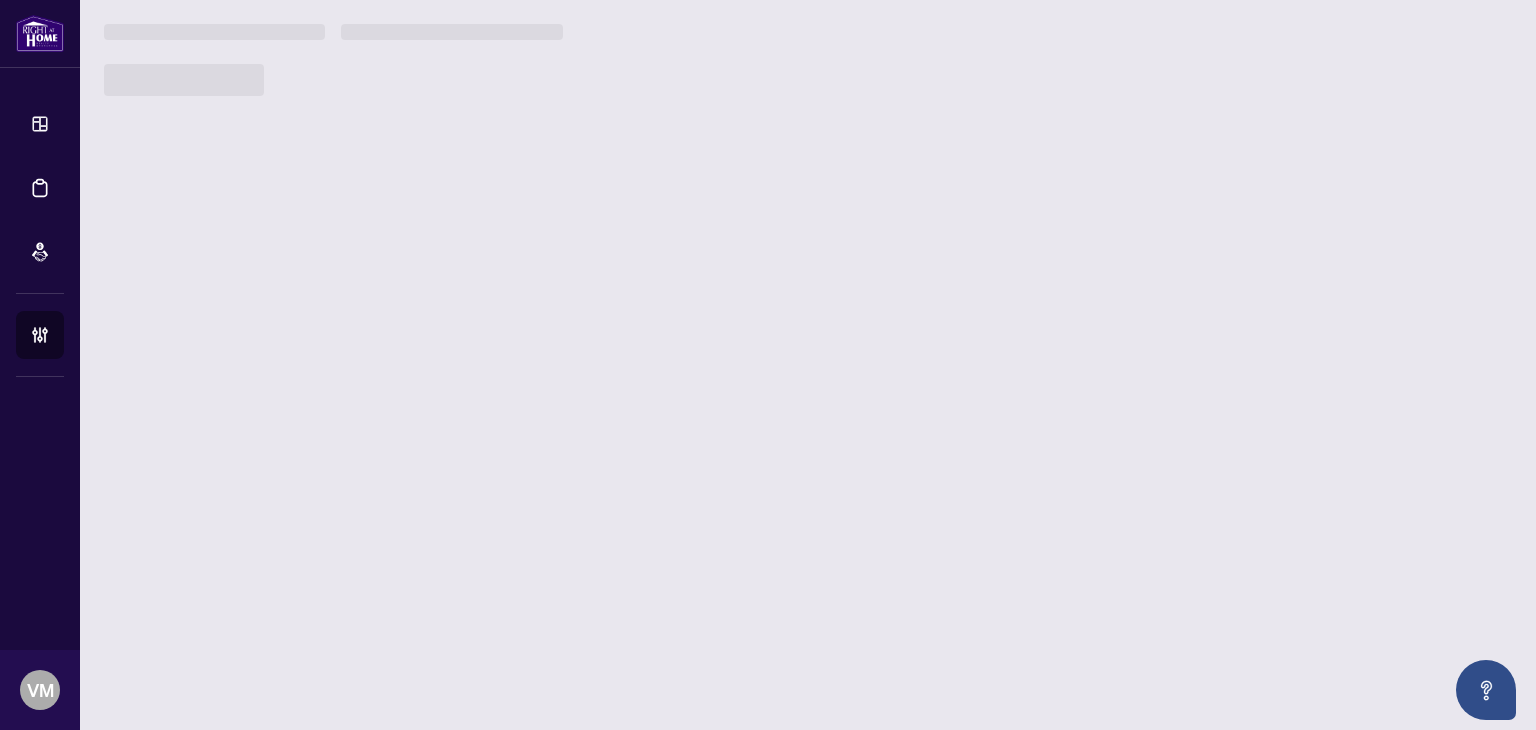 scroll, scrollTop: 0, scrollLeft: 0, axis: both 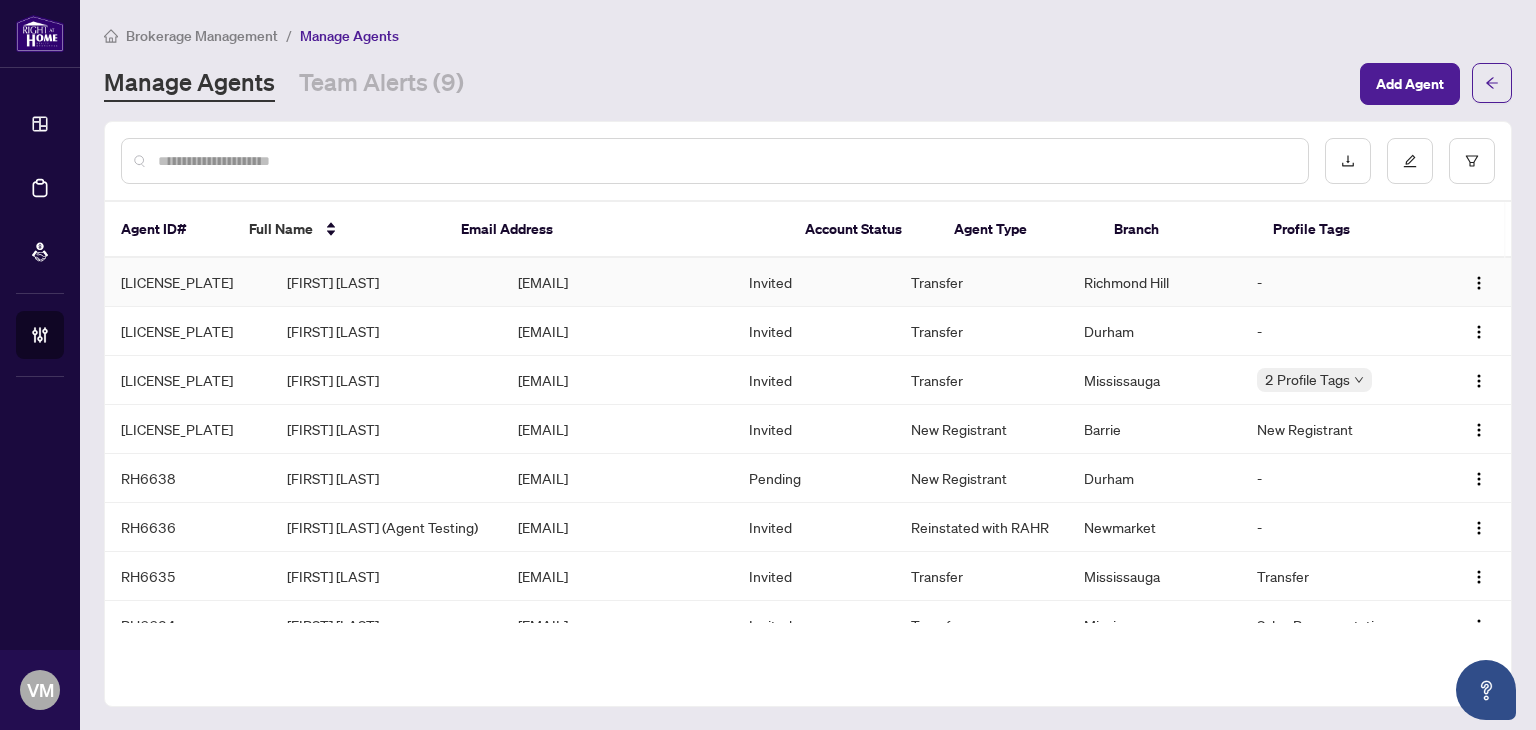 click on "Test Drashti5 Agent5" at bounding box center [386, 282] 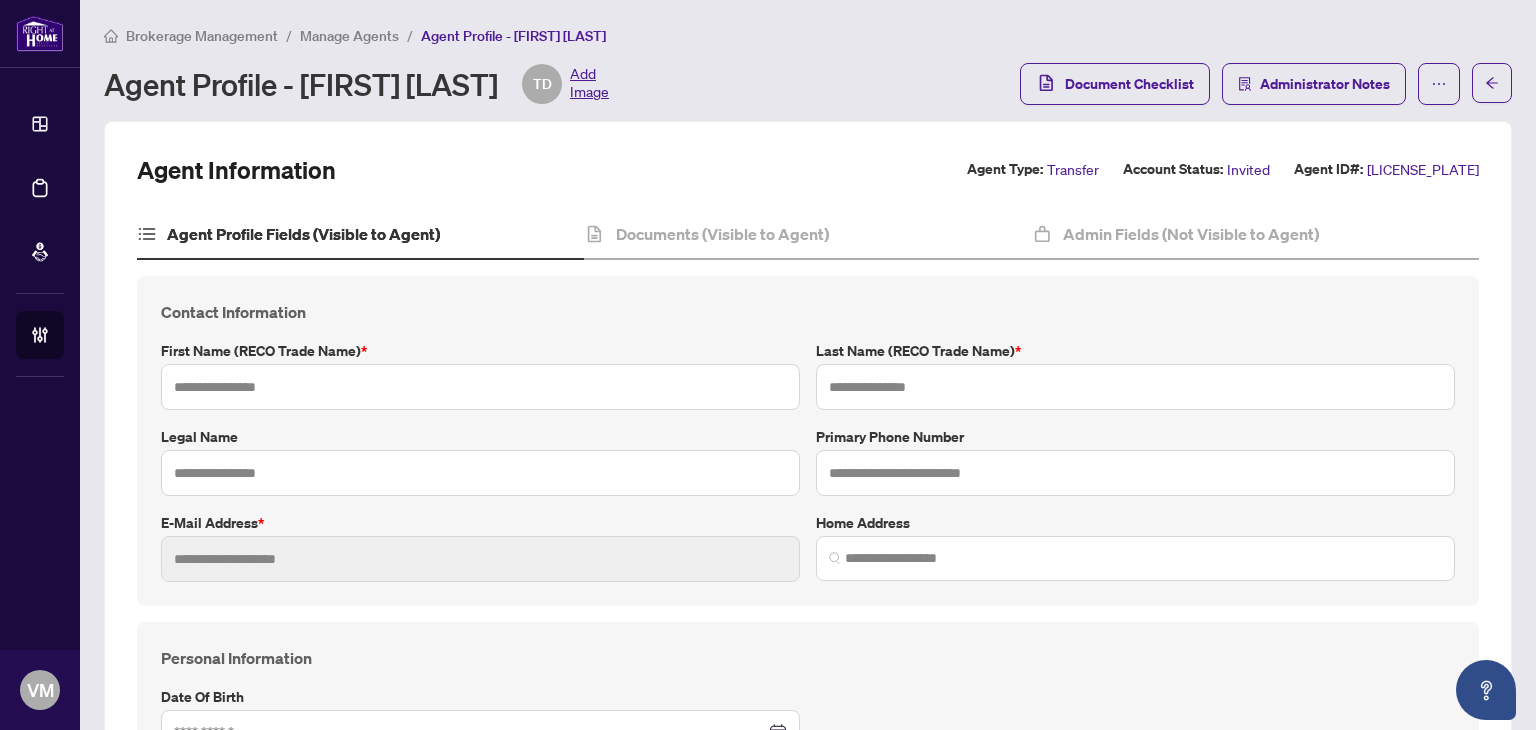 type on "**********" 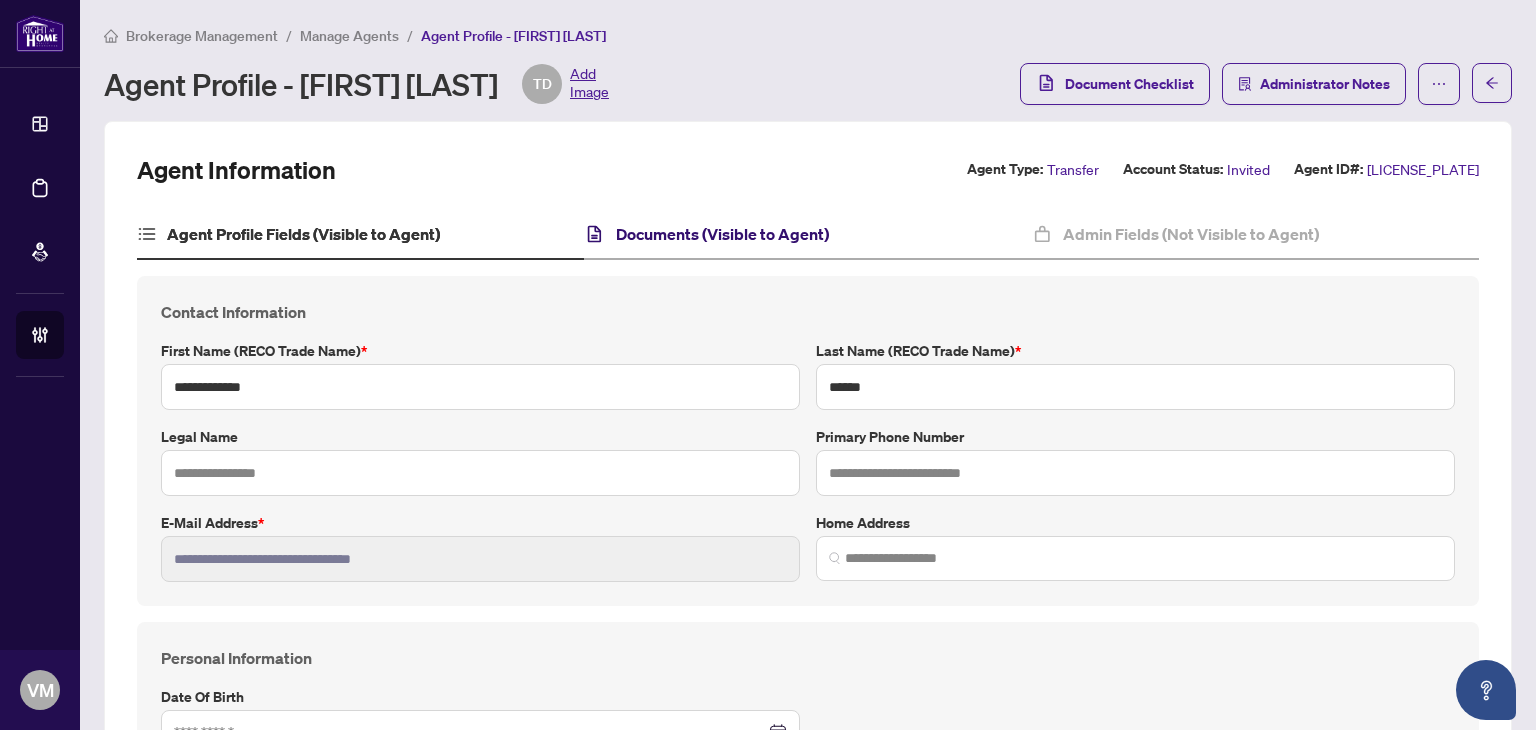 click on "Documents (Visible to Agent)" at bounding box center [722, 234] 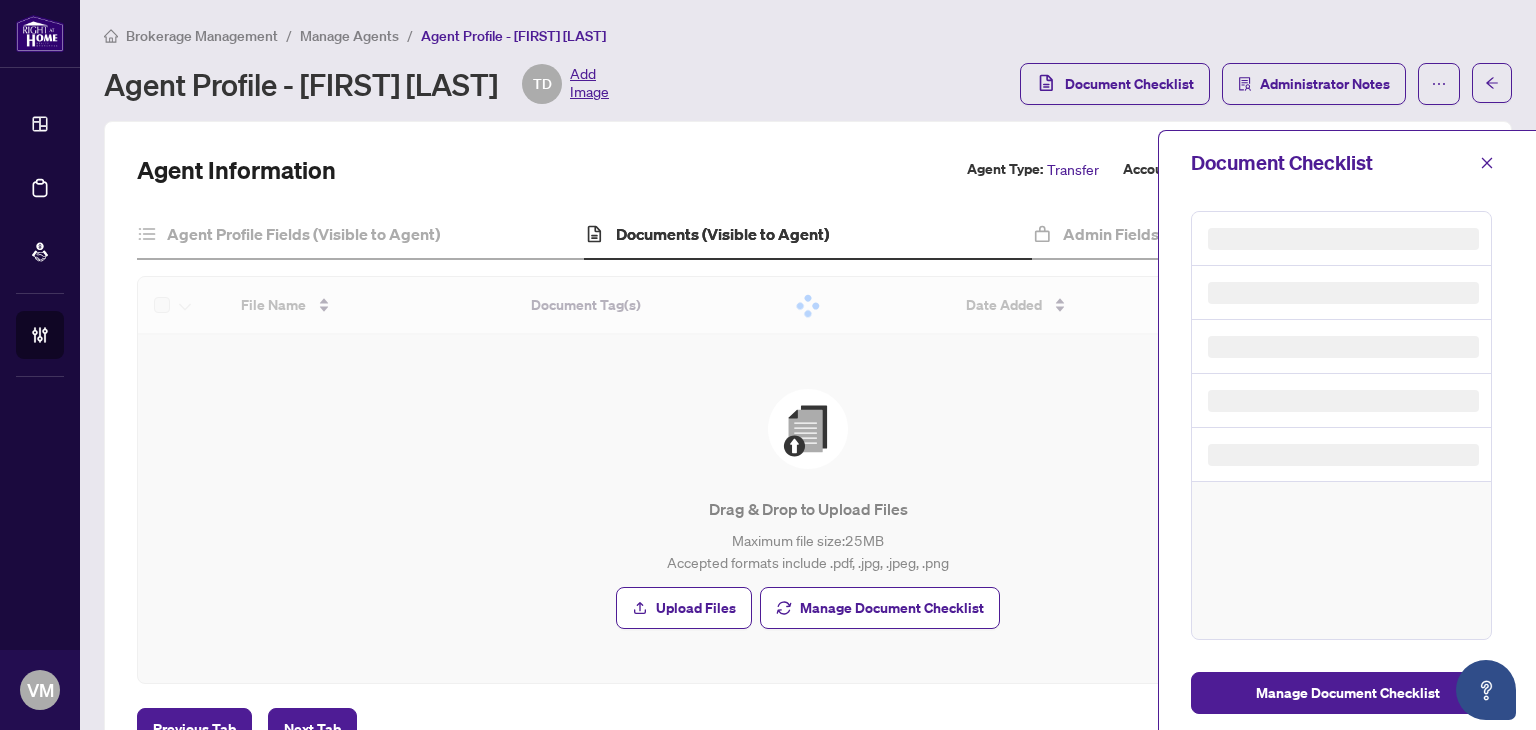 click on "Documents (Visible to Agent)" at bounding box center [722, 234] 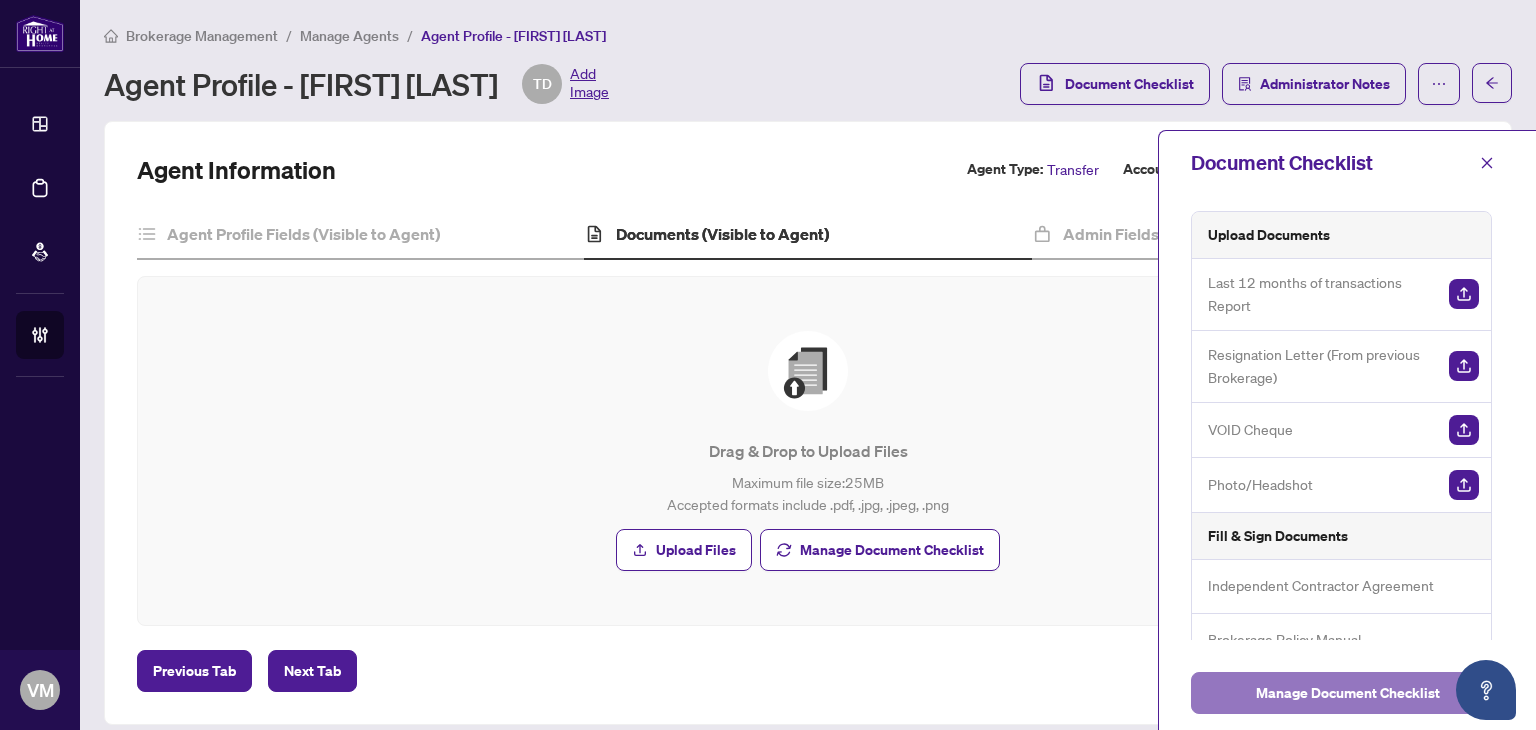 click on "Manage Document Checklist" at bounding box center [1347, 693] 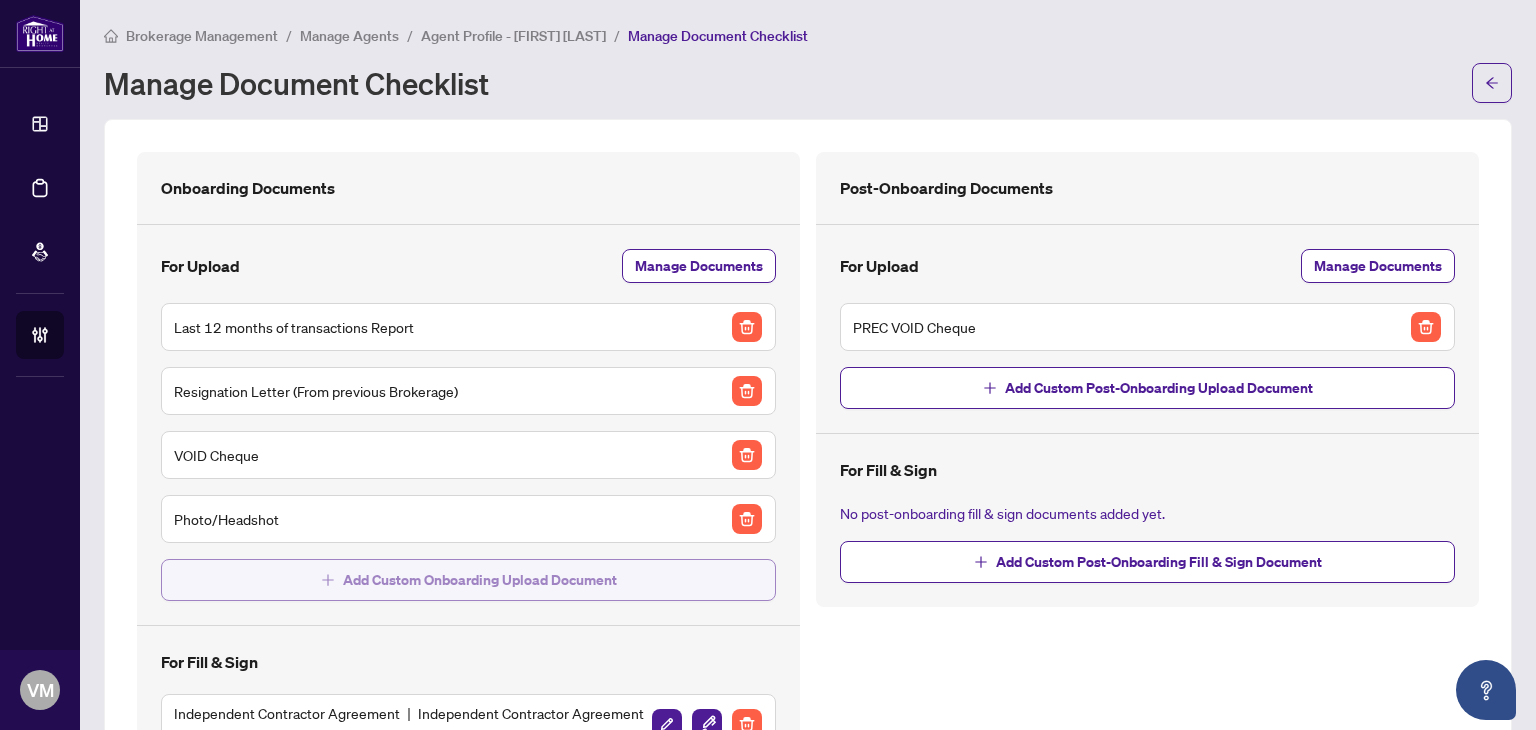 scroll, scrollTop: 512, scrollLeft: 0, axis: vertical 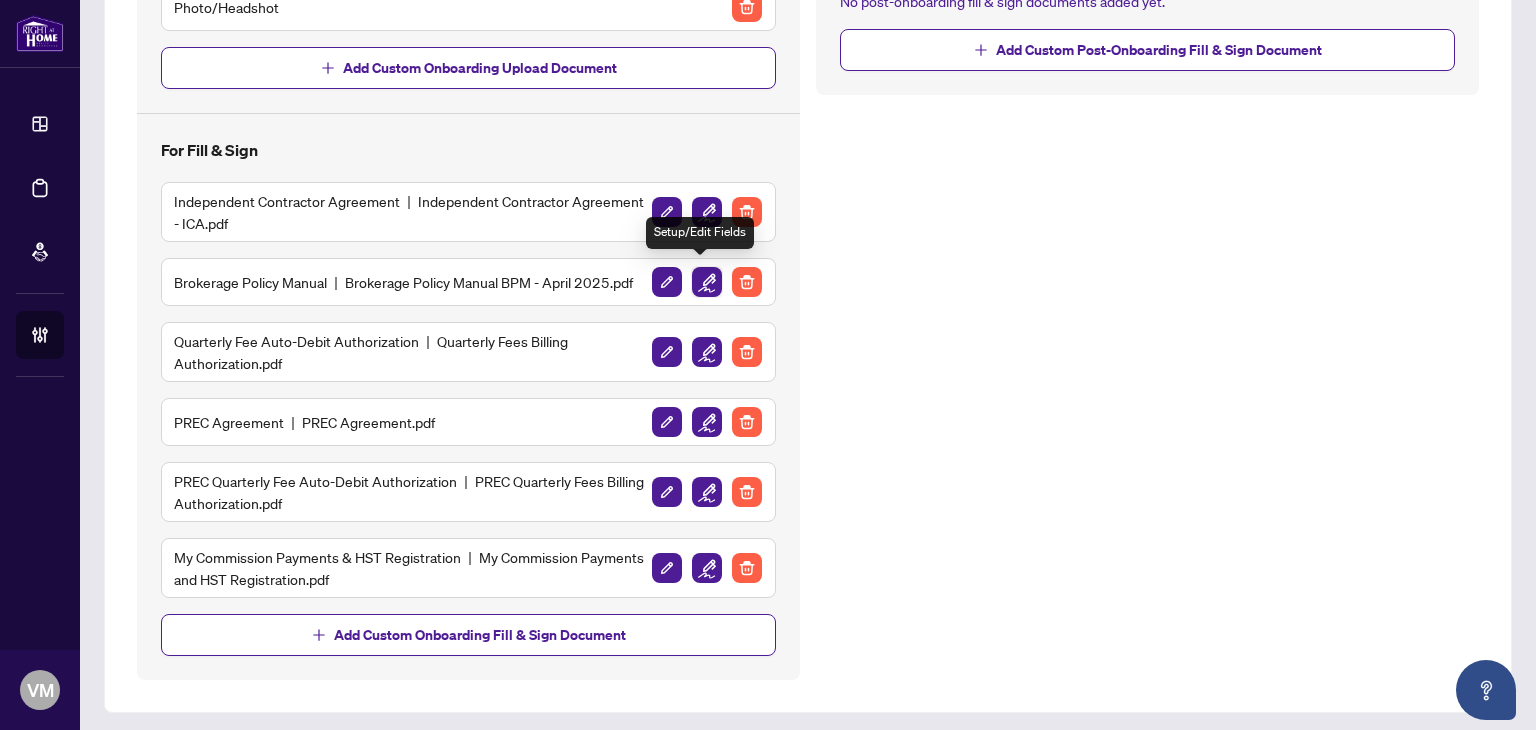 click at bounding box center (707, 282) 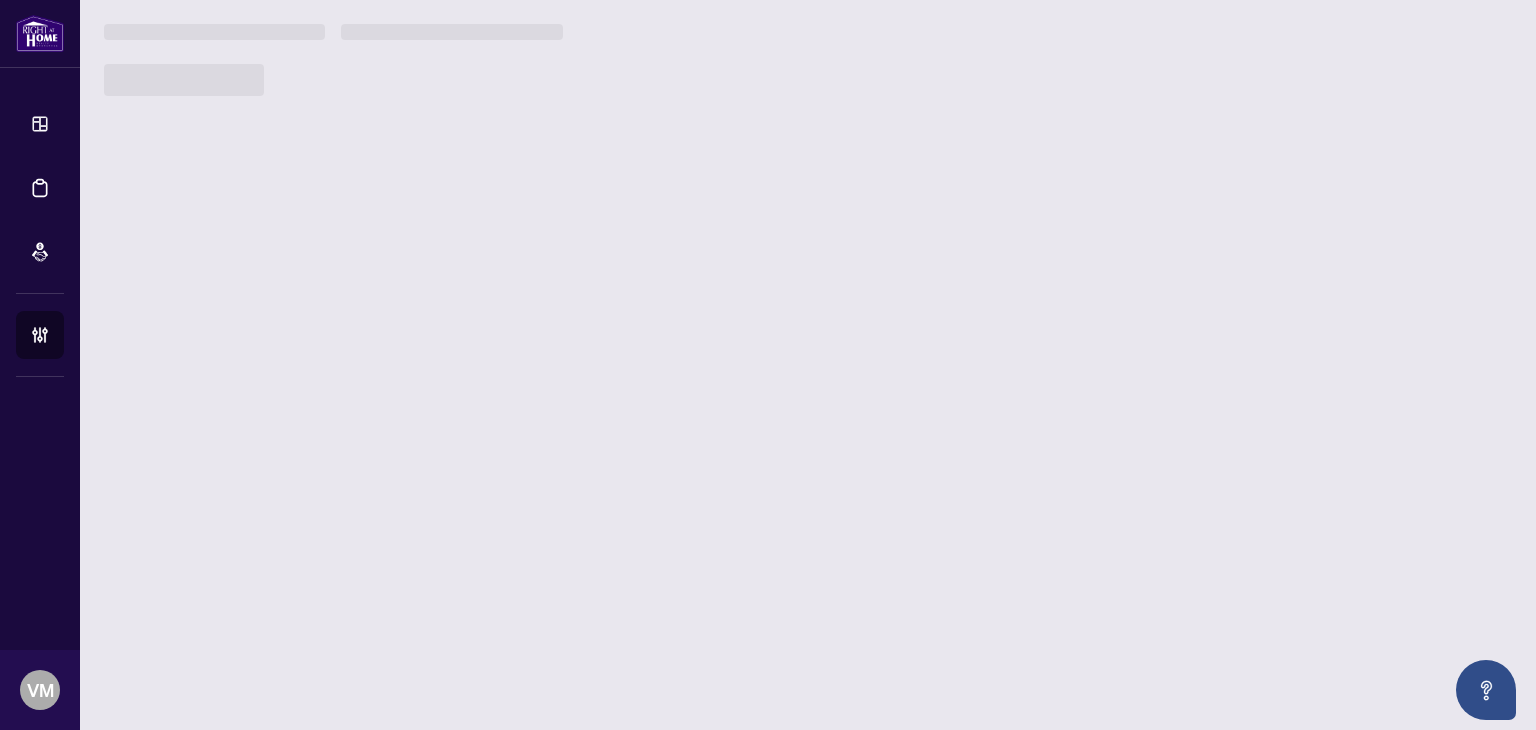 scroll, scrollTop: 0, scrollLeft: 0, axis: both 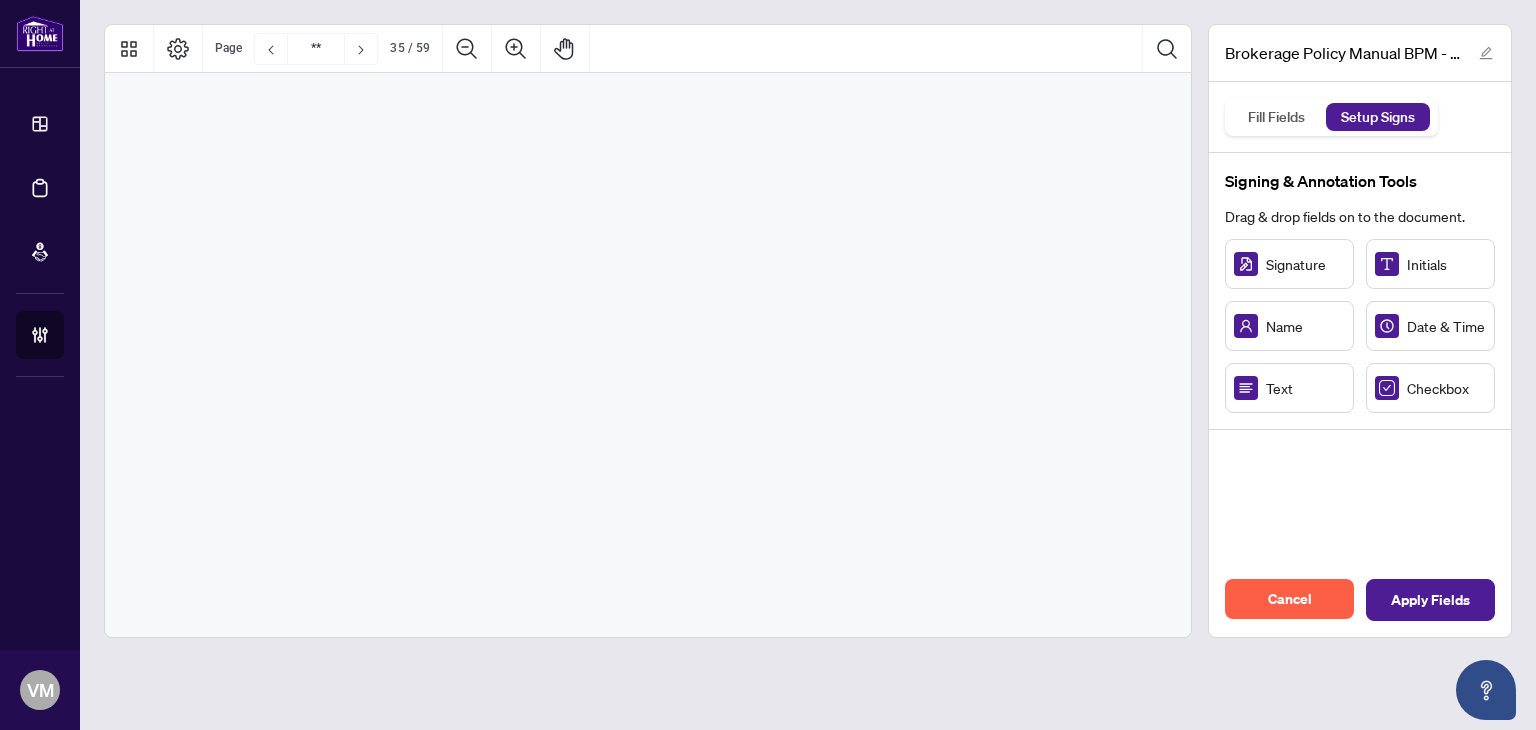 type on "**" 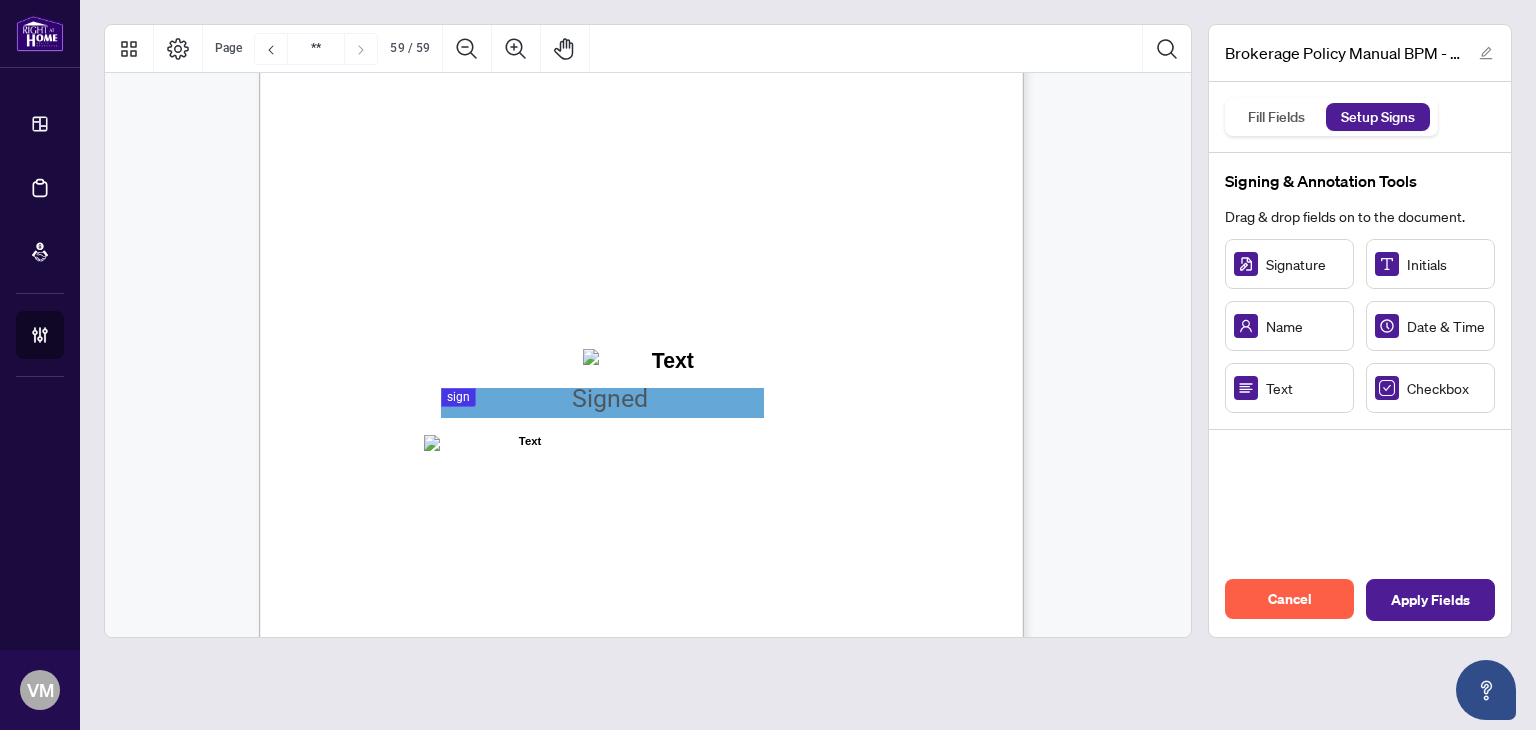 scroll, scrollTop: 59077, scrollLeft: 0, axis: vertical 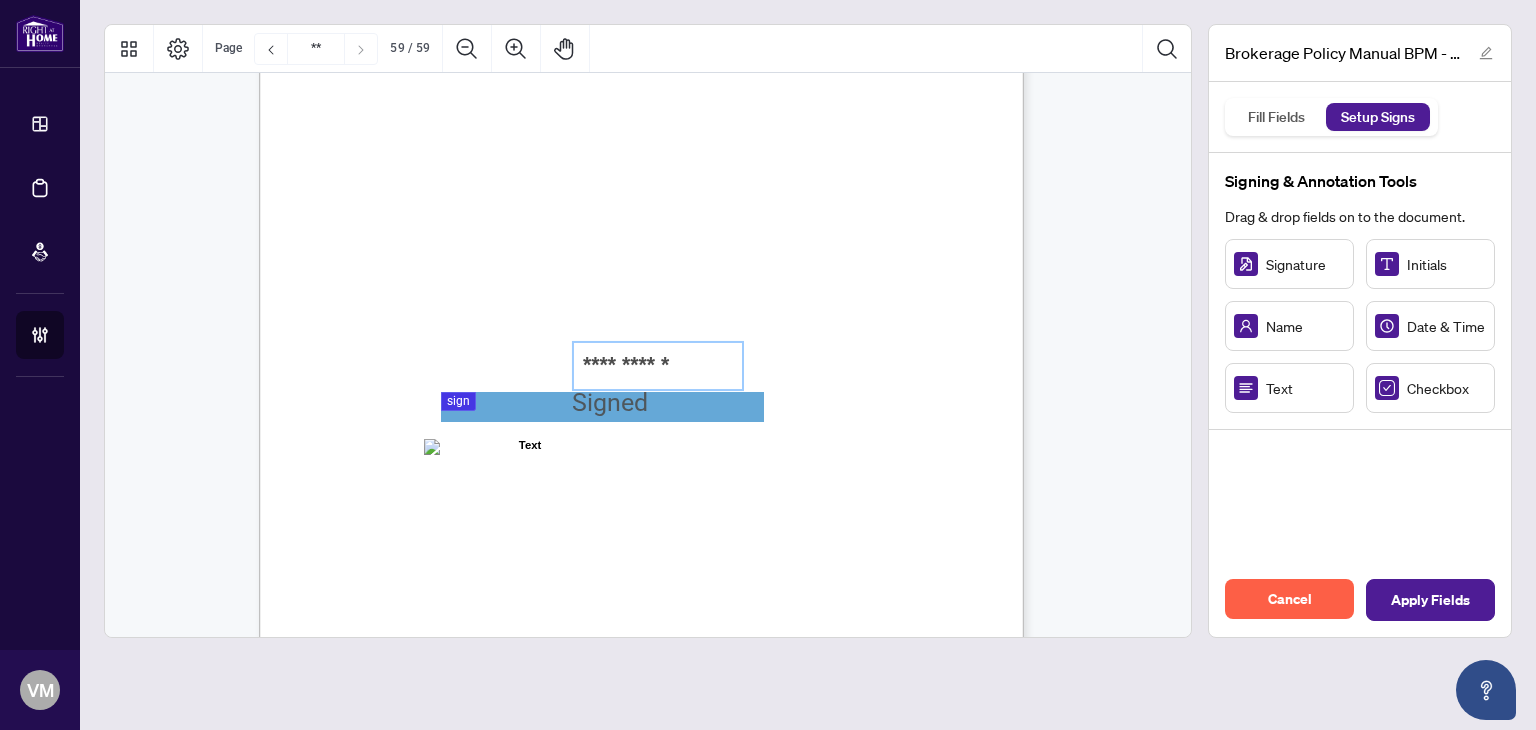 click on "ACKNOWLEDGENENT
I, the undersigned, acknowledge that I have received, read, and understood the policies and
procedures outlined in this document. I understand that this policy document is a  living document
and may be updated, revised, or amended from time to time at the sole discretion of the Company.
By signing this acknowledgement:
•  I agree that it is  my responsibility  to remain informed of any updates or changes made to this
document, which may be communicated via email, internal platforms, or other official methods
of distribution.
•  I understand that continued engagement in my role as an independent contractor constitutes
ongoing acceptance  of any such updates or modifications.
•  I acknowledge that I have had the opportunity to ask questions and seek clarification regarding
the policies contained herein.
•  I further understand that failure to comply with the most current version of the policies may
relationship.
Independent Contractor Name:  Signature:  Date:  59" at bounding box center (737, 505) 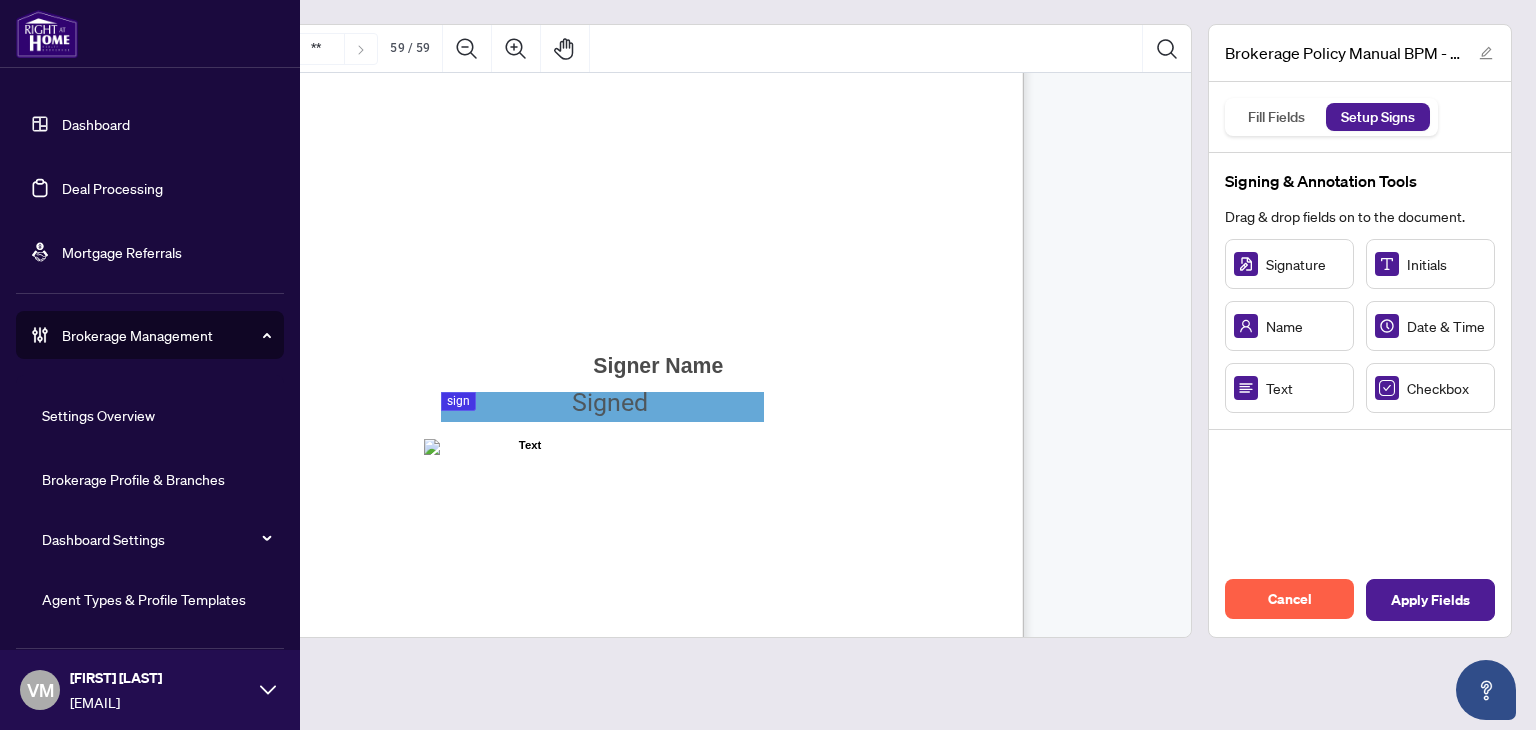 click on "Agent Types & Profile Templates" at bounding box center [144, 599] 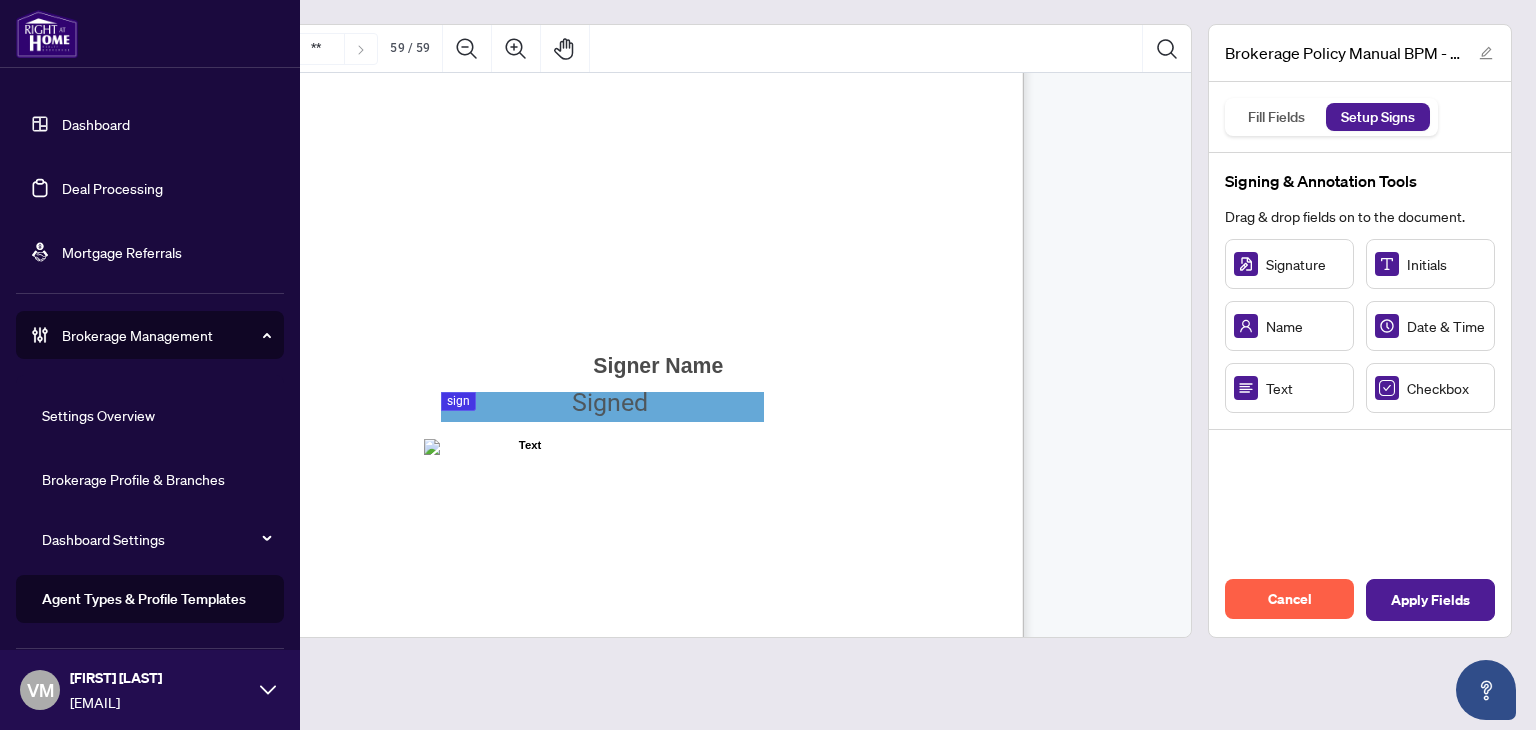click on "Are you sure you want to exit document fields setup? If you leave this page without saving this document, your progress will be lost. Cancel Proceed Cancel OK" at bounding box center (768, 365) 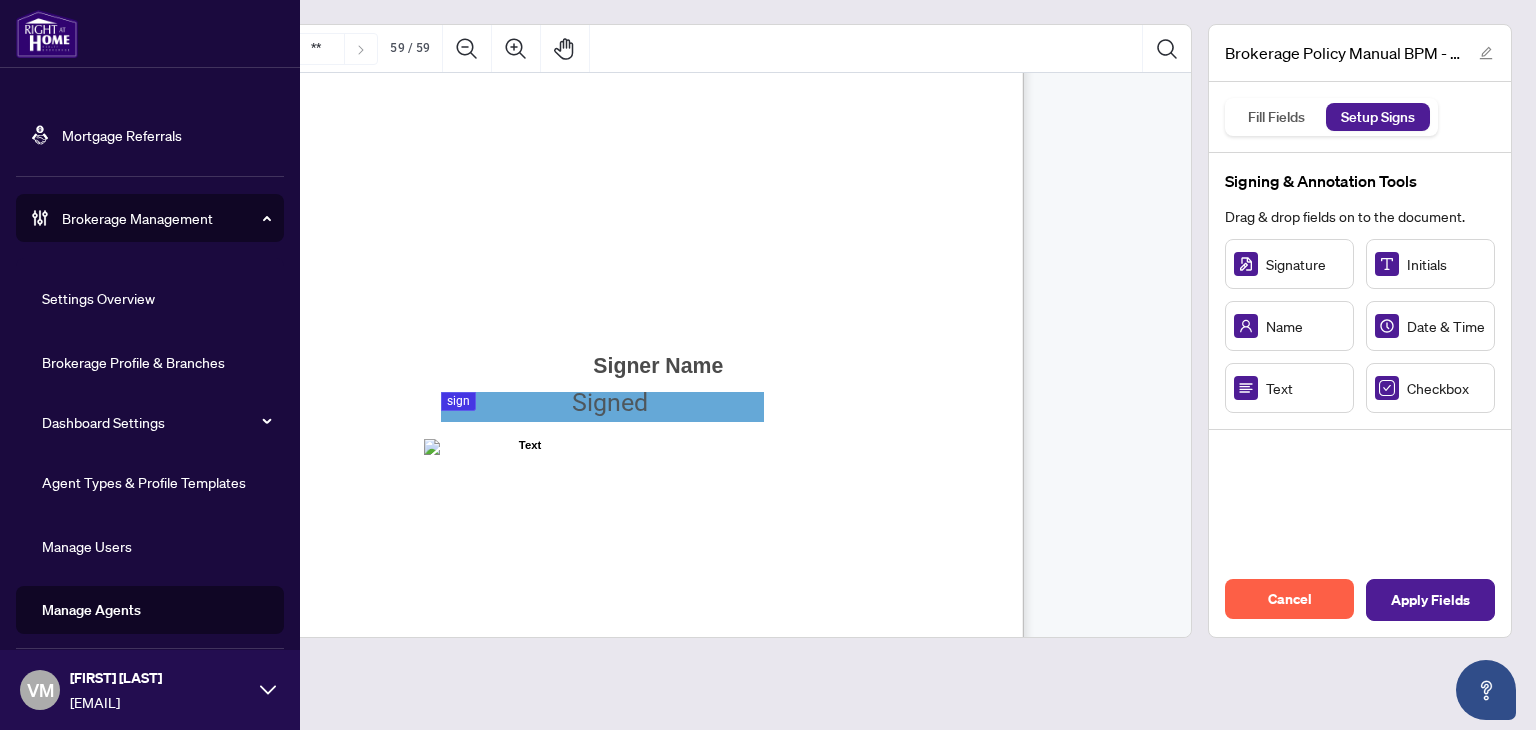 scroll, scrollTop: 120, scrollLeft: 0, axis: vertical 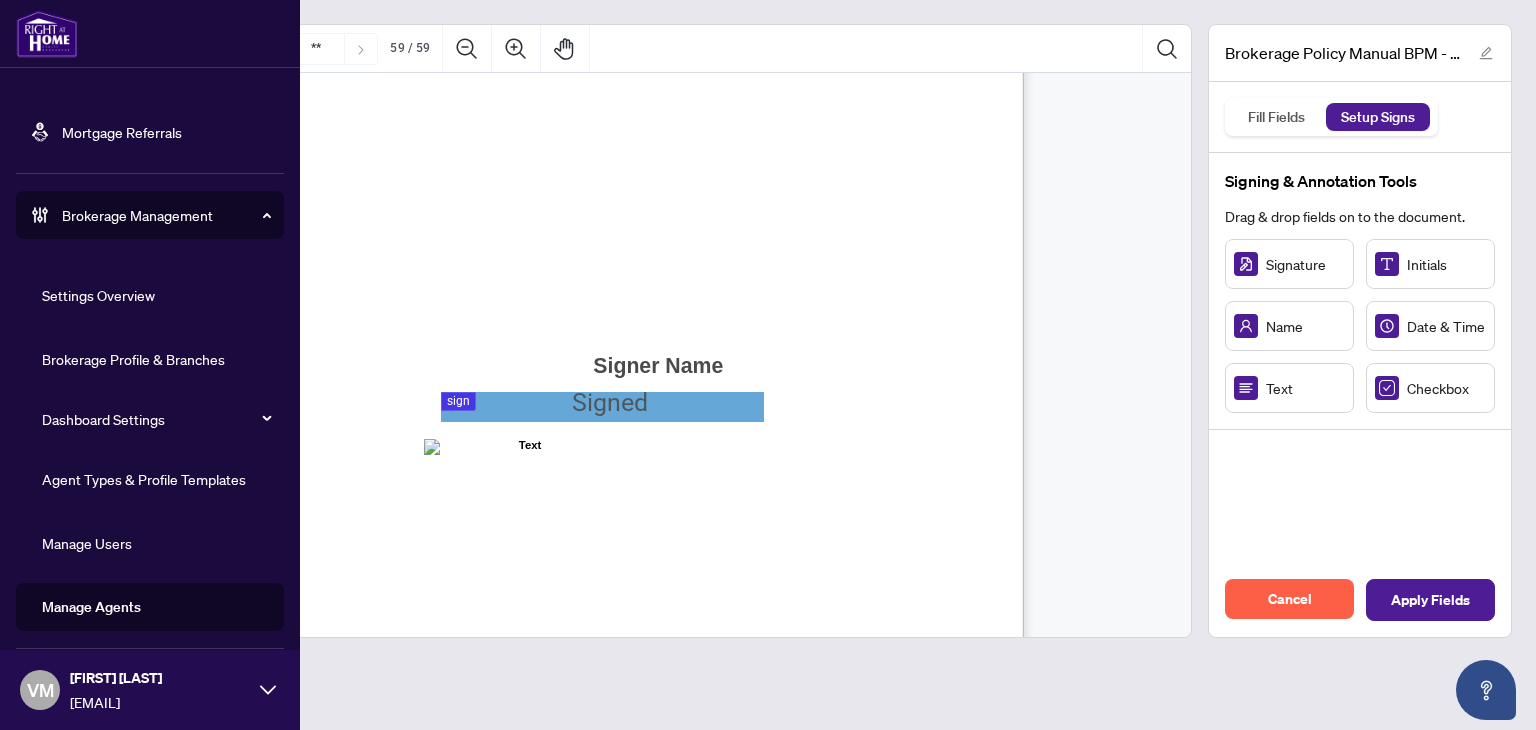 click on "Agent Types & Profile Templates" at bounding box center (144, 479) 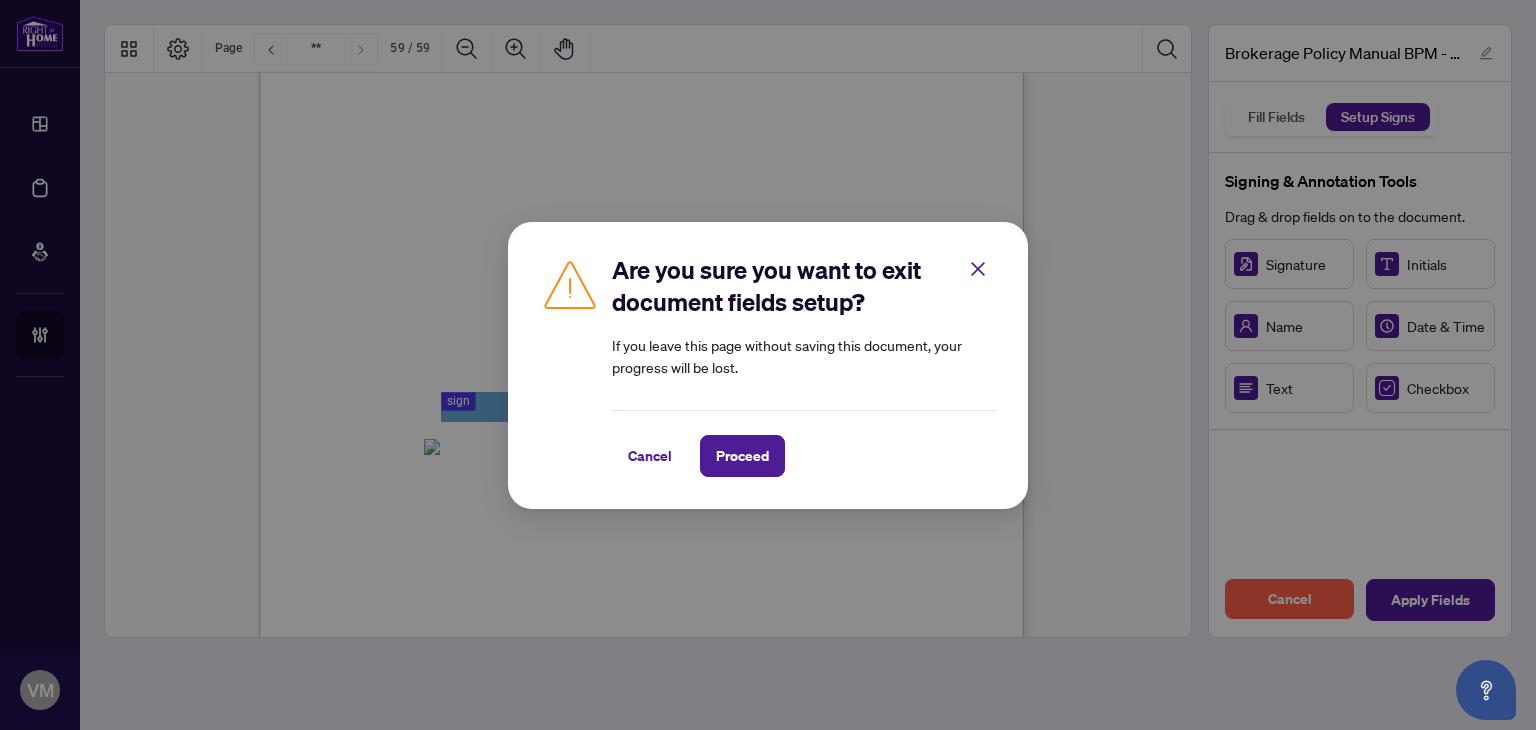 scroll, scrollTop: 0, scrollLeft: 0, axis: both 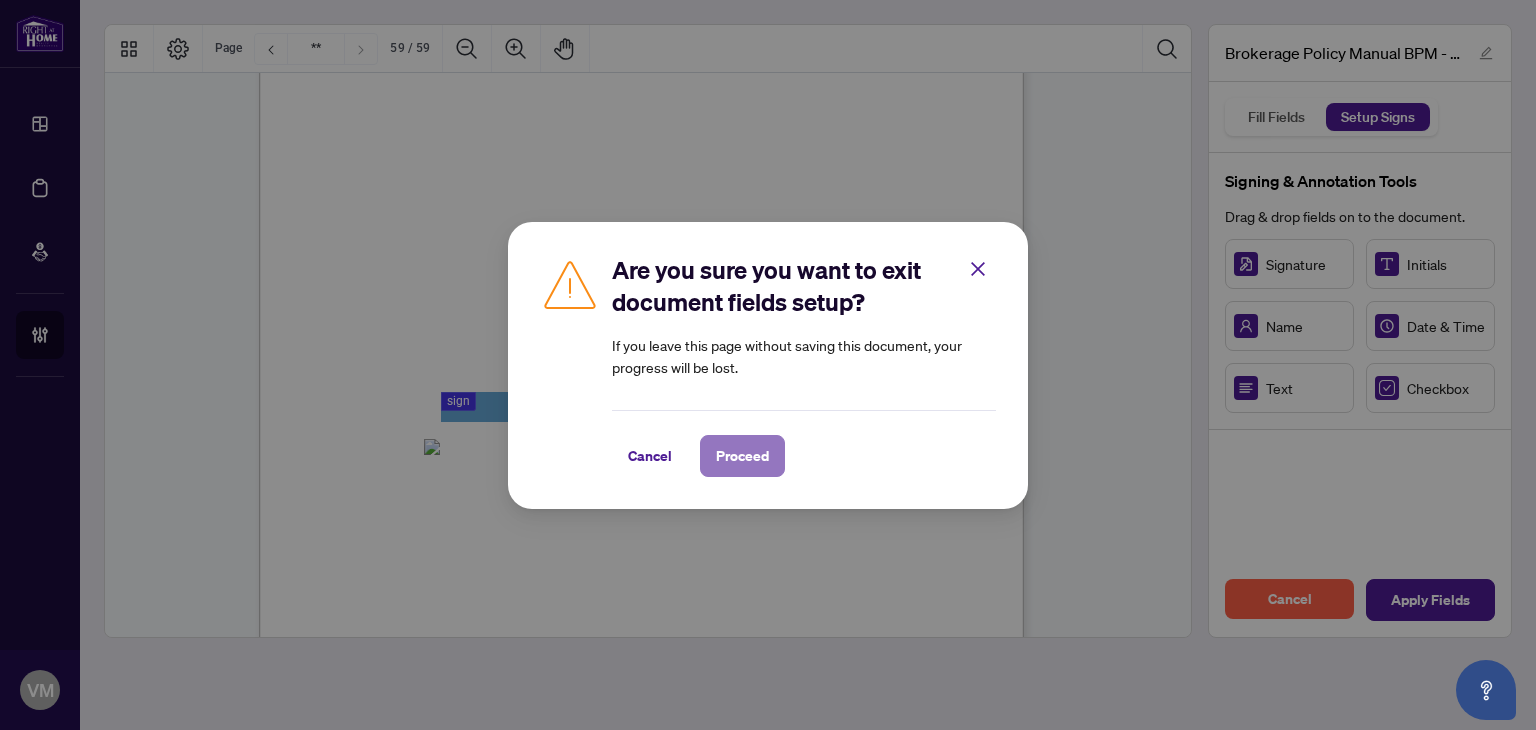 click on "Proceed" at bounding box center (742, 456) 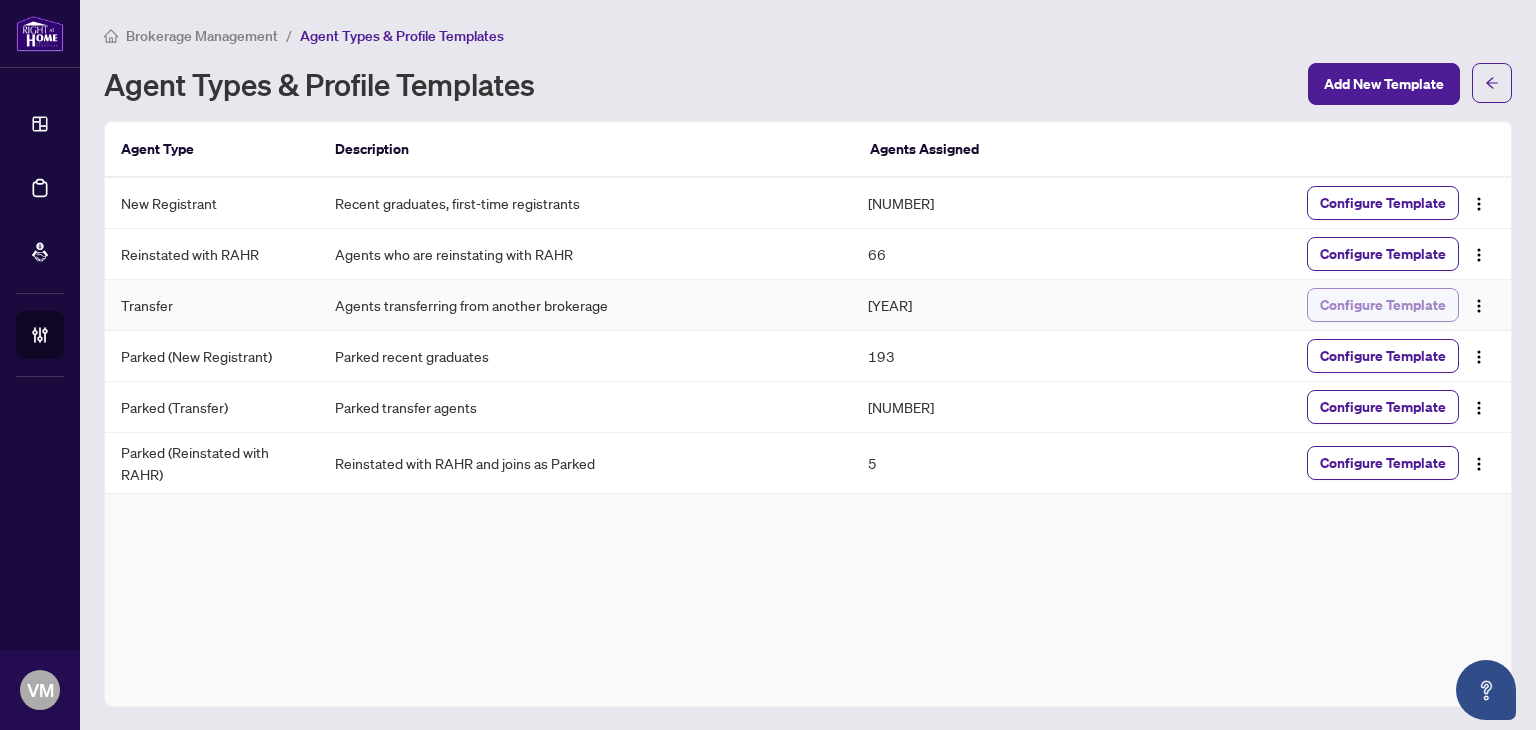 click on "Configure Template" at bounding box center [1383, 305] 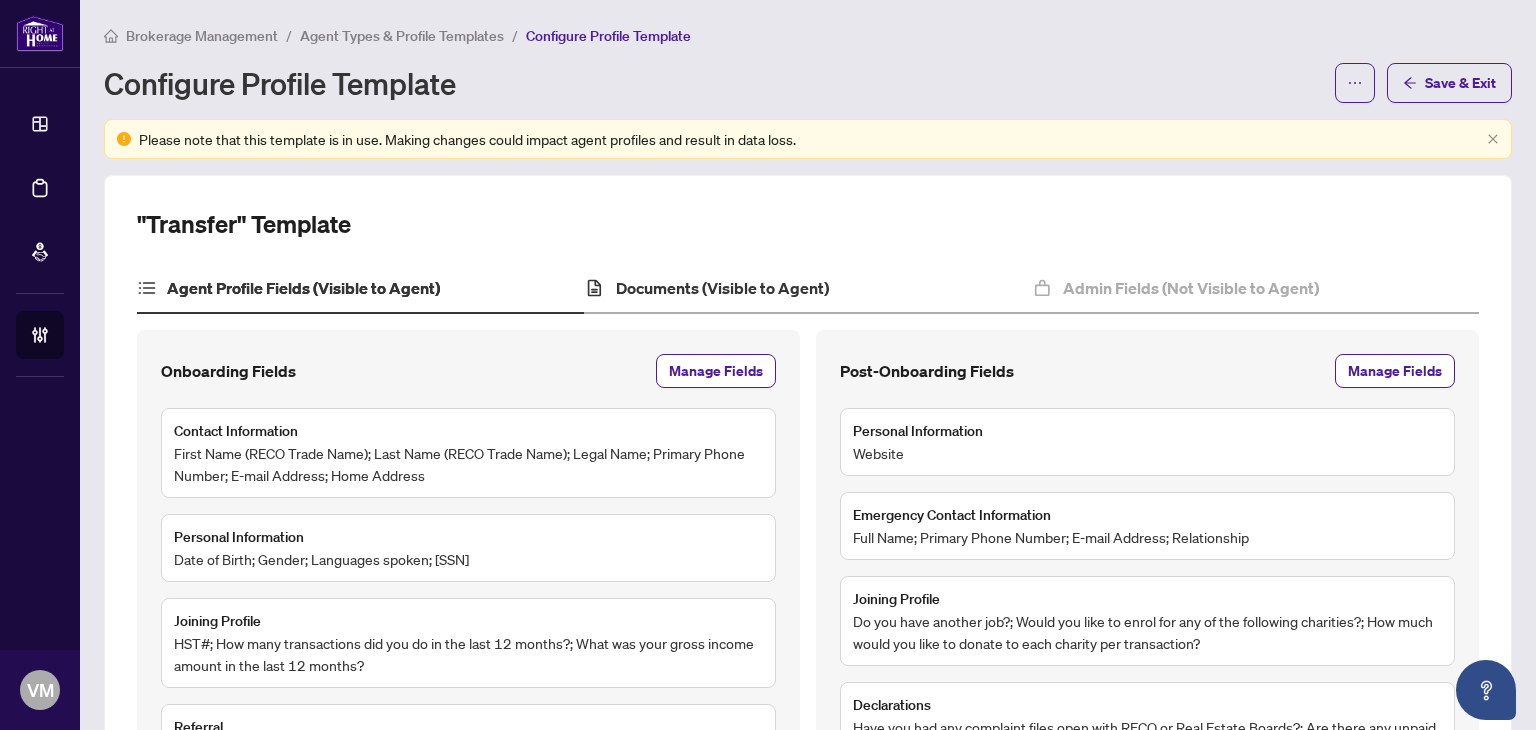 click on "Documents (Visible to Agent)" at bounding box center (807, 289) 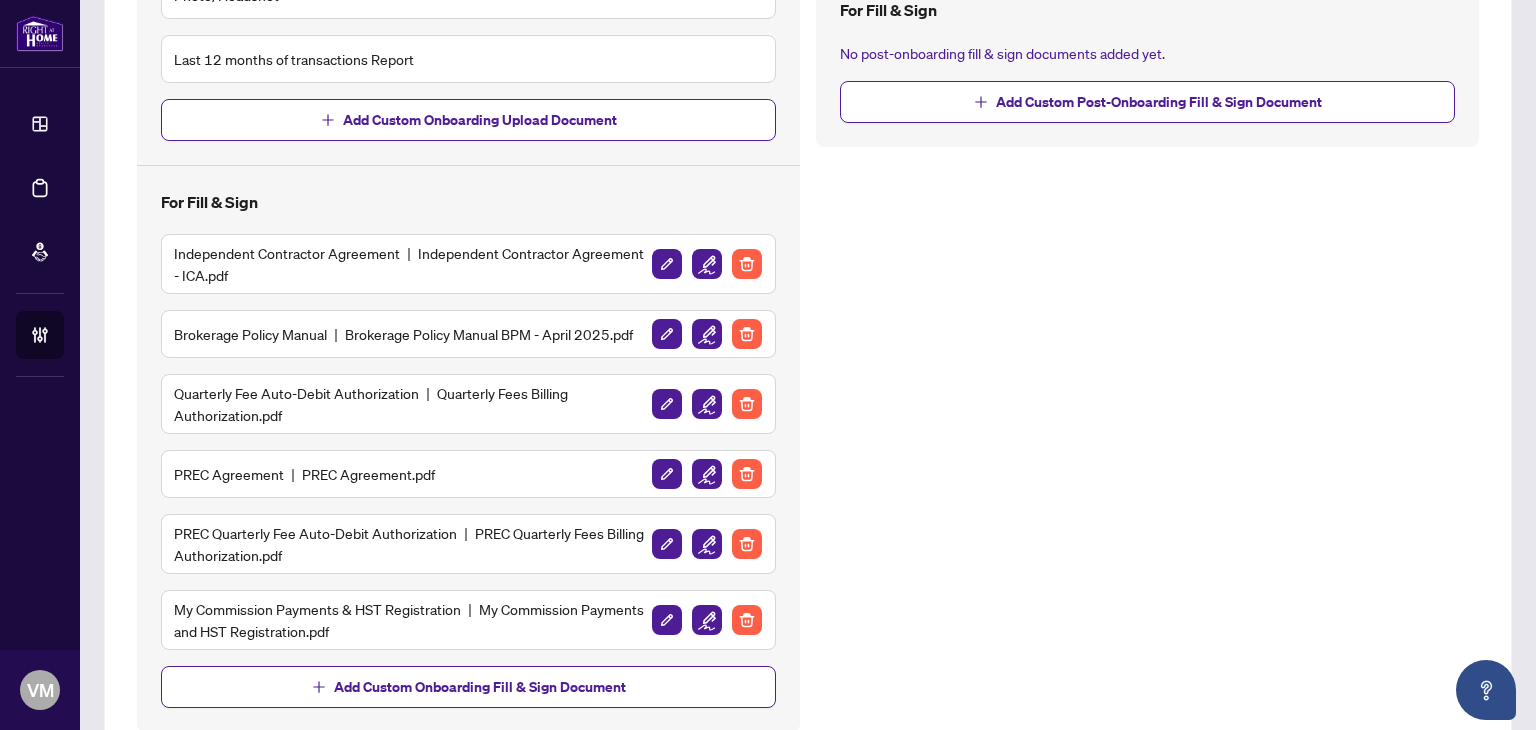 scroll, scrollTop: 755, scrollLeft: 0, axis: vertical 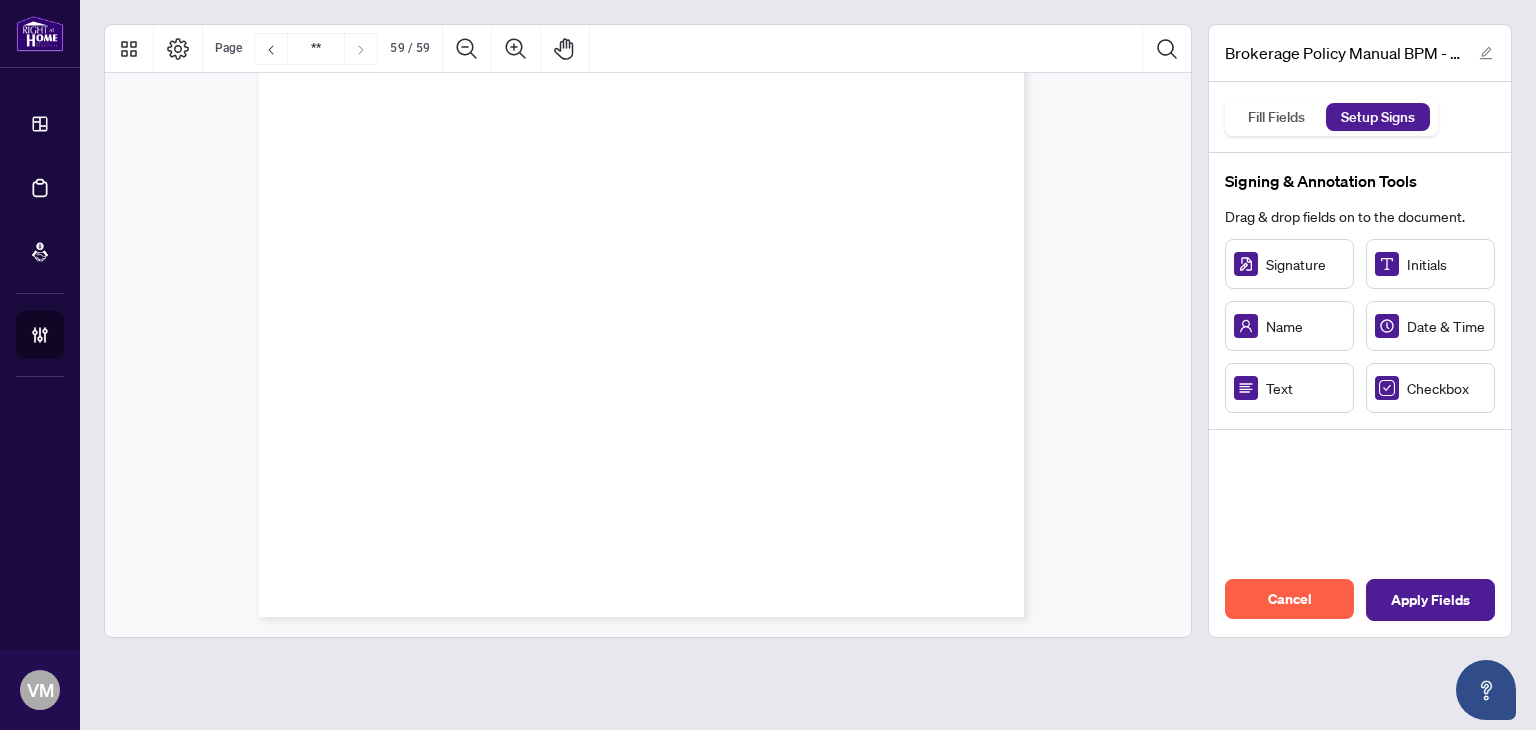 type on "**" 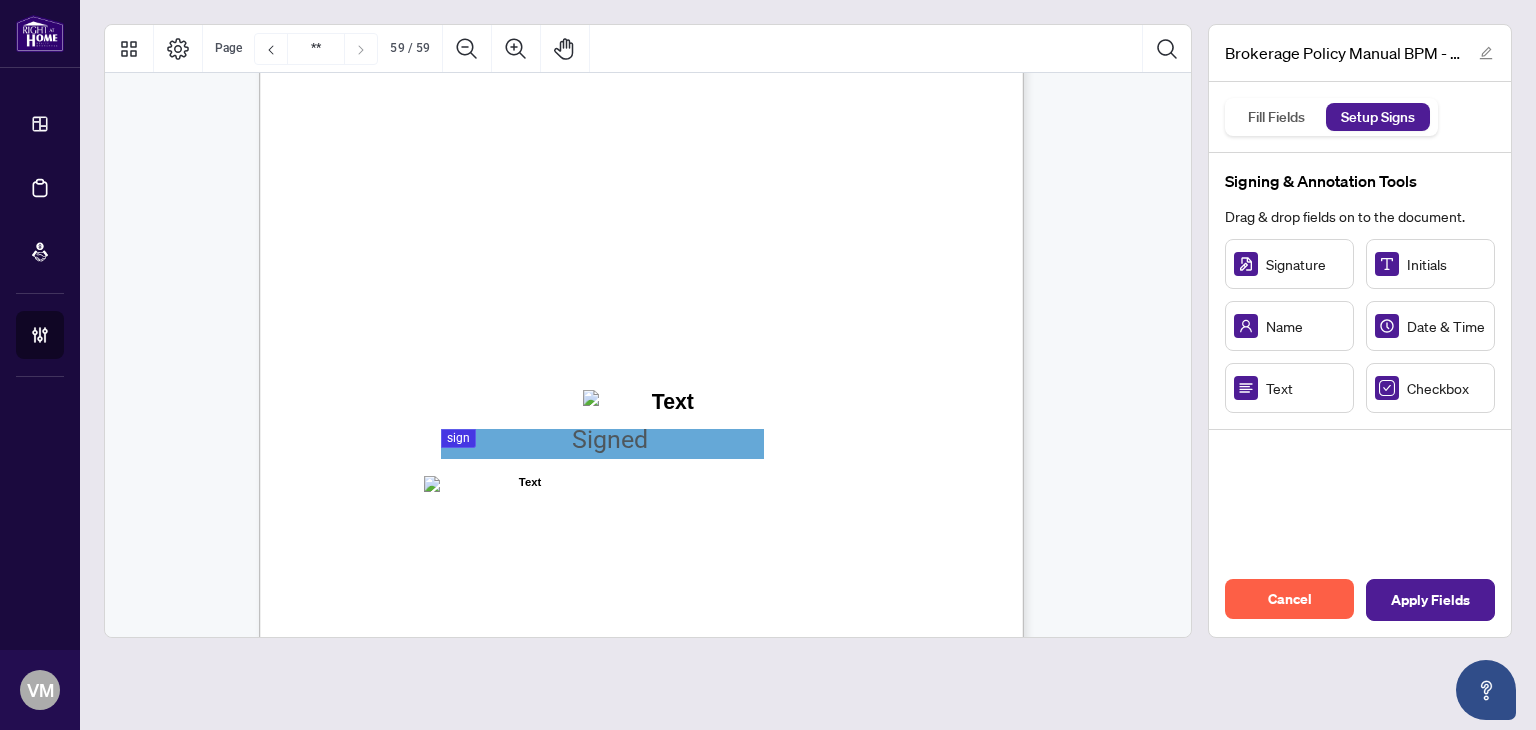 scroll, scrollTop: 59048, scrollLeft: 0, axis: vertical 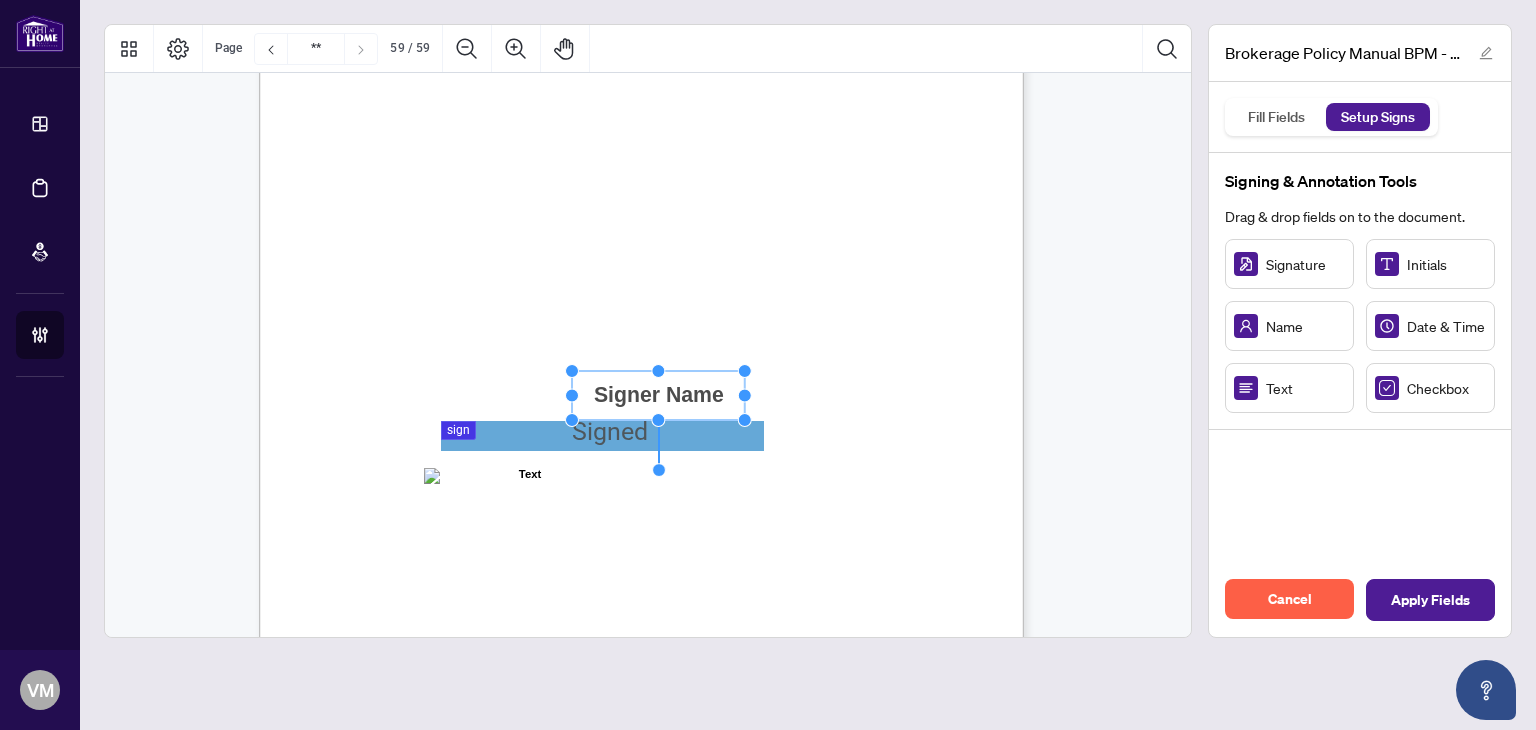 drag, startPoint x: 753, startPoint y: 417, endPoint x: 741, endPoint y: 421, distance: 12.649111 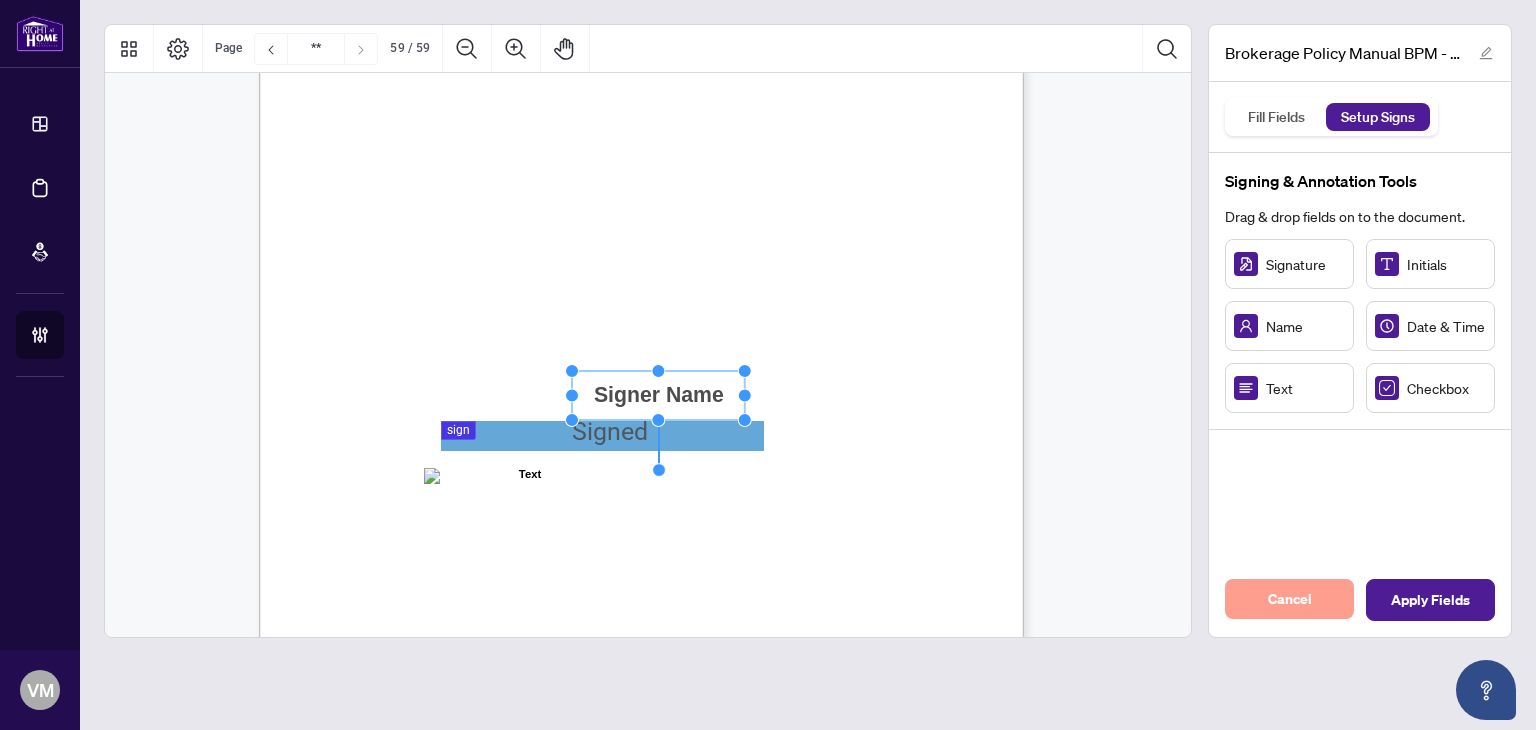 click on "Cancel" at bounding box center (1289, 599) 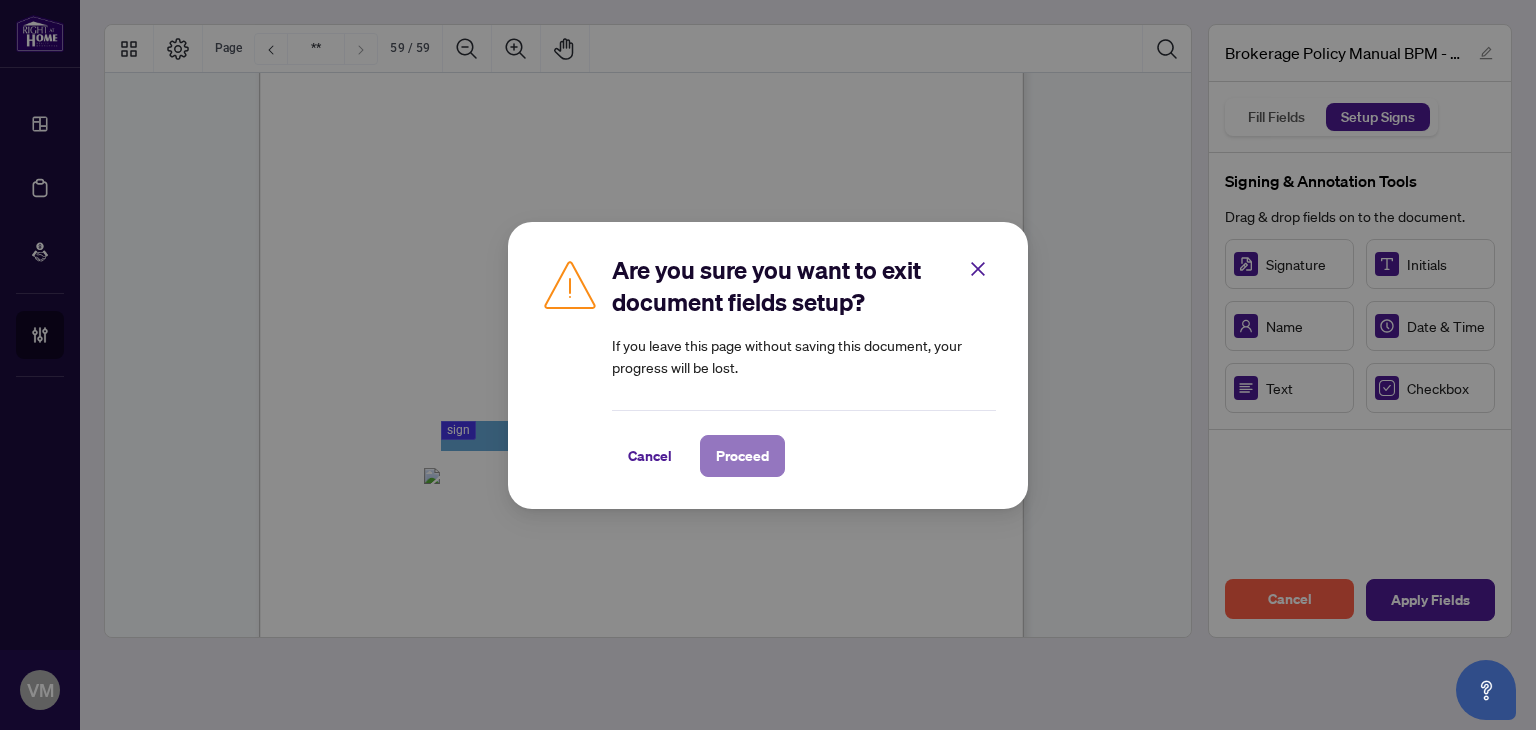 click on "Proceed" at bounding box center [742, 456] 